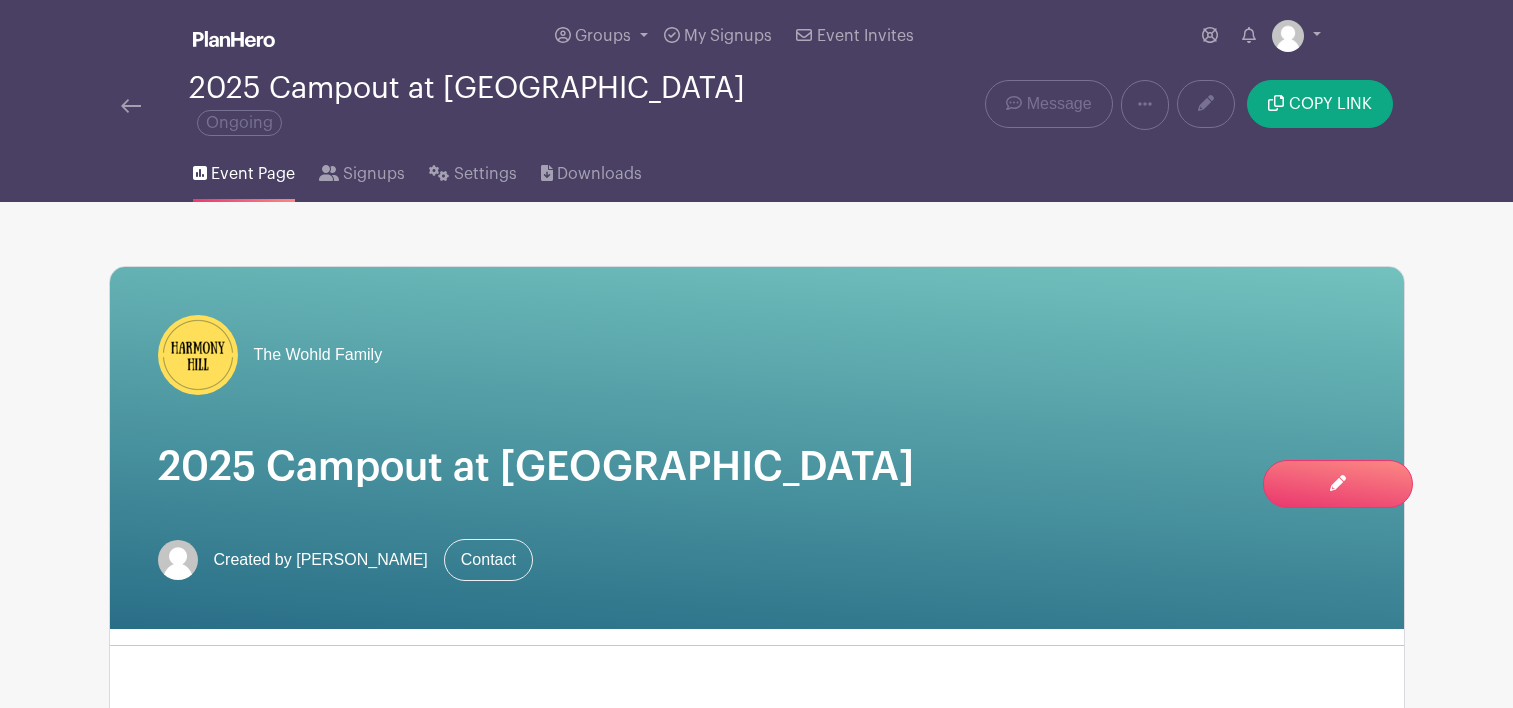 scroll, scrollTop: 3600, scrollLeft: 0, axis: vertical 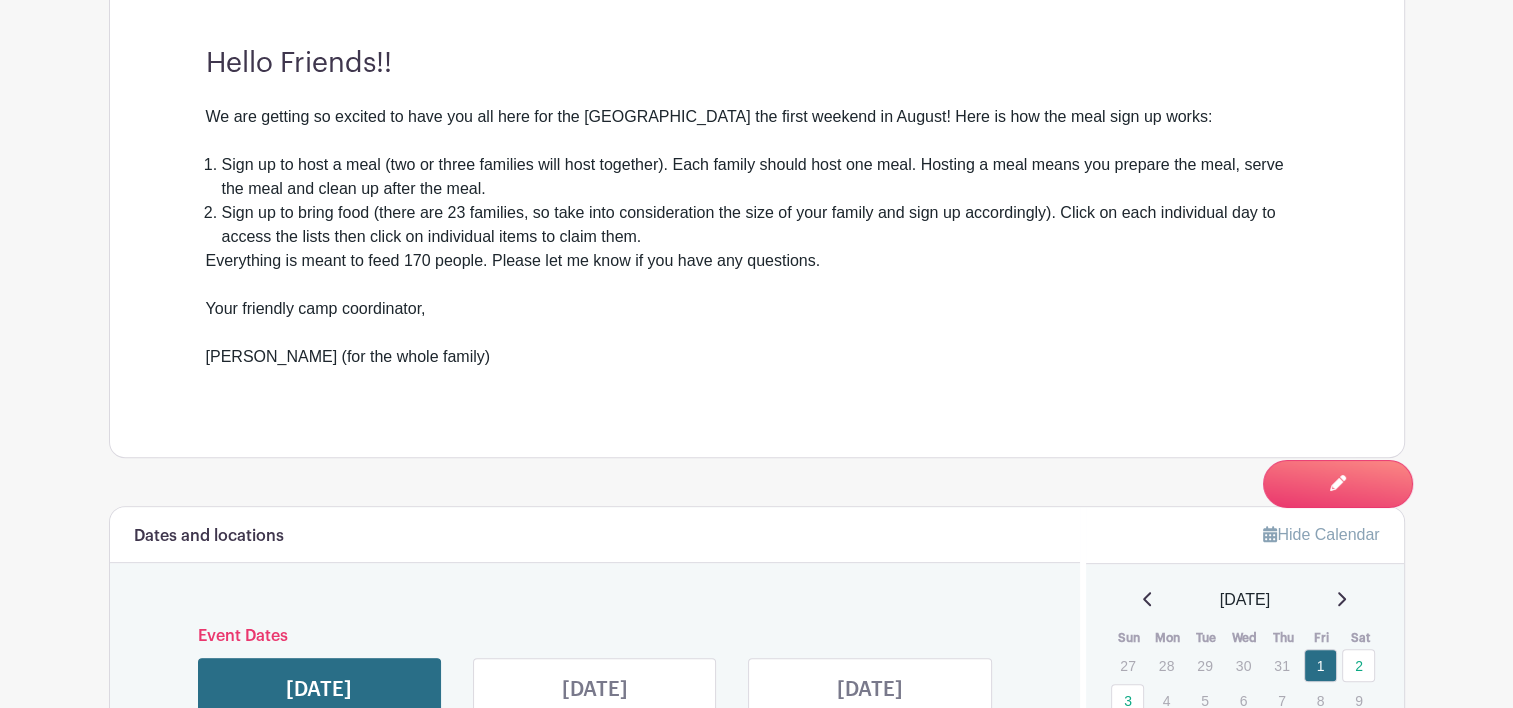 click at bounding box center [595, 757] 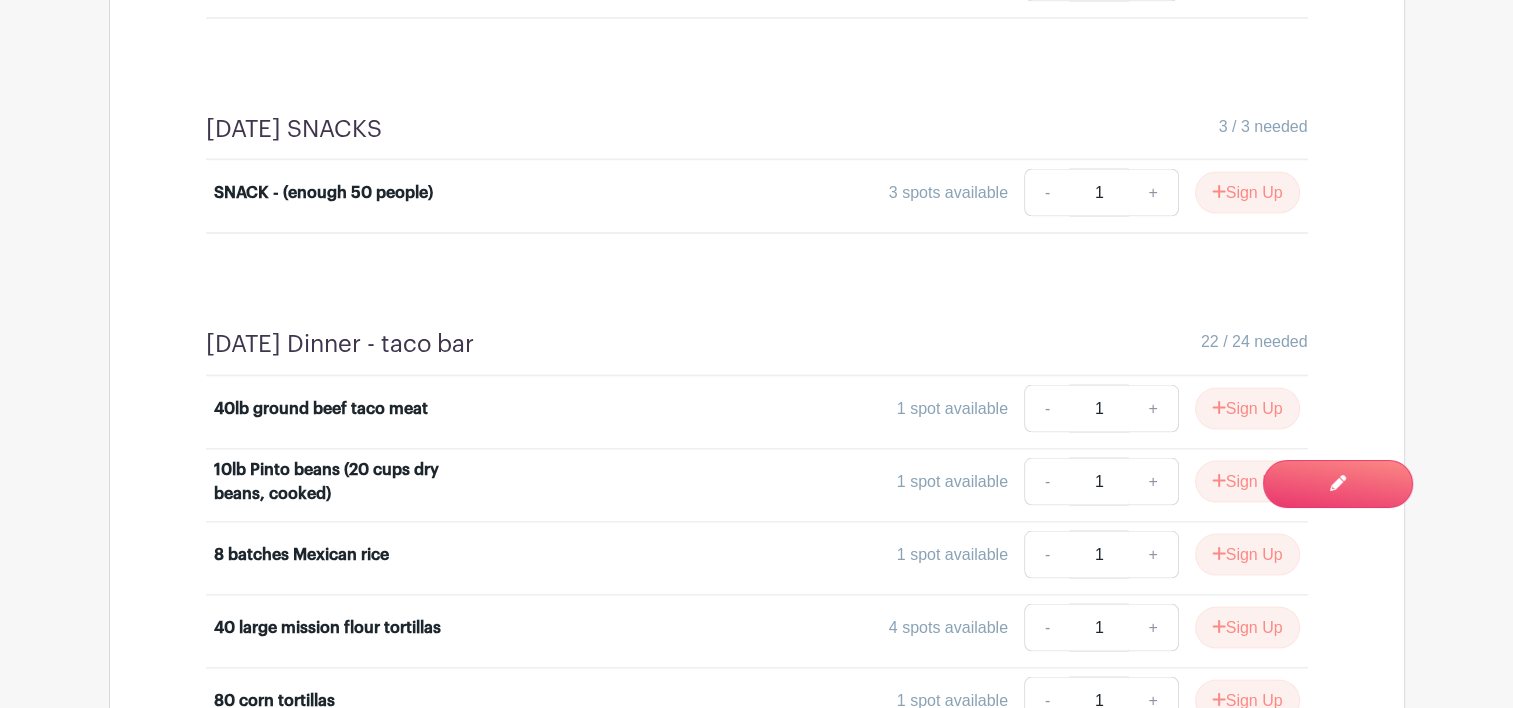 scroll, scrollTop: 3800, scrollLeft: 0, axis: vertical 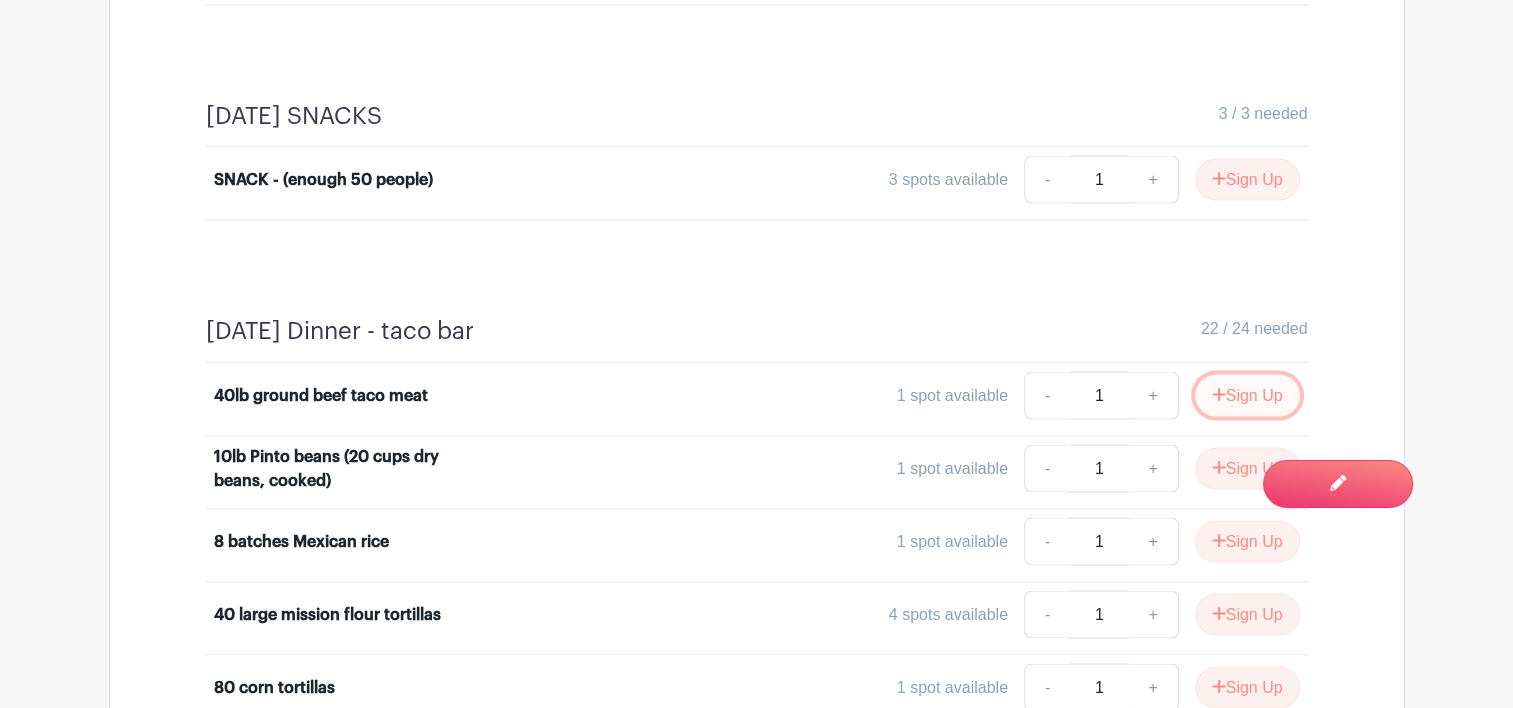 click on "Sign Up" at bounding box center (1247, 396) 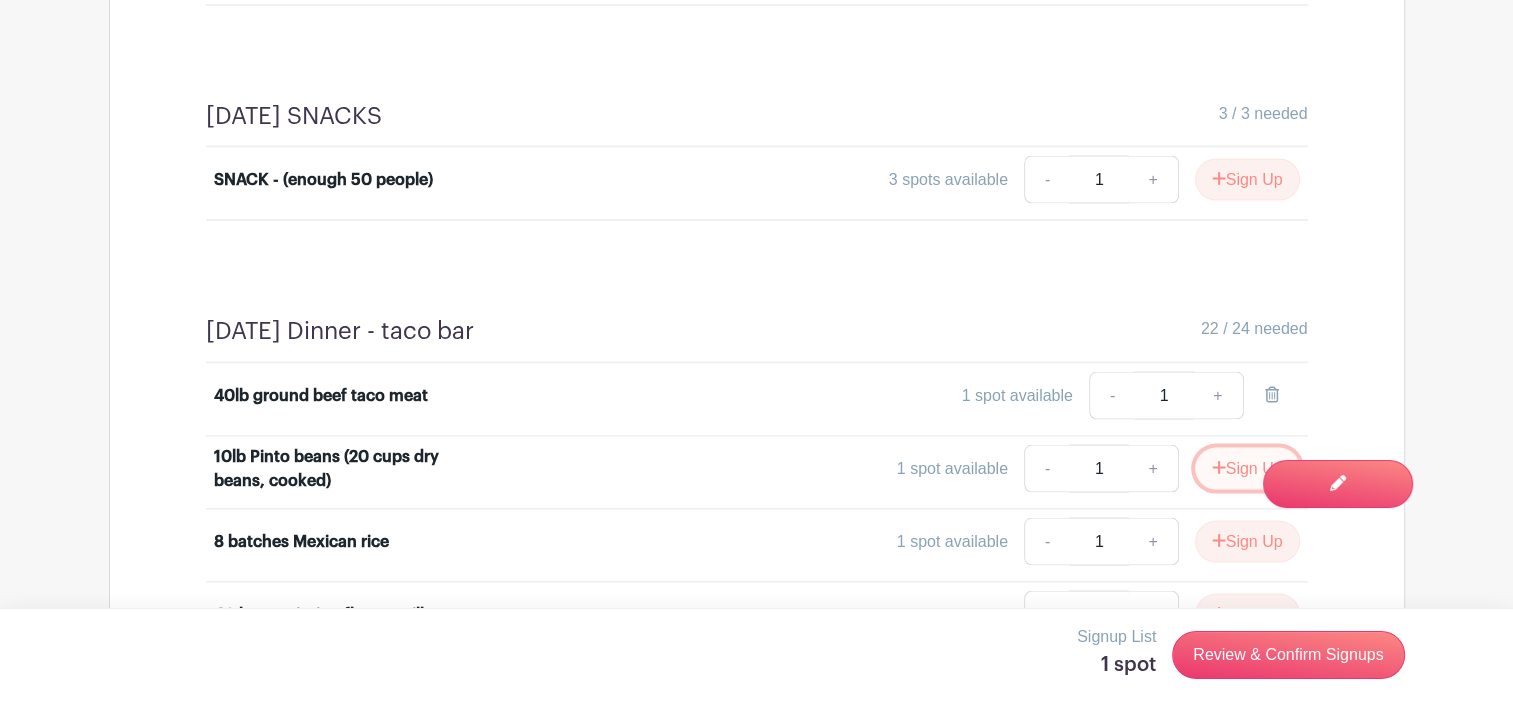 click on "Sign Up" at bounding box center (1247, 469) 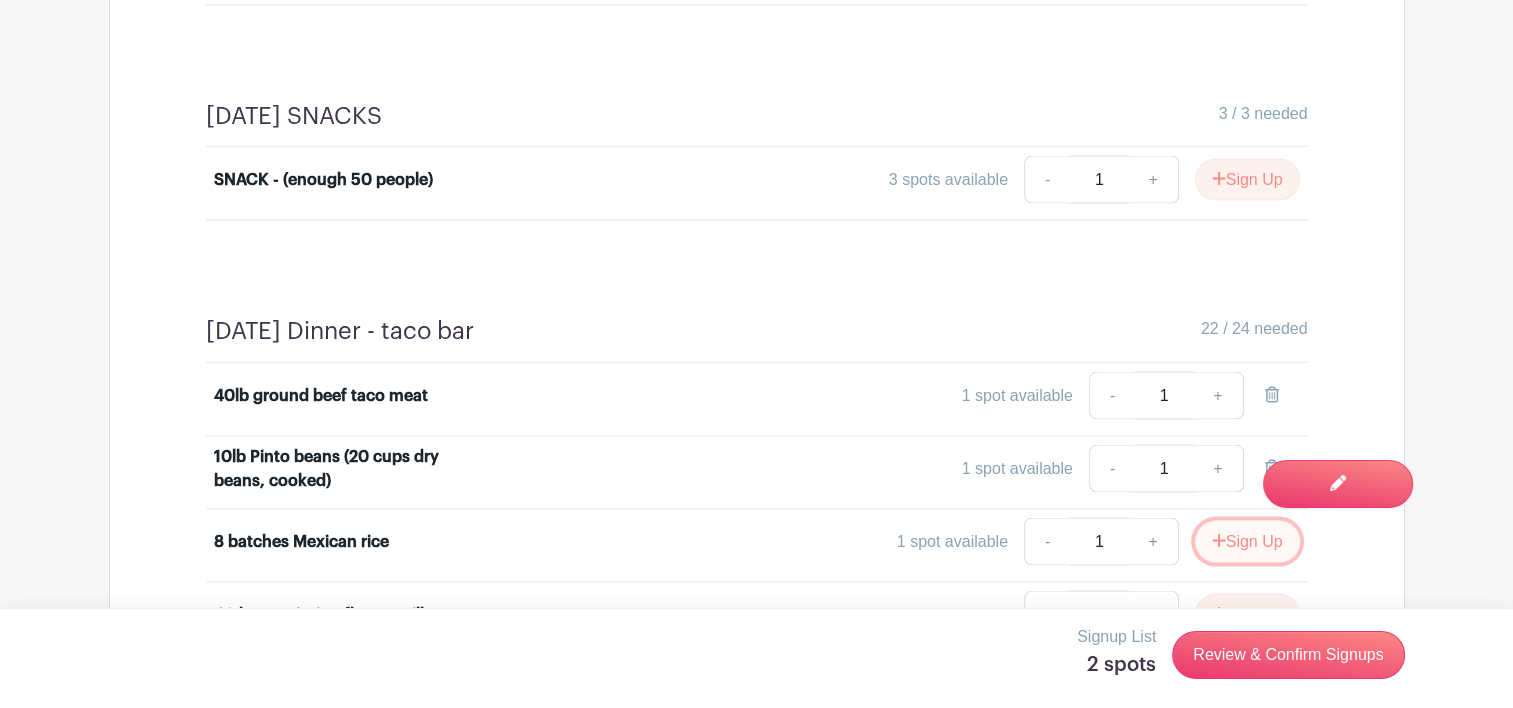 click on "Sign Up" at bounding box center (1247, 542) 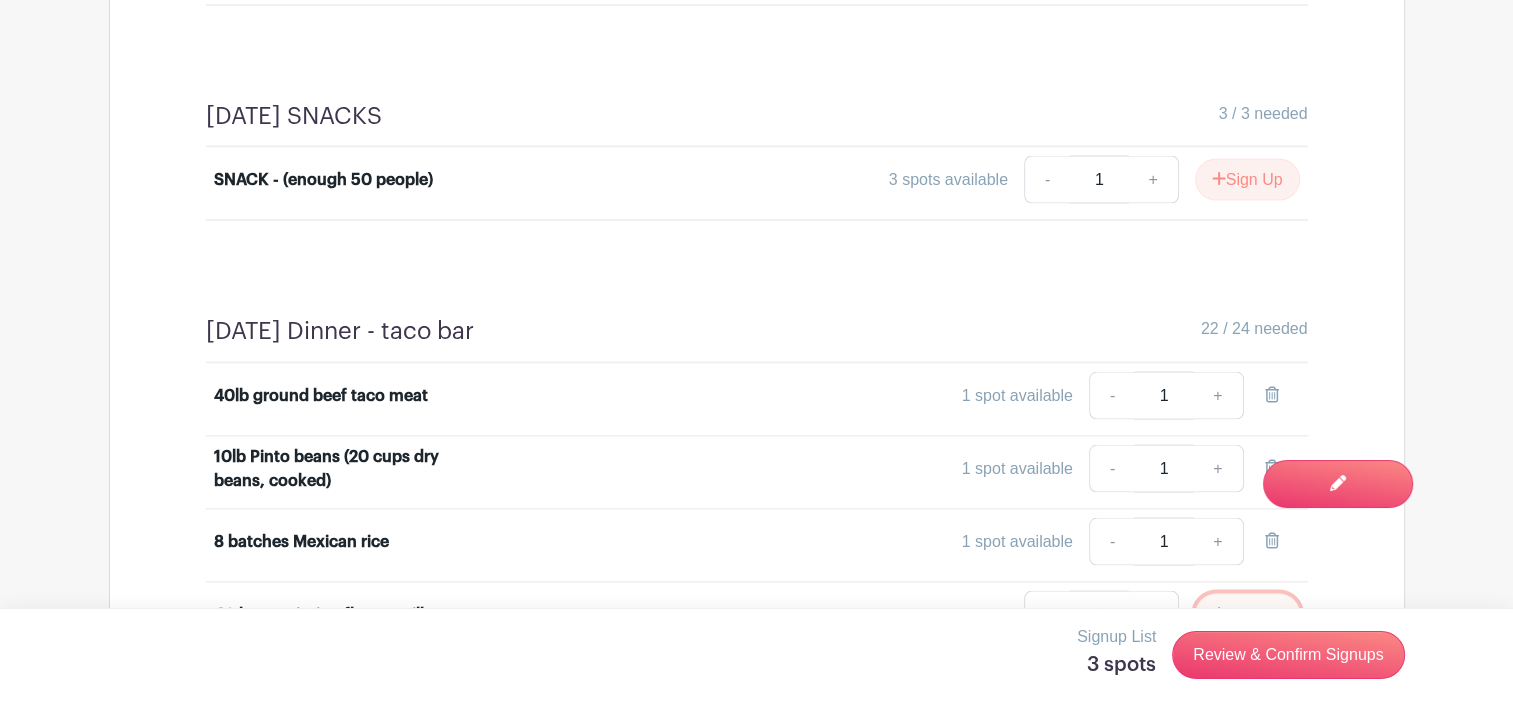 click on "Sign Up" at bounding box center [1247, 615] 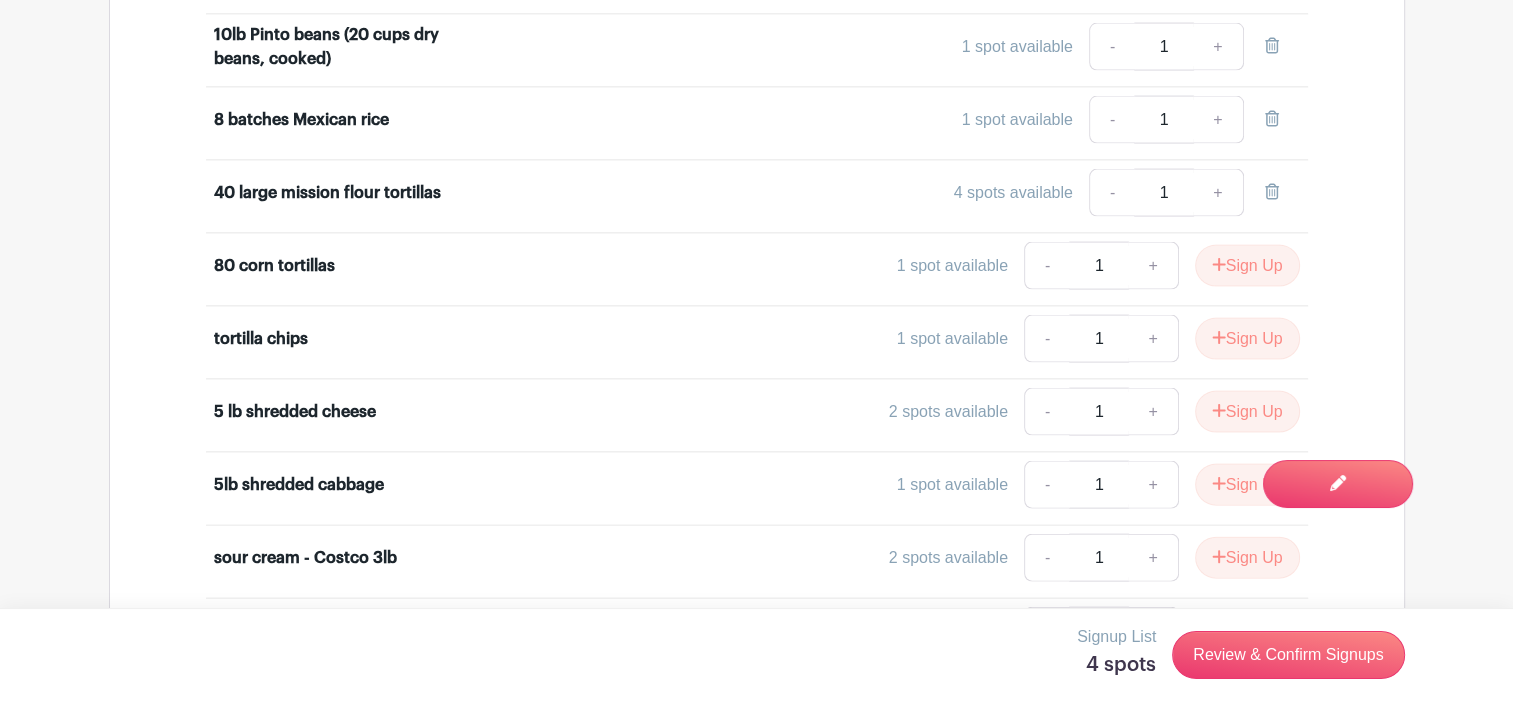 scroll, scrollTop: 4268, scrollLeft: 0, axis: vertical 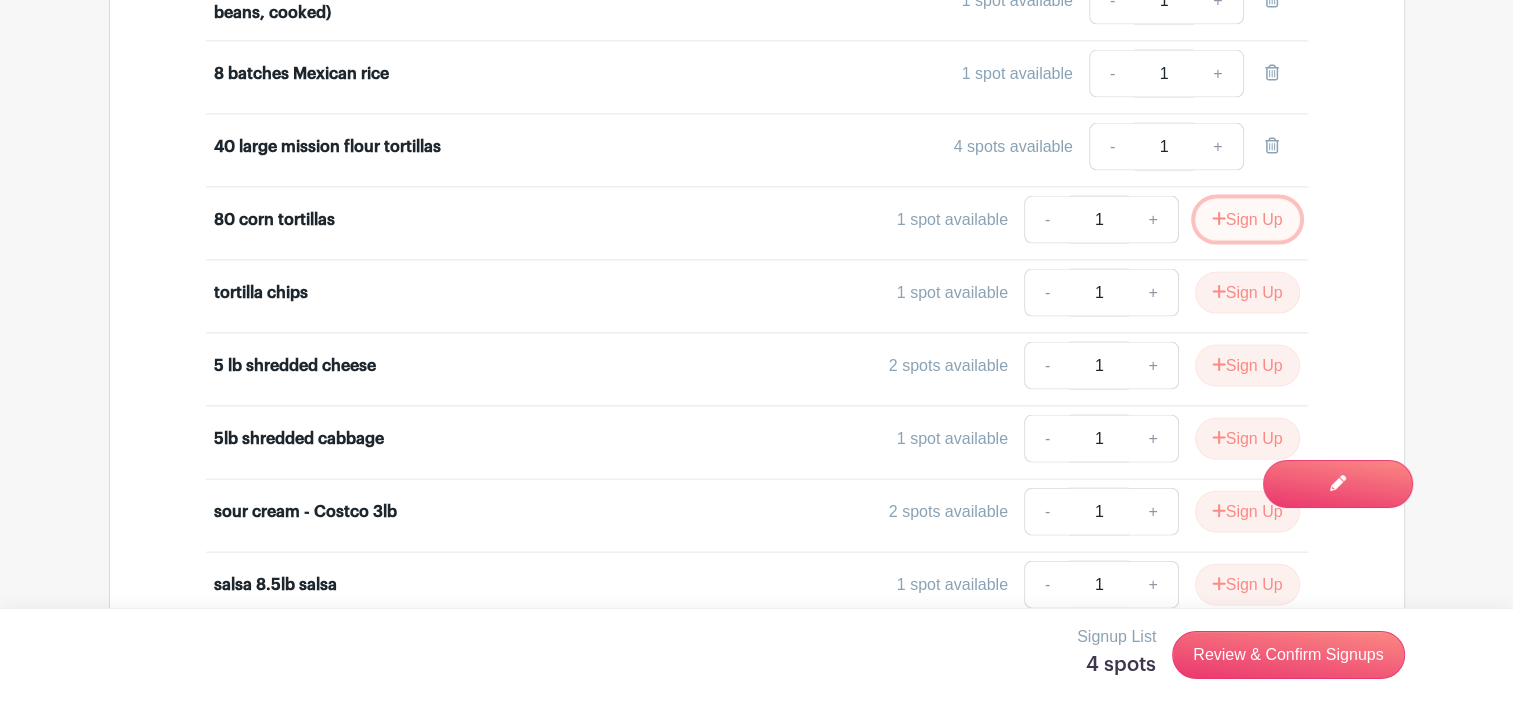 click on "Sign Up" at bounding box center (1247, 220) 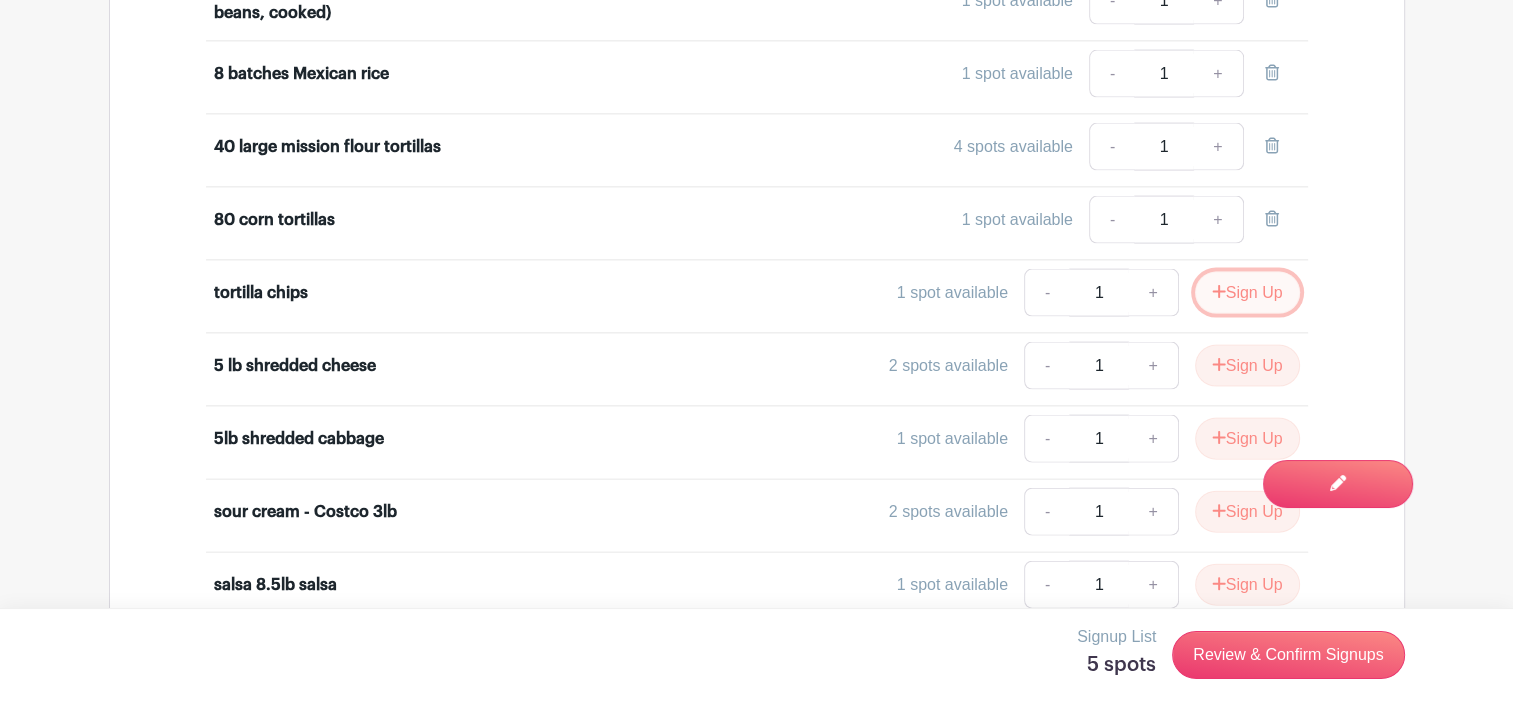 click on "Sign Up" at bounding box center (1247, 293) 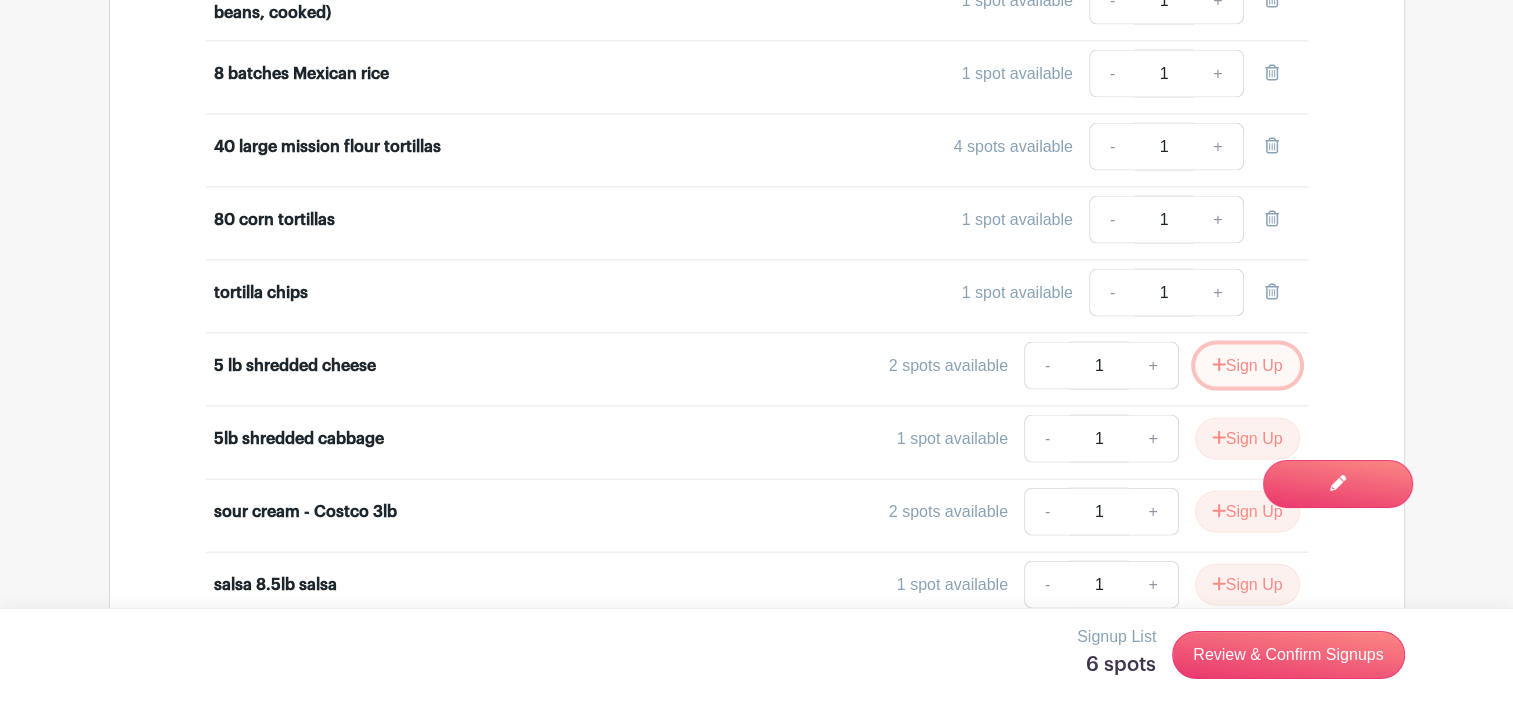 click on "Sign Up" at bounding box center [1247, 366] 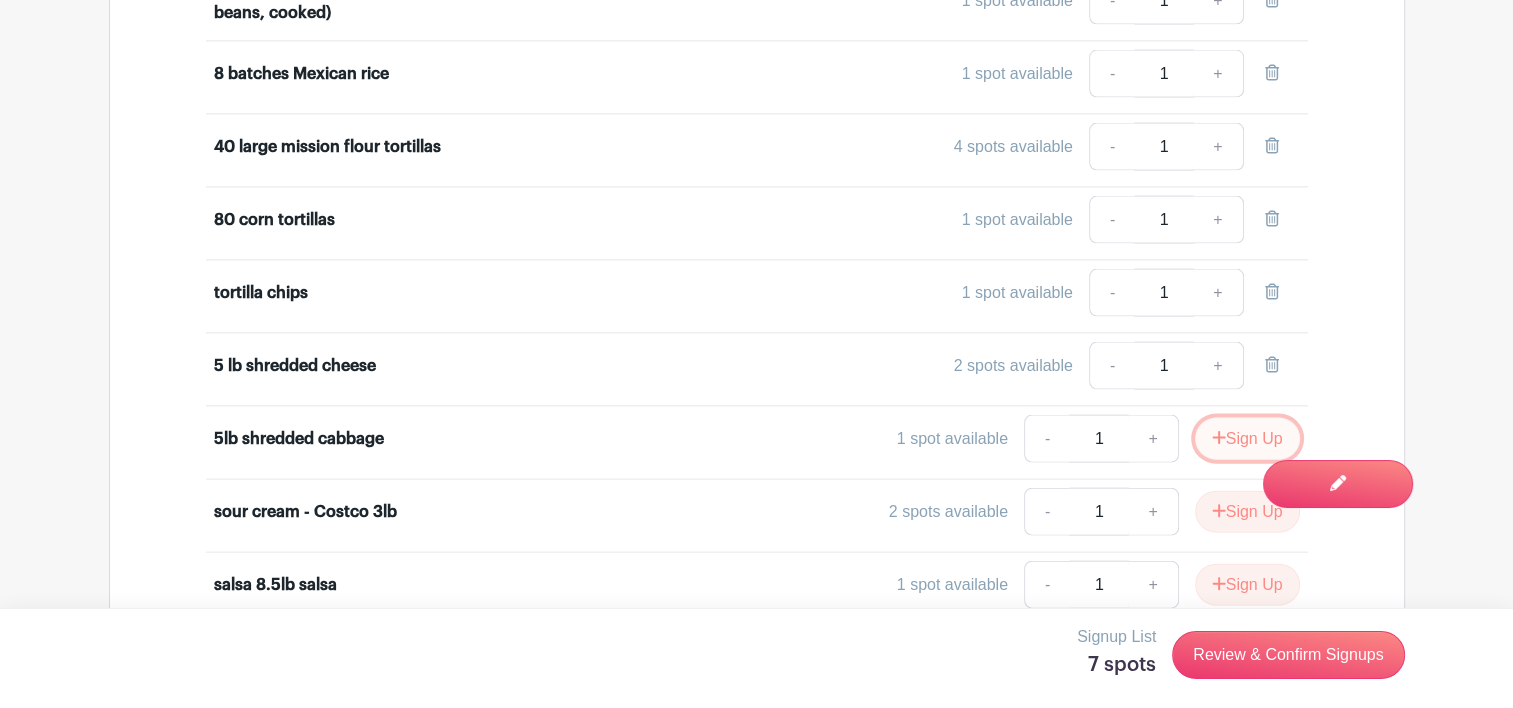click on "Sign Up" at bounding box center [1247, 439] 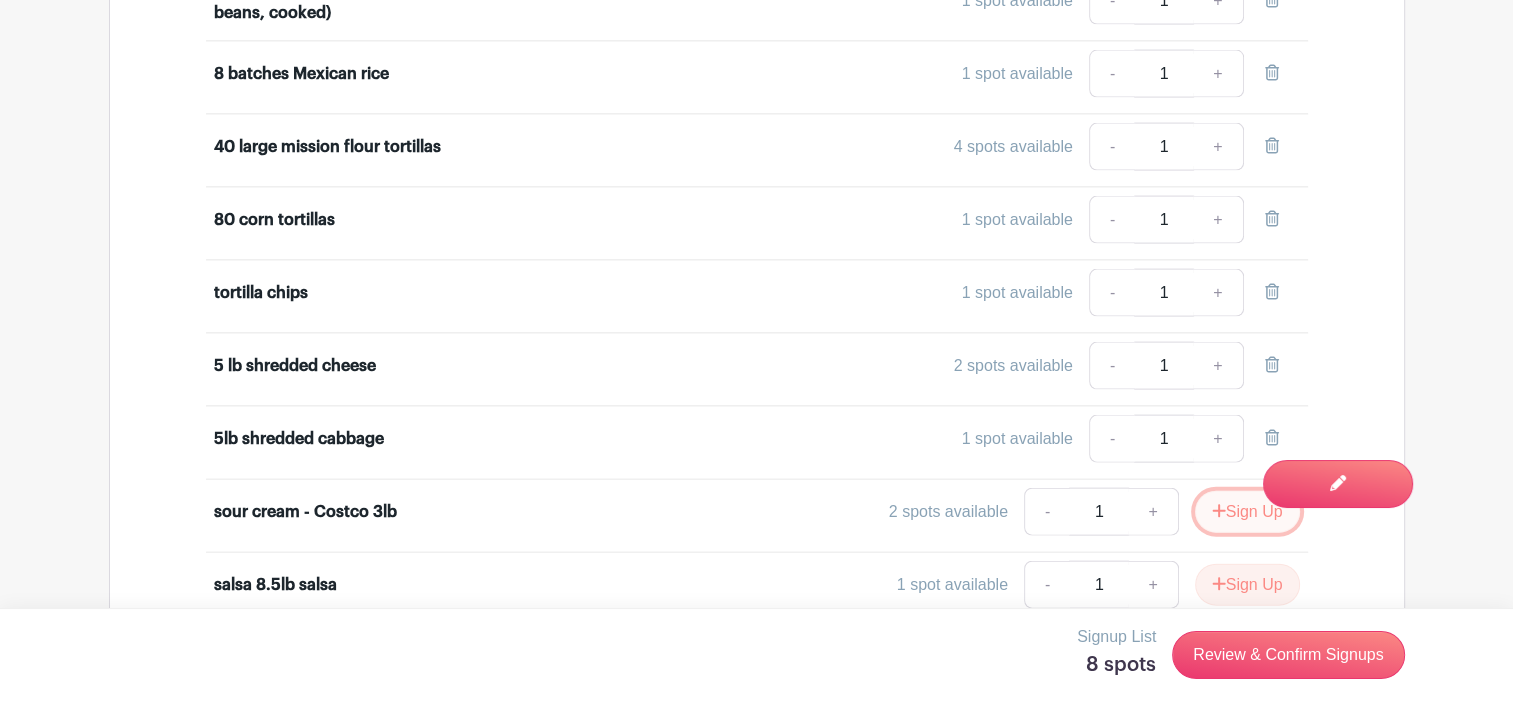 click on "Sign Up" at bounding box center [1247, 512] 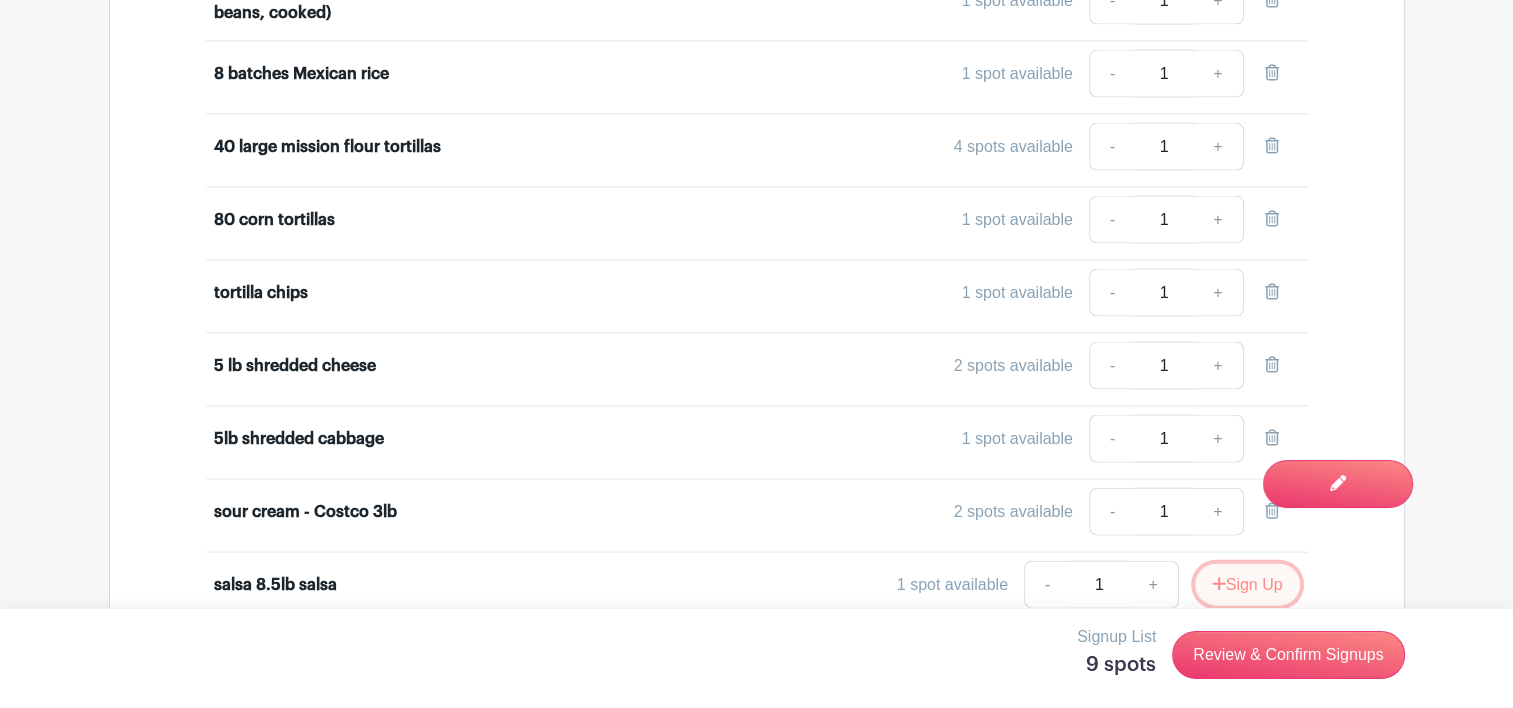 click on "Sign Up" at bounding box center (1247, 585) 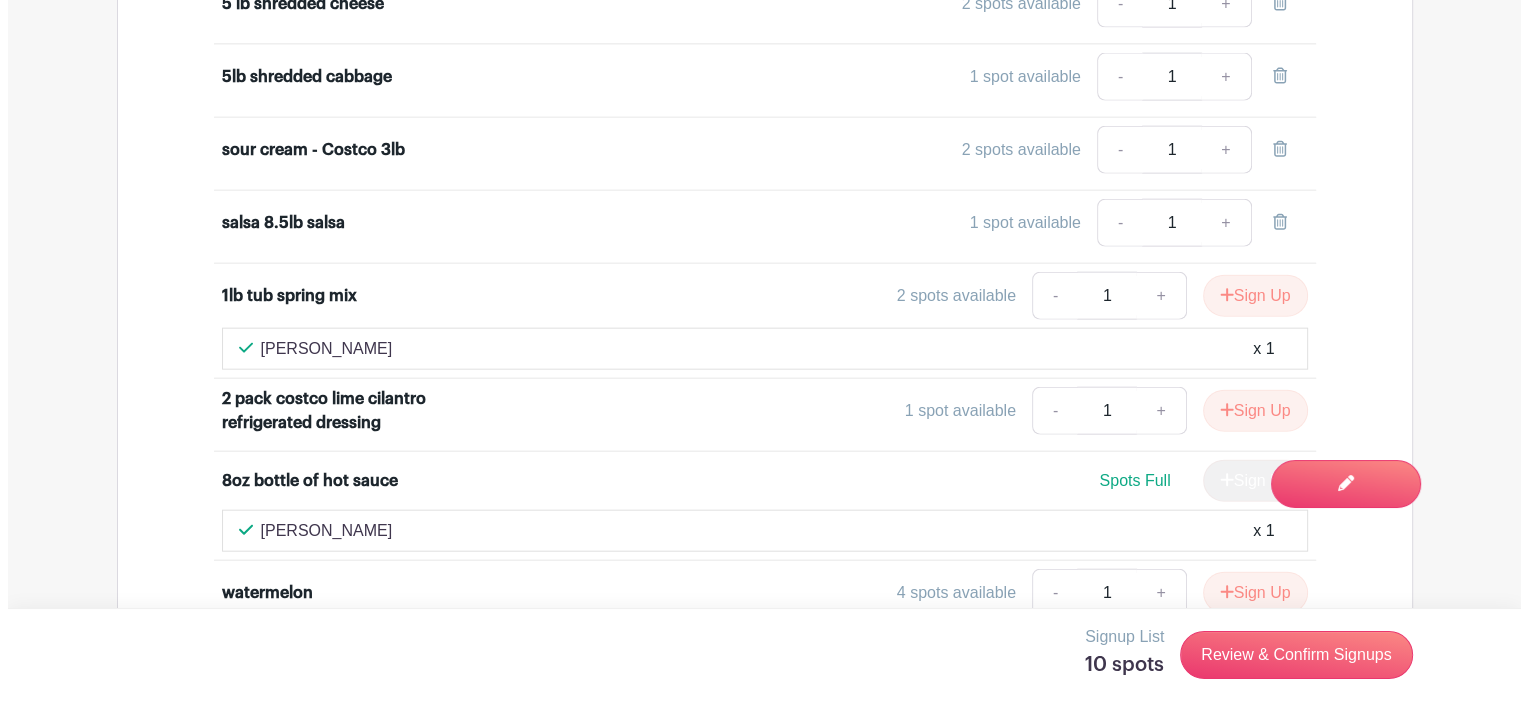 scroll, scrollTop: 4643, scrollLeft: 0, axis: vertical 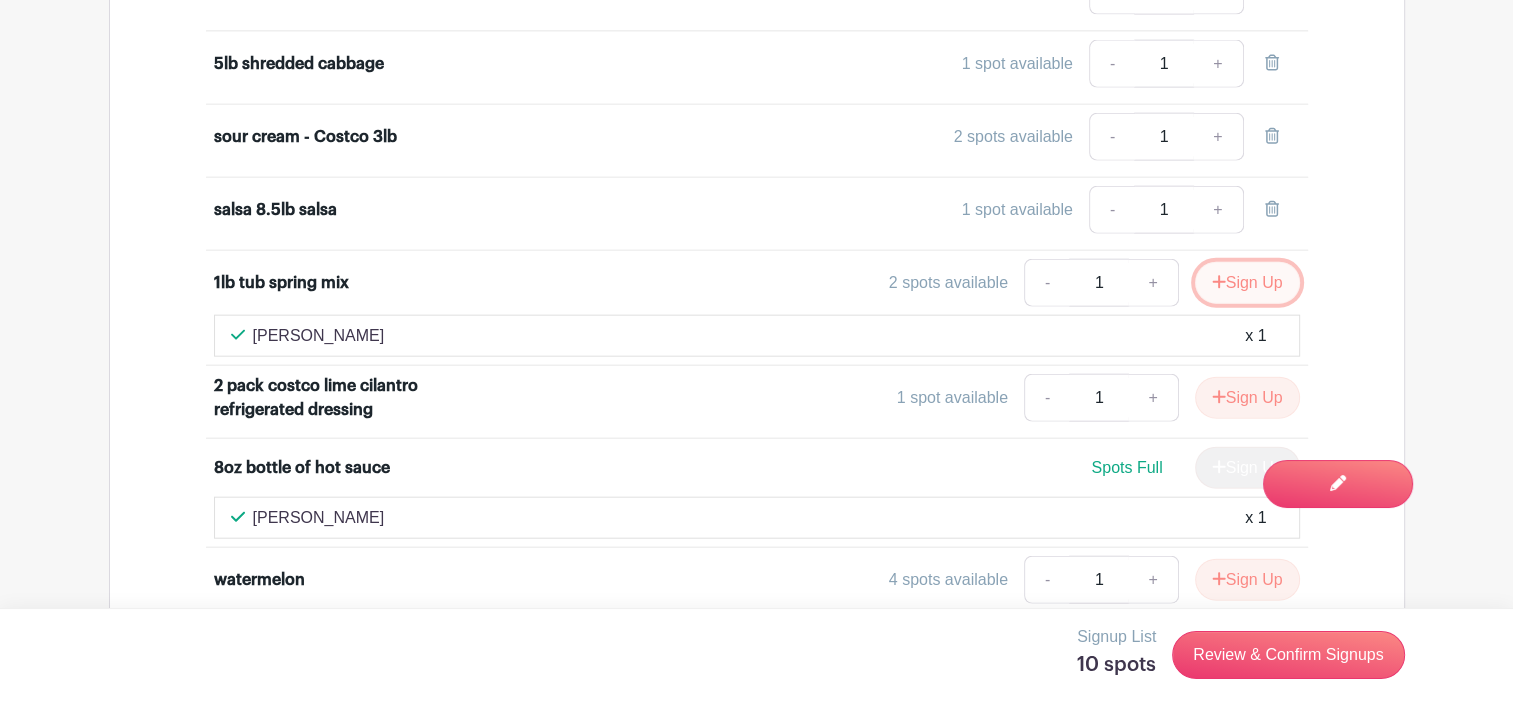 click on "Sign Up" at bounding box center [1247, 283] 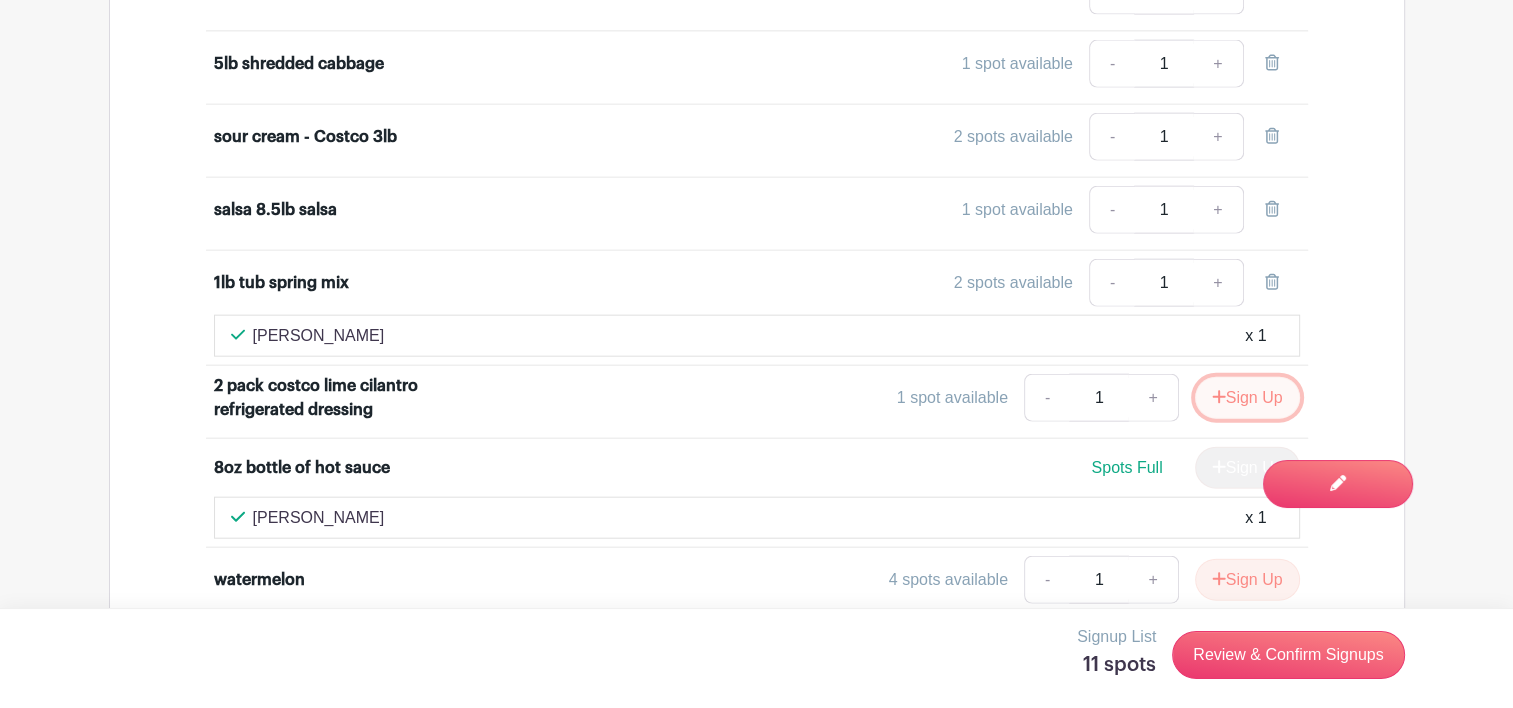 click on "Sign Up" at bounding box center [1247, 398] 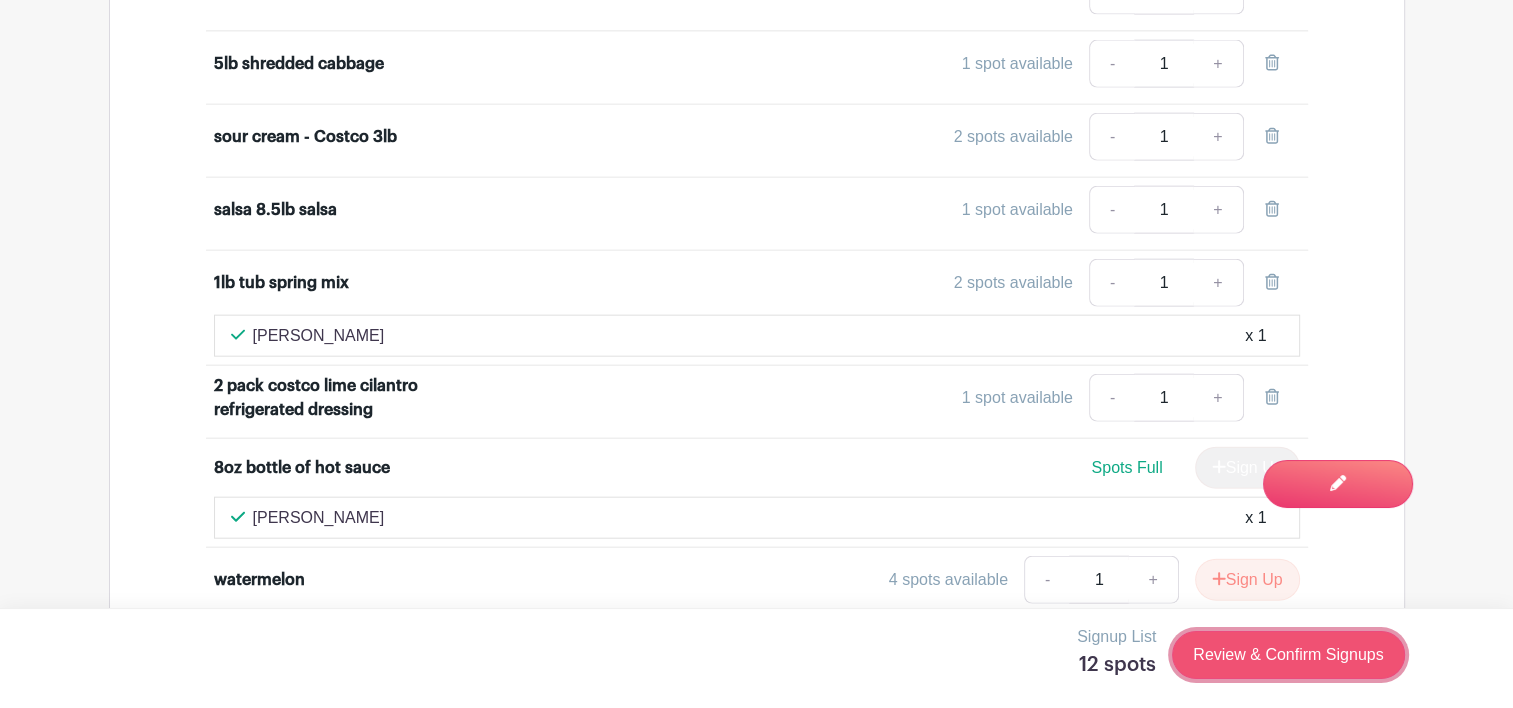 click on "Review & Confirm Signups" at bounding box center [1288, 655] 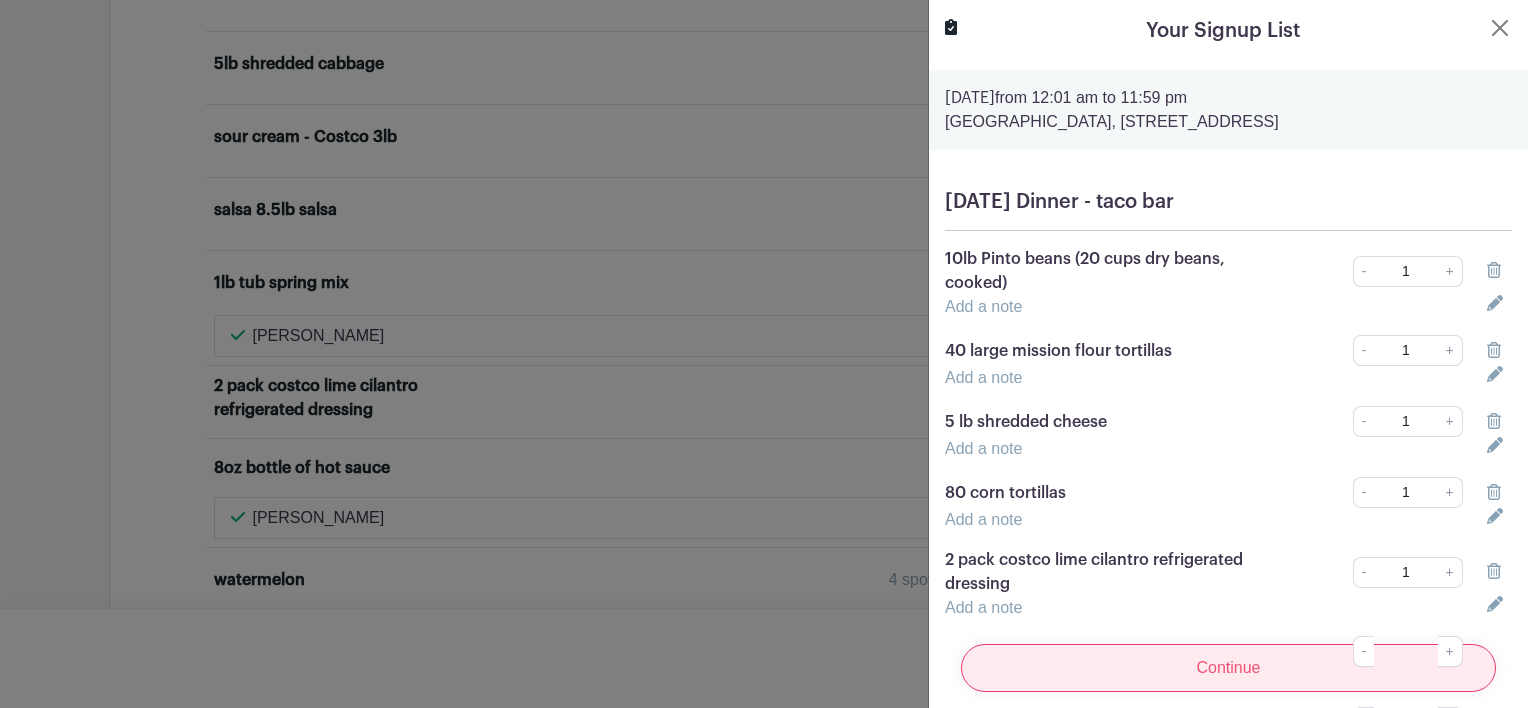 click on "Continue" at bounding box center [1228, 668] 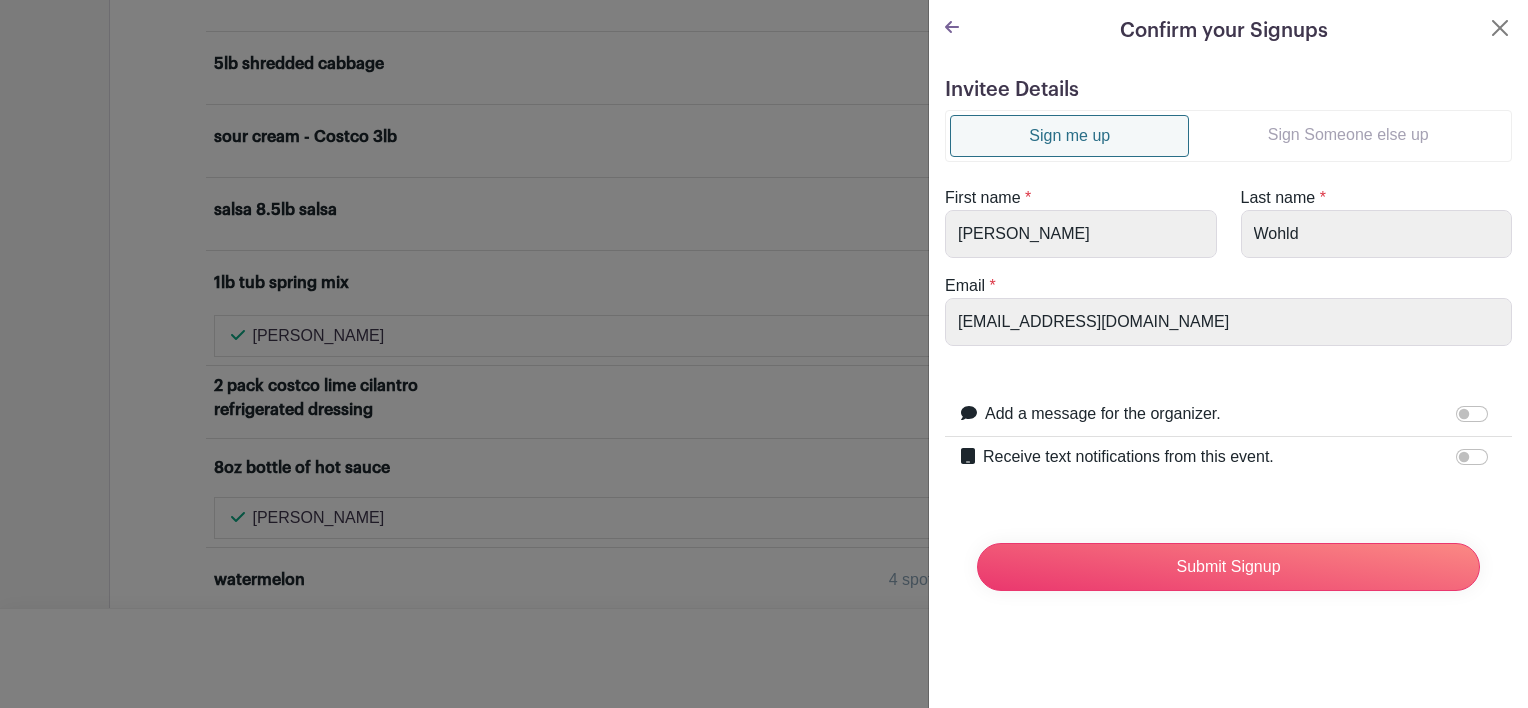 click on "Sign Someone else up" at bounding box center (1348, 135) 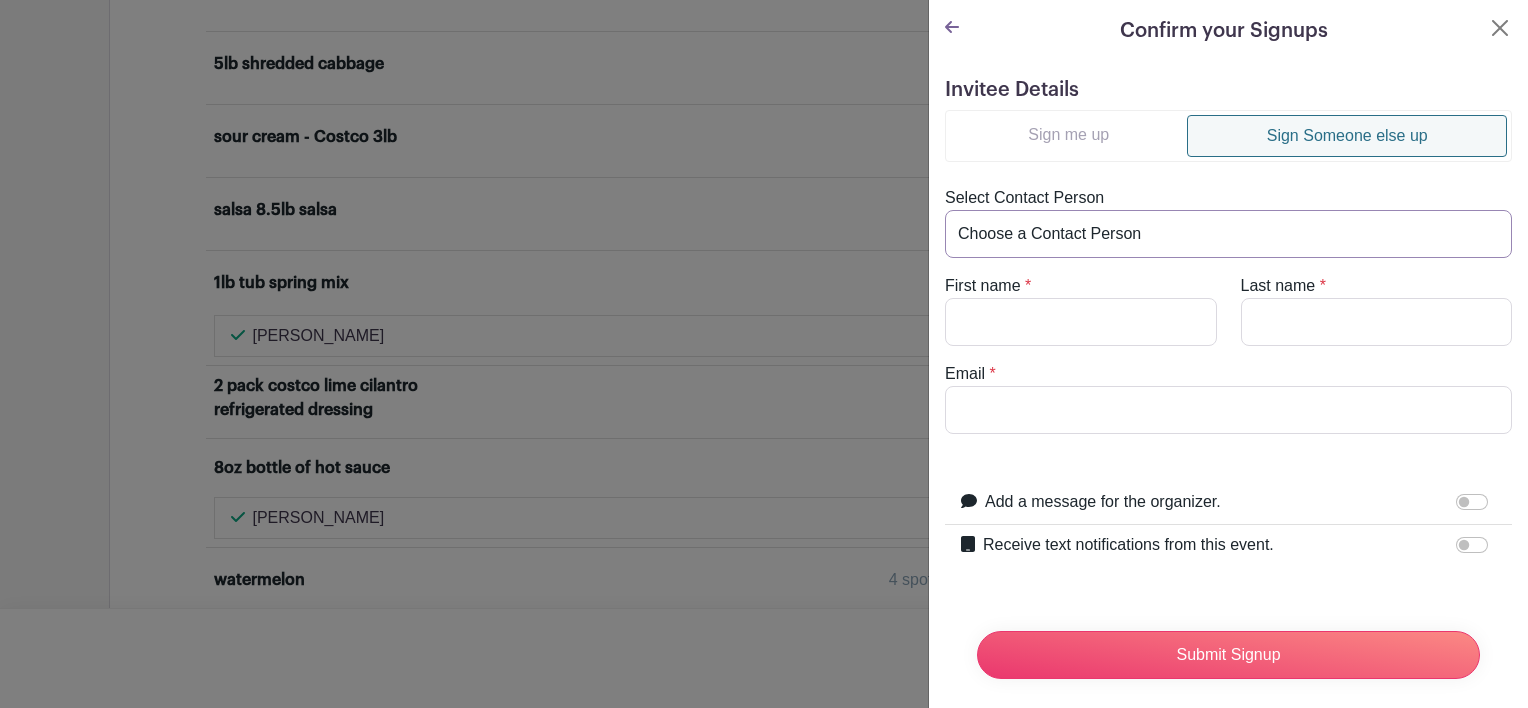 click on "Choose a Contact Person [PERSON_NAME] ([EMAIL_ADDRESS][DOMAIN_NAME])
[PERSON_NAME] ([PERSON_NAME][EMAIL_ADDRESS][DOMAIN_NAME])
[PERSON_NAME] ([EMAIL_ADDRESS][DOMAIN_NAME])" at bounding box center (1228, 234) 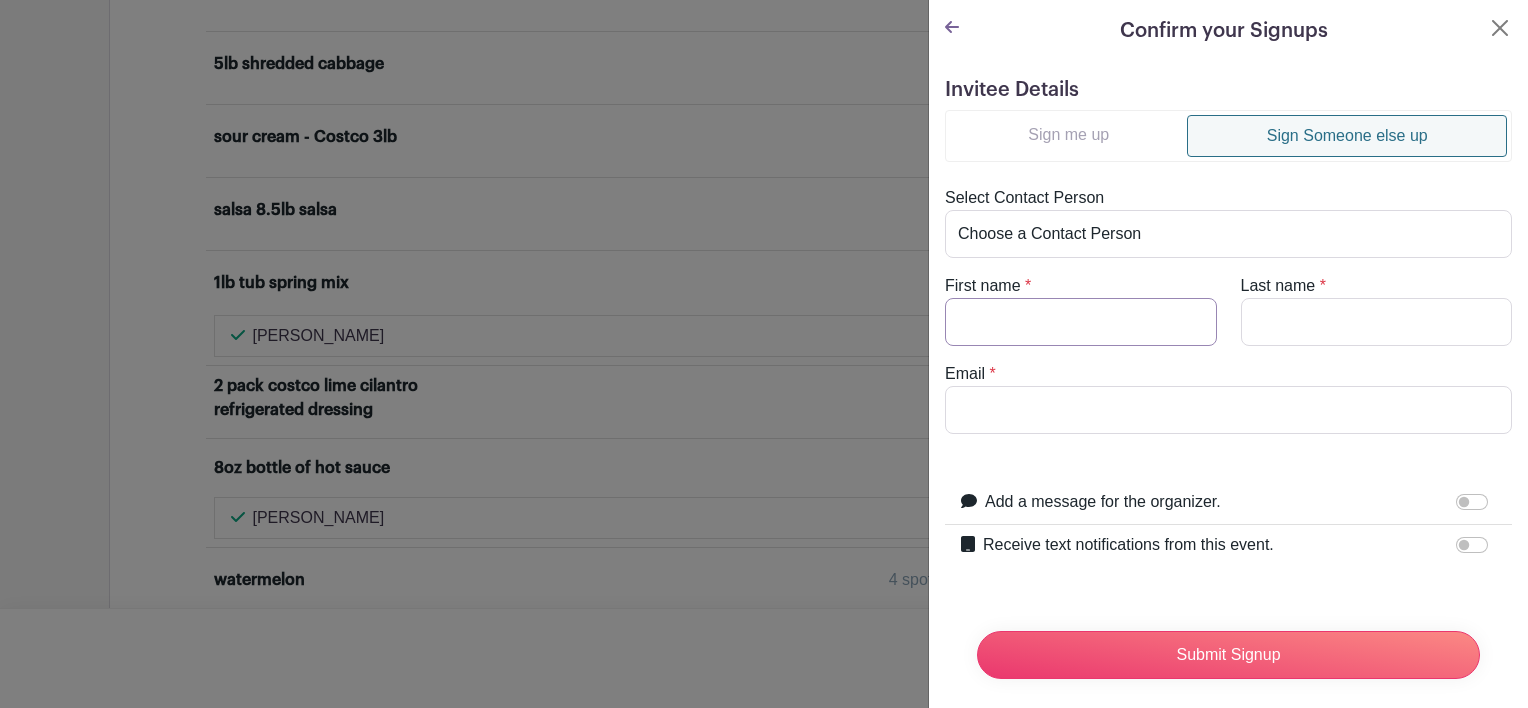 drag, startPoint x: 1050, startPoint y: 314, endPoint x: 1059, endPoint y: 296, distance: 20.12461 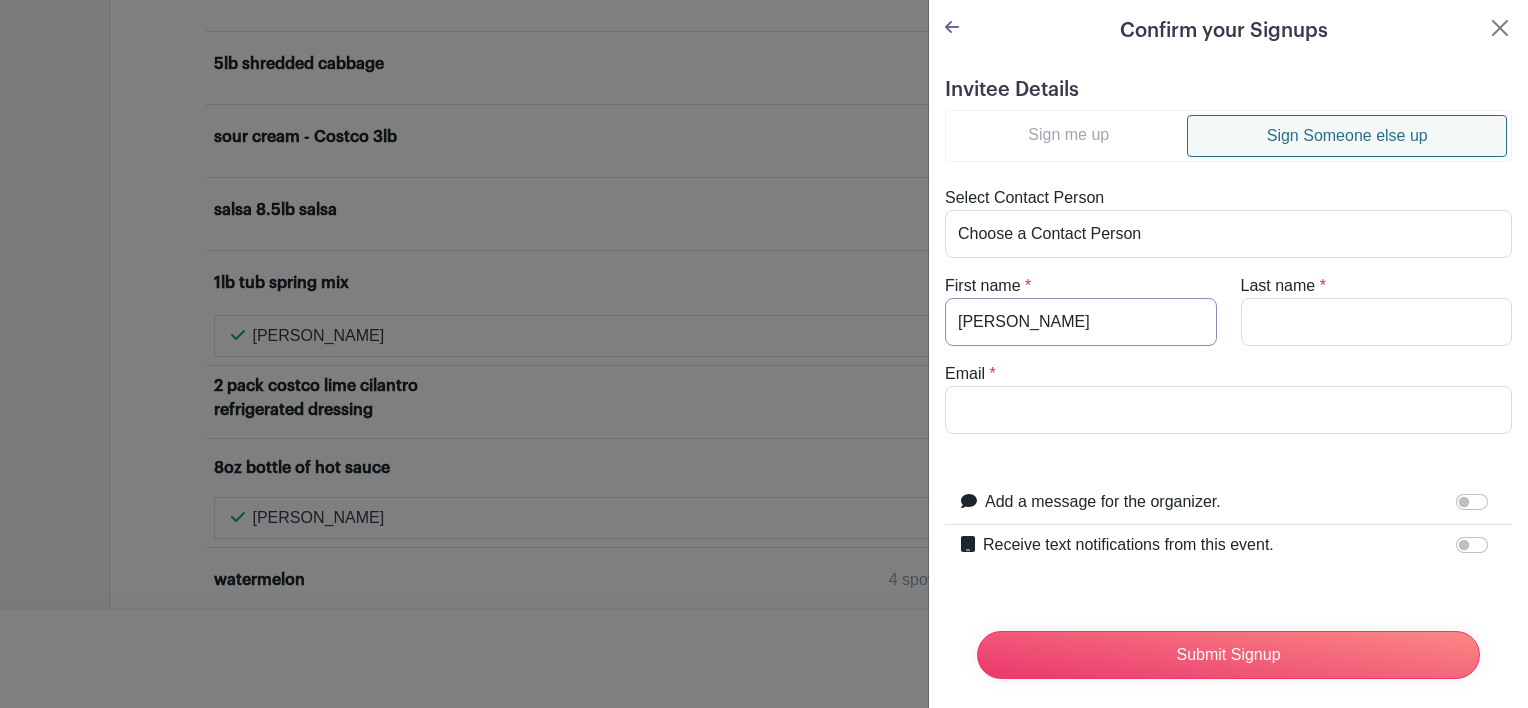 type on "[PERSON_NAME]" 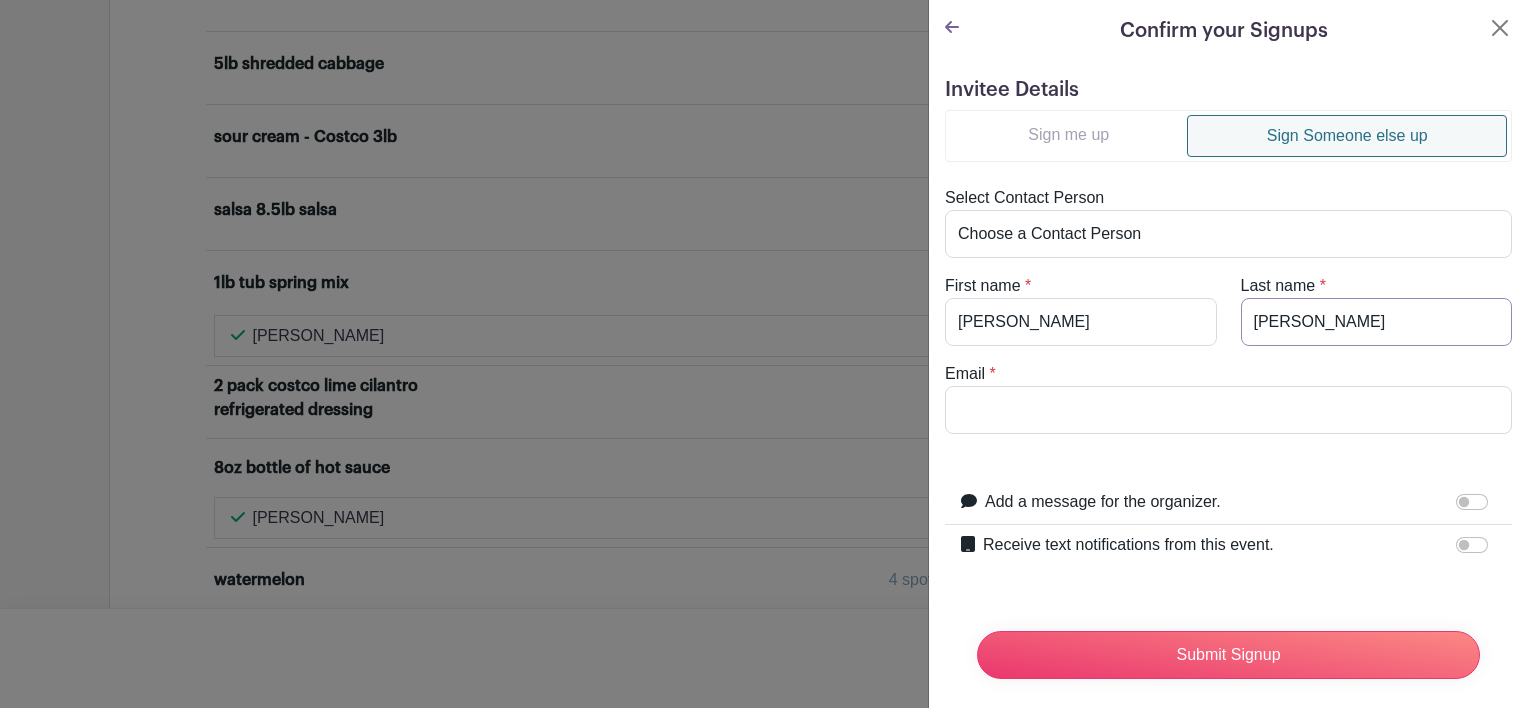 type on "[PERSON_NAME]" 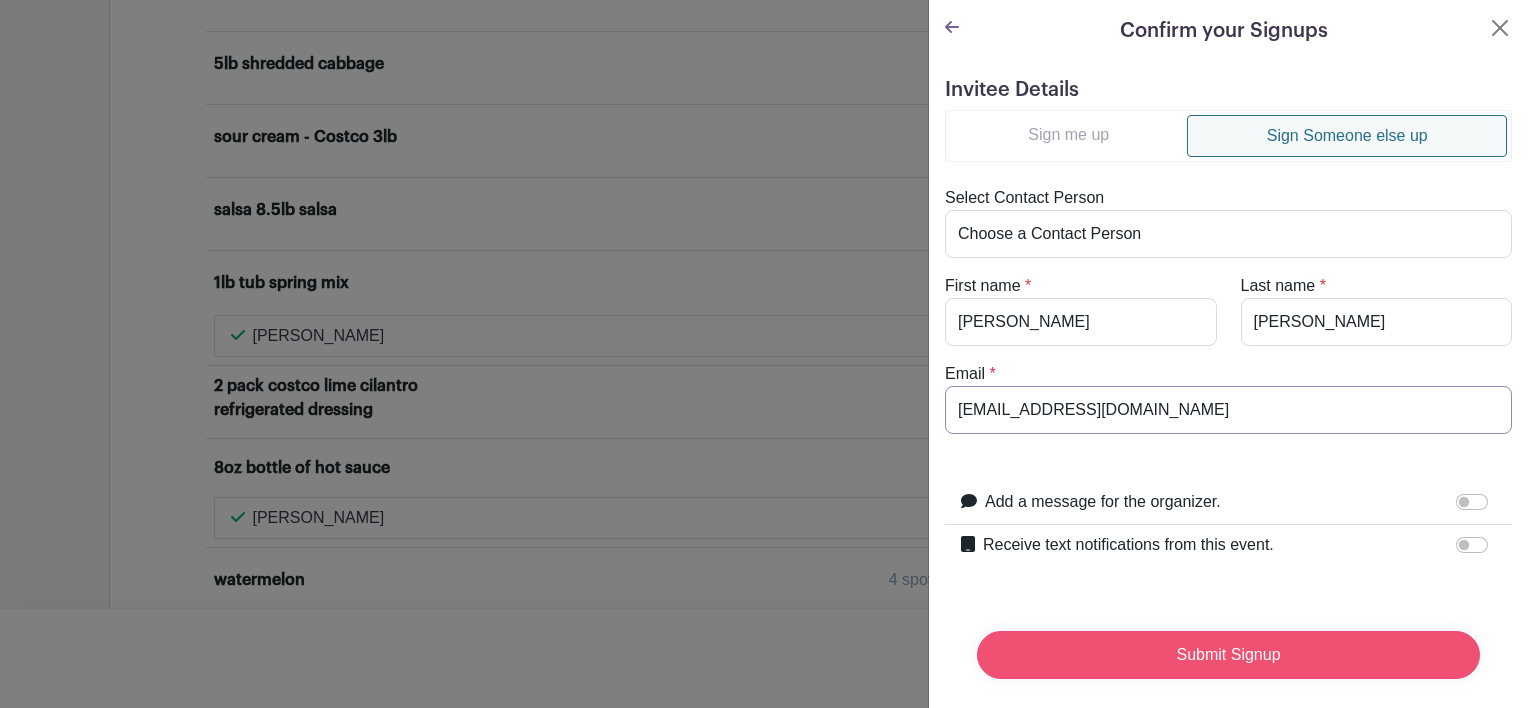 type on "[EMAIL_ADDRESS][DOMAIN_NAME]" 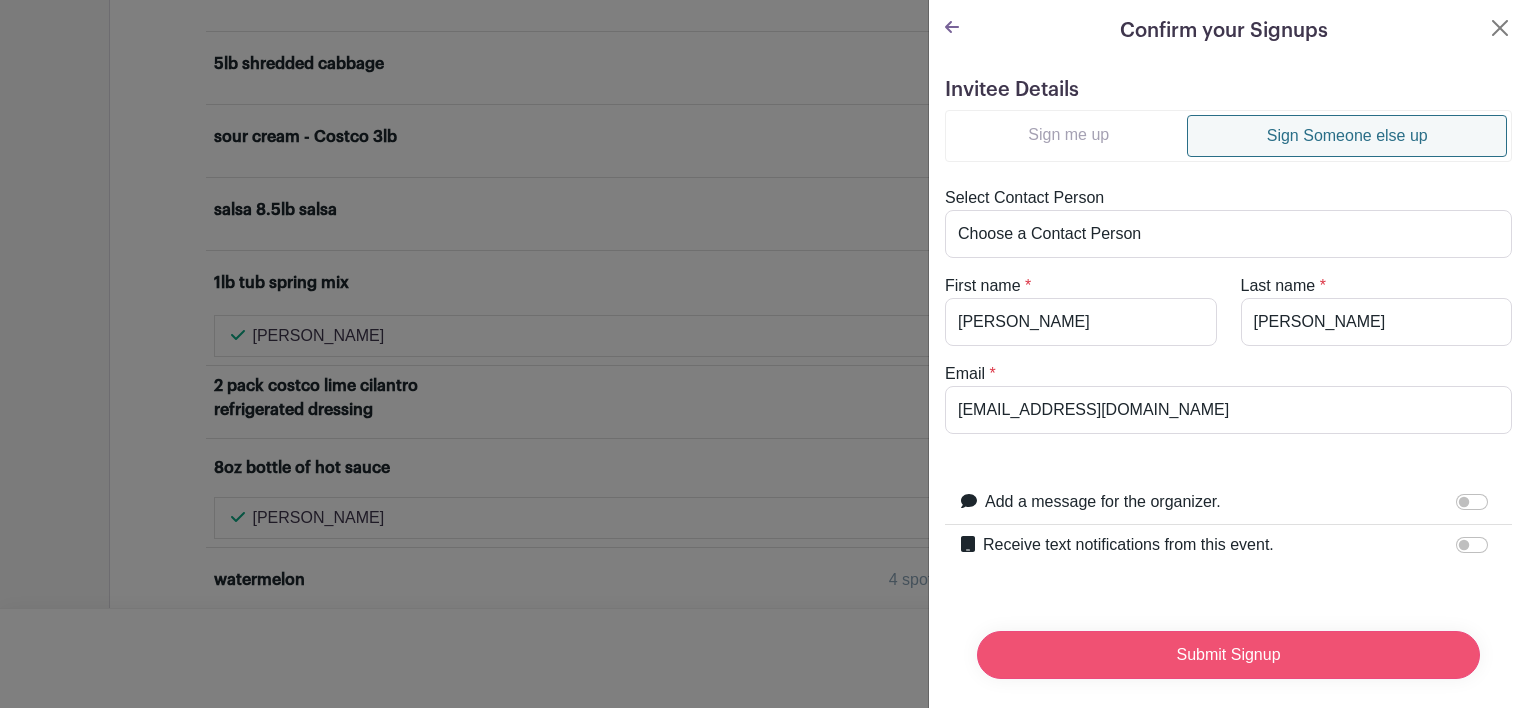click on "Submit Signup" at bounding box center (1228, 655) 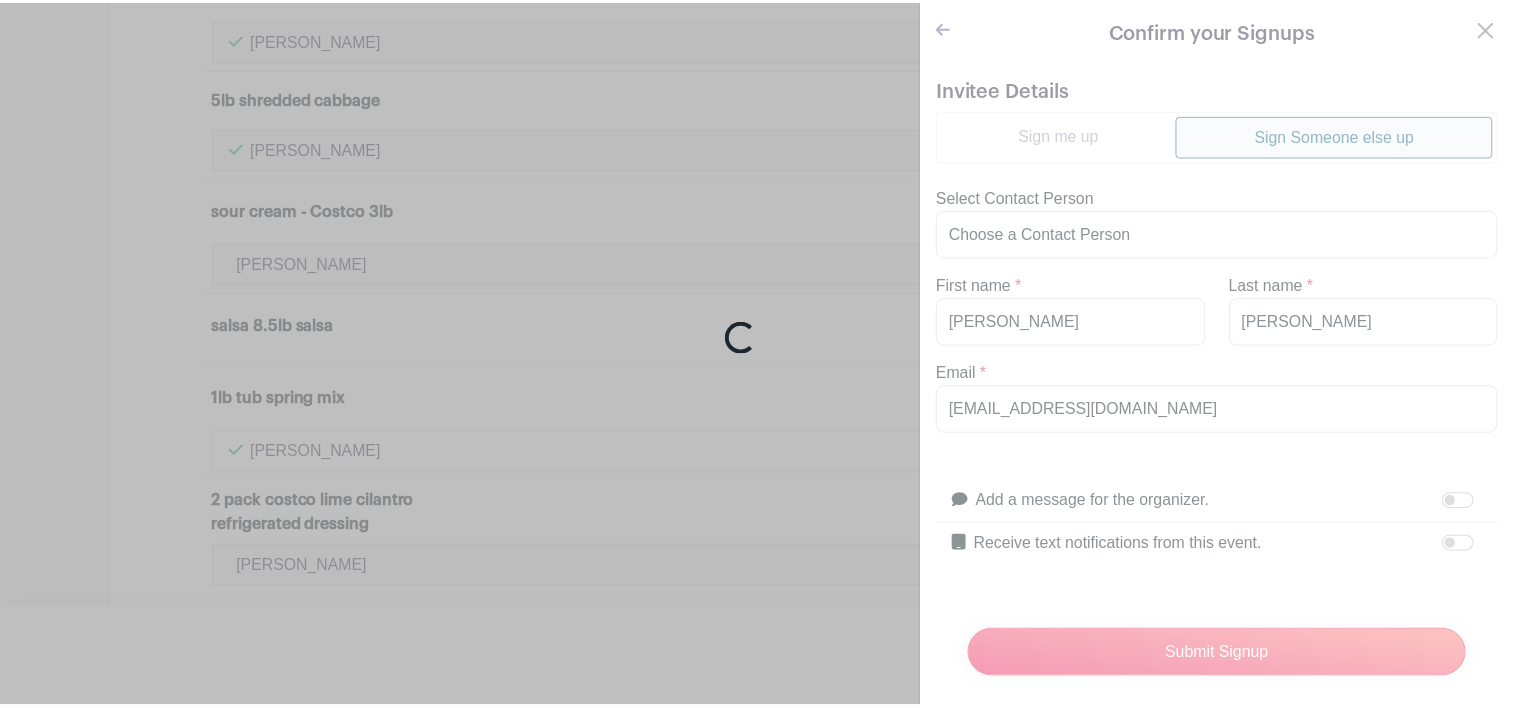 scroll, scrollTop: 4910, scrollLeft: 0, axis: vertical 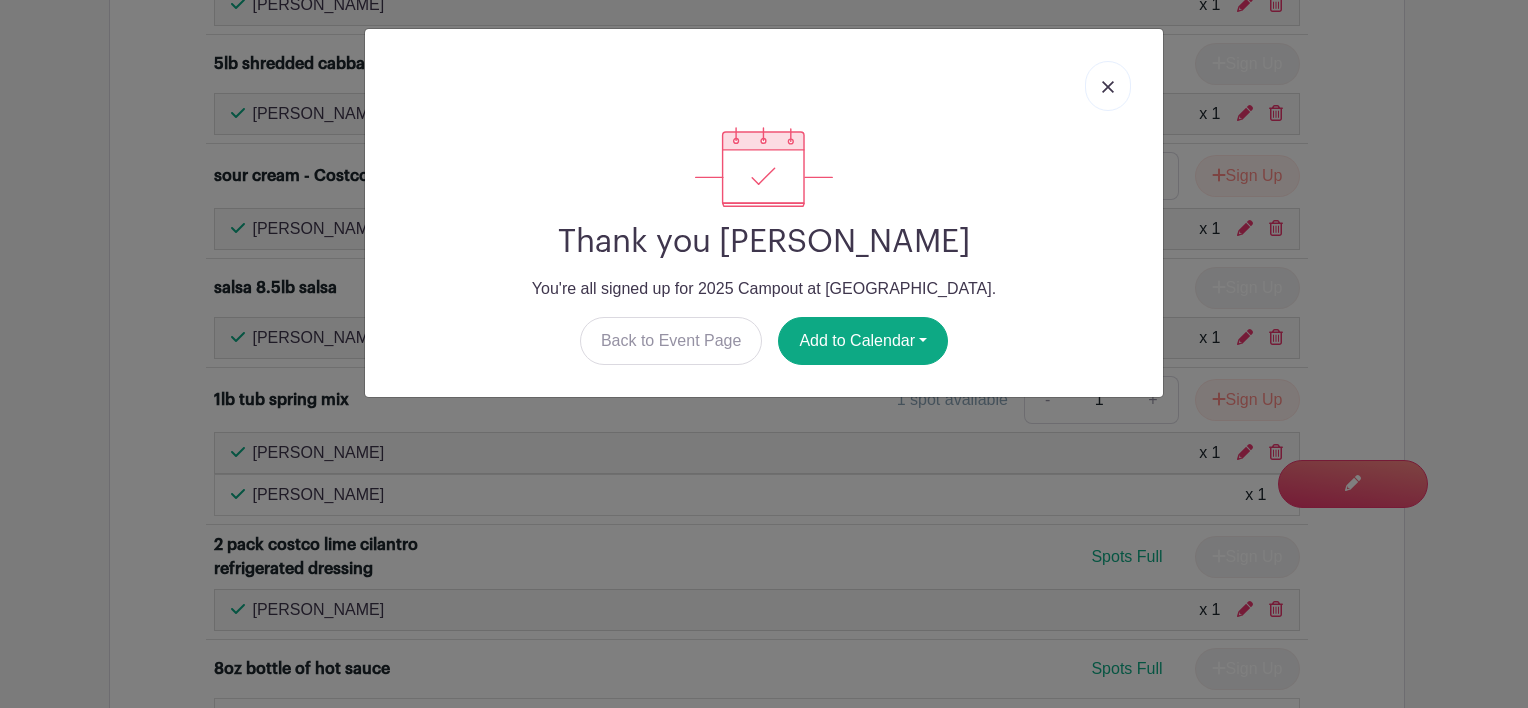 click at bounding box center (1108, 86) 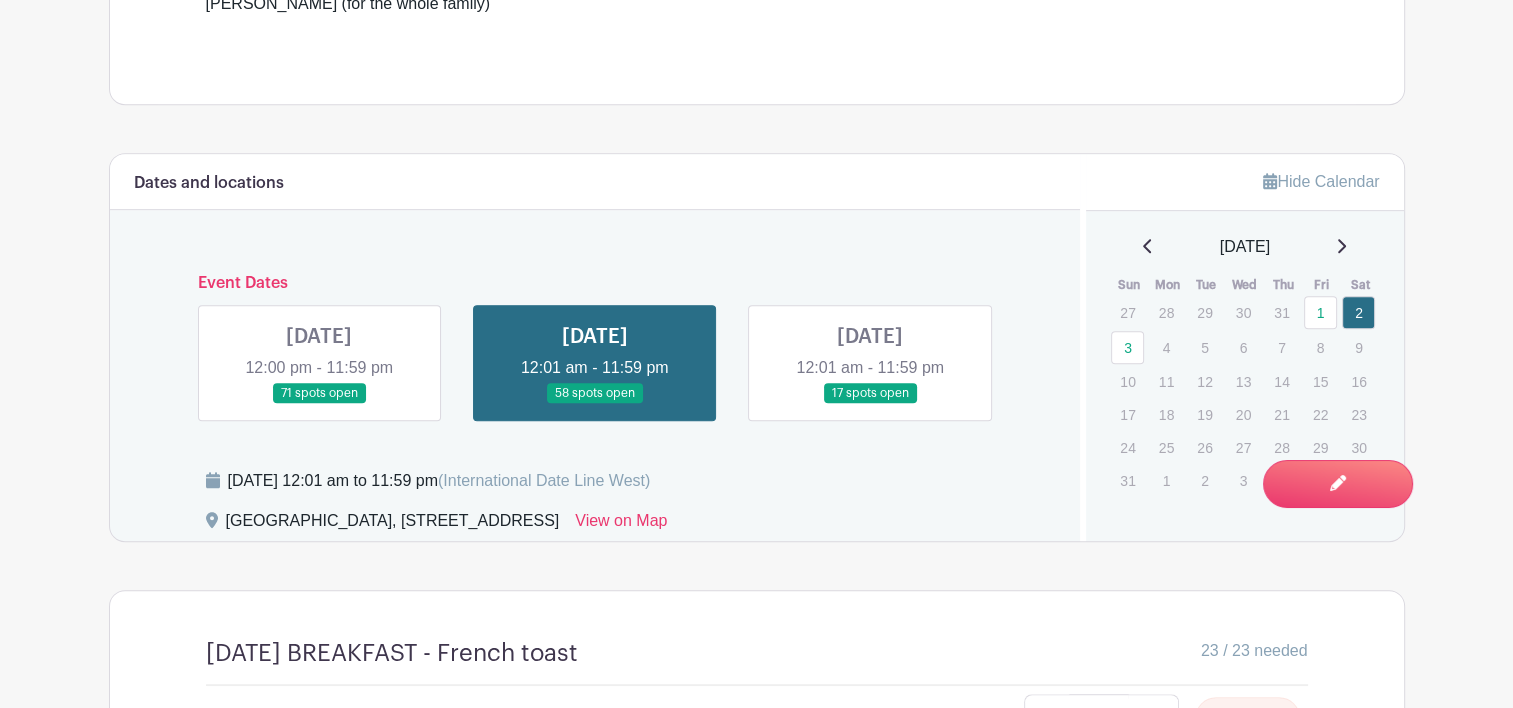 scroll, scrollTop: 1046, scrollLeft: 0, axis: vertical 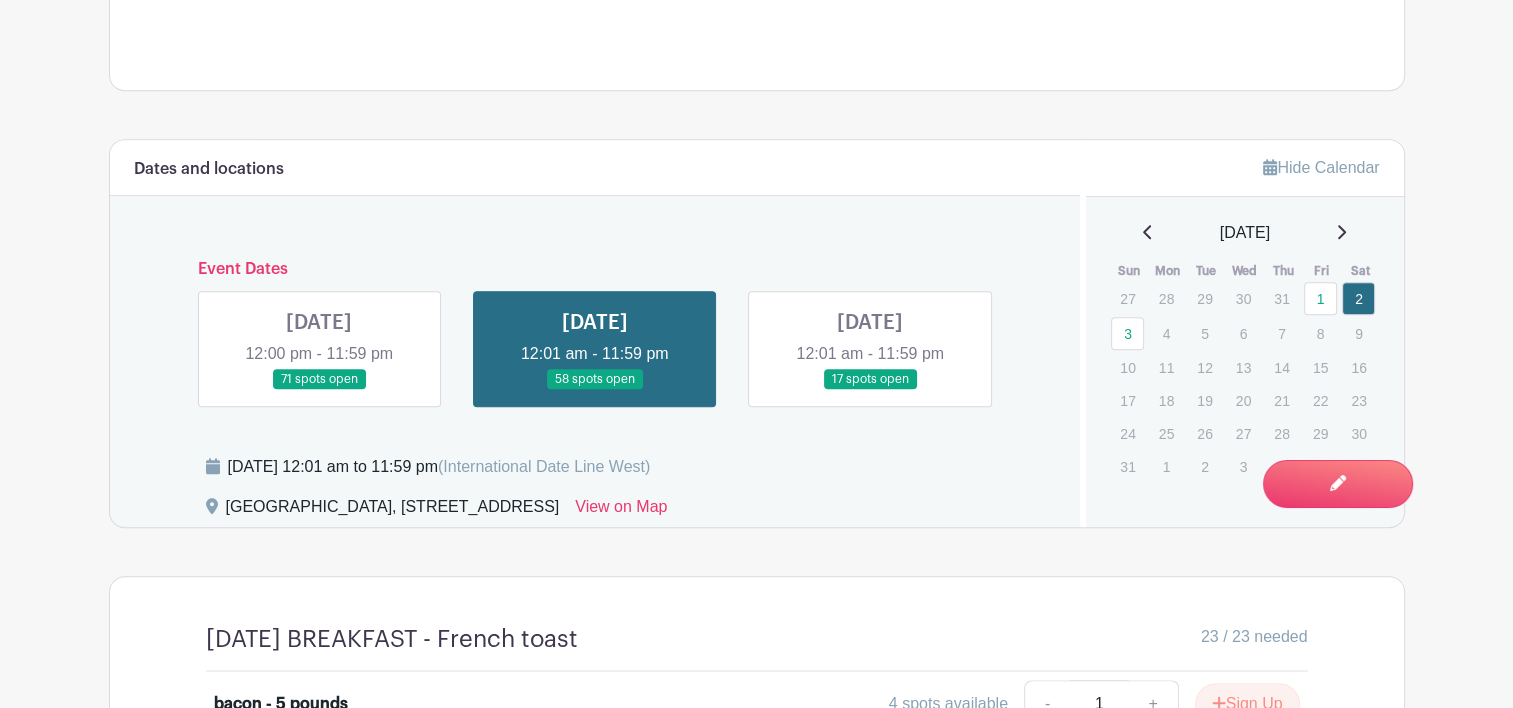 click at bounding box center (319, 390) 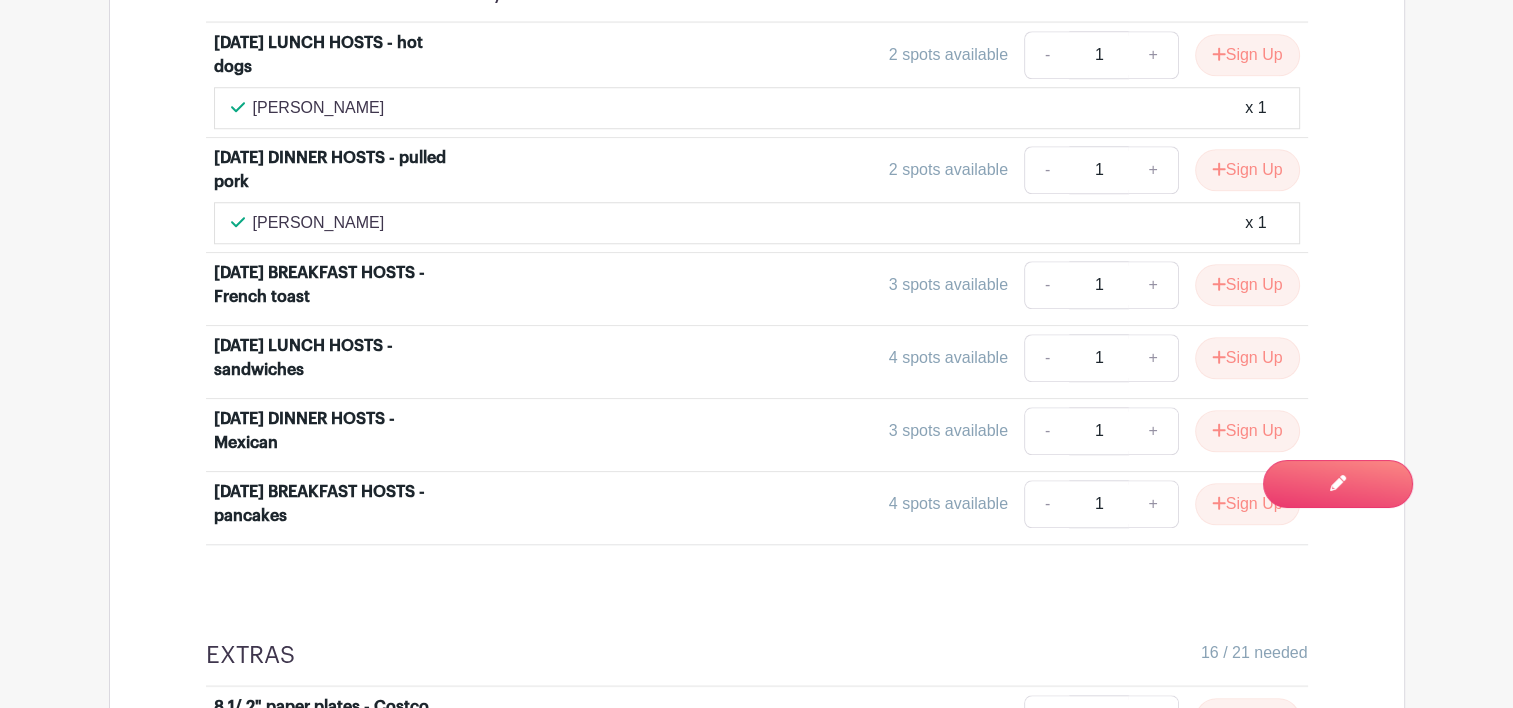 scroll, scrollTop: 1743, scrollLeft: 0, axis: vertical 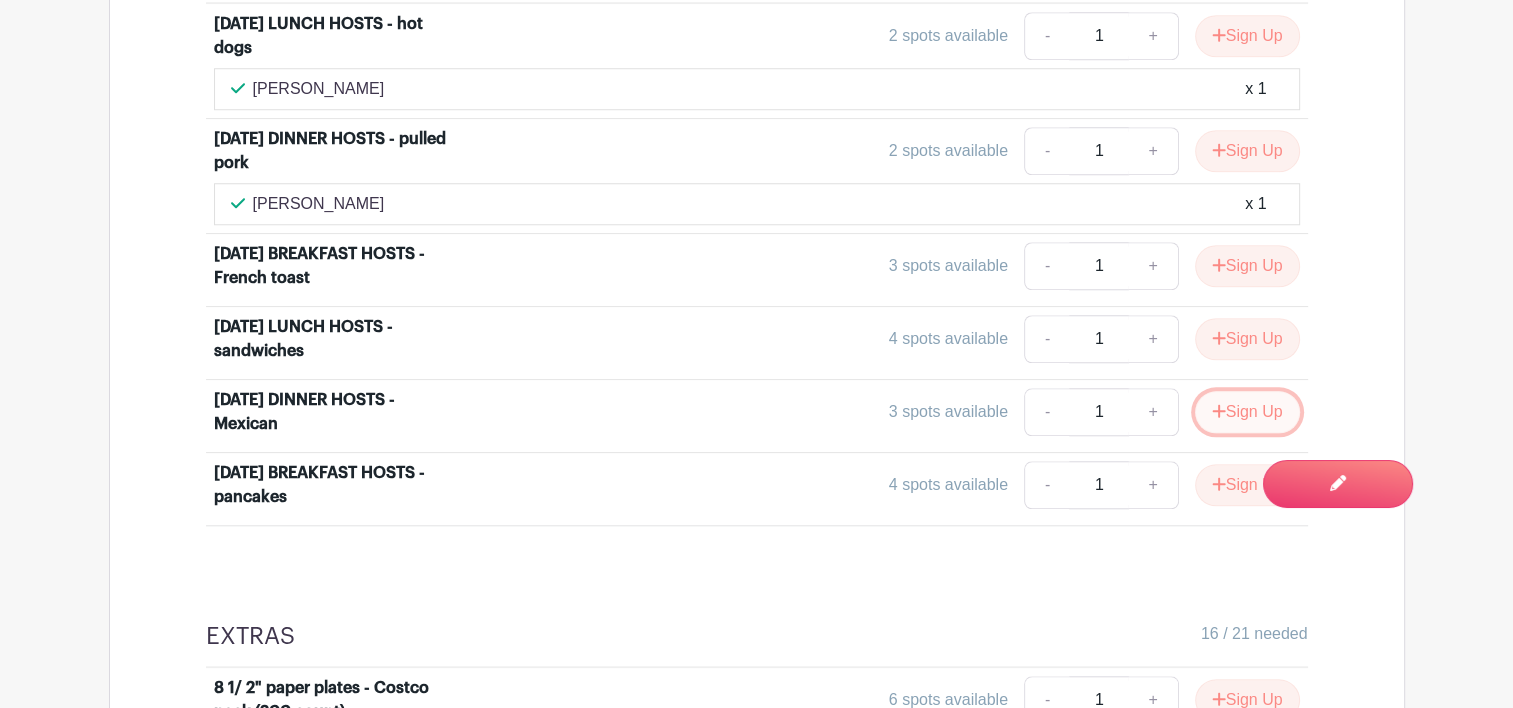 click on "Sign Up" at bounding box center (1247, 412) 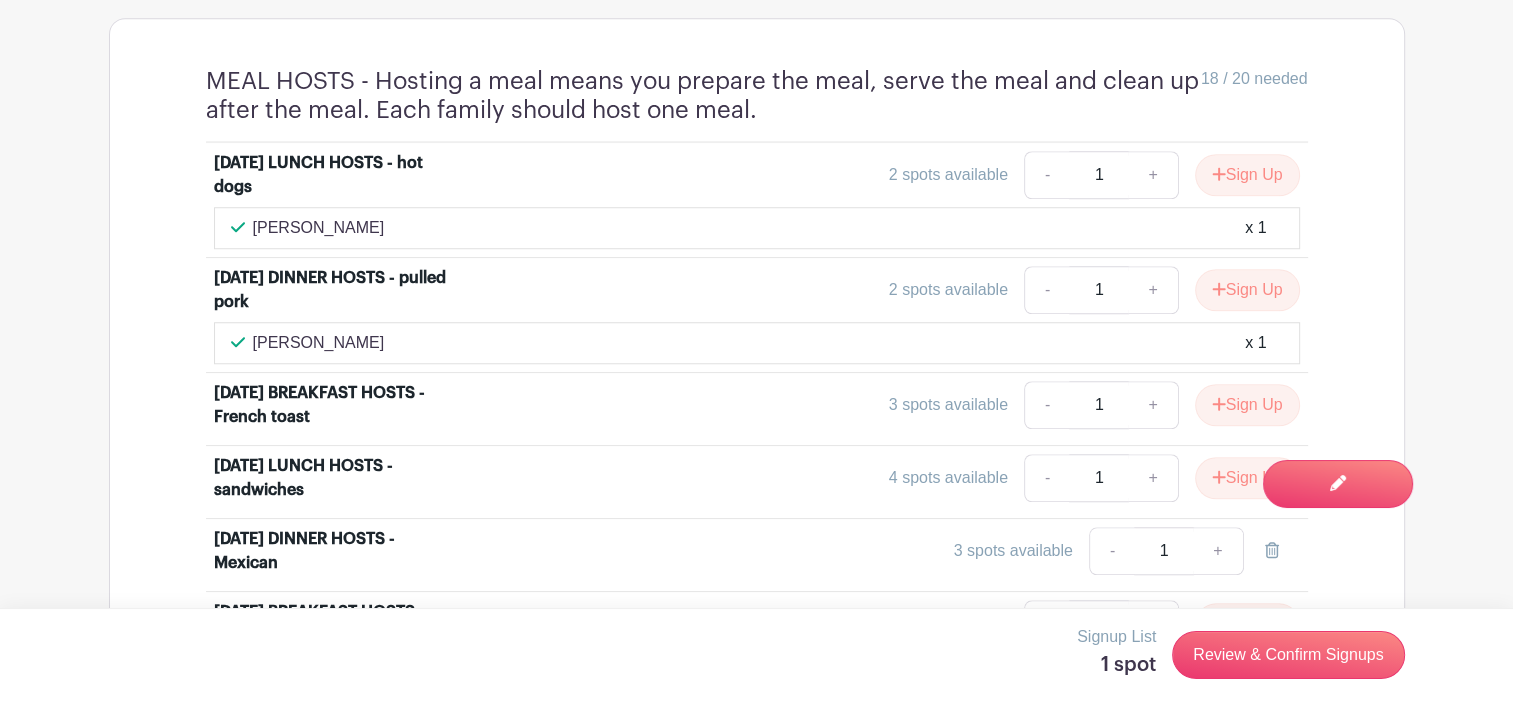 scroll, scrollTop: 1529, scrollLeft: 0, axis: vertical 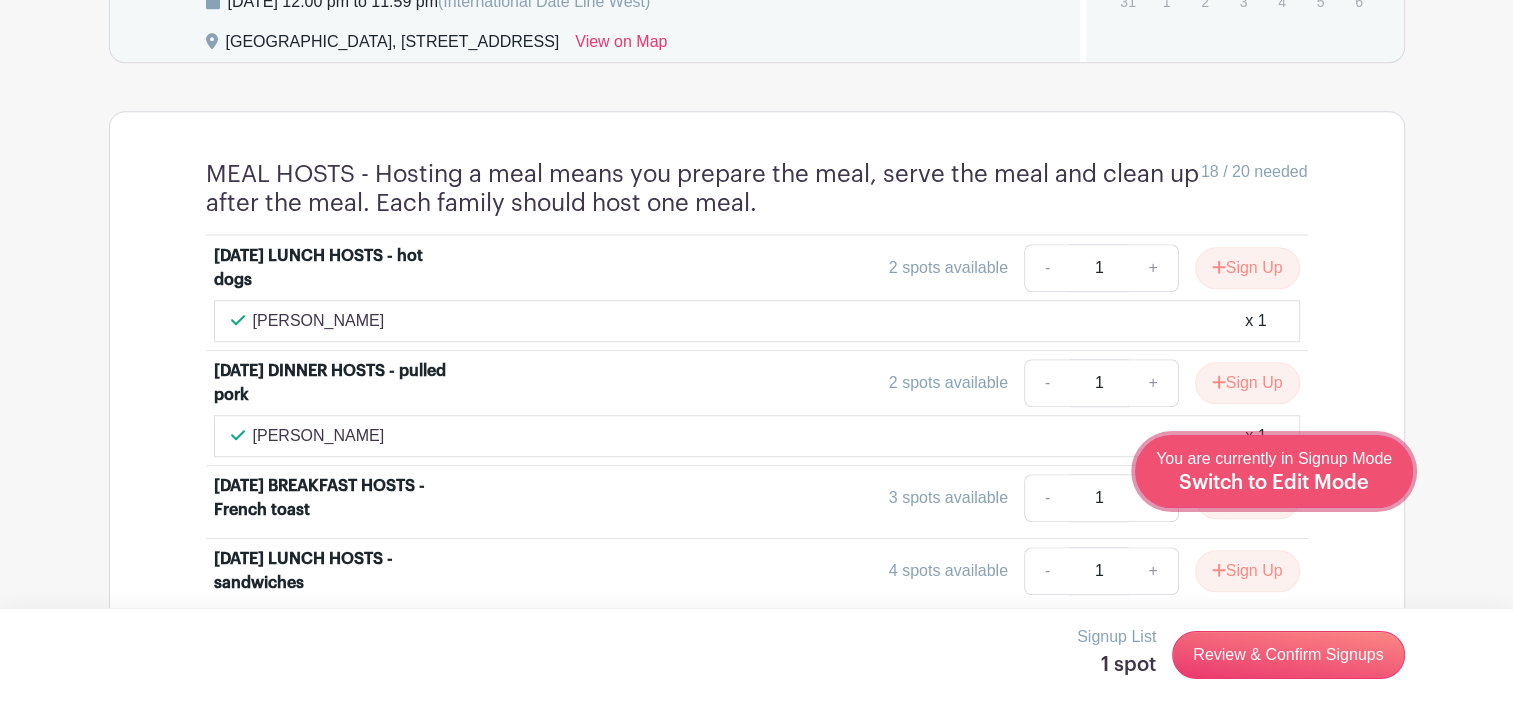 click on "You are currently in Signup Mode
Switch to Edit Mode" at bounding box center (1274, 471) 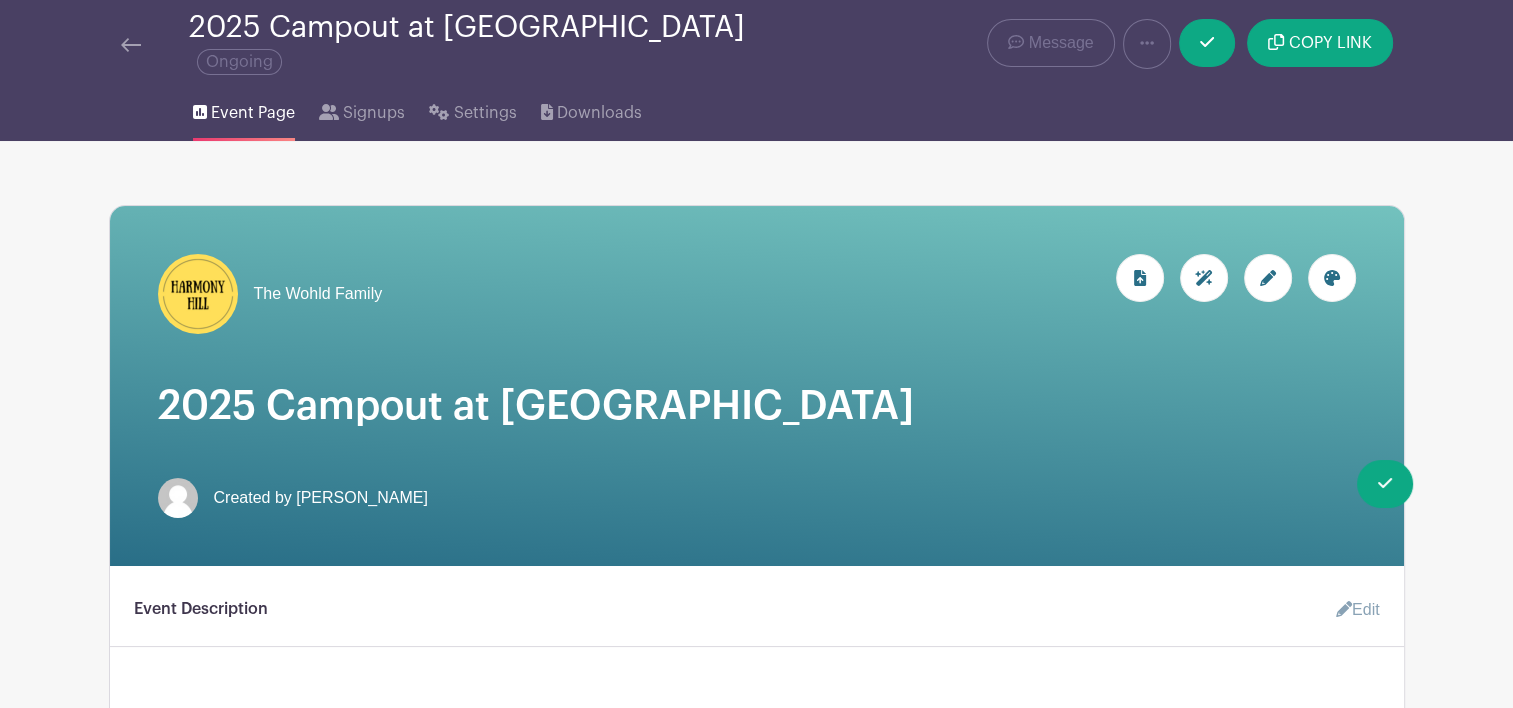 scroll, scrollTop: 0, scrollLeft: 0, axis: both 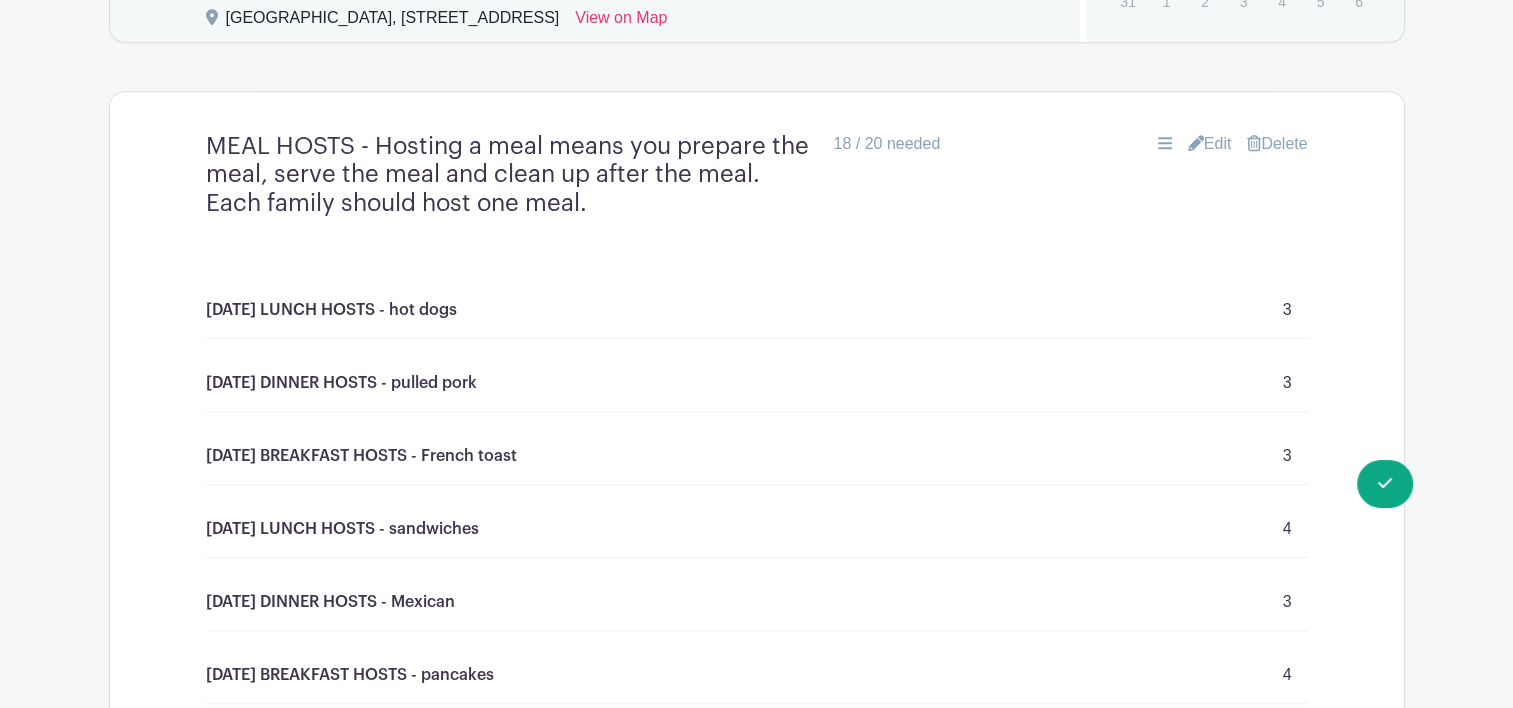 click on "Edit" at bounding box center (1210, 144) 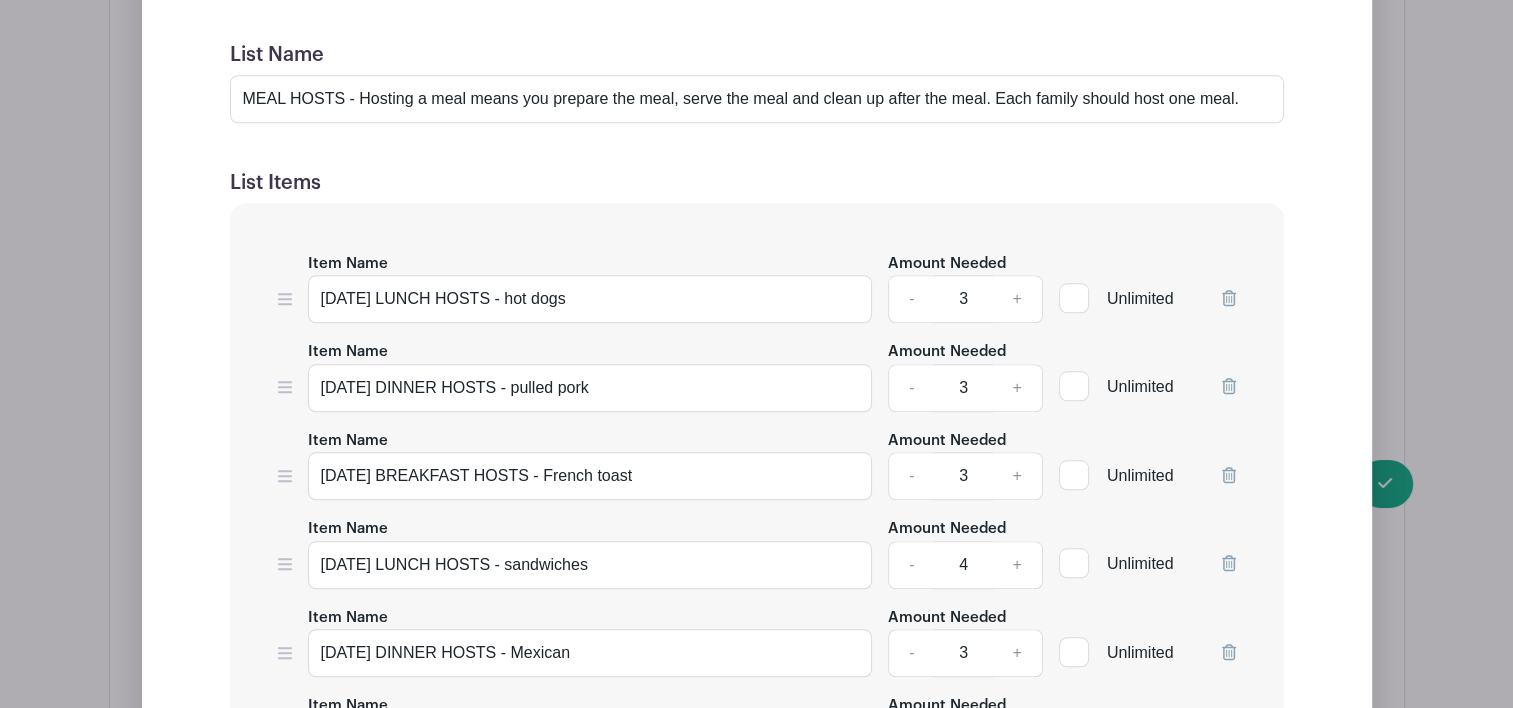 scroll, scrollTop: 1945, scrollLeft: 0, axis: vertical 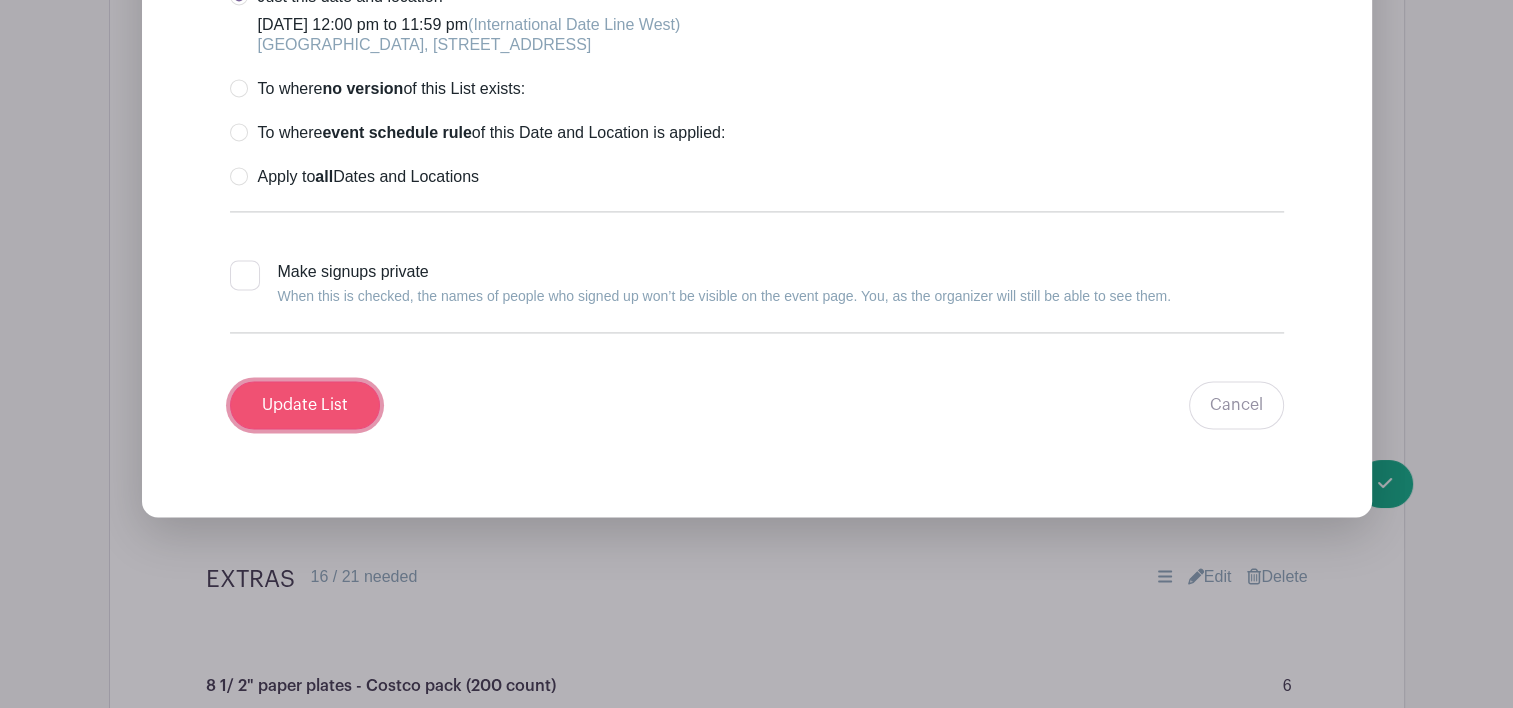 click on "Update List" at bounding box center [305, 405] 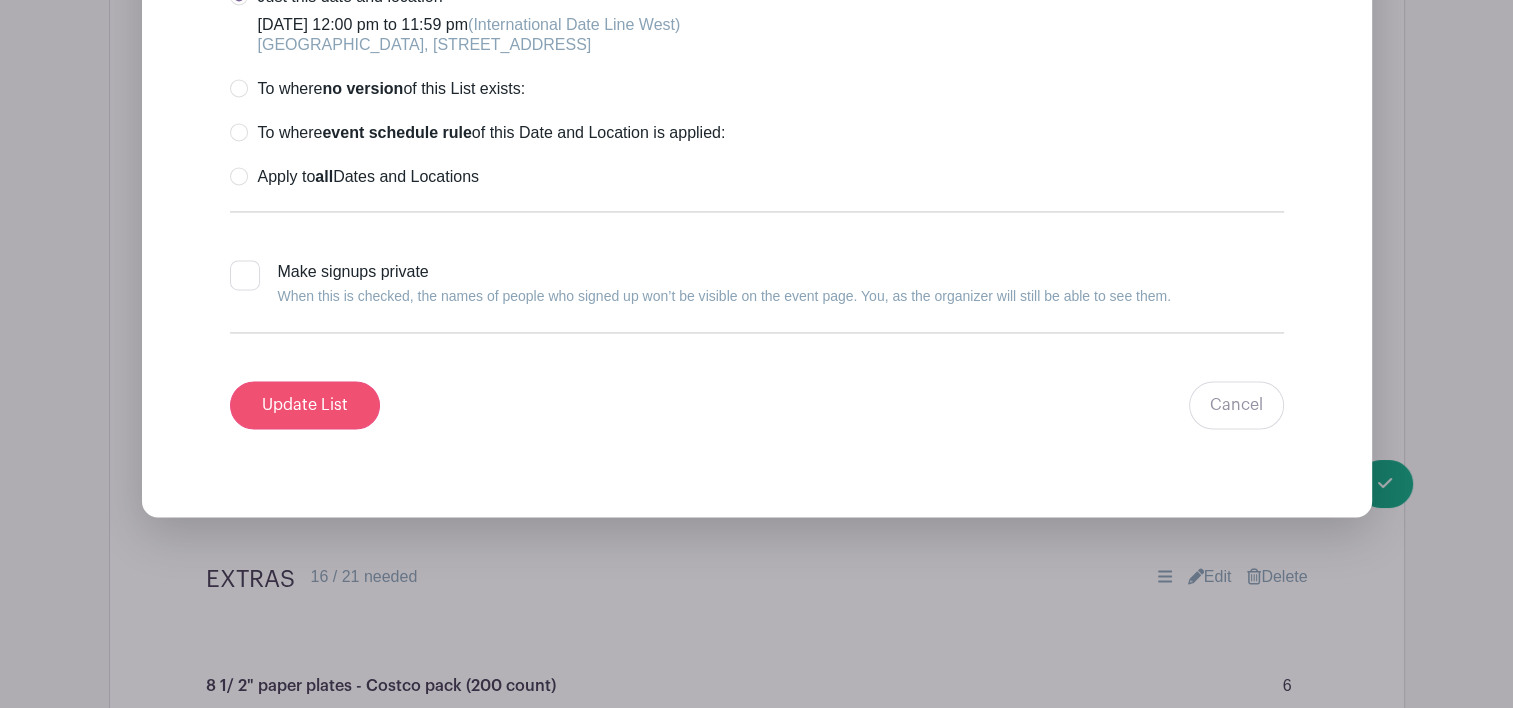 scroll, scrollTop: 2860, scrollLeft: 0, axis: vertical 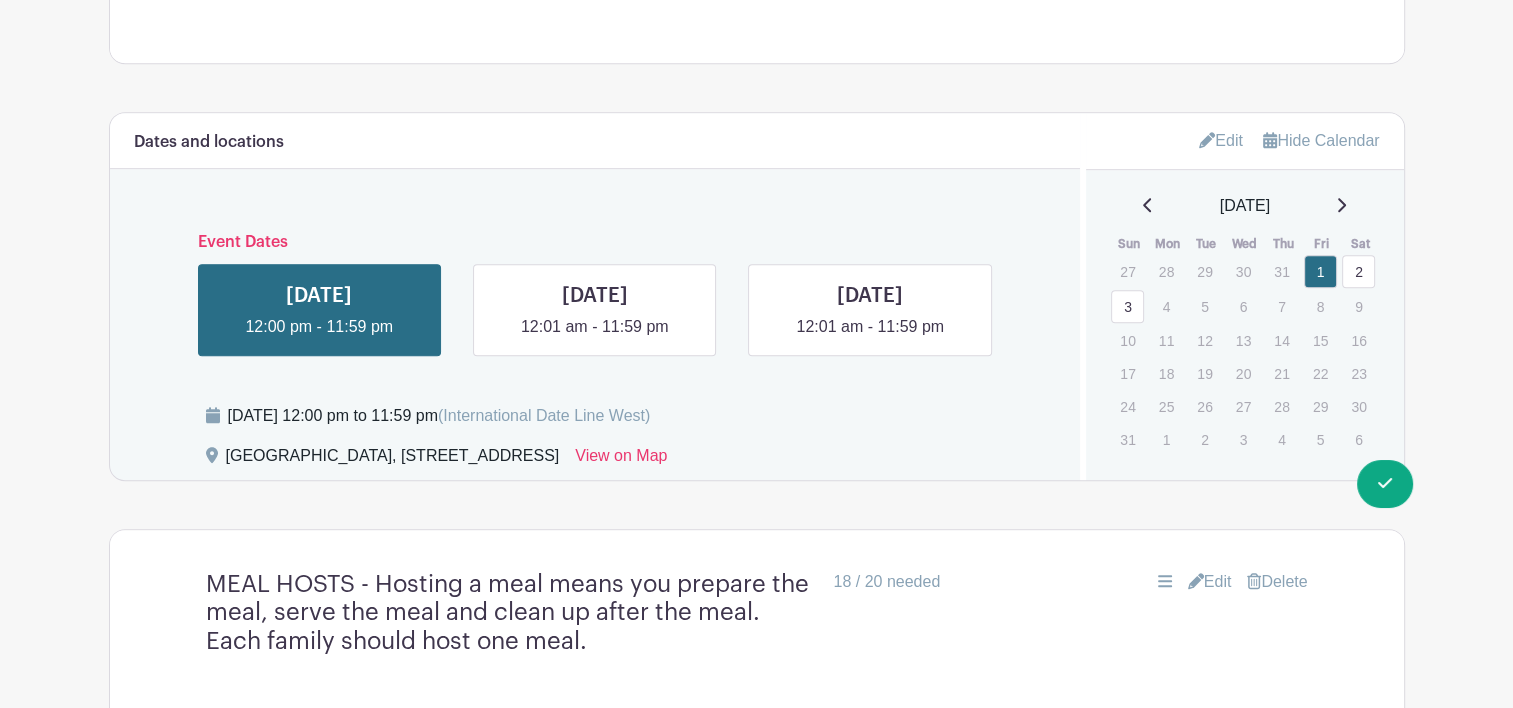 click on "Edit" at bounding box center (1210, 582) 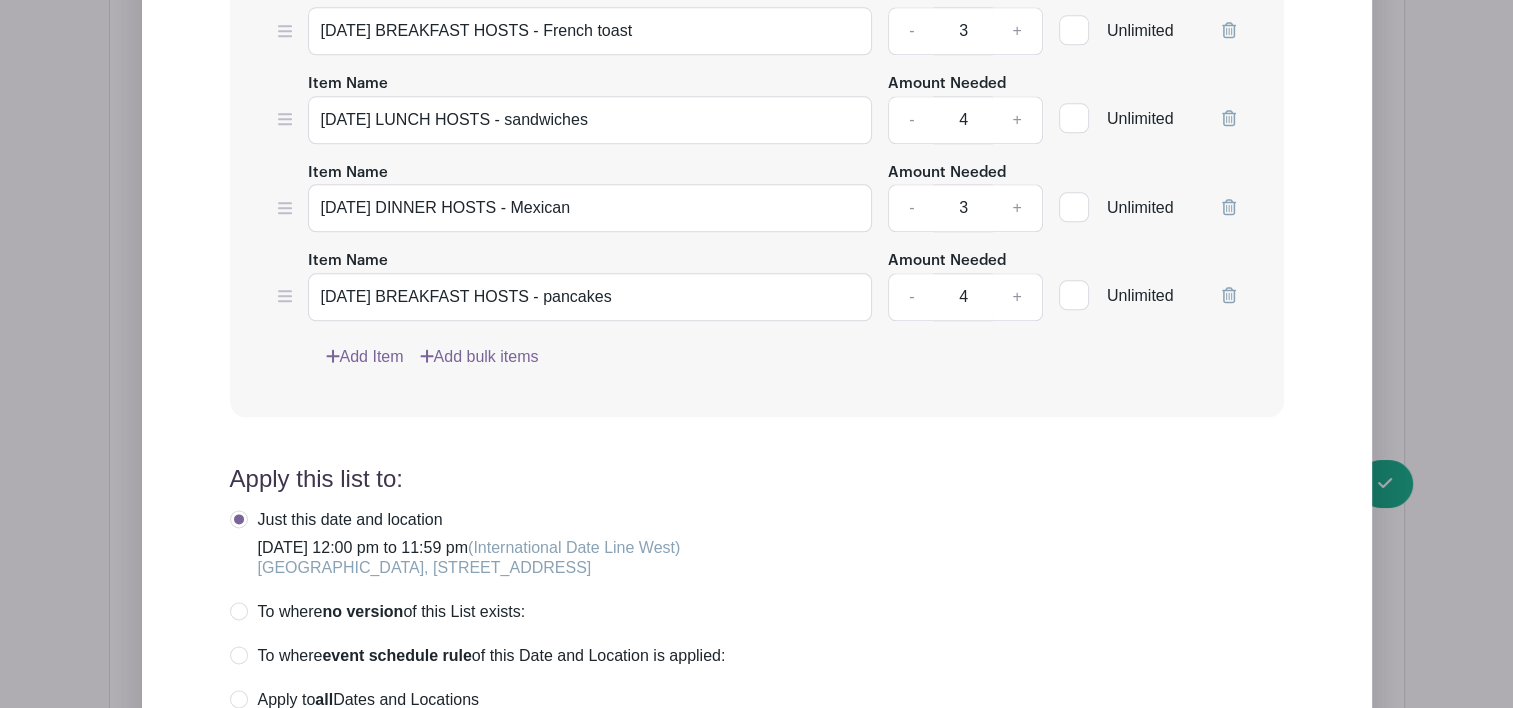 scroll, scrollTop: 2344, scrollLeft: 0, axis: vertical 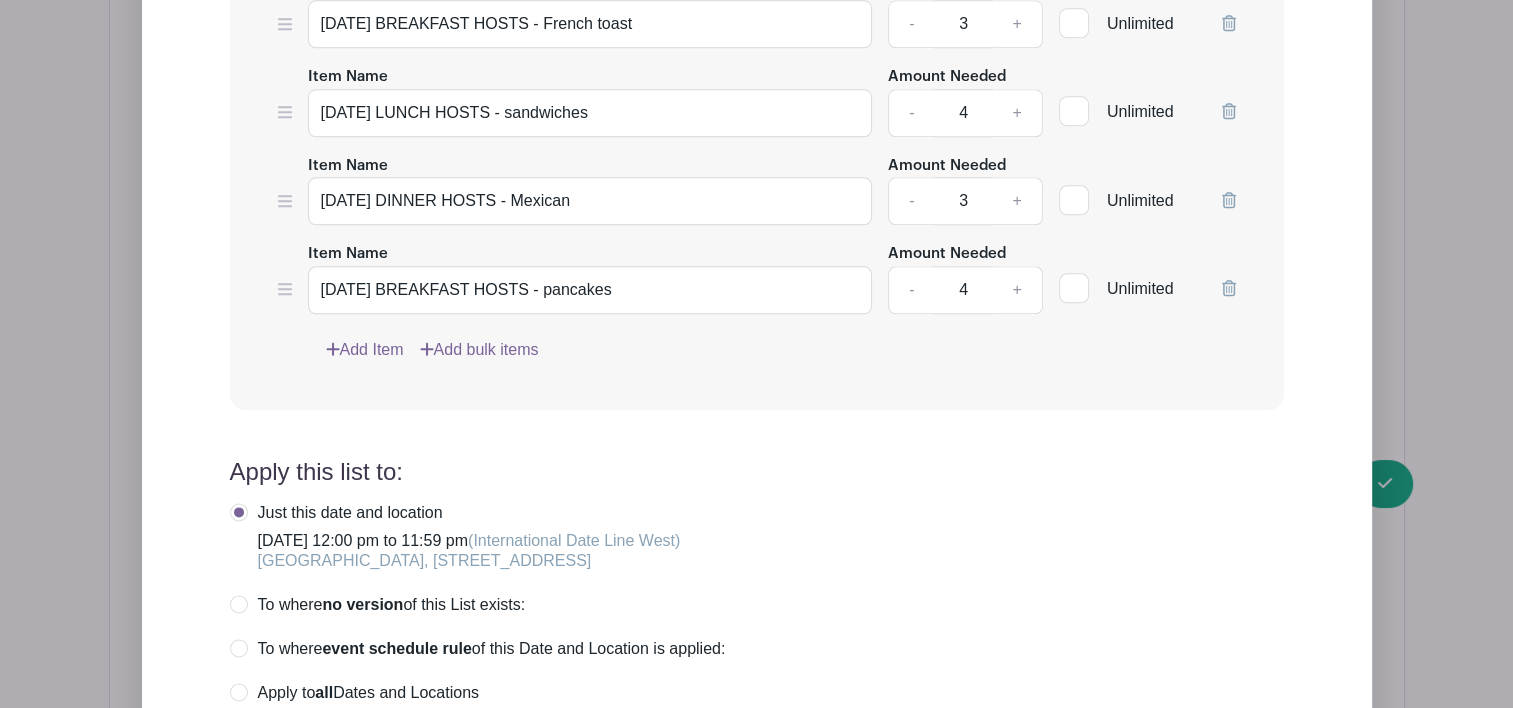 click on "Add Item" at bounding box center (365, 350) 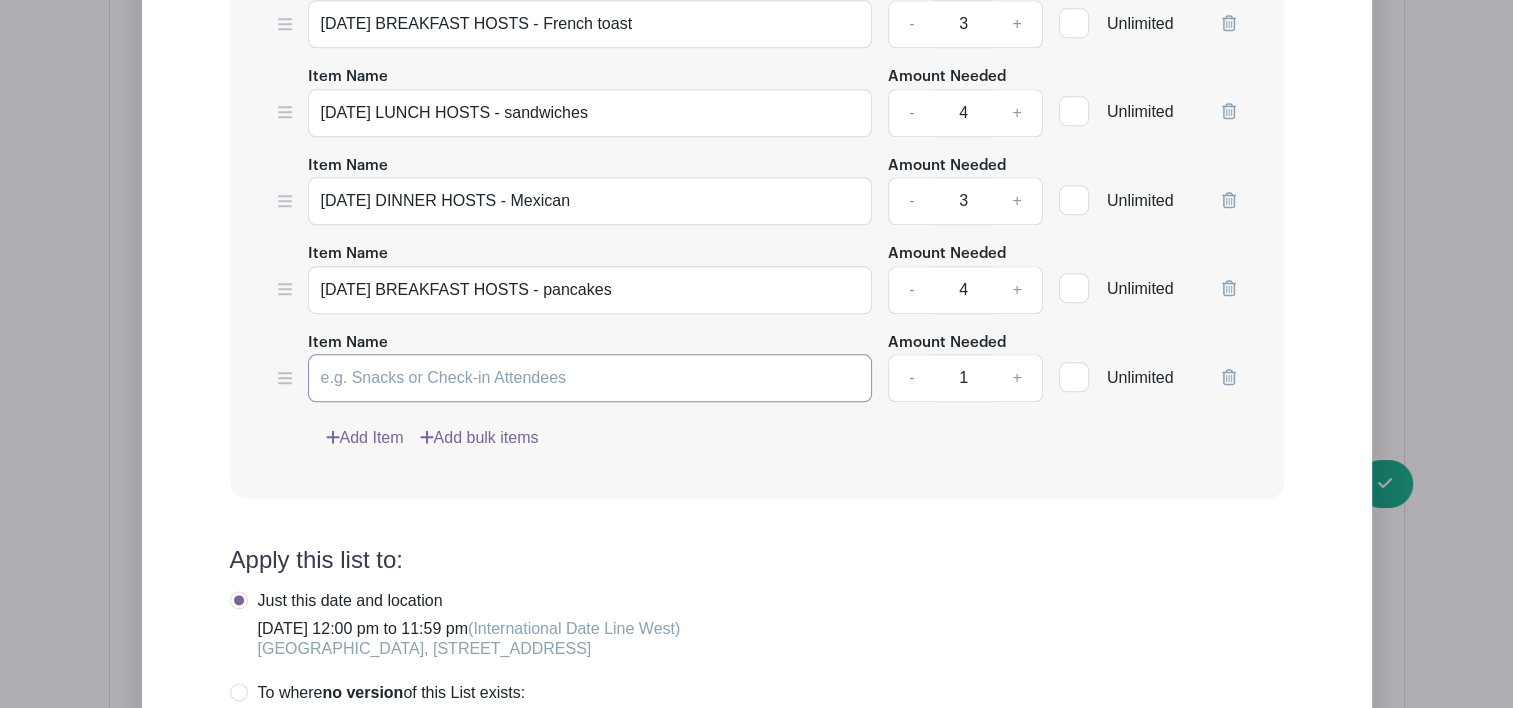 click on "Item Name" at bounding box center [590, 378] 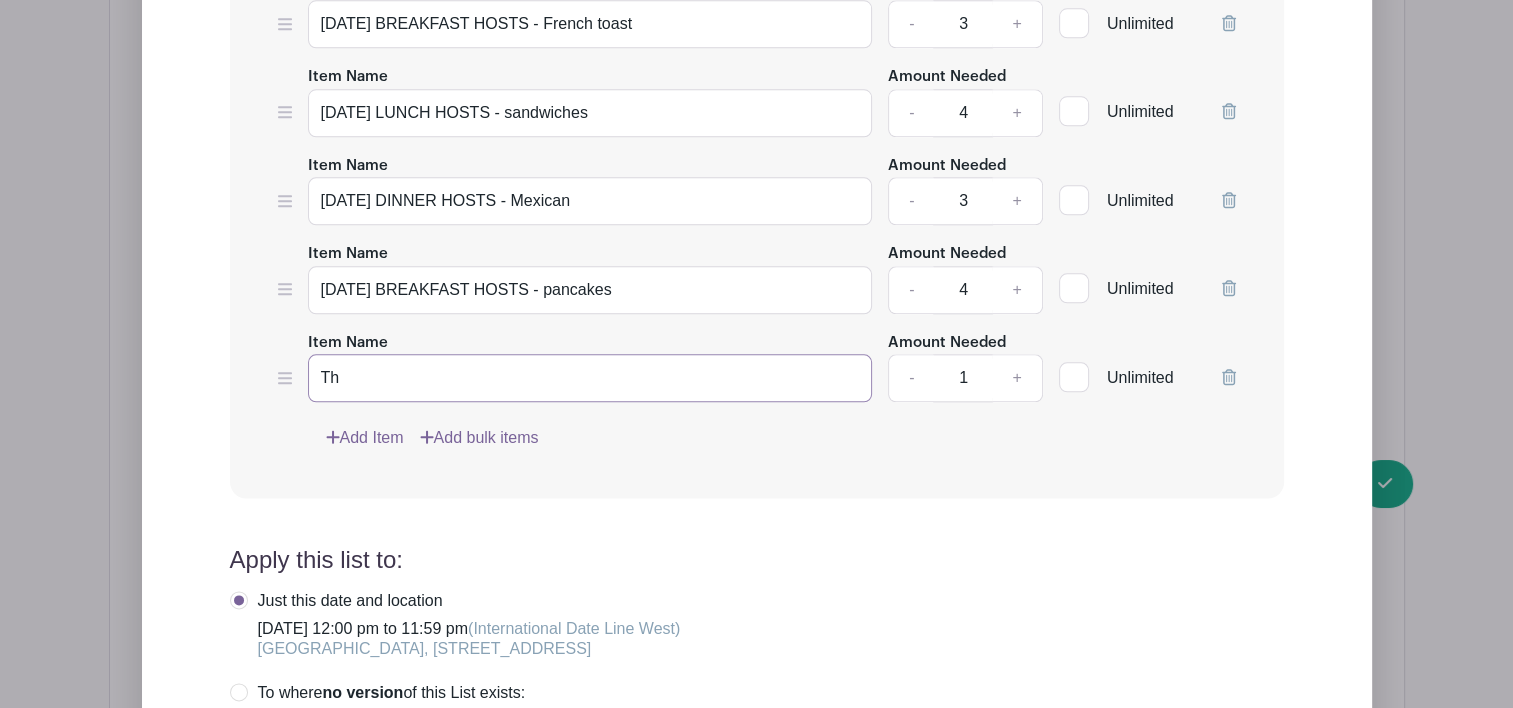 type on "T" 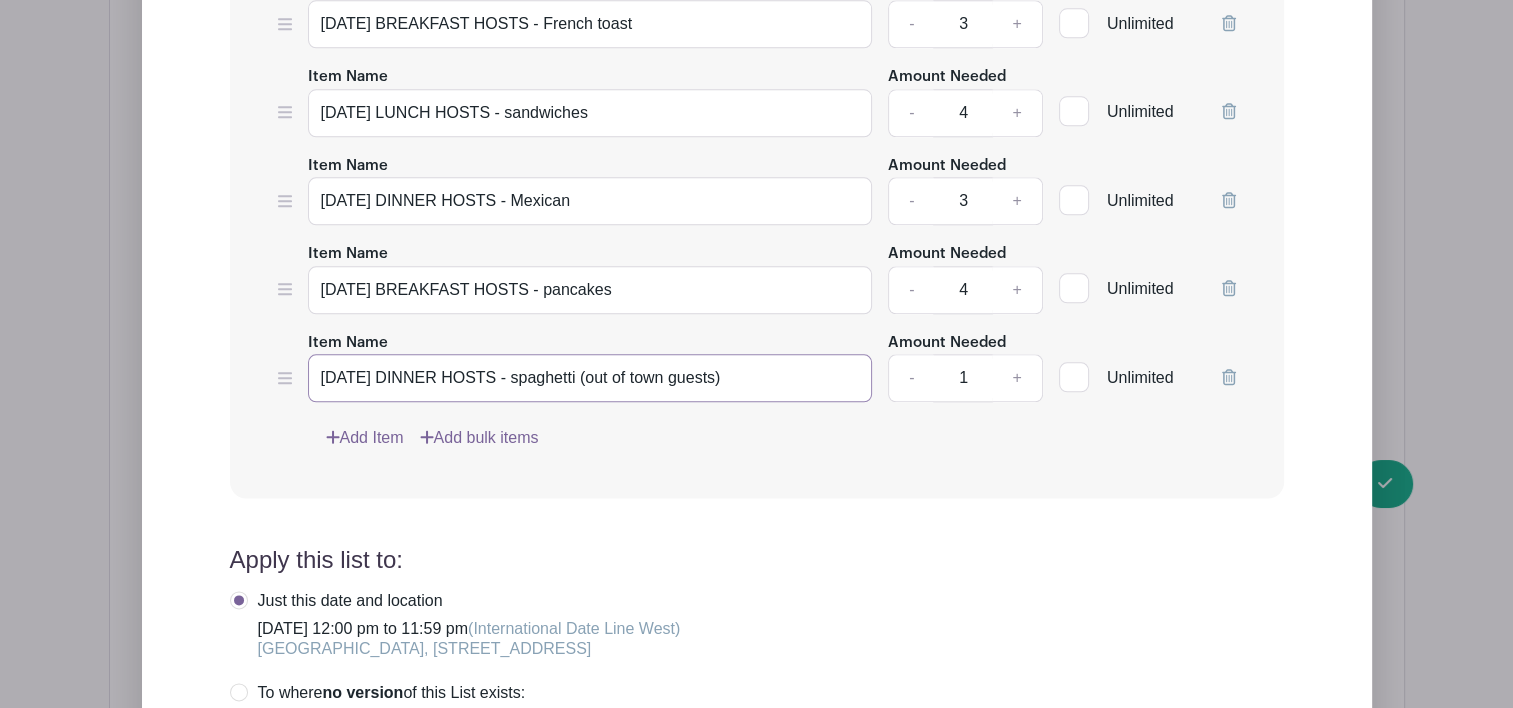 type on "[DATE] DINNER HOSTS - spaghetti (out of town guests)" 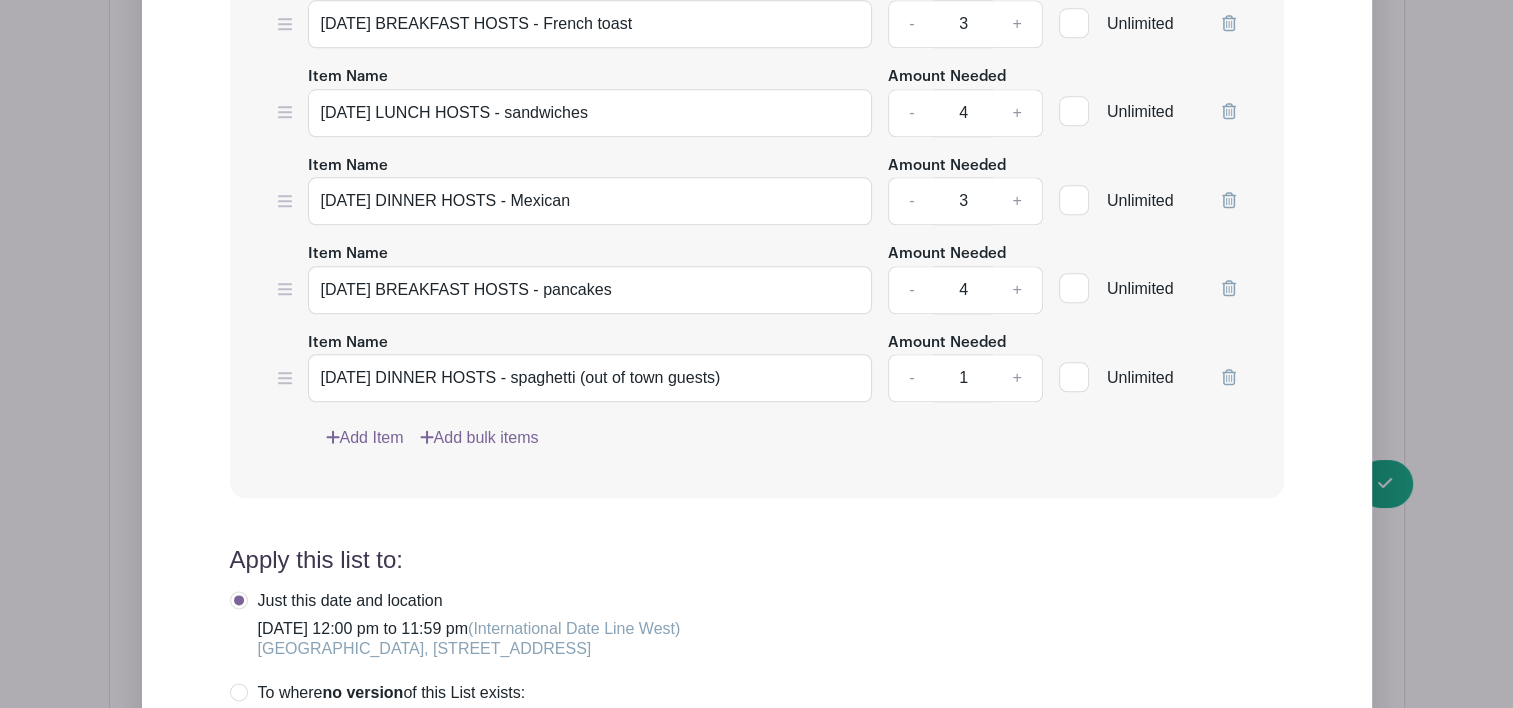 click 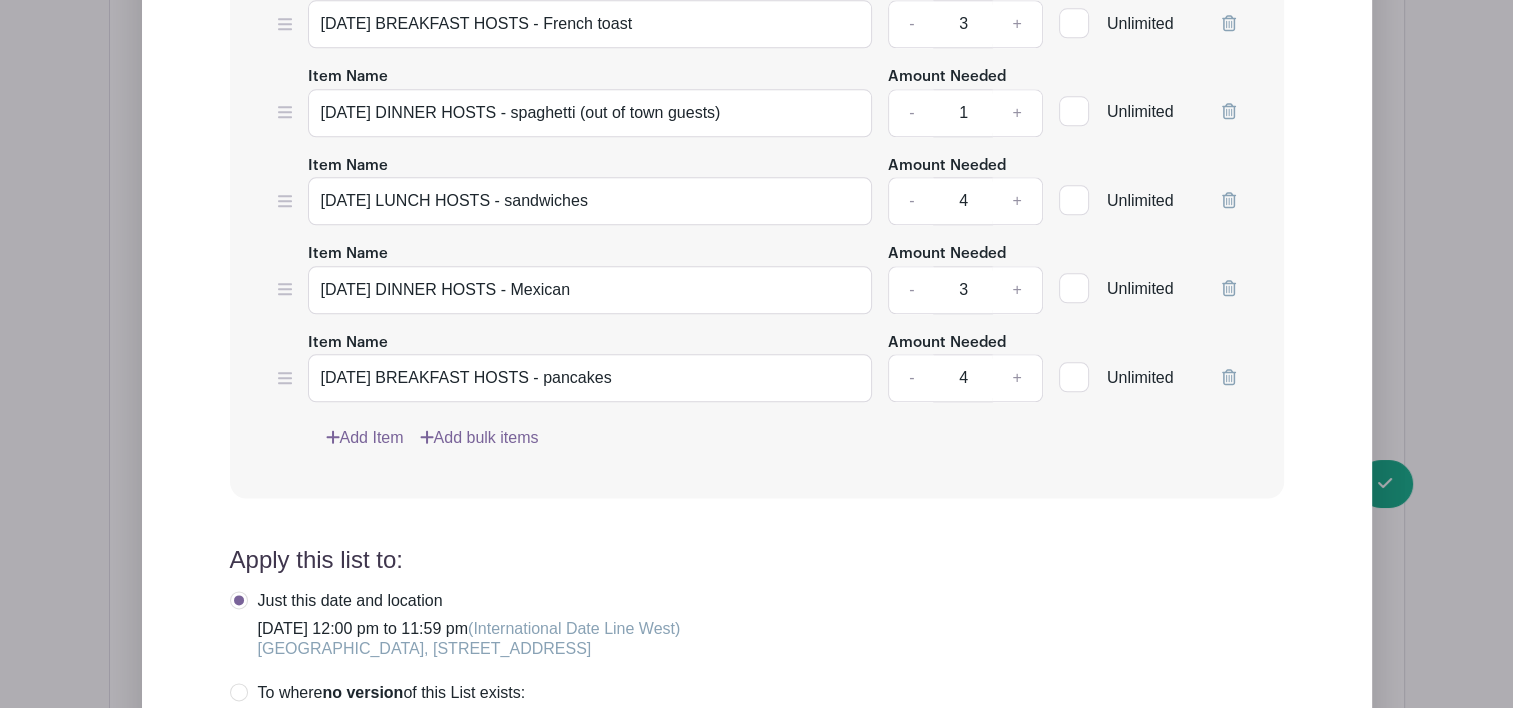 scroll, scrollTop: 2344, scrollLeft: 0, axis: vertical 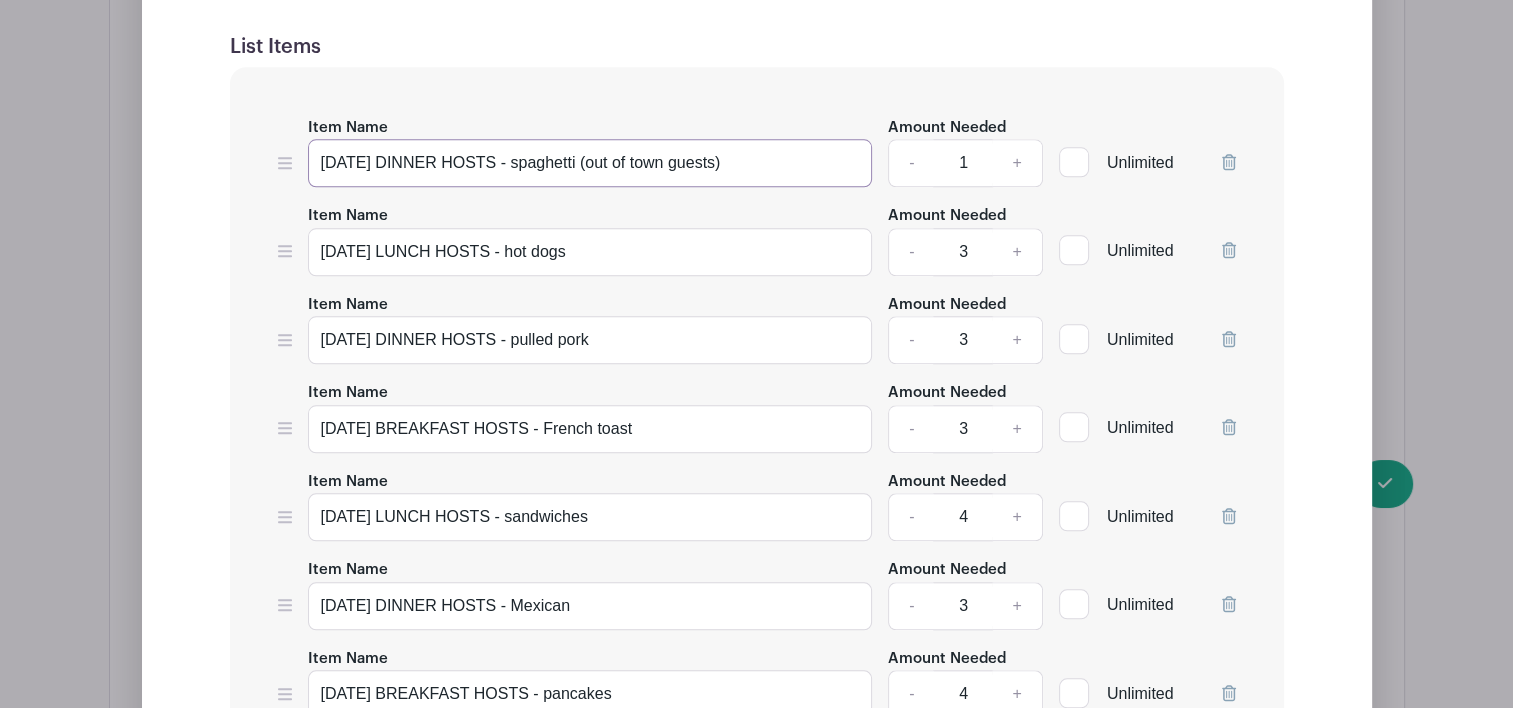 click on "[DATE] DINNER HOSTS - spaghetti (out of town guests)" at bounding box center (590, 163) 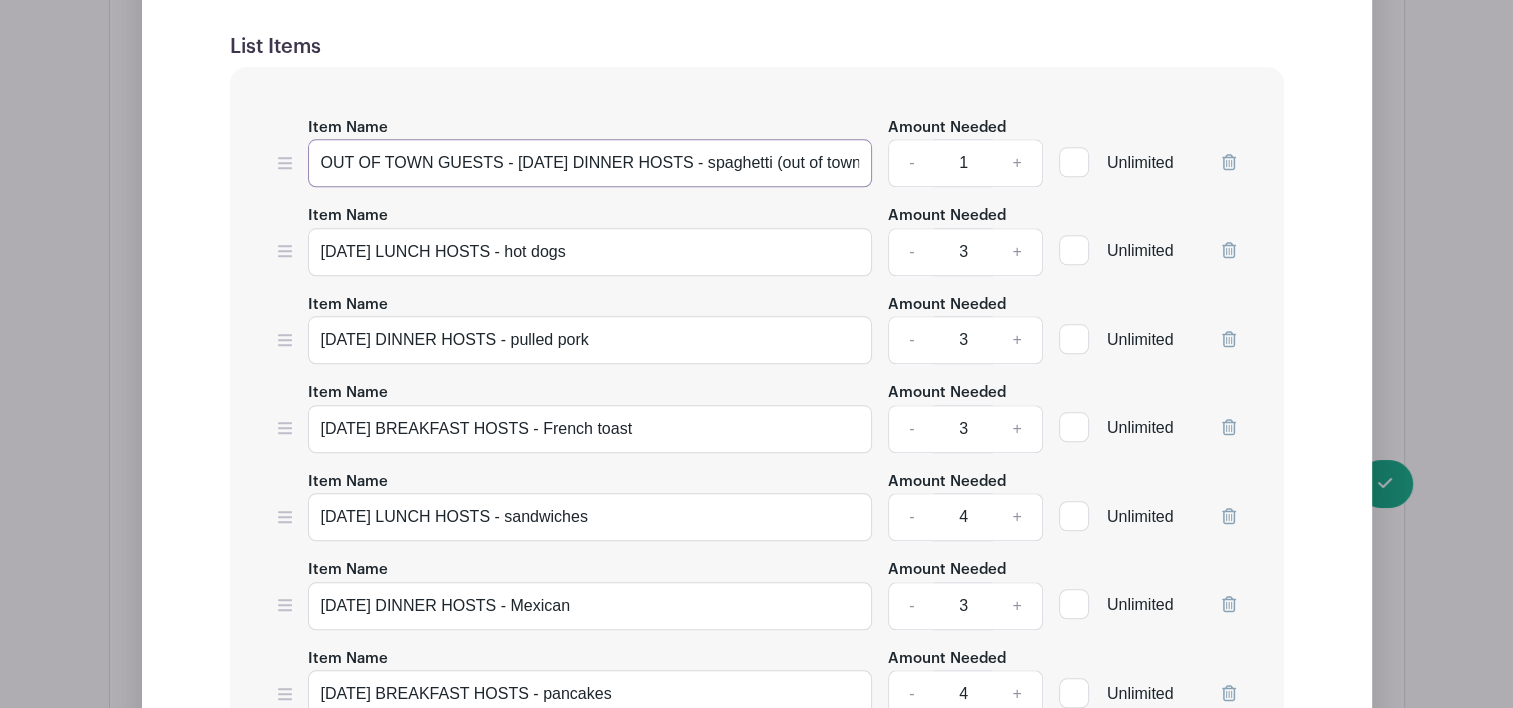 click on "OUT OF TOWN GUESTS - [DATE] DINNER HOSTS - spaghetti (out of town guests)" at bounding box center (590, 163) 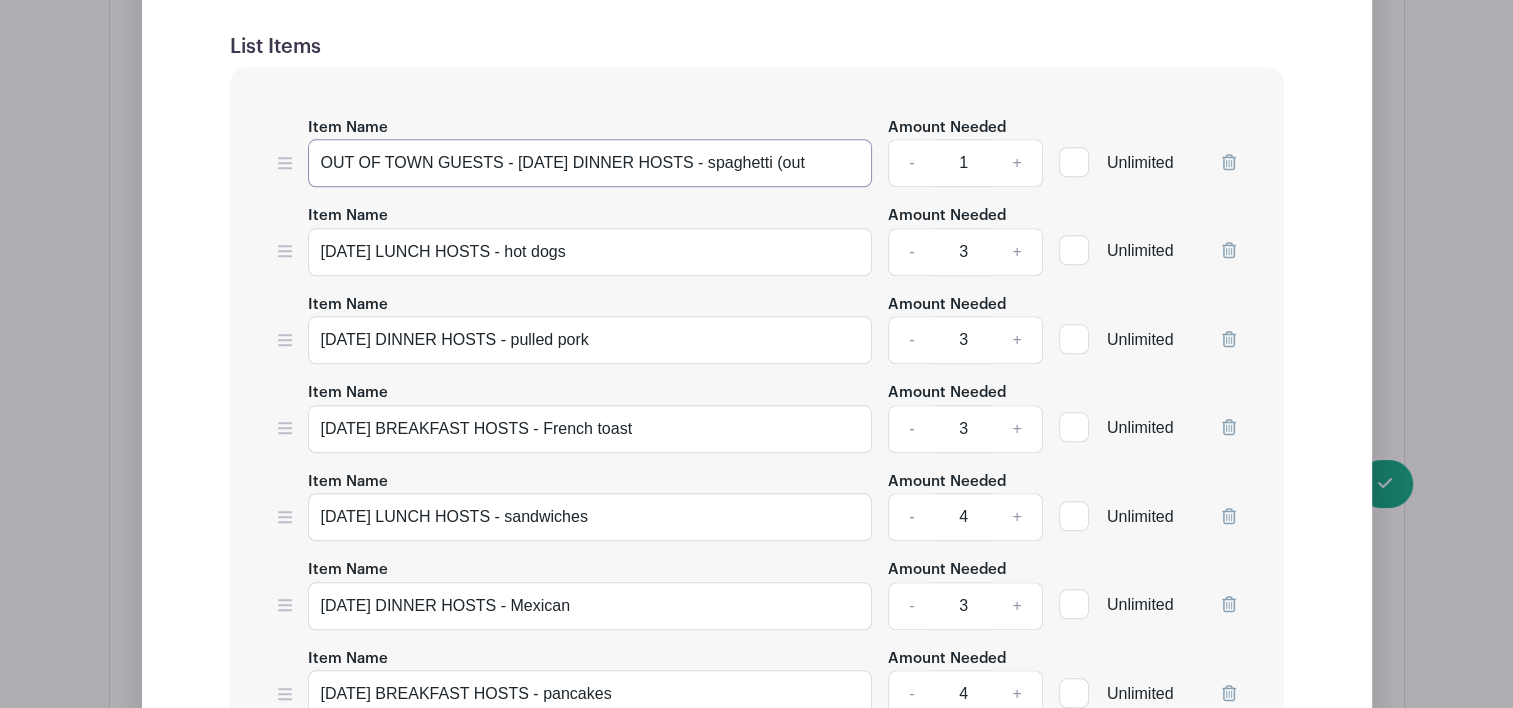 scroll, scrollTop: 0, scrollLeft: 0, axis: both 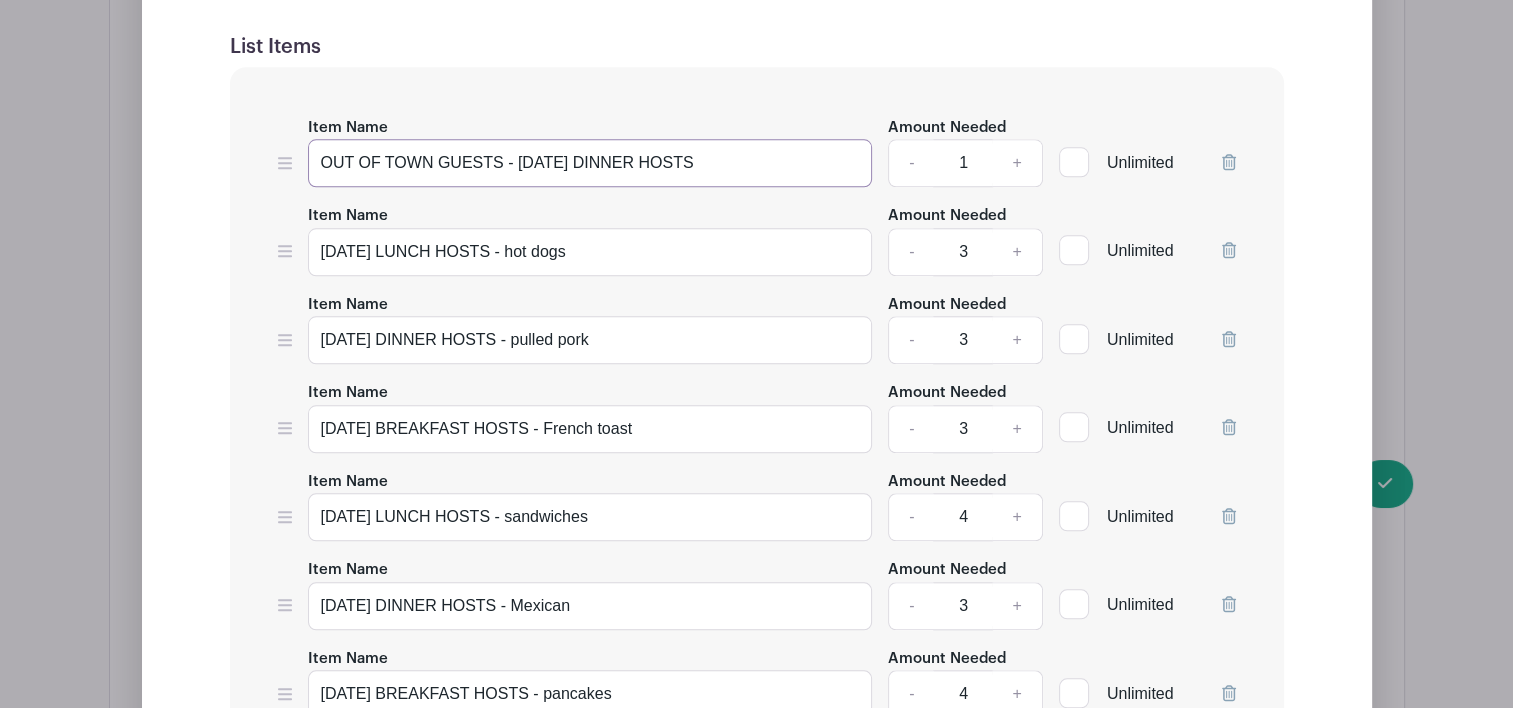 type on "OUT OF TOWN GUESTS - [DATE] DINNER HOSTS" 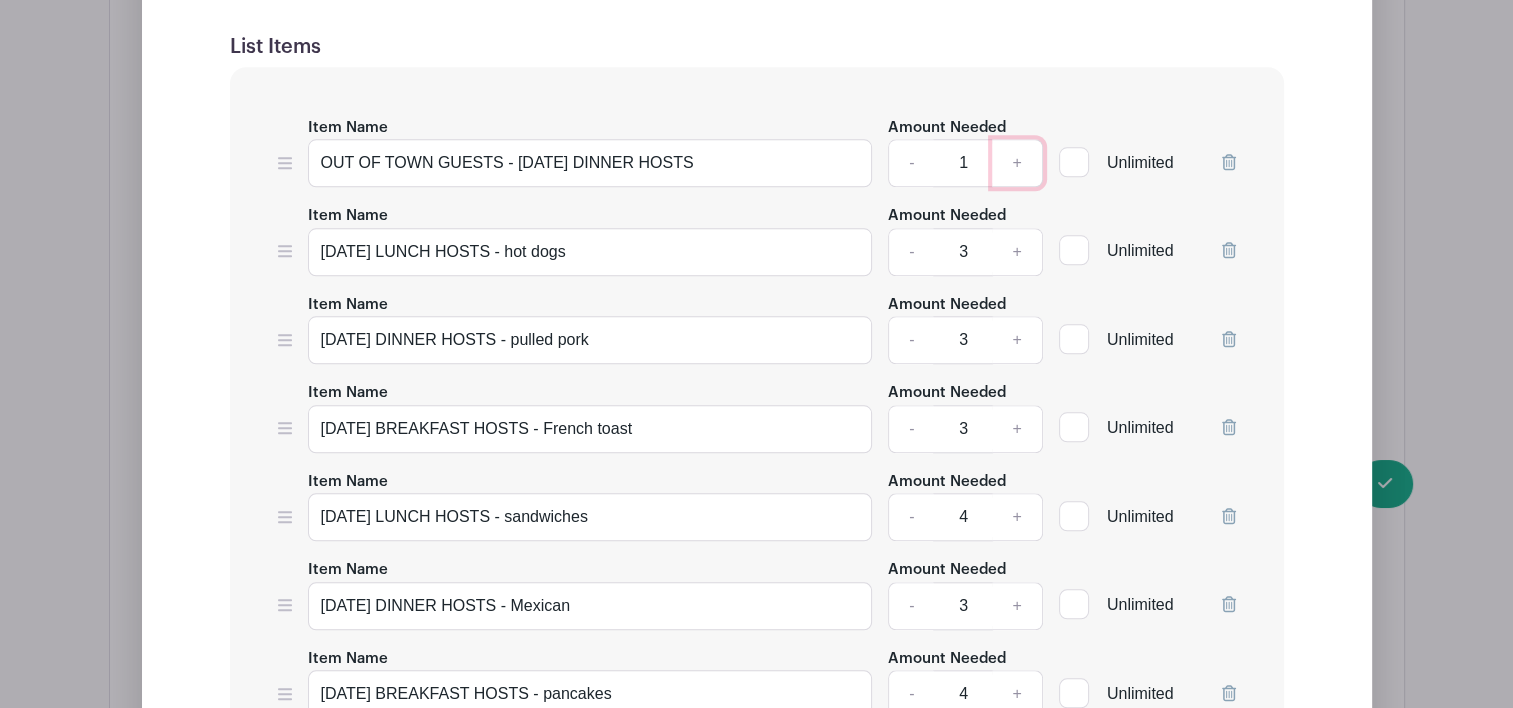 click on "+" at bounding box center (1017, 163) 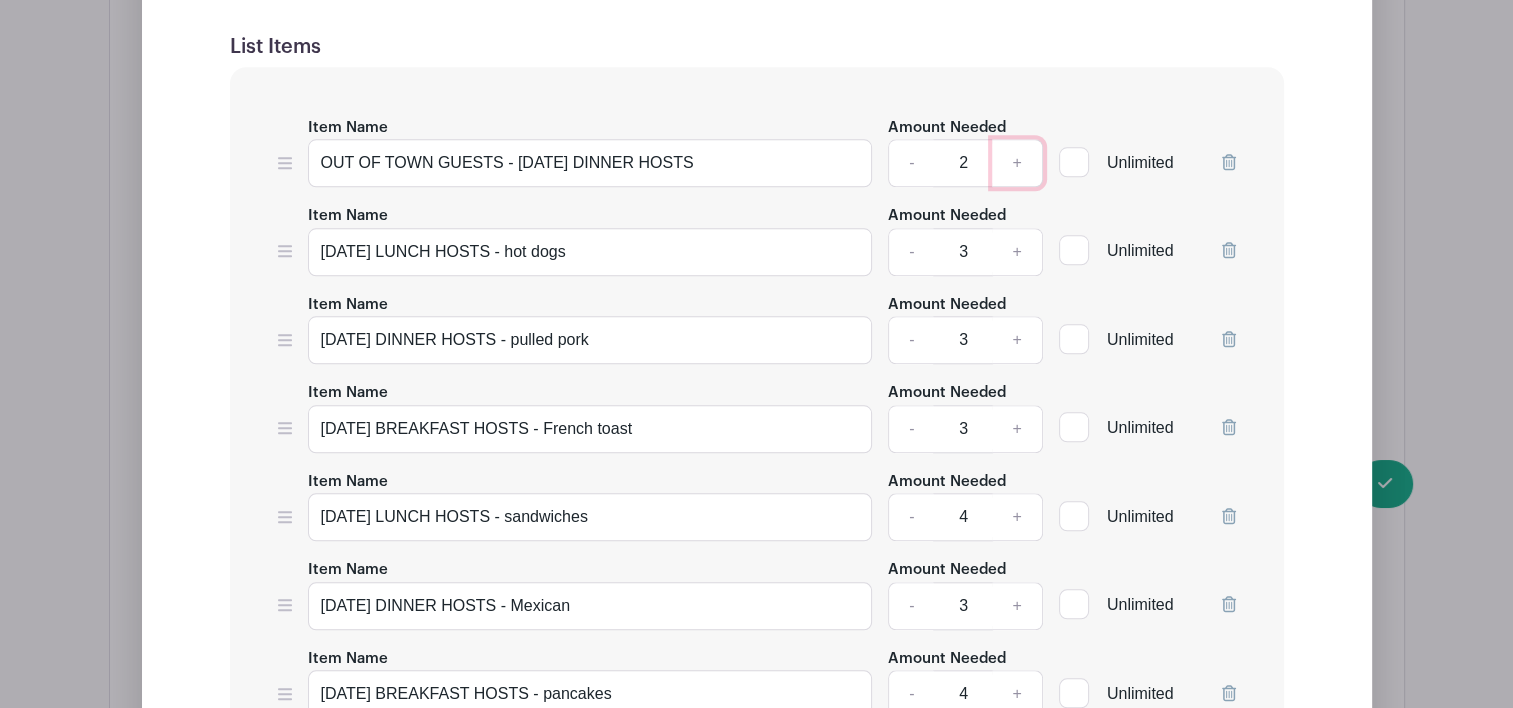 click on "+" at bounding box center [1017, 163] 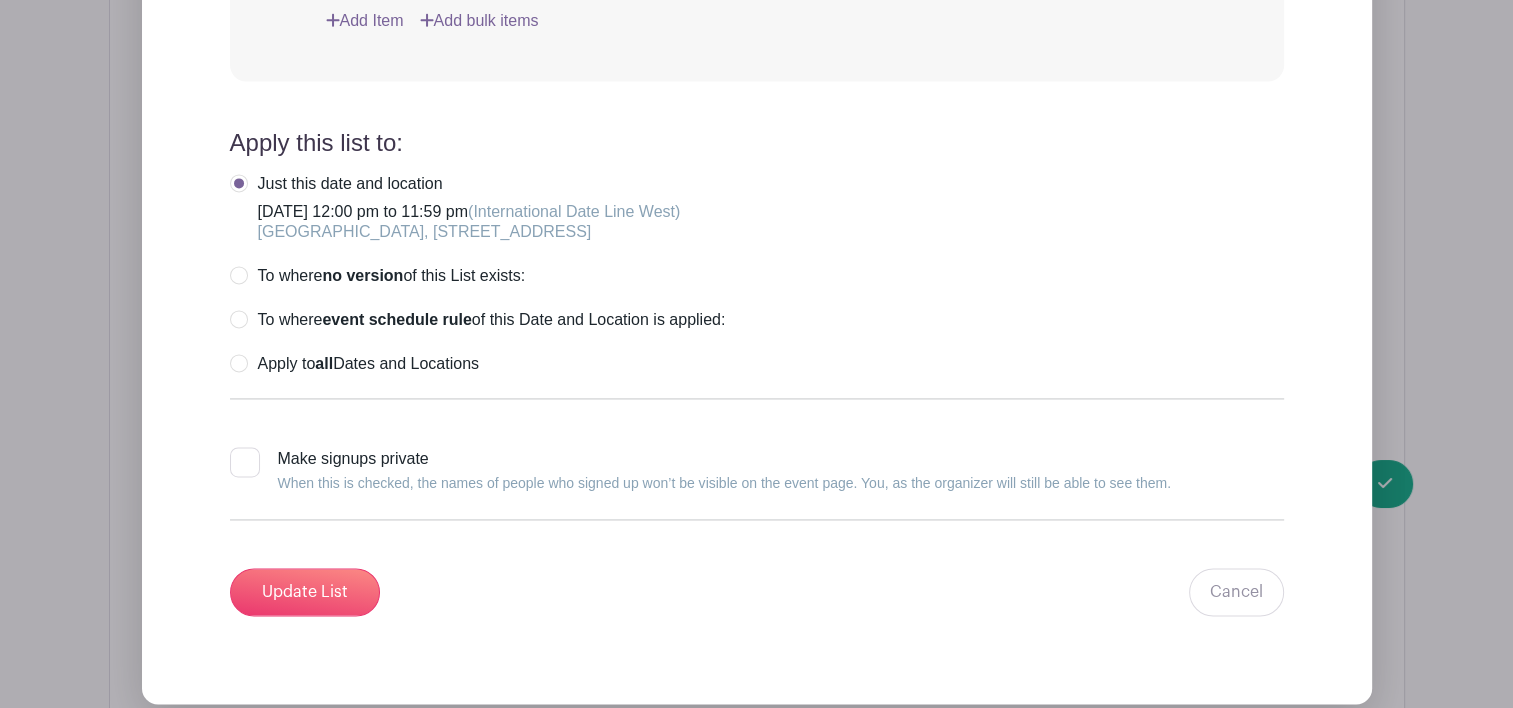 scroll, scrollTop: 2754, scrollLeft: 0, axis: vertical 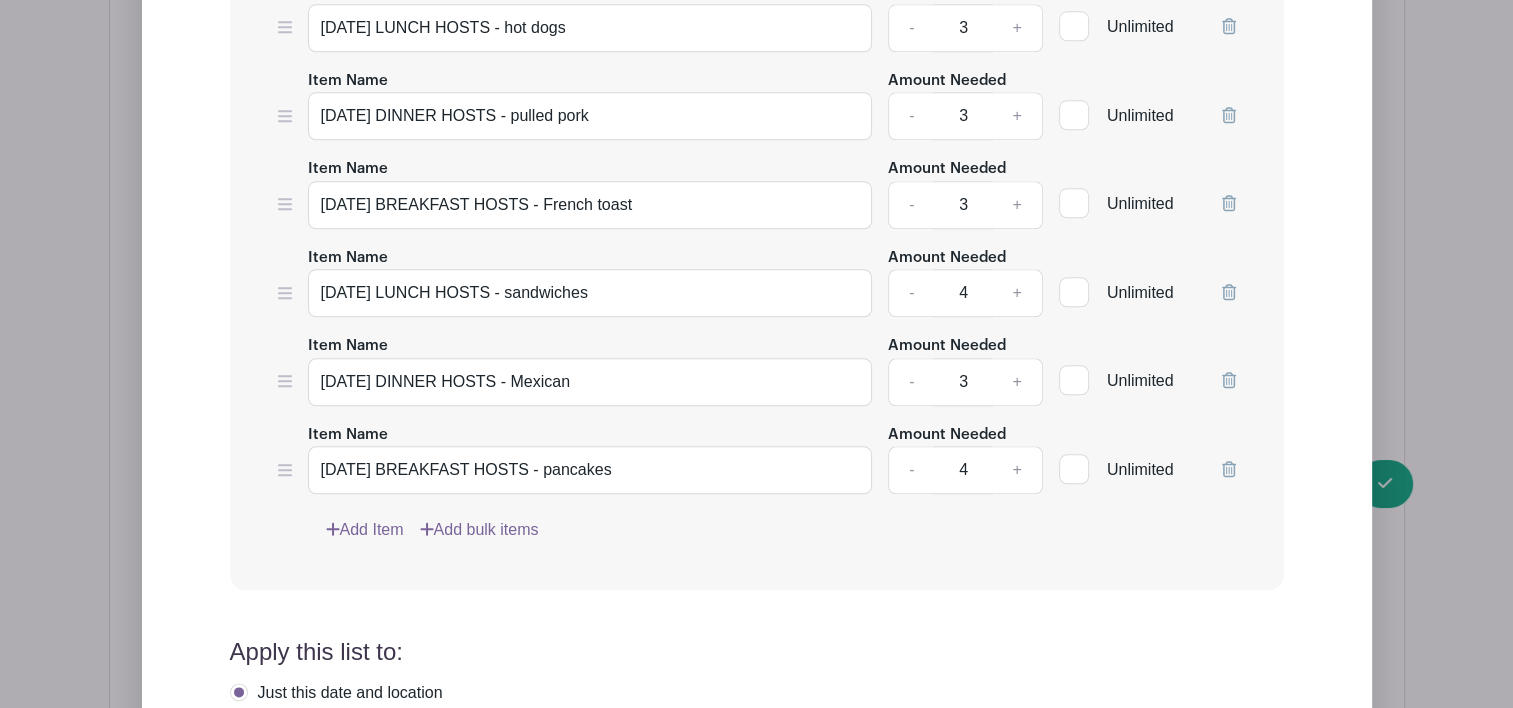 click on "Add Item" at bounding box center [365, 530] 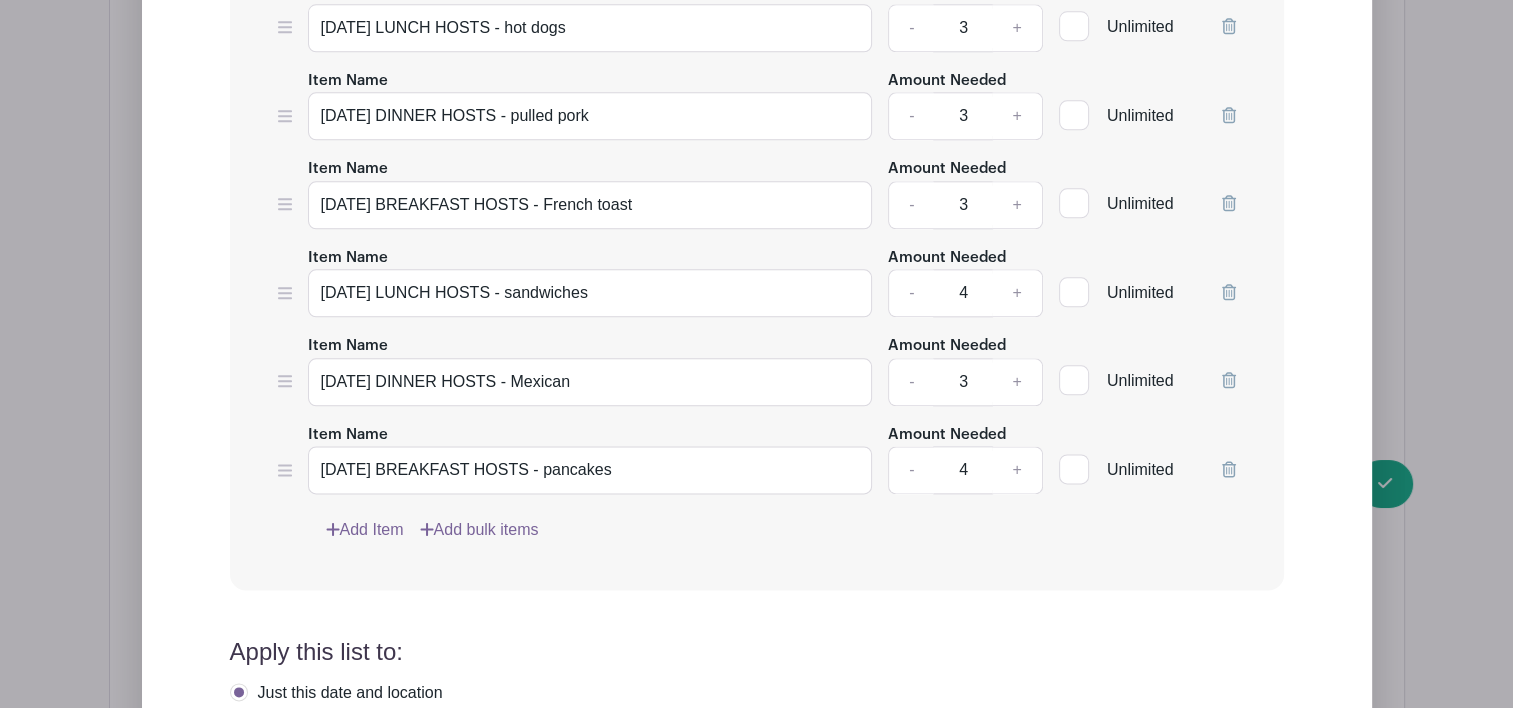 scroll, scrollTop: 2252, scrollLeft: 0, axis: vertical 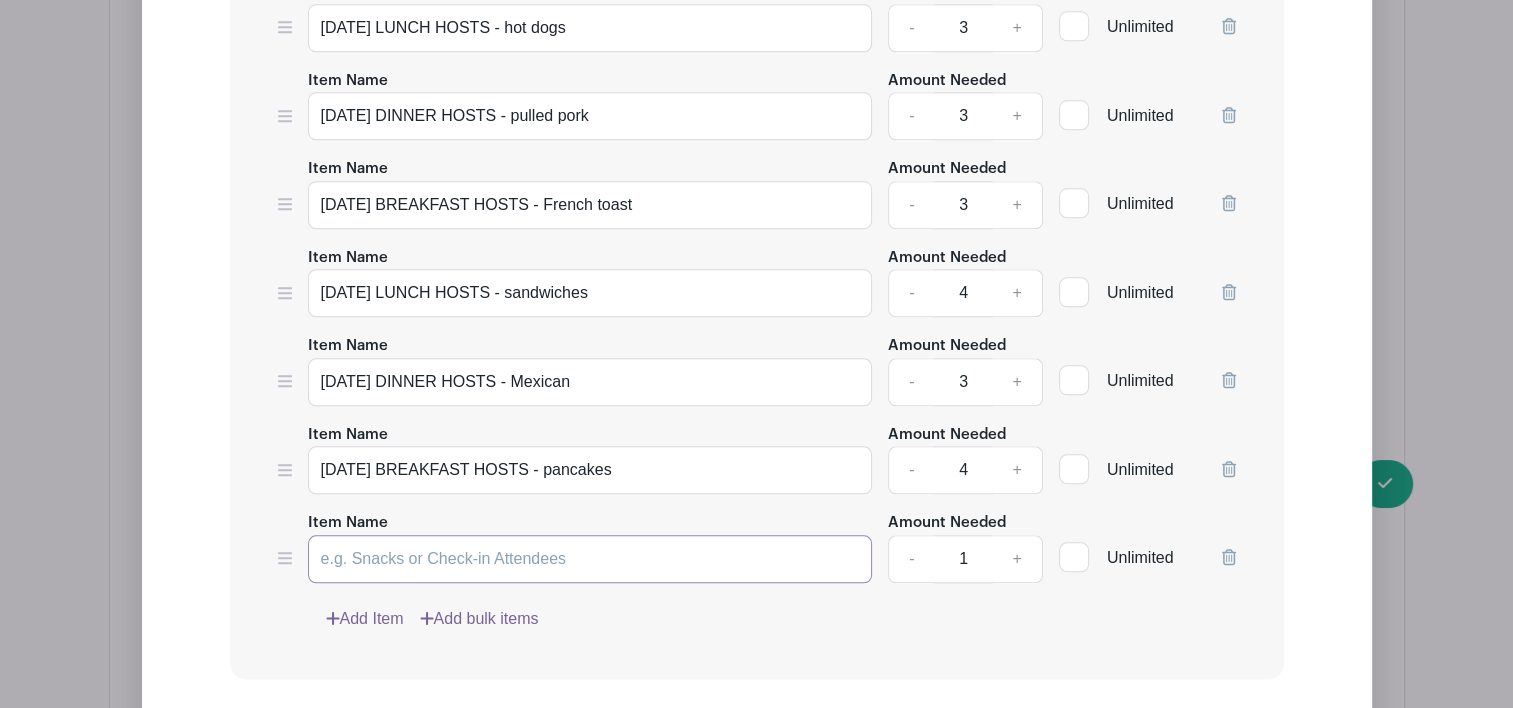 click on "Item Name" at bounding box center (590, 559) 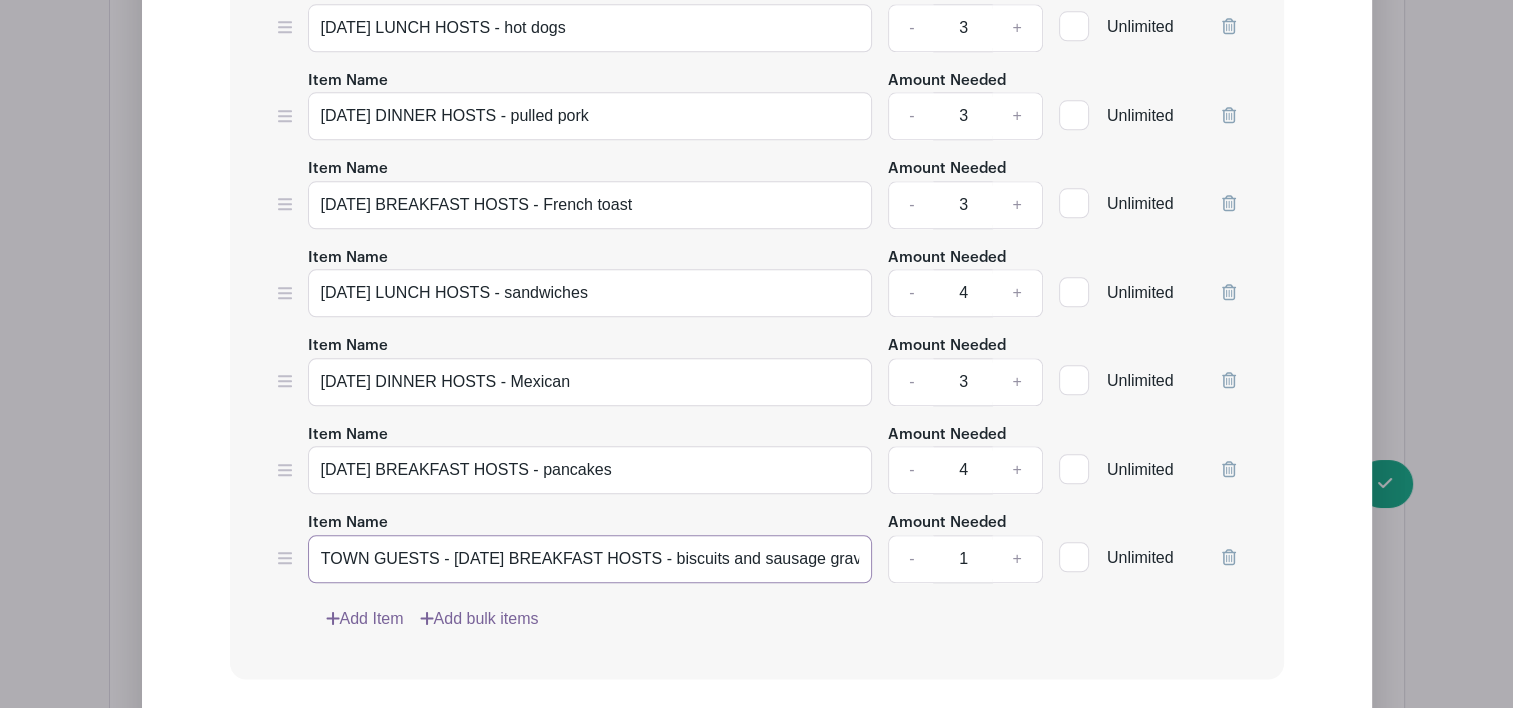 scroll, scrollTop: 0, scrollLeft: 80, axis: horizontal 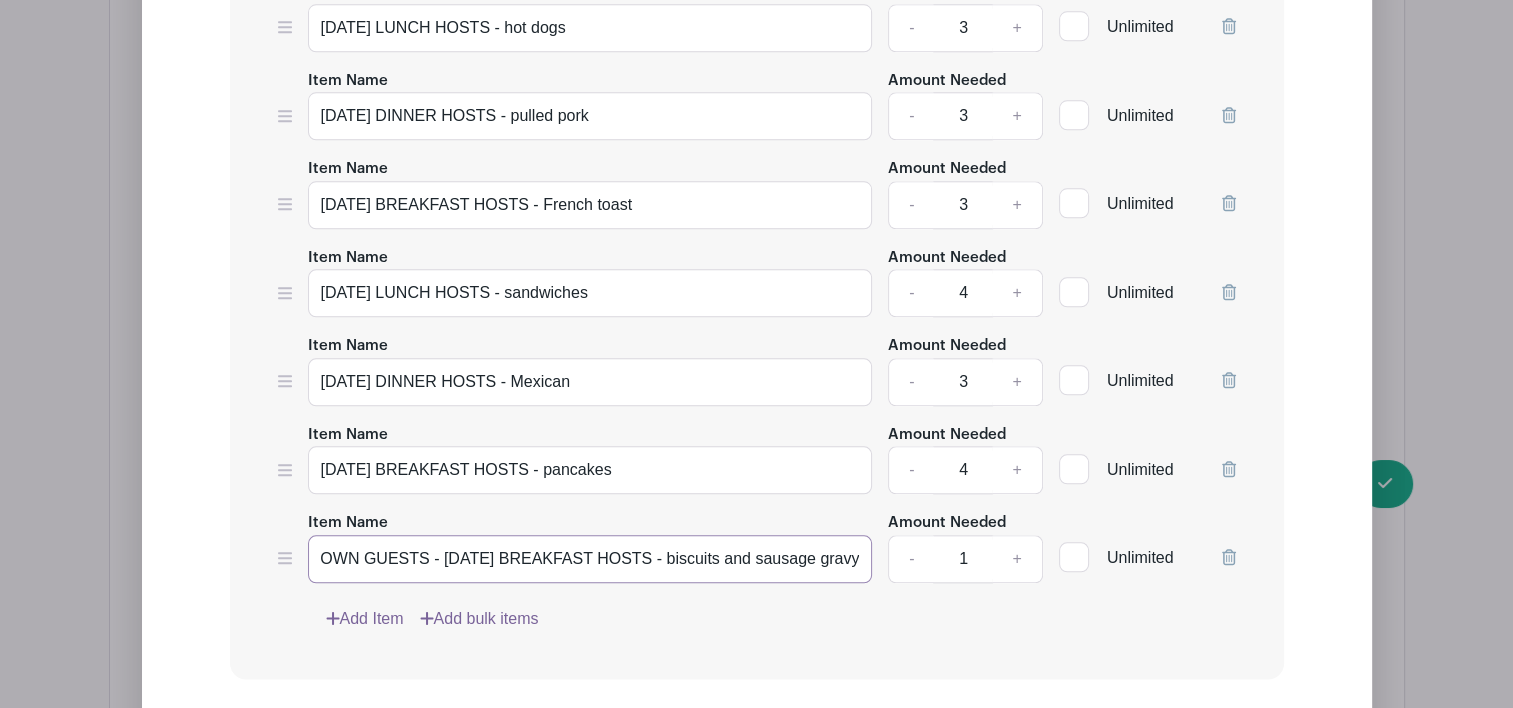 type on "OUT OF TOWN GUESTS - [DATE] BREAKFAST HOSTS - biscuits and sausage gravy" 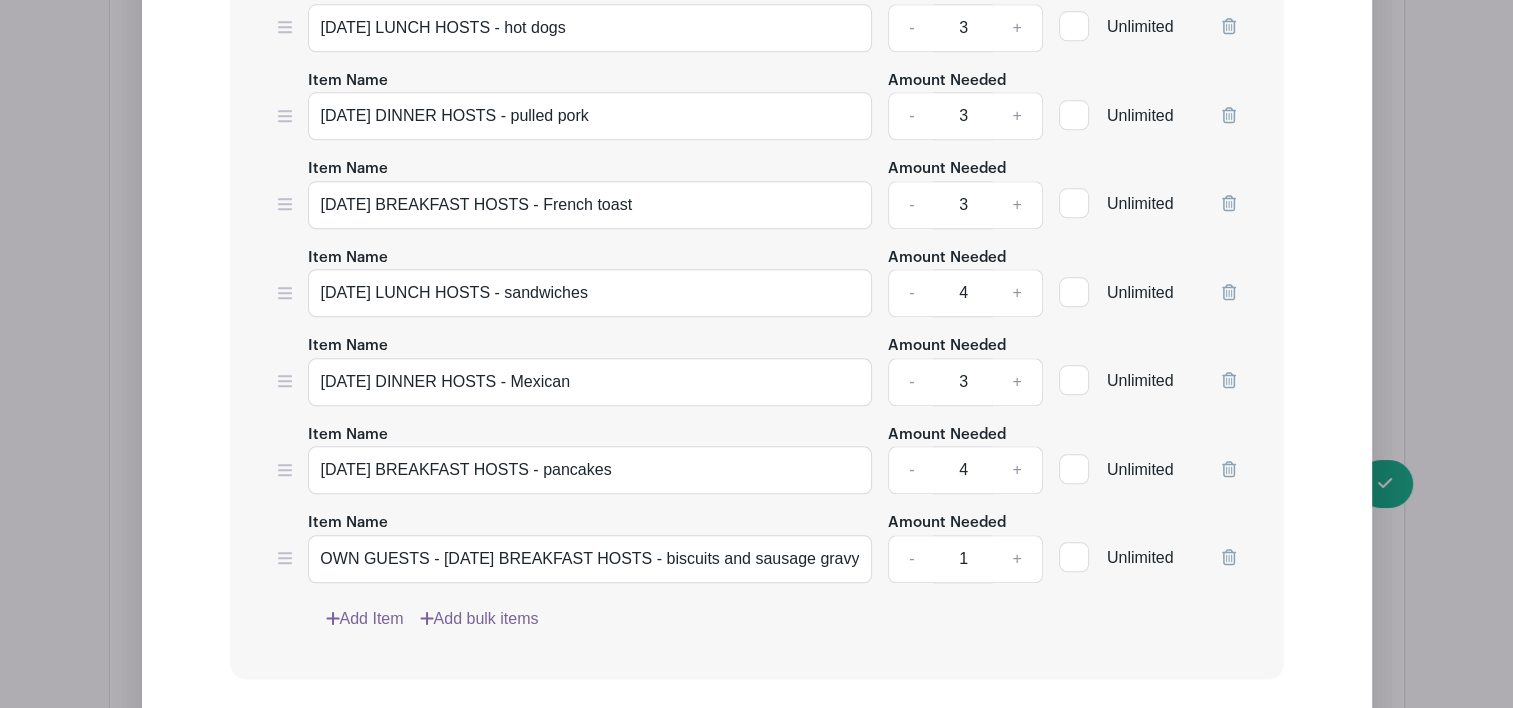 scroll, scrollTop: 0, scrollLeft: 0, axis: both 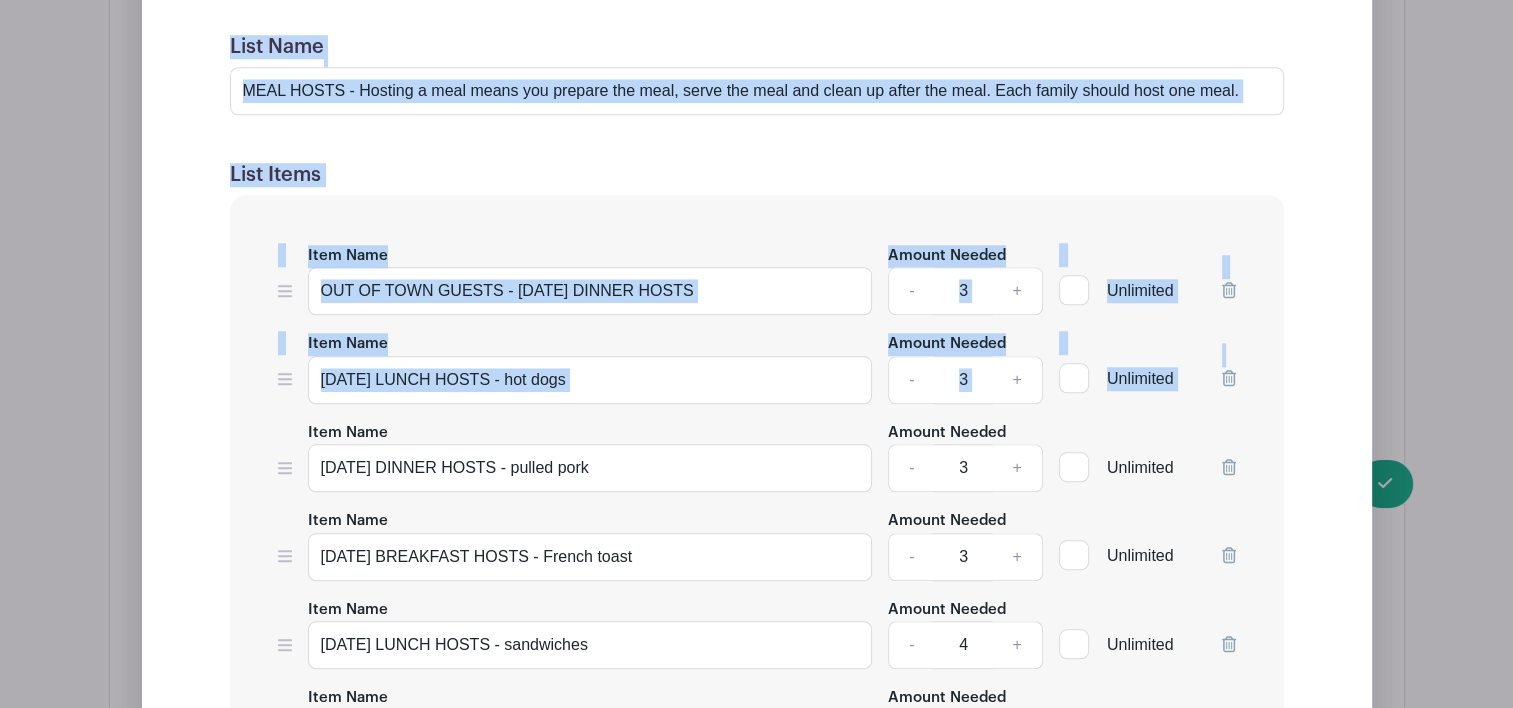 drag, startPoint x: 1512, startPoint y: 277, endPoint x: 1515, endPoint y: 304, distance: 27.166155 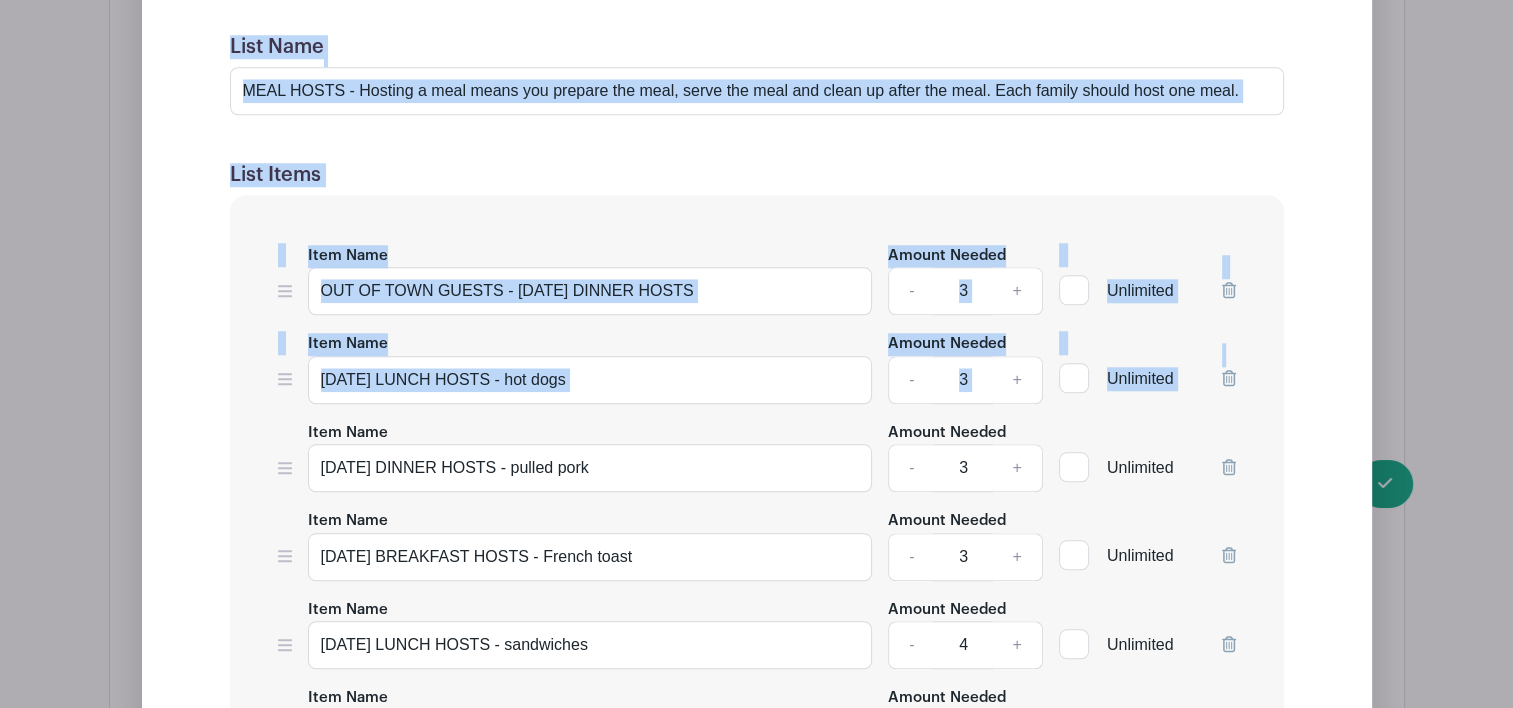 drag, startPoint x: 1515, startPoint y: 304, endPoint x: 1480, endPoint y: 359, distance: 65.192024 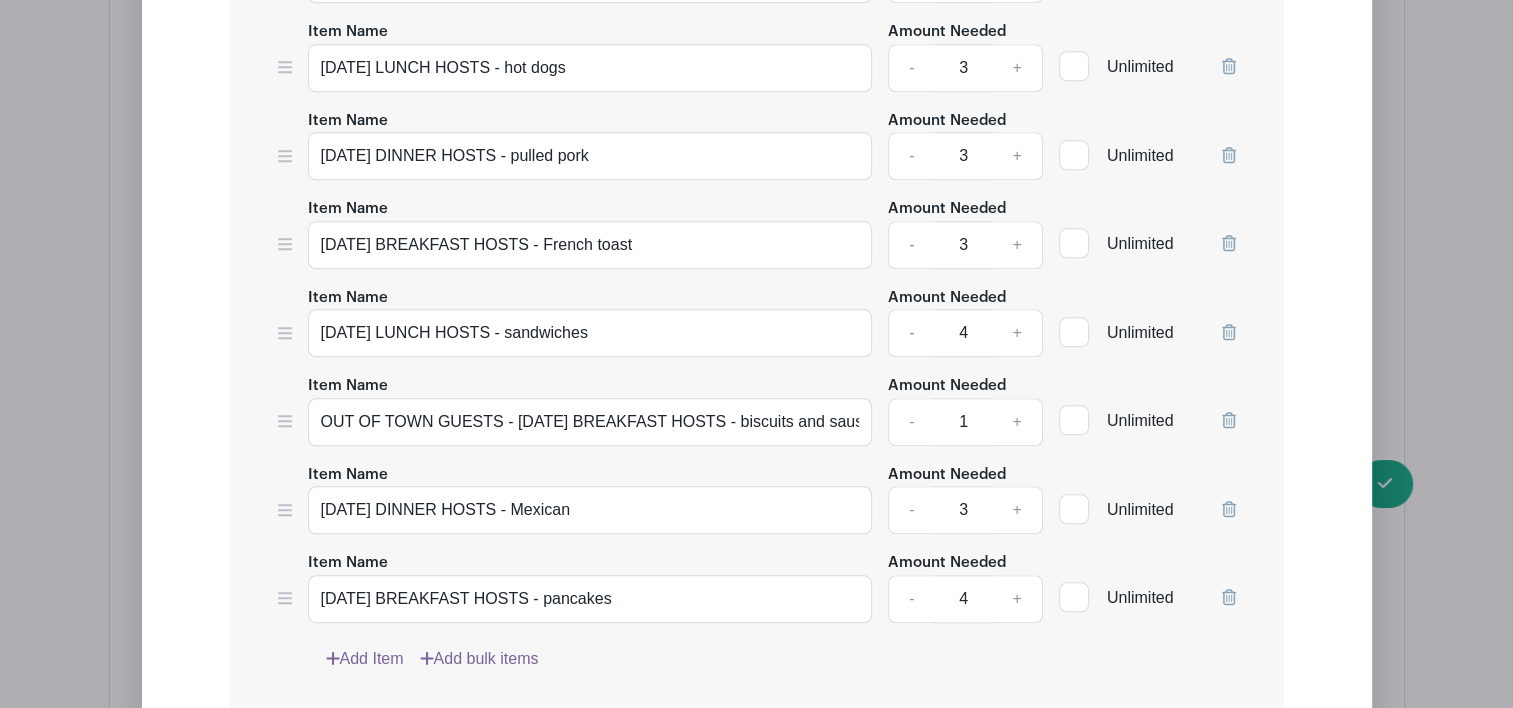 scroll, scrollTop: 2228, scrollLeft: 0, axis: vertical 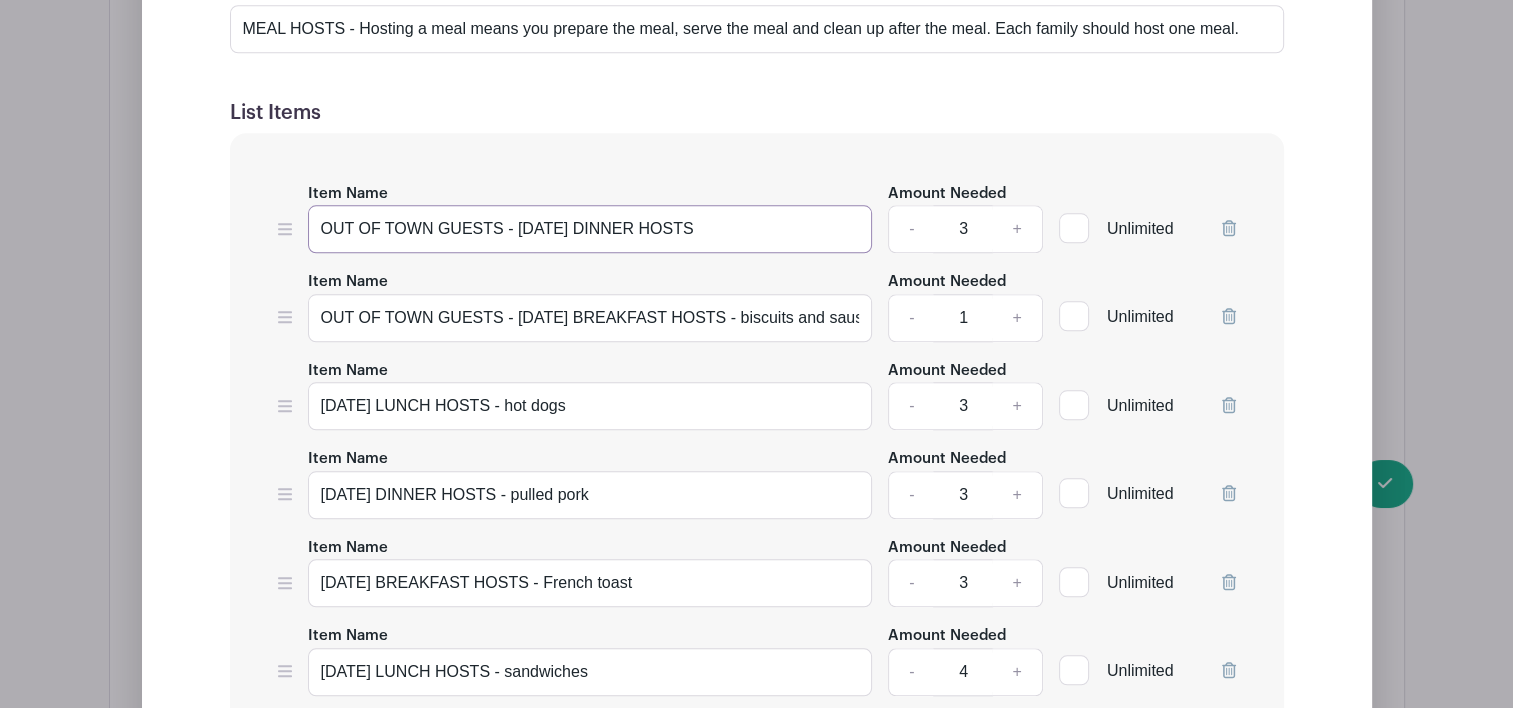 click on "OUT OF TOWN GUESTS - [DATE] DINNER HOSTS" at bounding box center [590, 229] 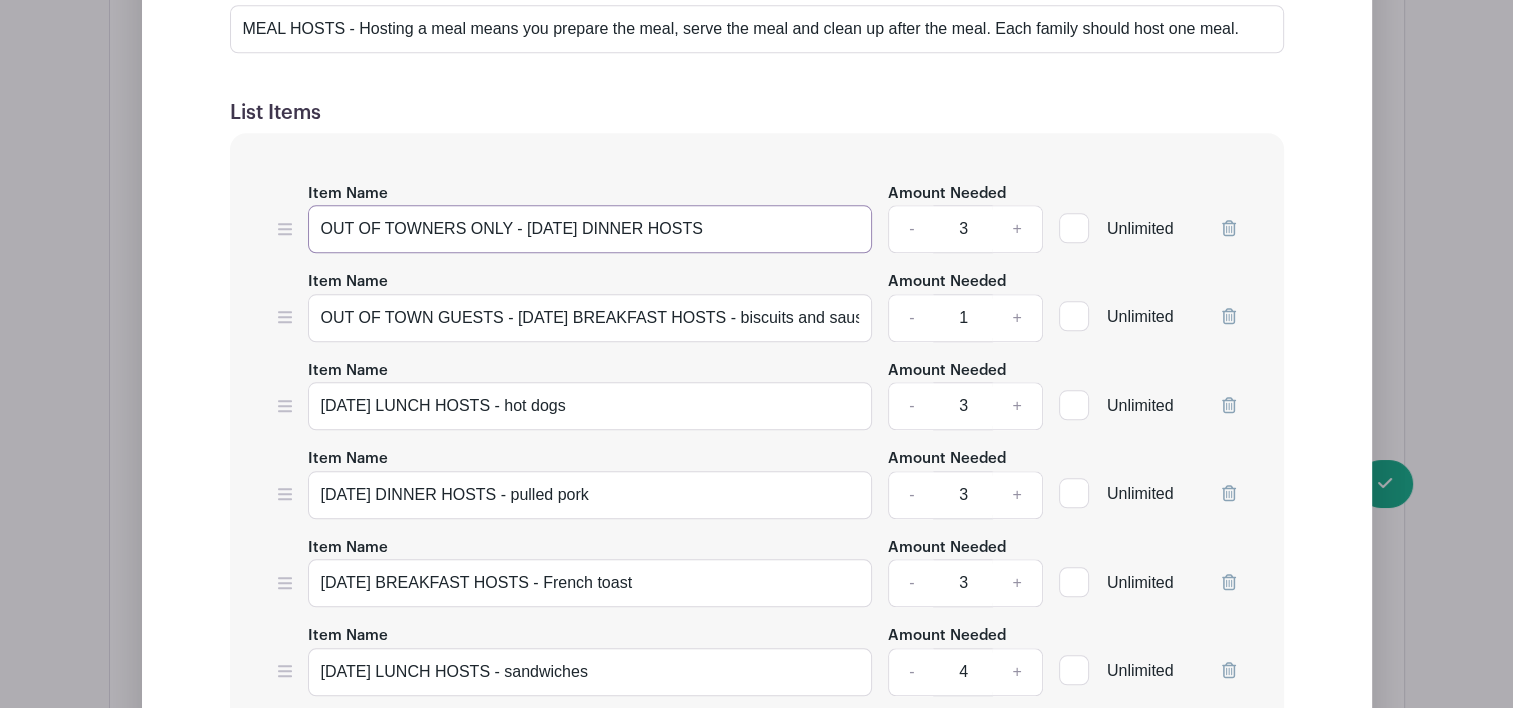 type on "OUT OF TOWNERS ONLY - [DATE] DINNER HOSTS" 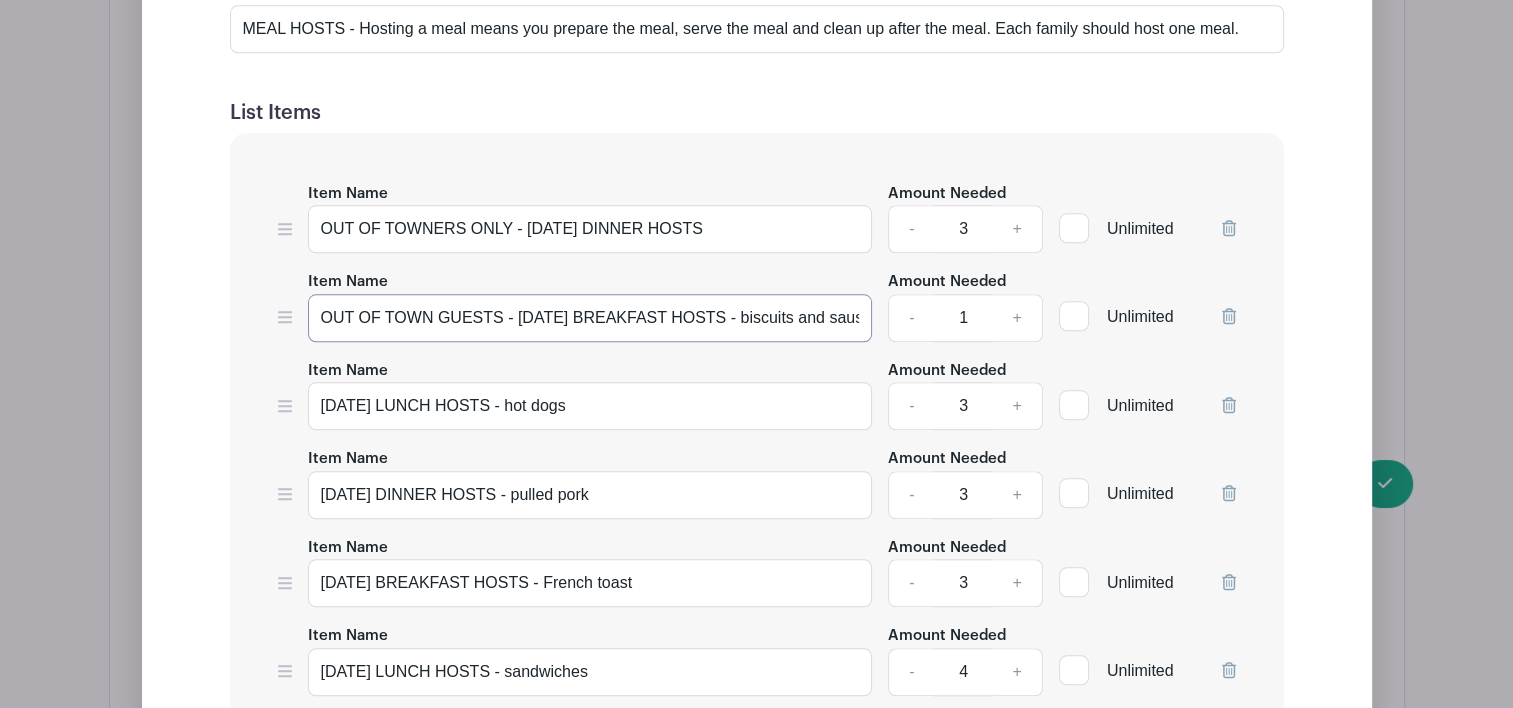 click on "OUT OF TOWN GUESTS - [DATE] BREAKFAST HOSTS - biscuits and sausage gravy" at bounding box center [590, 318] 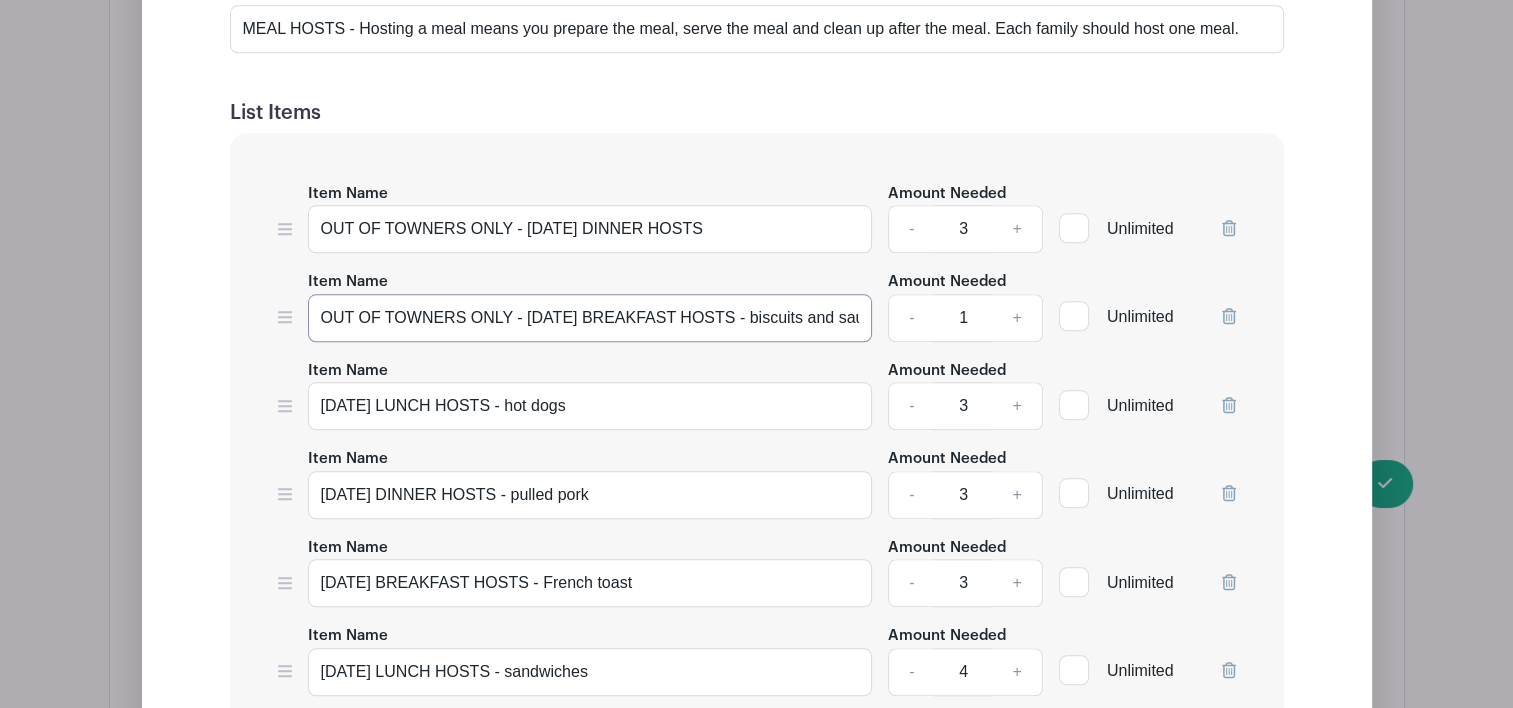 click on "OUT OF TOWNERS ONLY - [DATE] BREAKFAST HOSTS - biscuits and sausage gravy" at bounding box center (590, 318) 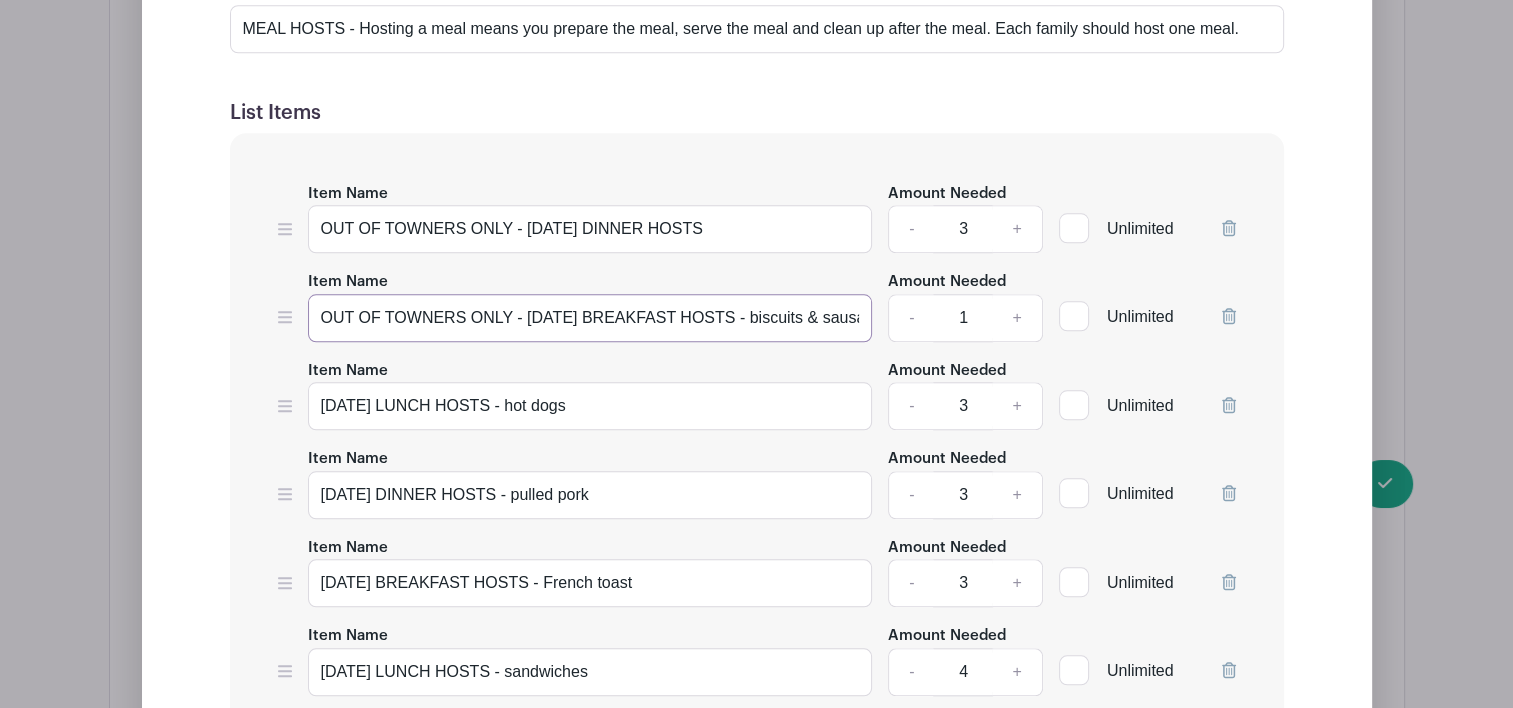 type on "OUT OF TOWNERS ONLY - [DATE] BREAKFAST HOSTS - biscuits & sausage gravy" 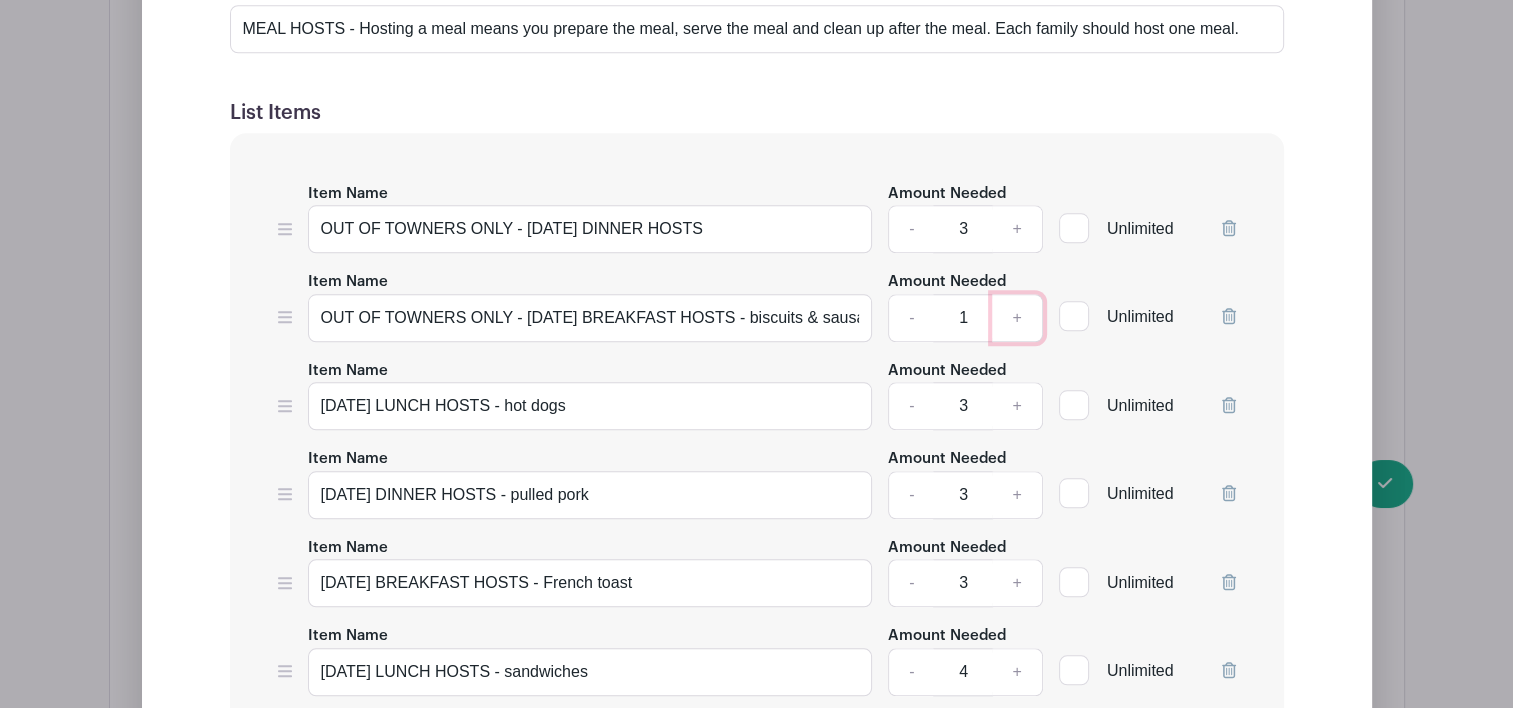 click on "+" at bounding box center (1017, 318) 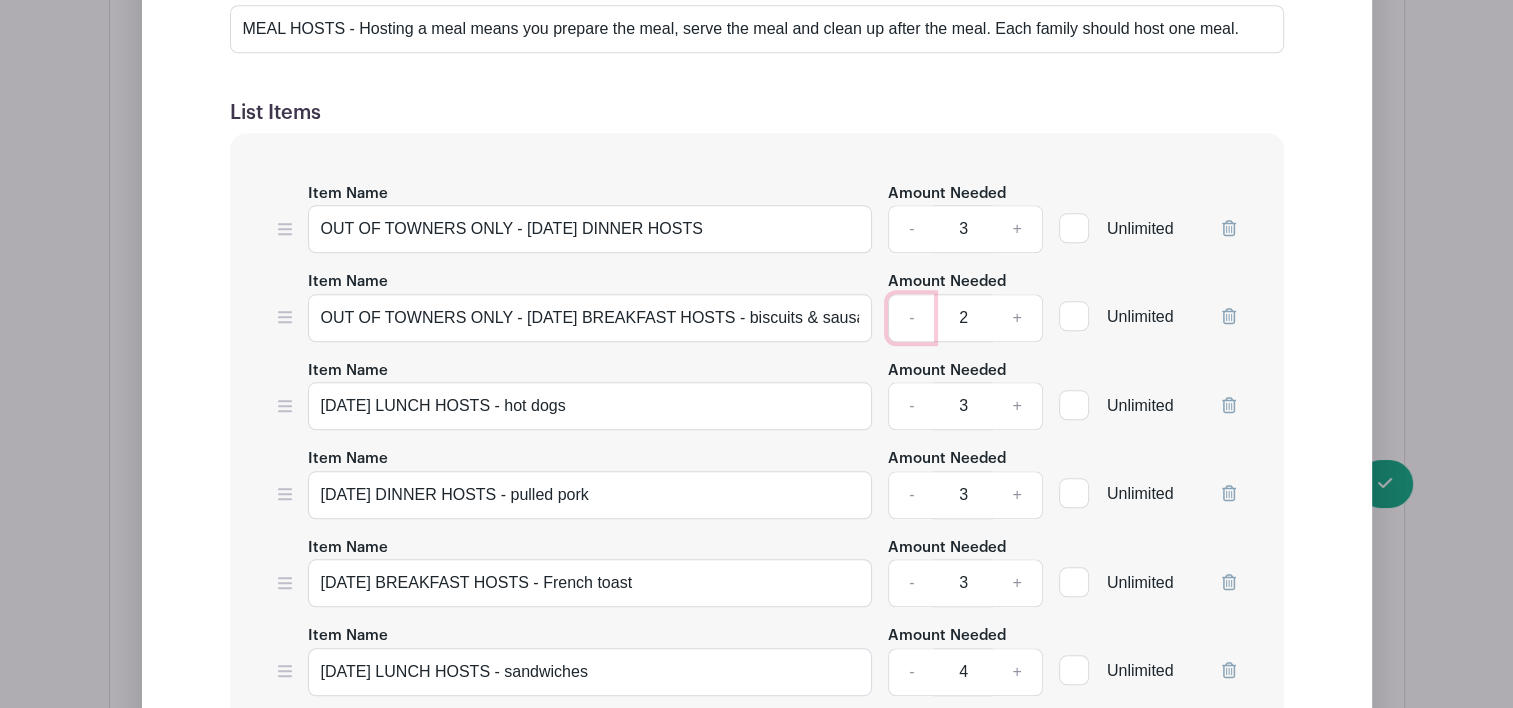 click on "-" at bounding box center [911, 318] 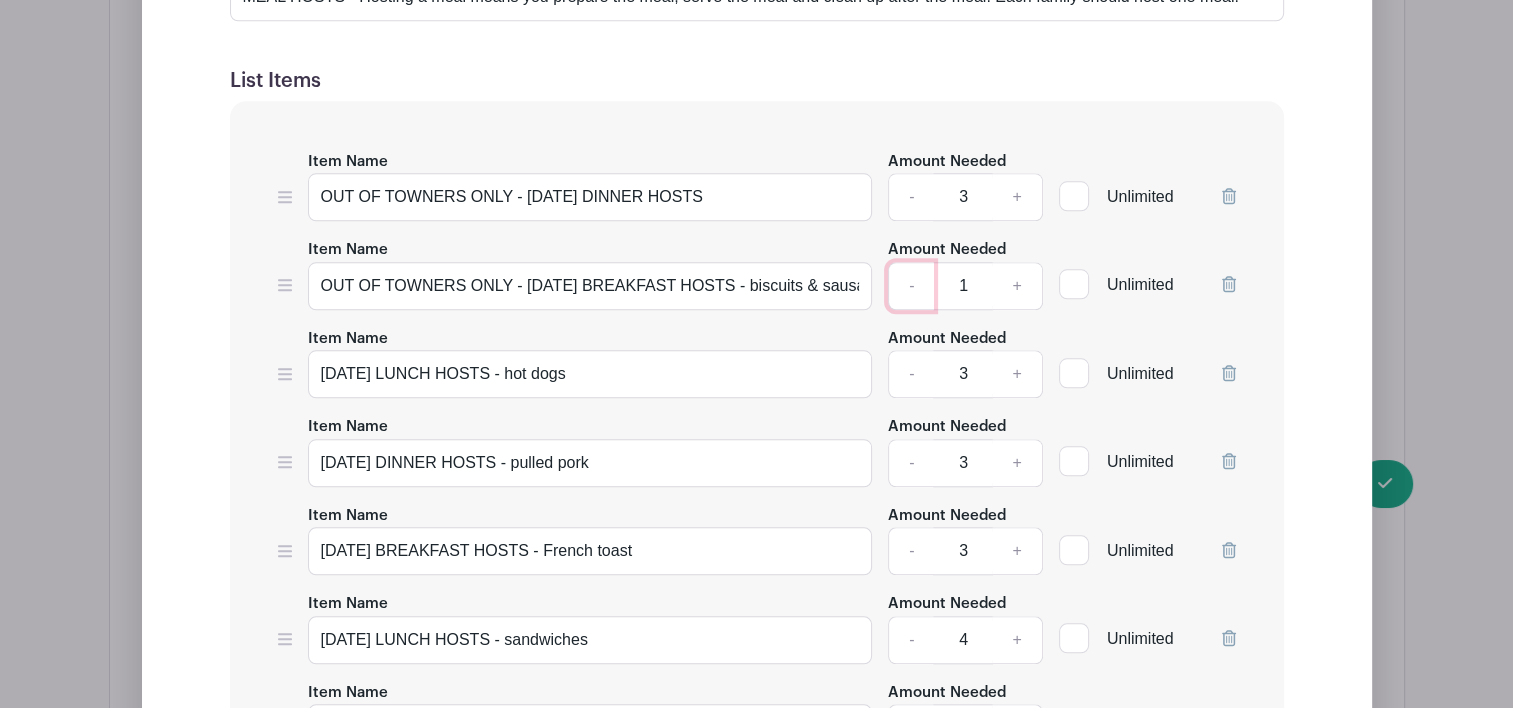 scroll, scrollTop: 1900, scrollLeft: 0, axis: vertical 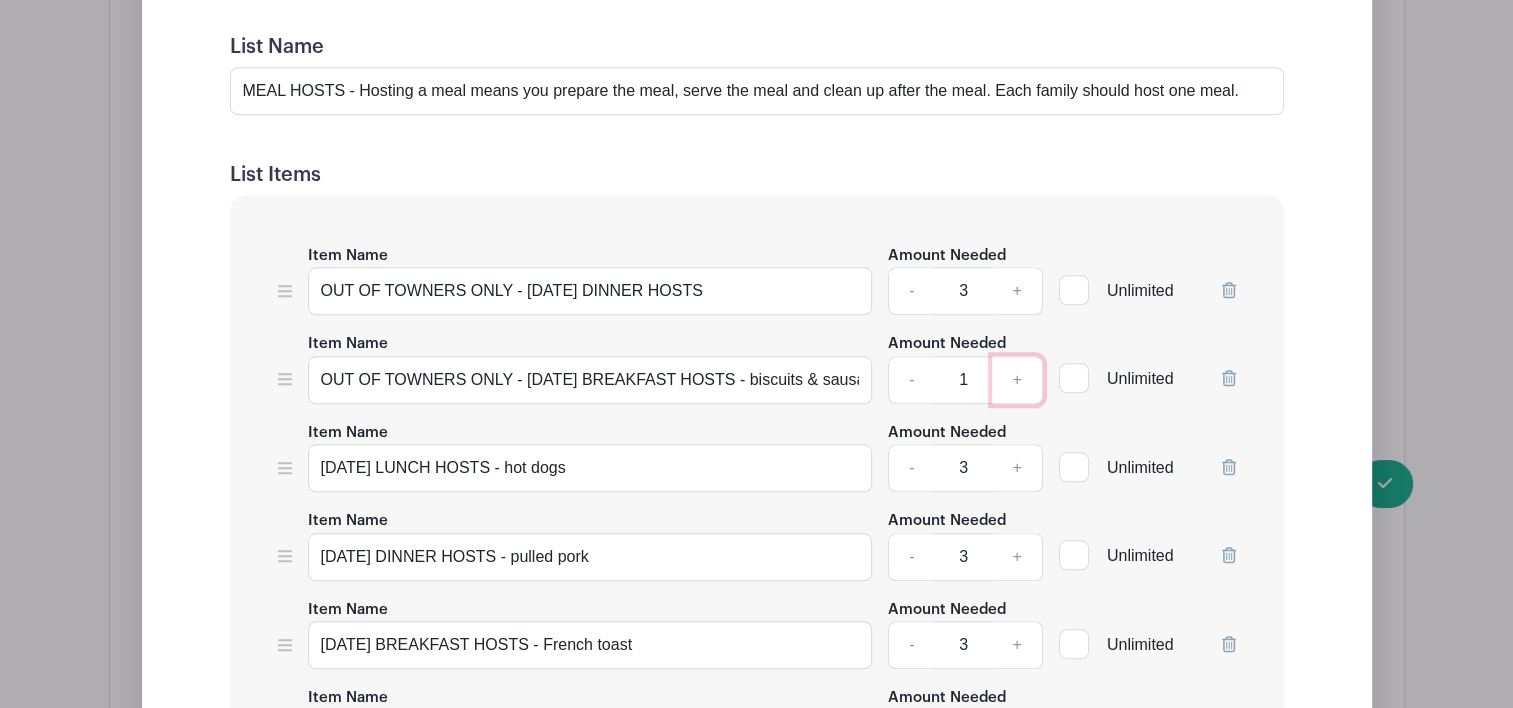 click on "+" at bounding box center (1017, 380) 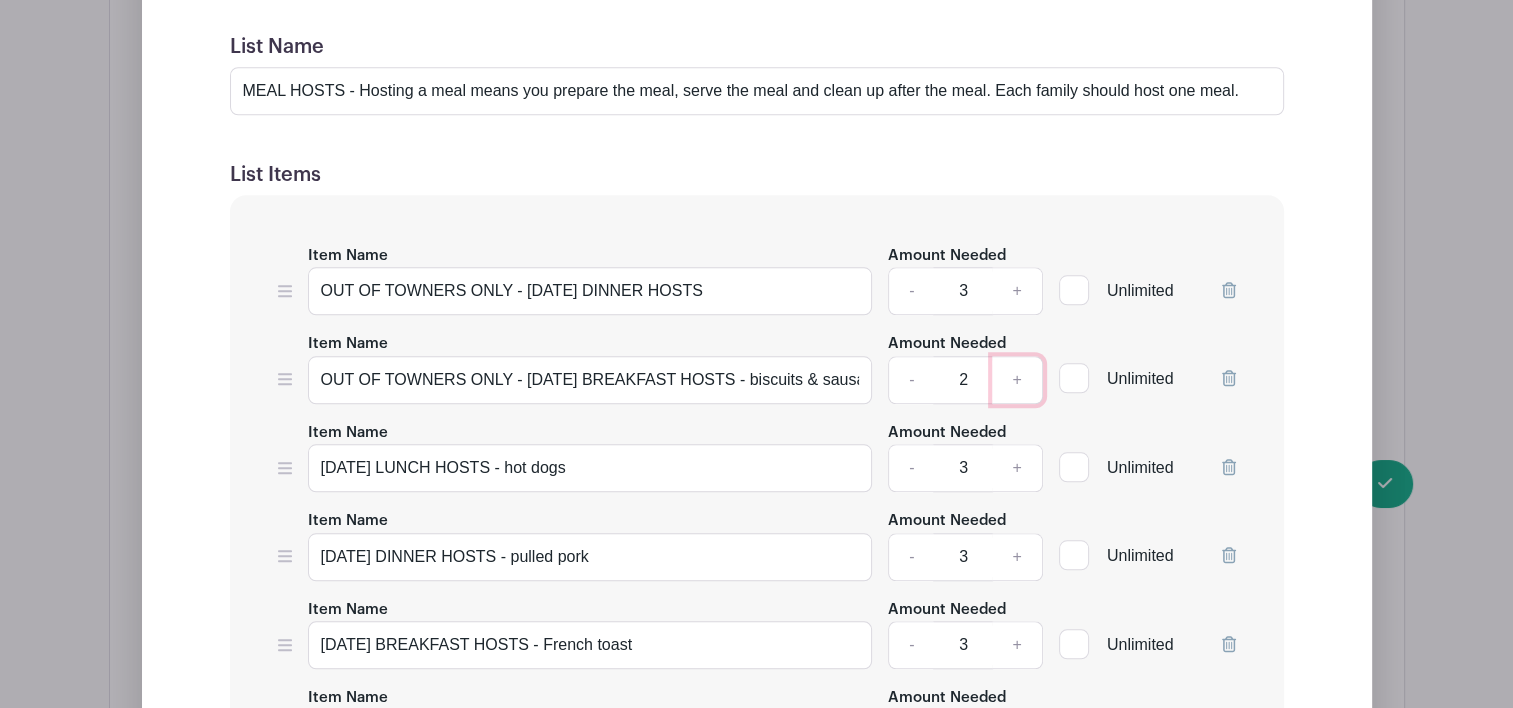 click on "+" at bounding box center [1017, 380] 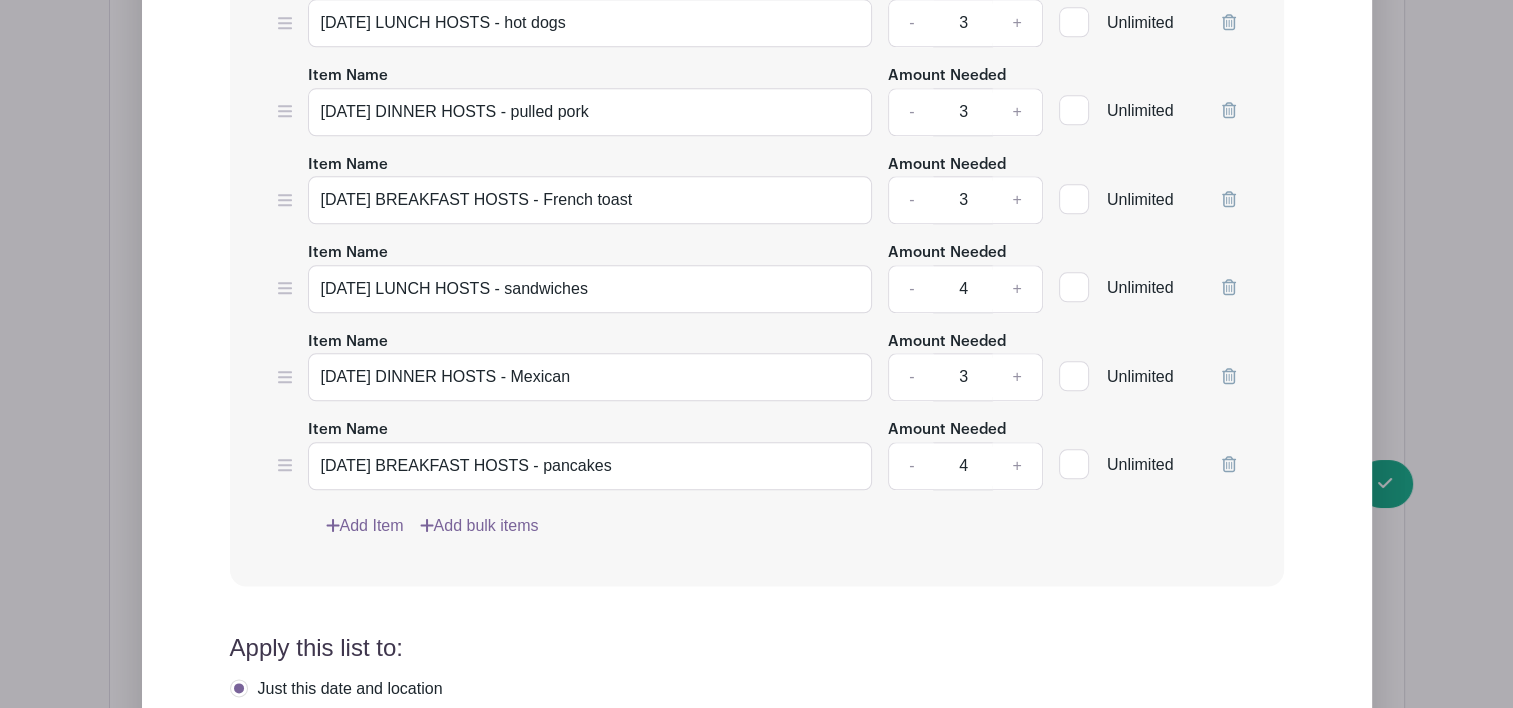 scroll, scrollTop: 2338, scrollLeft: 0, axis: vertical 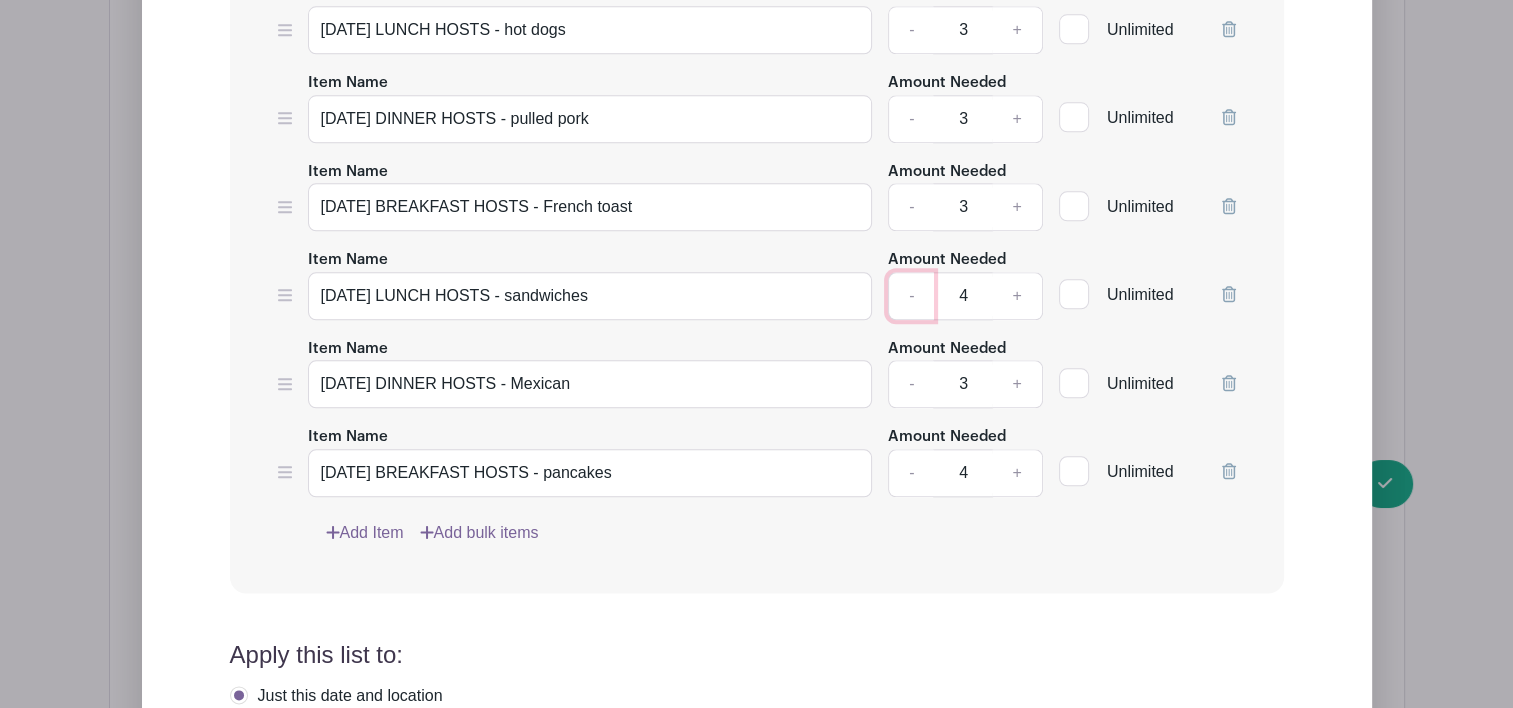 click on "-" at bounding box center (911, 296) 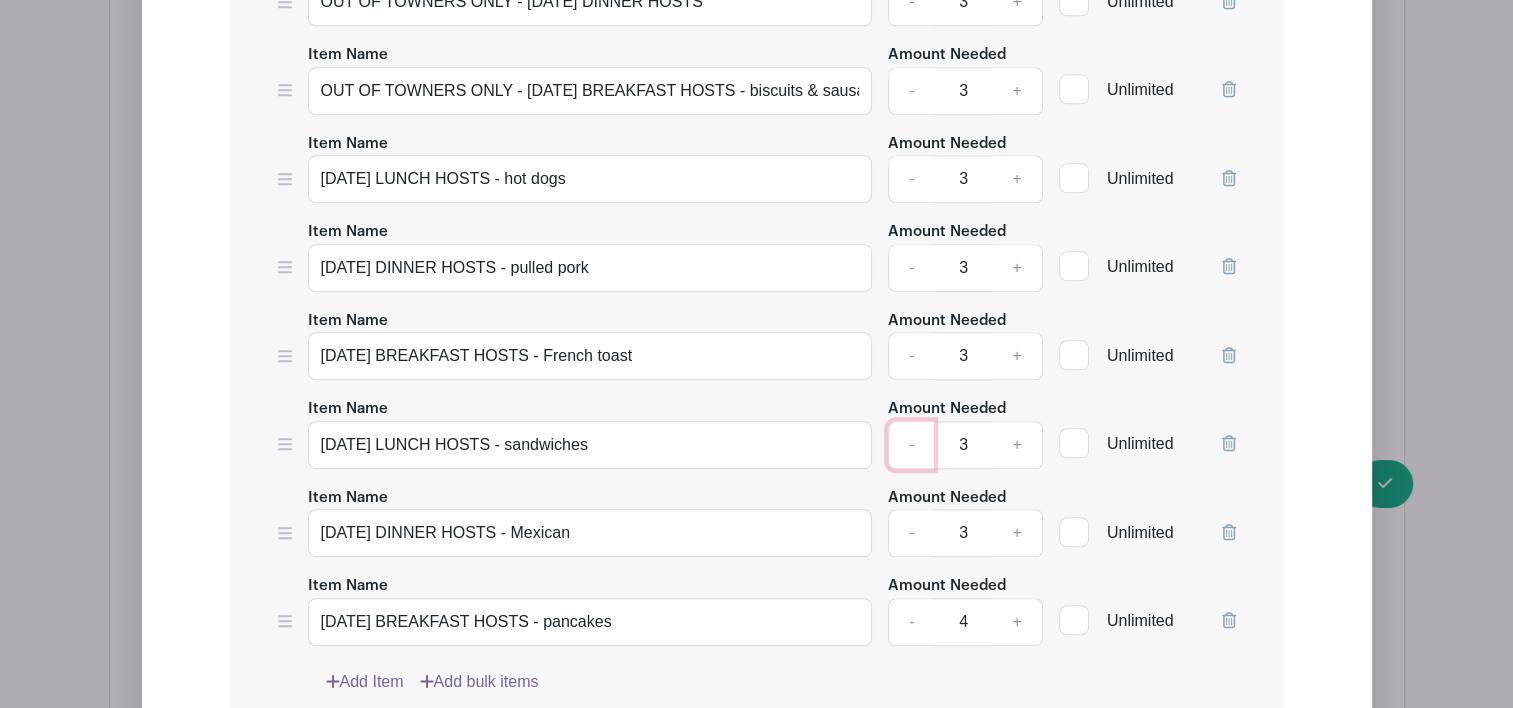 scroll, scrollTop: 2181, scrollLeft: 0, axis: vertical 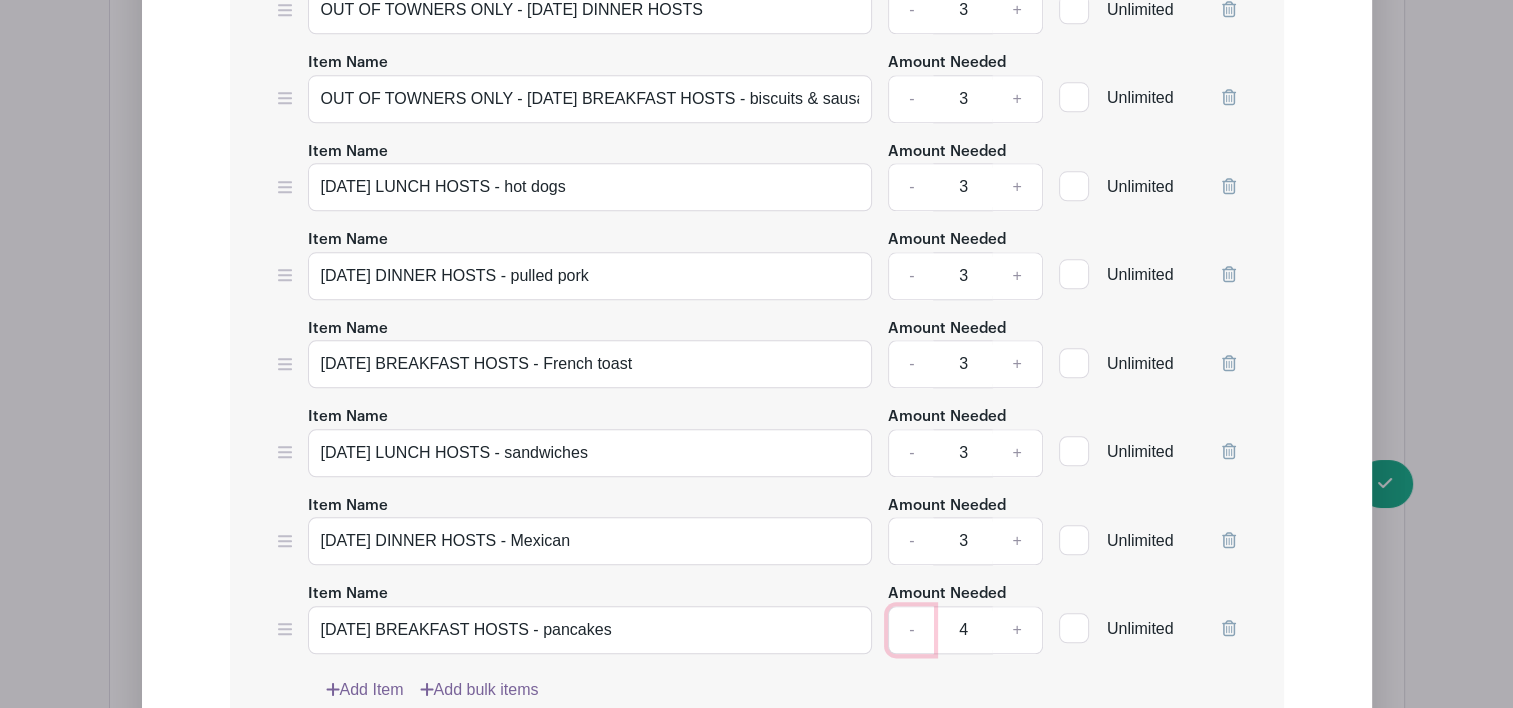 click on "-" at bounding box center [911, 630] 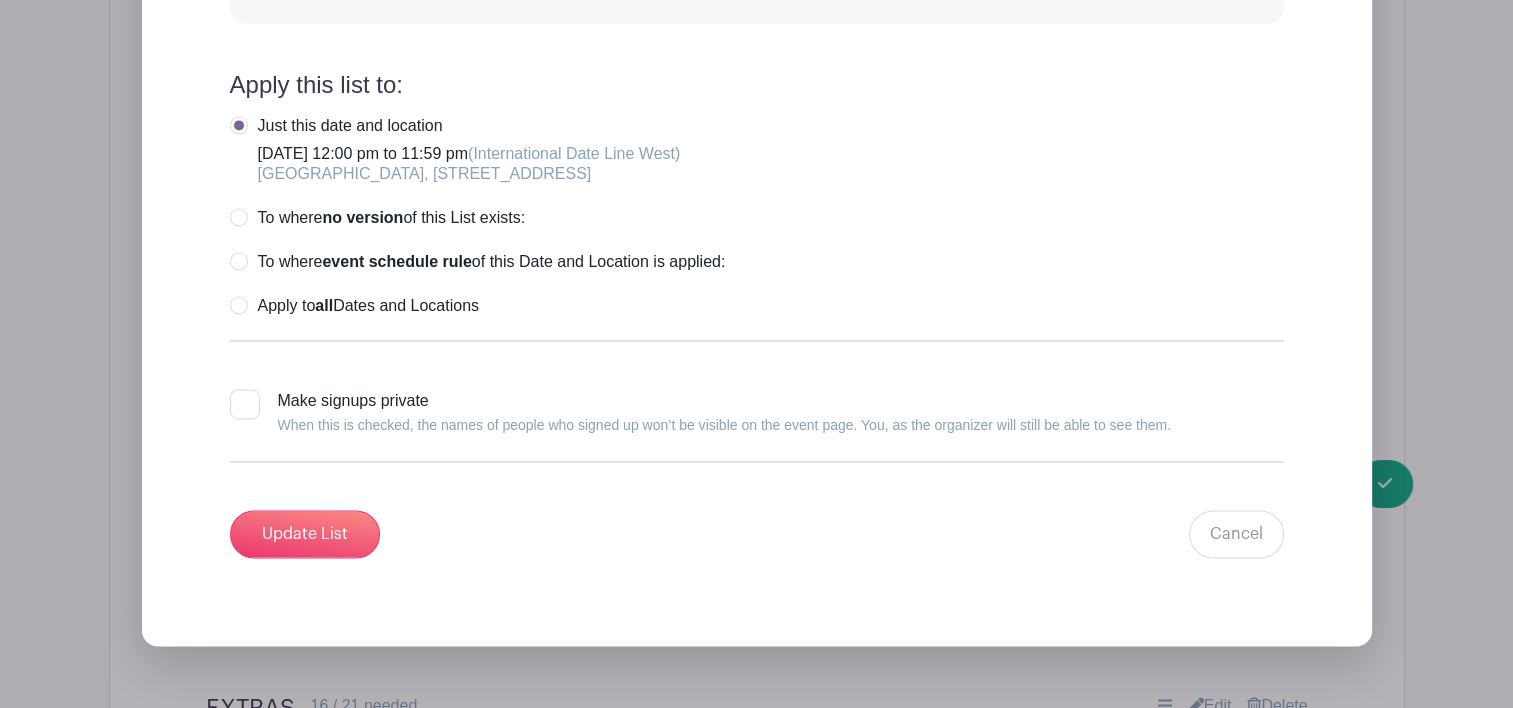scroll, scrollTop: 2995, scrollLeft: 0, axis: vertical 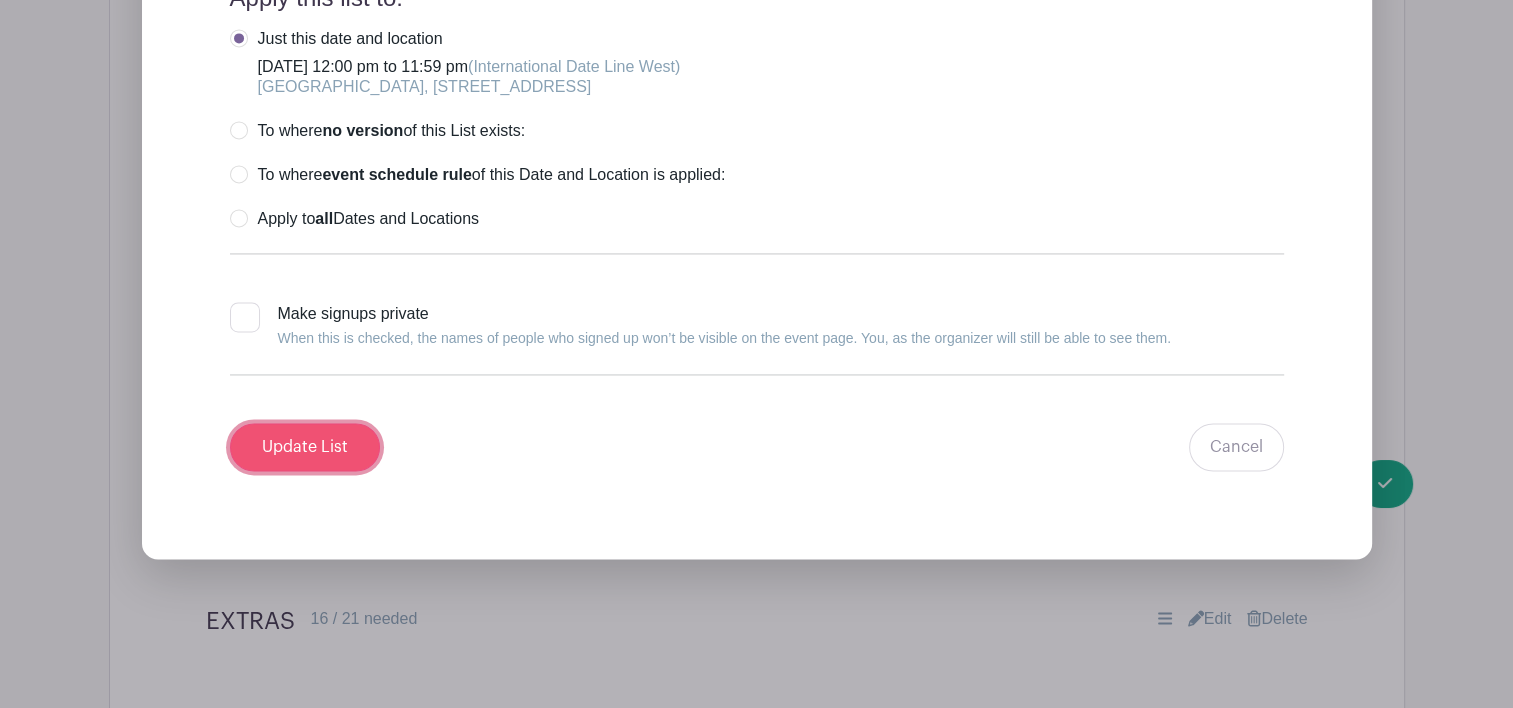 click on "Update List" at bounding box center (305, 447) 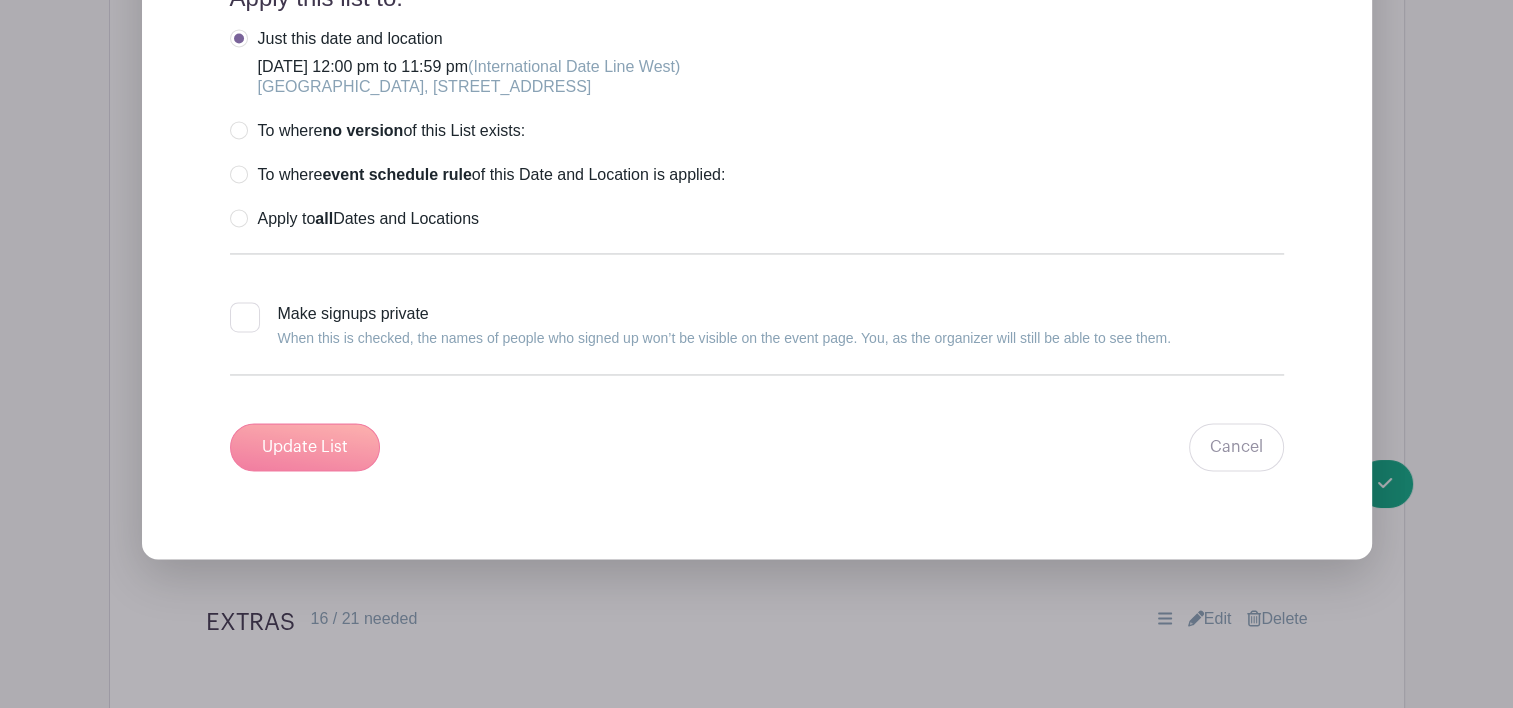 scroll, scrollTop: 2995, scrollLeft: 0, axis: vertical 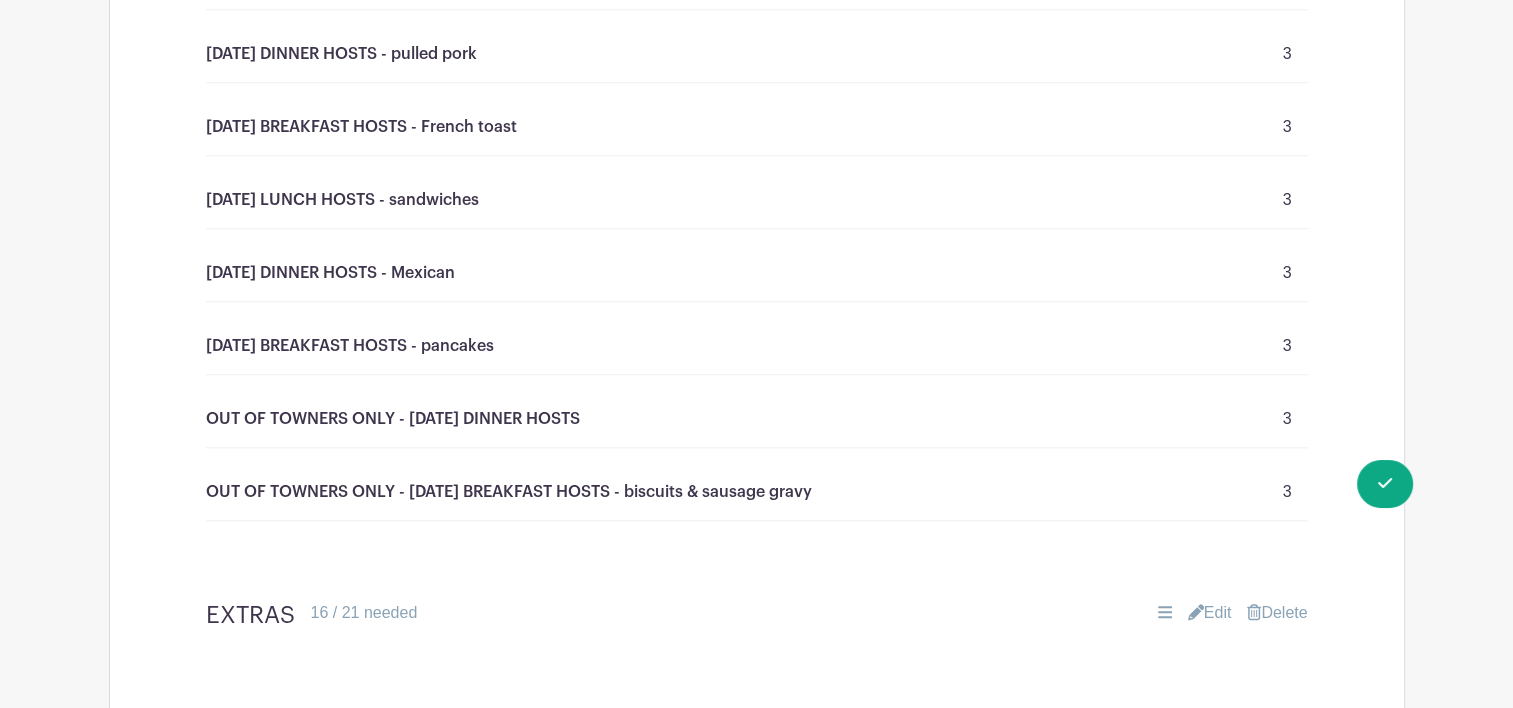 click on "Edit" at bounding box center [1210, 613] 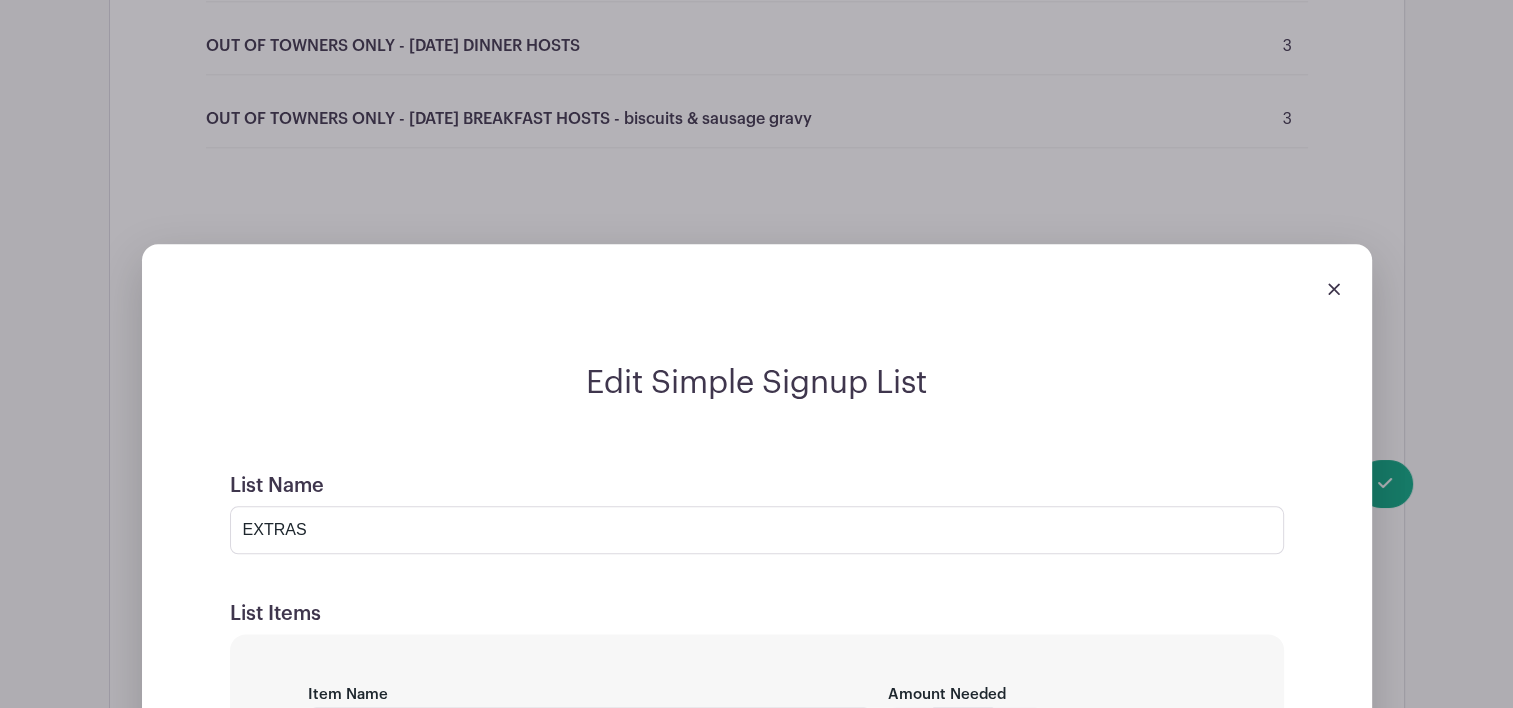 scroll, scrollTop: 2251, scrollLeft: 0, axis: vertical 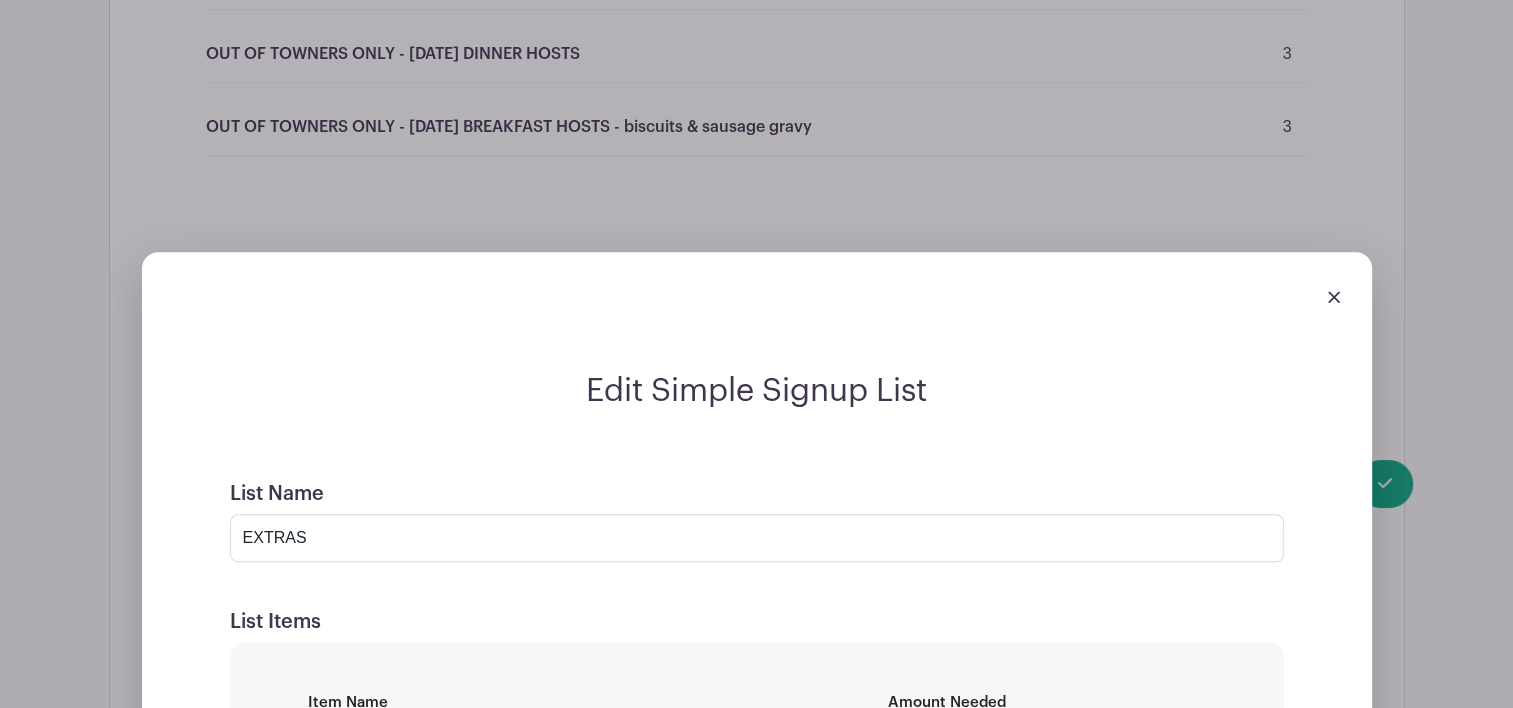 click at bounding box center [1334, 297] 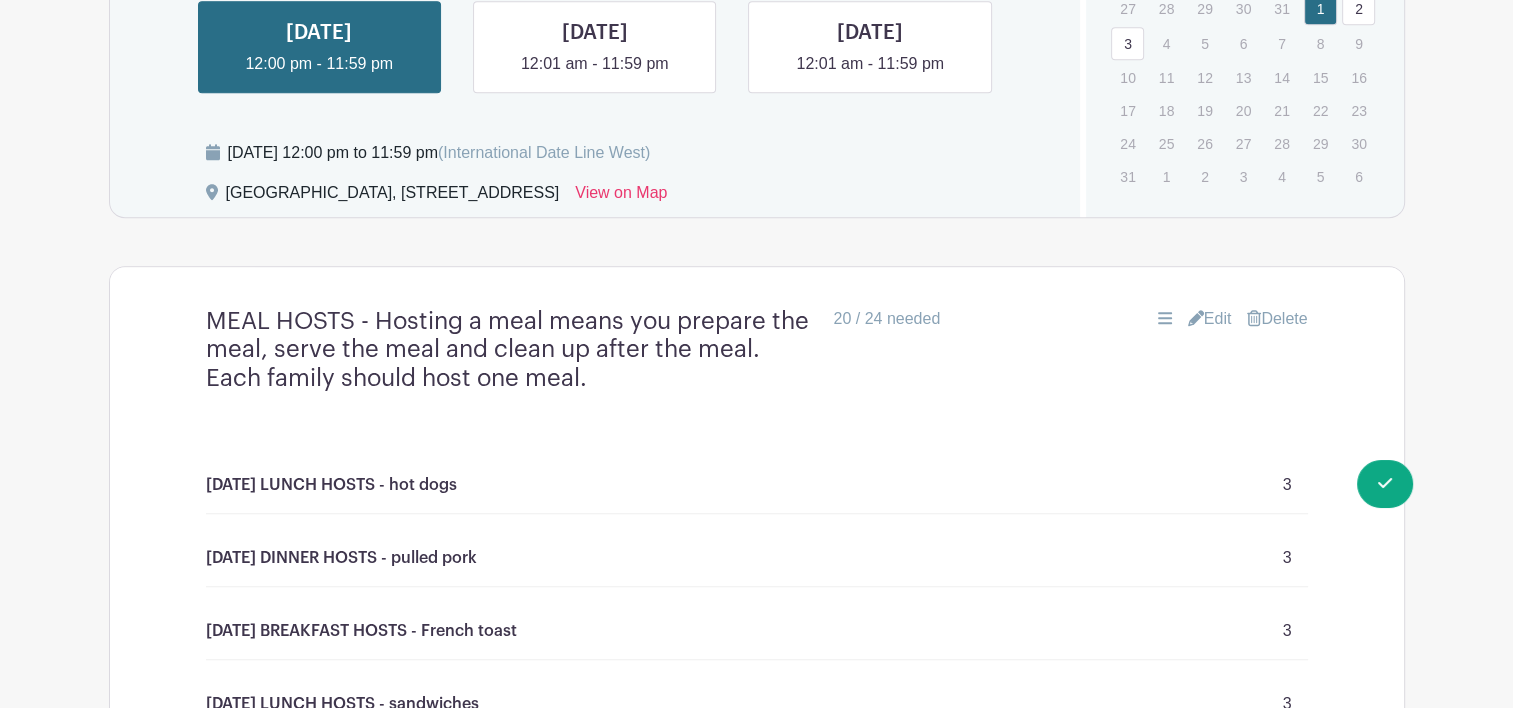 scroll, scrollTop: 1369, scrollLeft: 0, axis: vertical 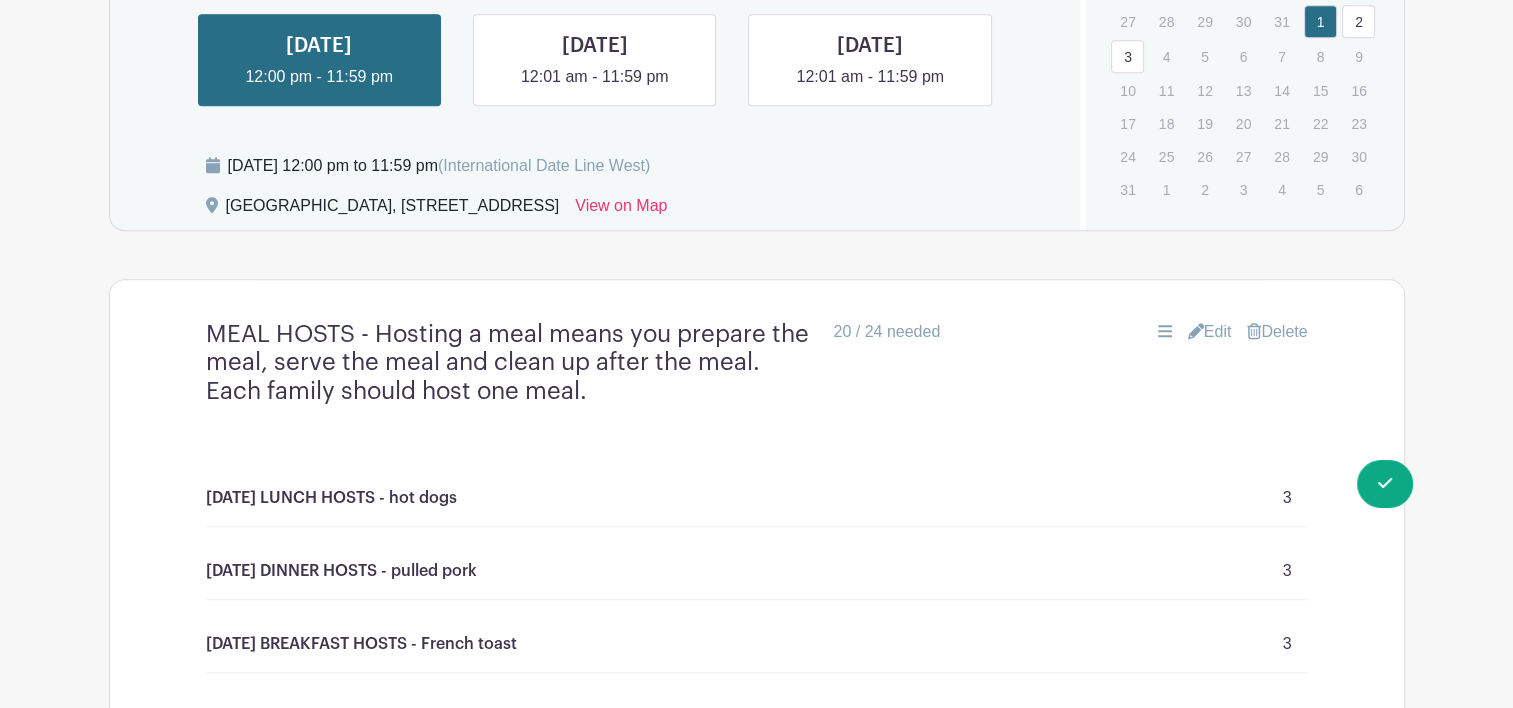 click on "Edit" at bounding box center (1210, 332) 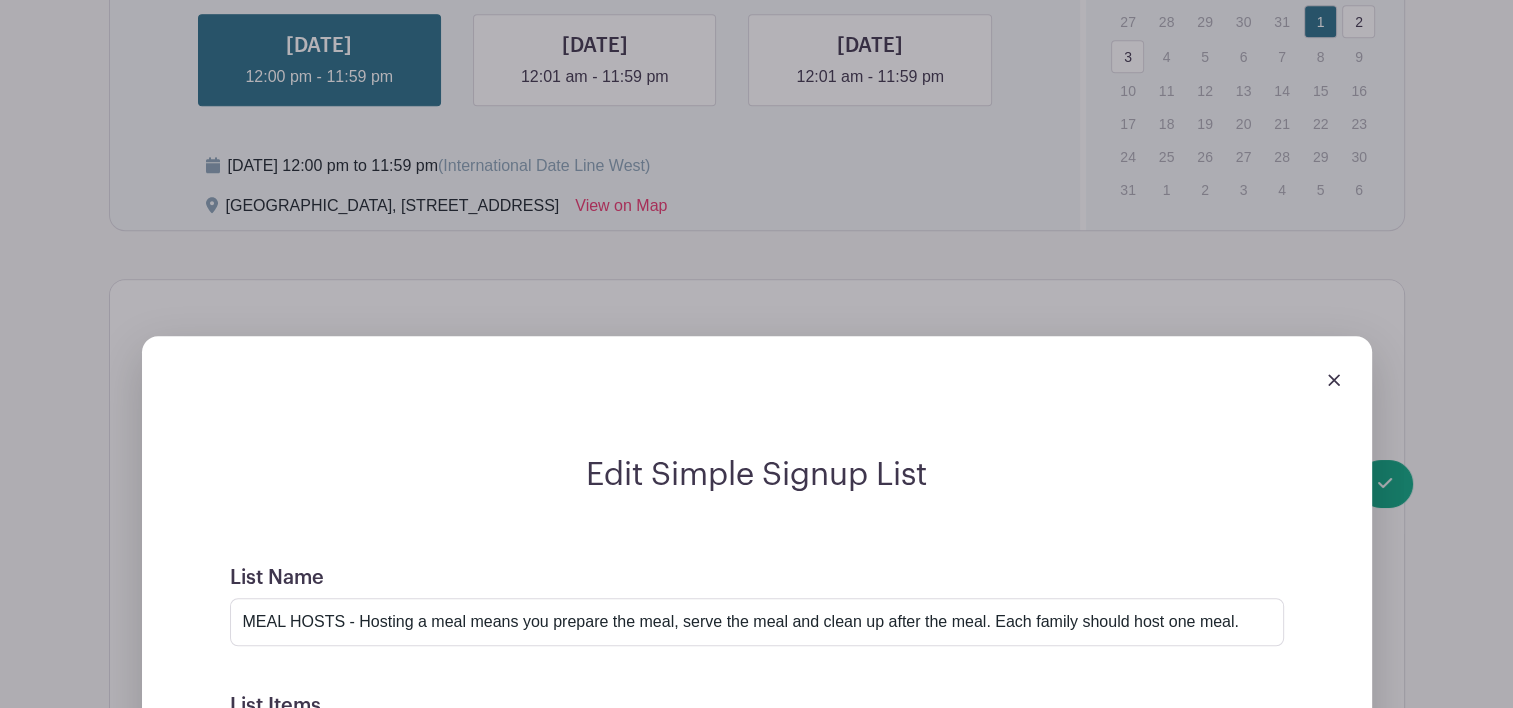 click on "Edit Simple Signup List
List Name
MEAL HOSTS - Hosting a meal means you prepare the meal, serve the meal and clean up after the meal. Each family should host one meal.
List Items
Item Name
[DATE] LUNCH HOSTS - hot dogs
Amount Needed
-
3
+
Unlimited
Item Name
[DATE] DINNER HOSTS - pulled pork
Amount Needed
-" at bounding box center [757, 1260] 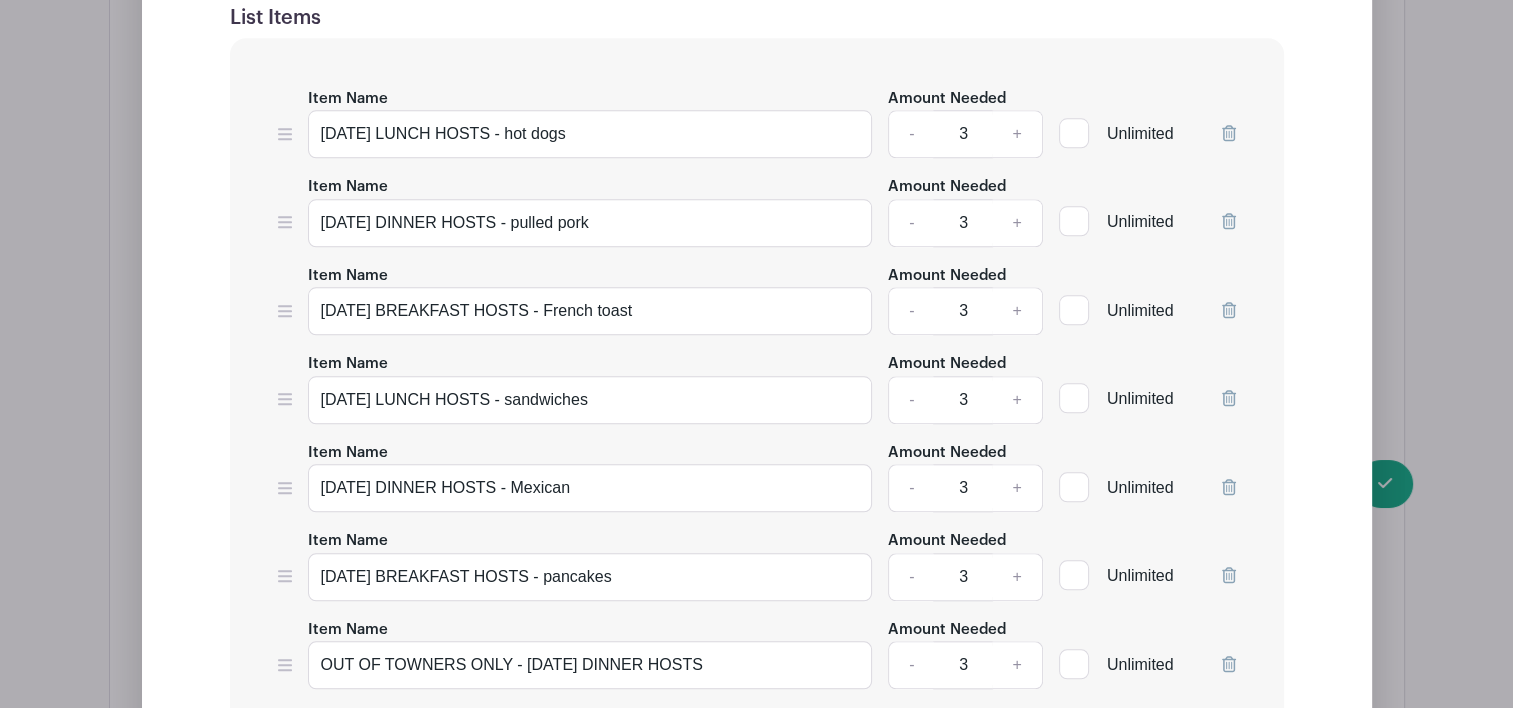 scroll, scrollTop: 2081, scrollLeft: 0, axis: vertical 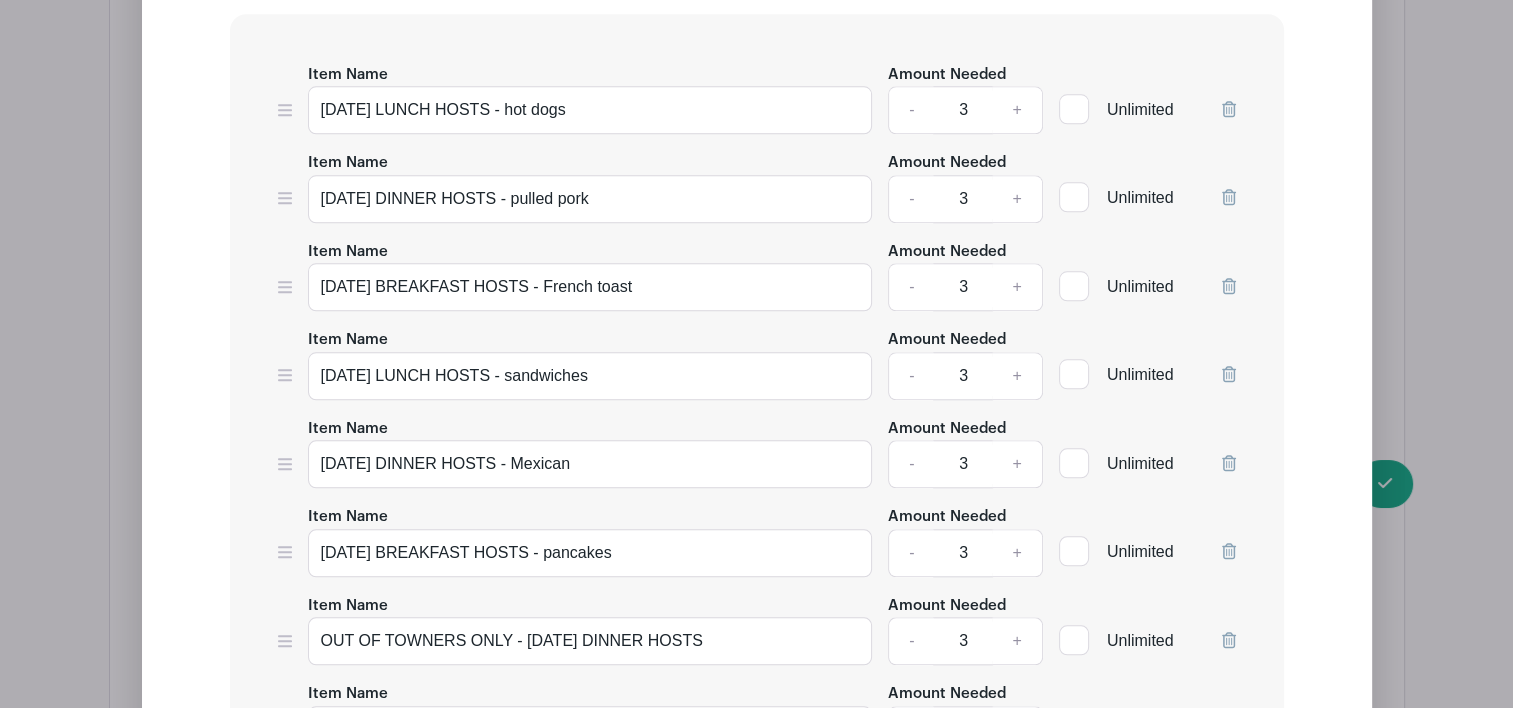 type 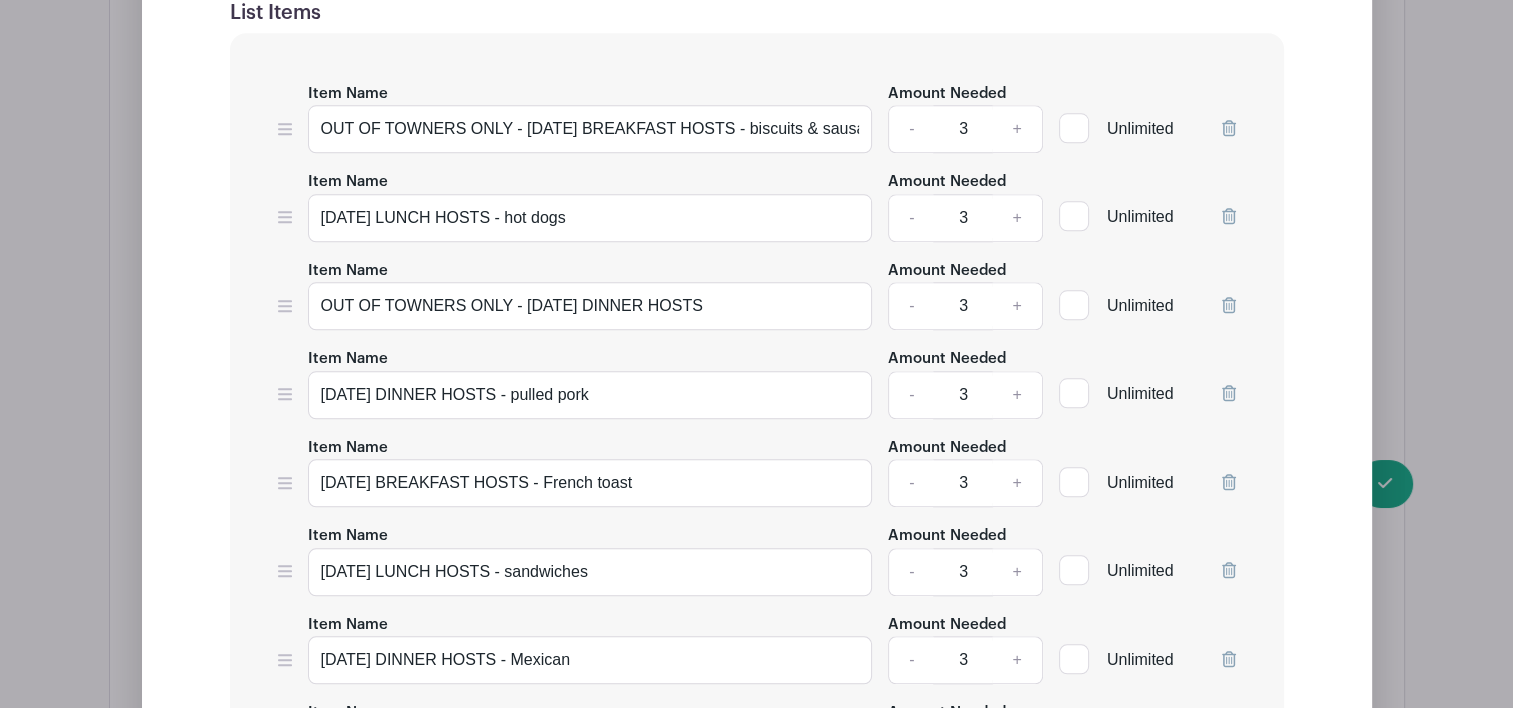 scroll, scrollTop: 2046, scrollLeft: 0, axis: vertical 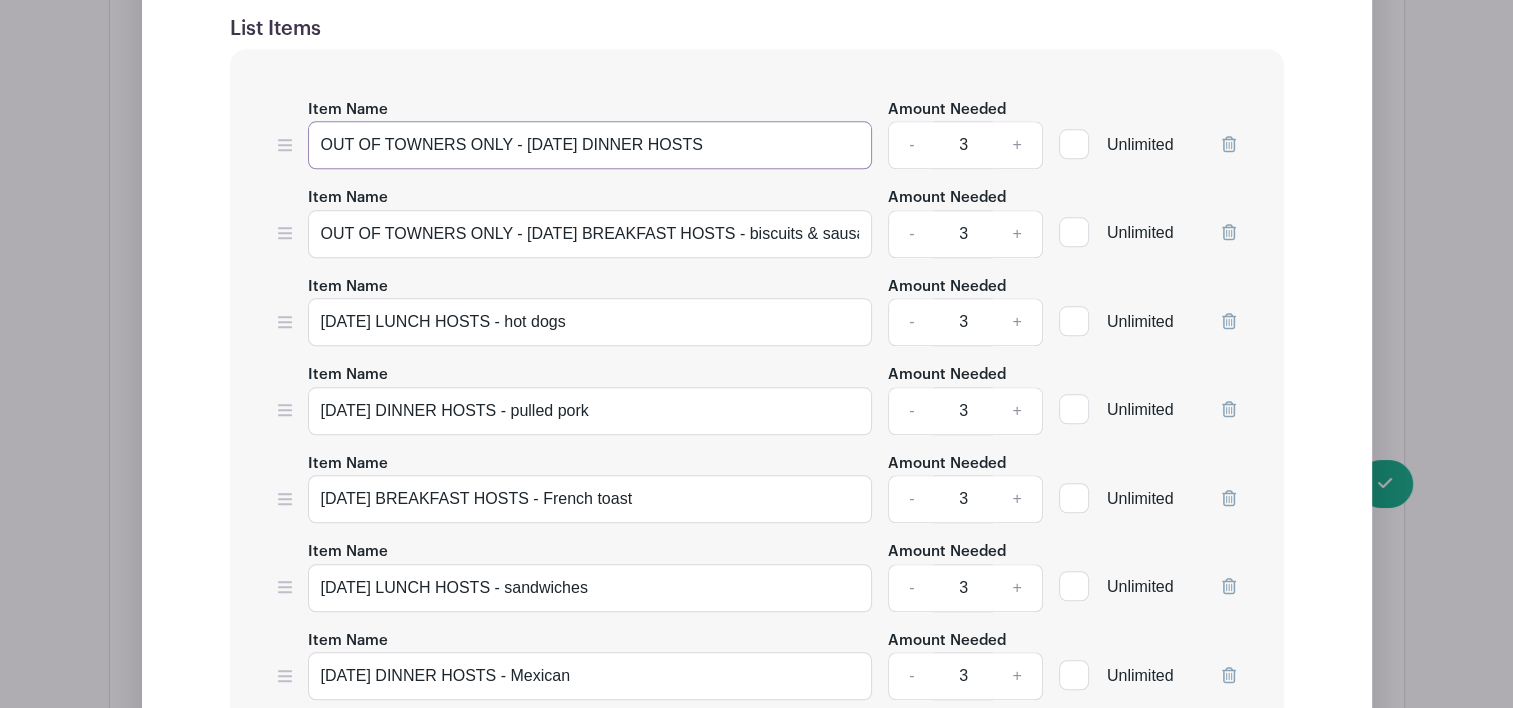 click on "OUT OF TOWNERS ONLY - [DATE] DINNER HOSTS" at bounding box center [590, 145] 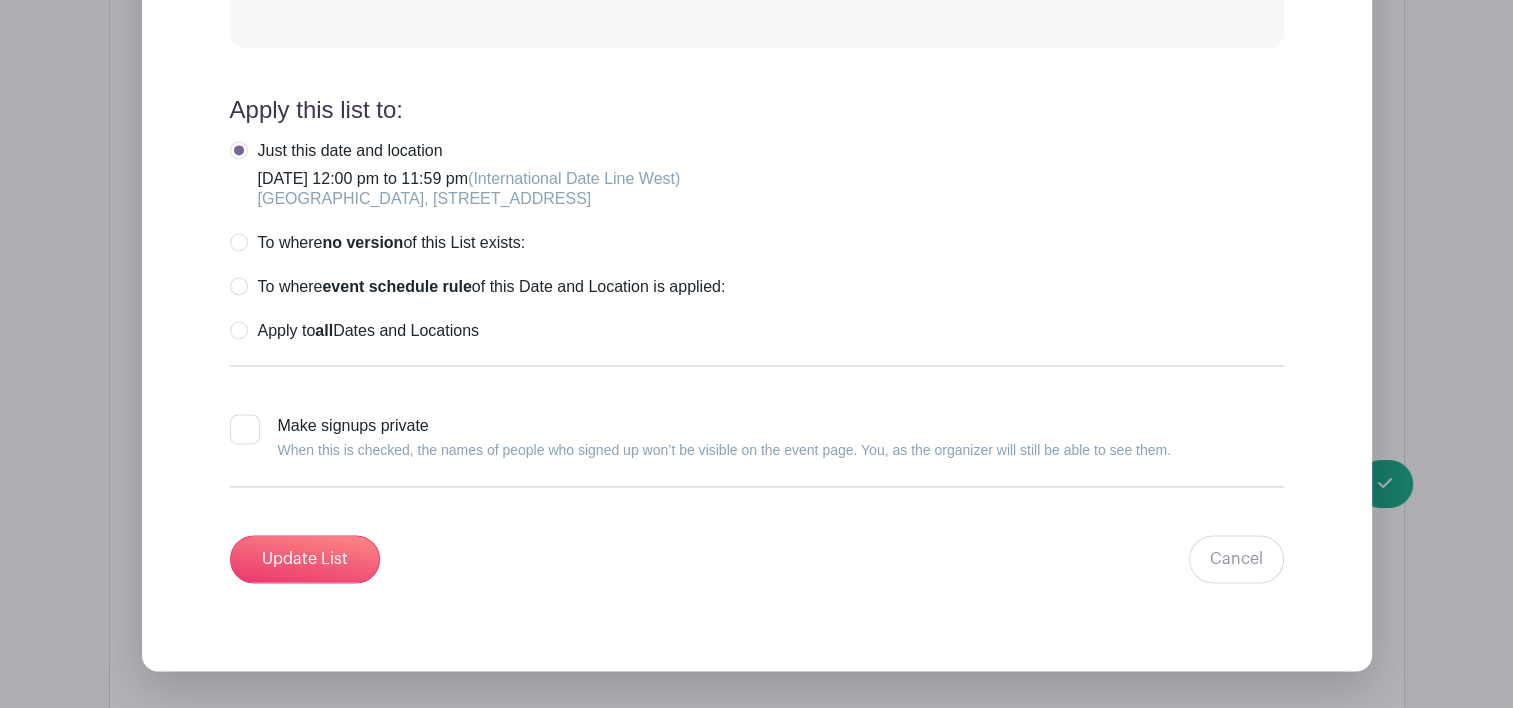 scroll, scrollTop: 2891, scrollLeft: 0, axis: vertical 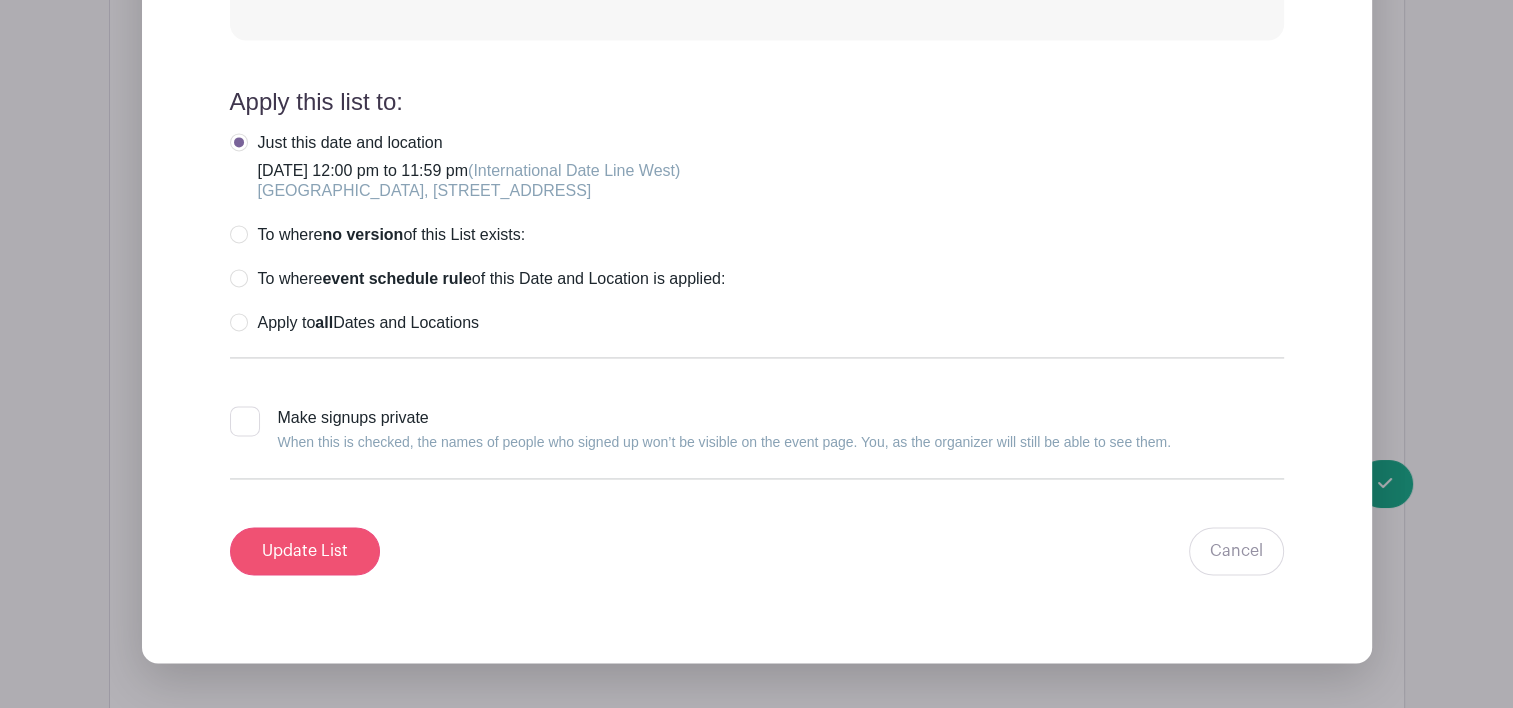 type on "OUT OF TOWNERS ONLY - [DATE] DINNER HOSTS - spaghetti" 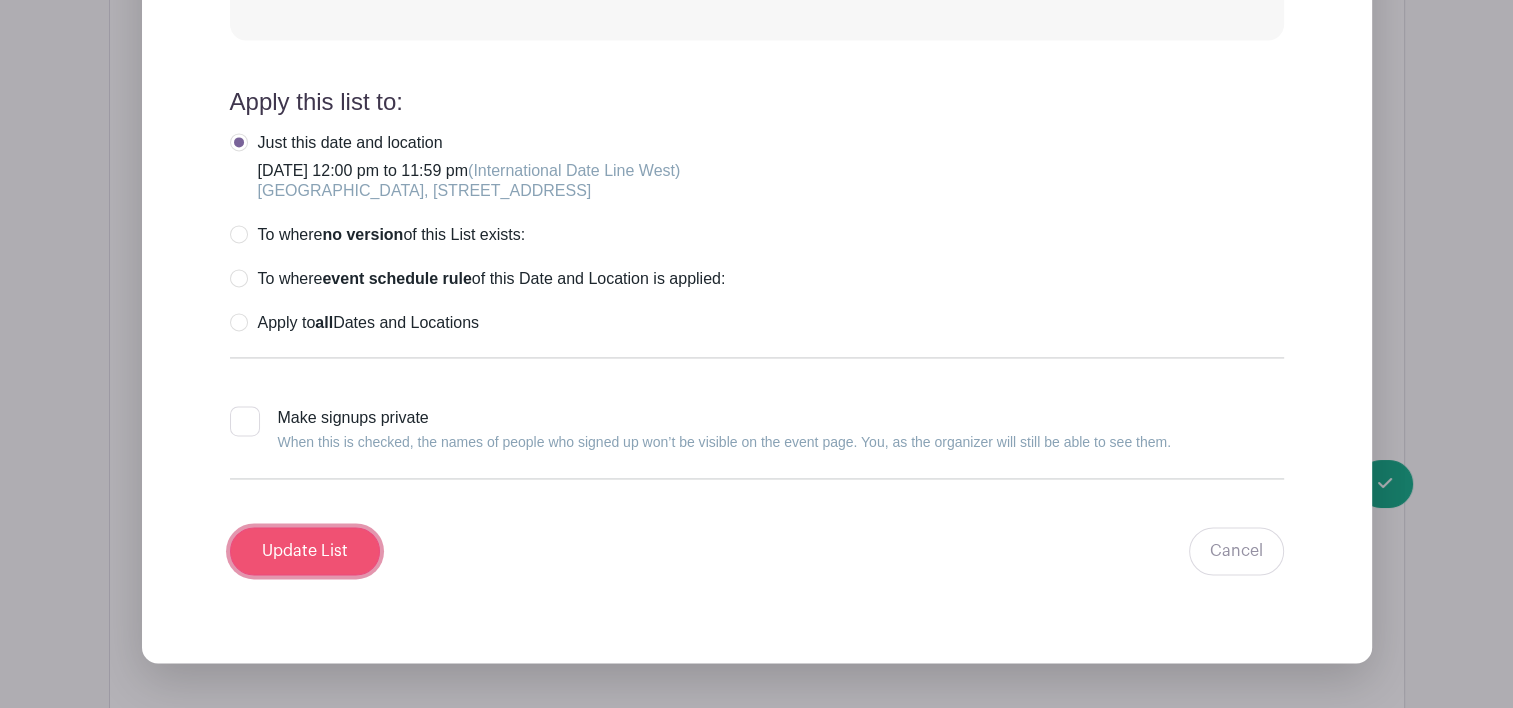 click on "Update List" at bounding box center [305, 551] 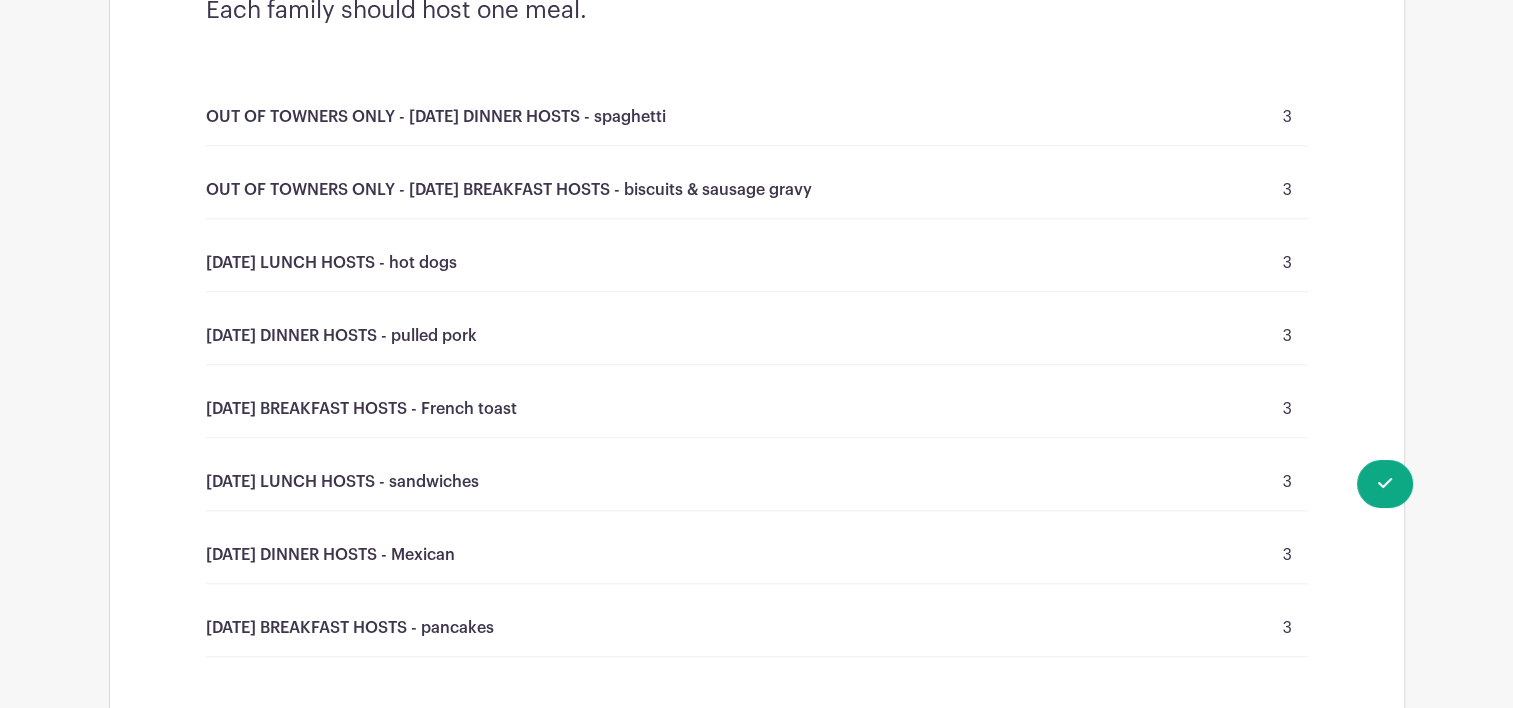 scroll, scrollTop: 1744, scrollLeft: 0, axis: vertical 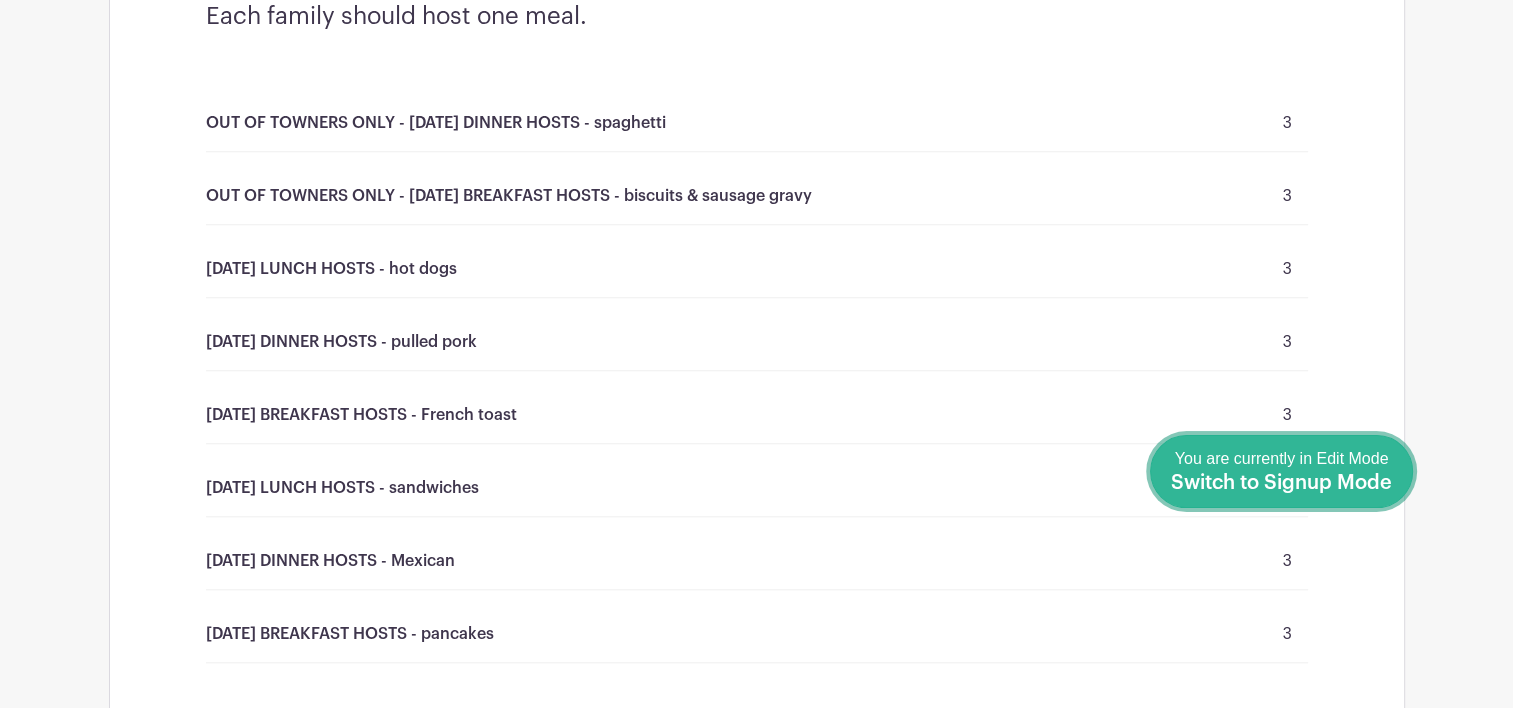 click on "You are currently in Edit Mode
Switch to Signup Mode" at bounding box center [1281, 471] 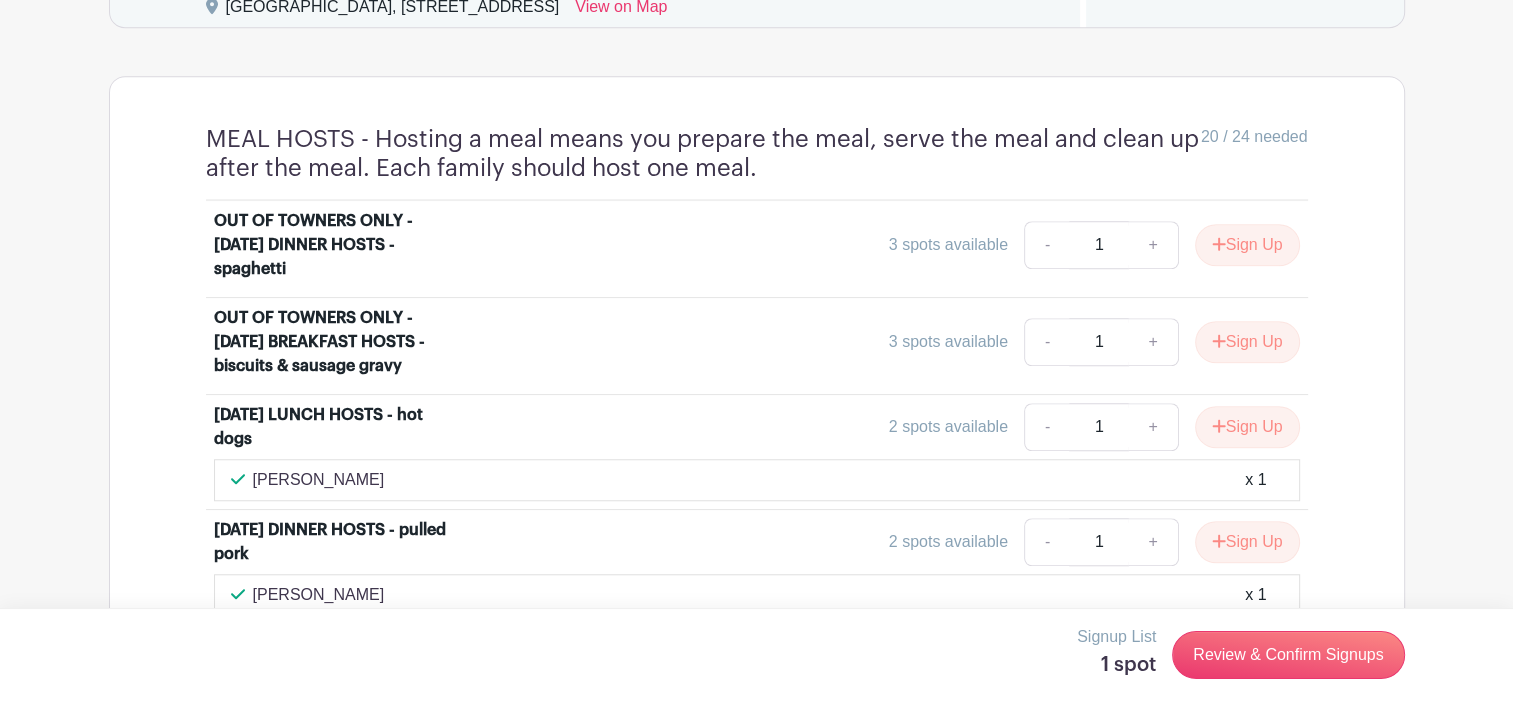 scroll, scrollTop: 1586, scrollLeft: 0, axis: vertical 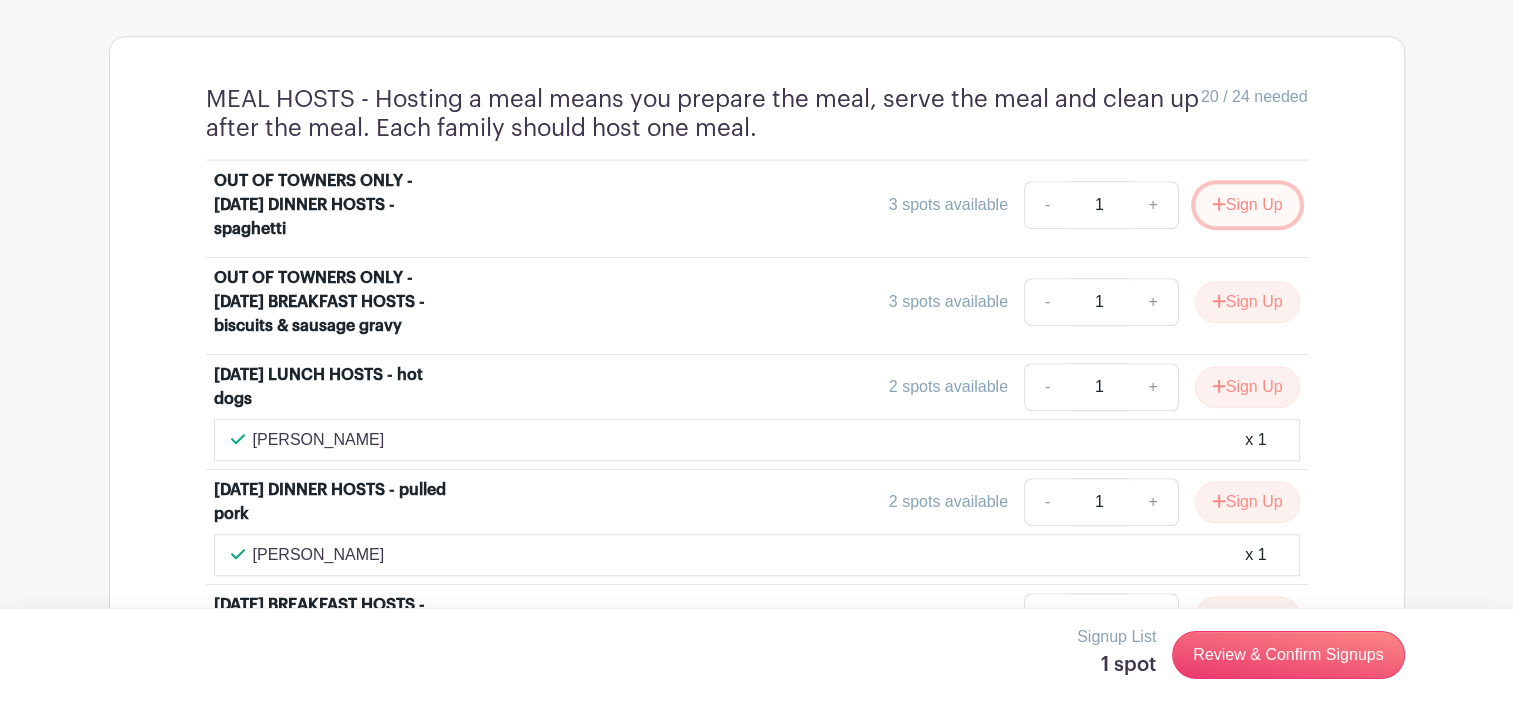 click on "Sign Up" at bounding box center (1247, 205) 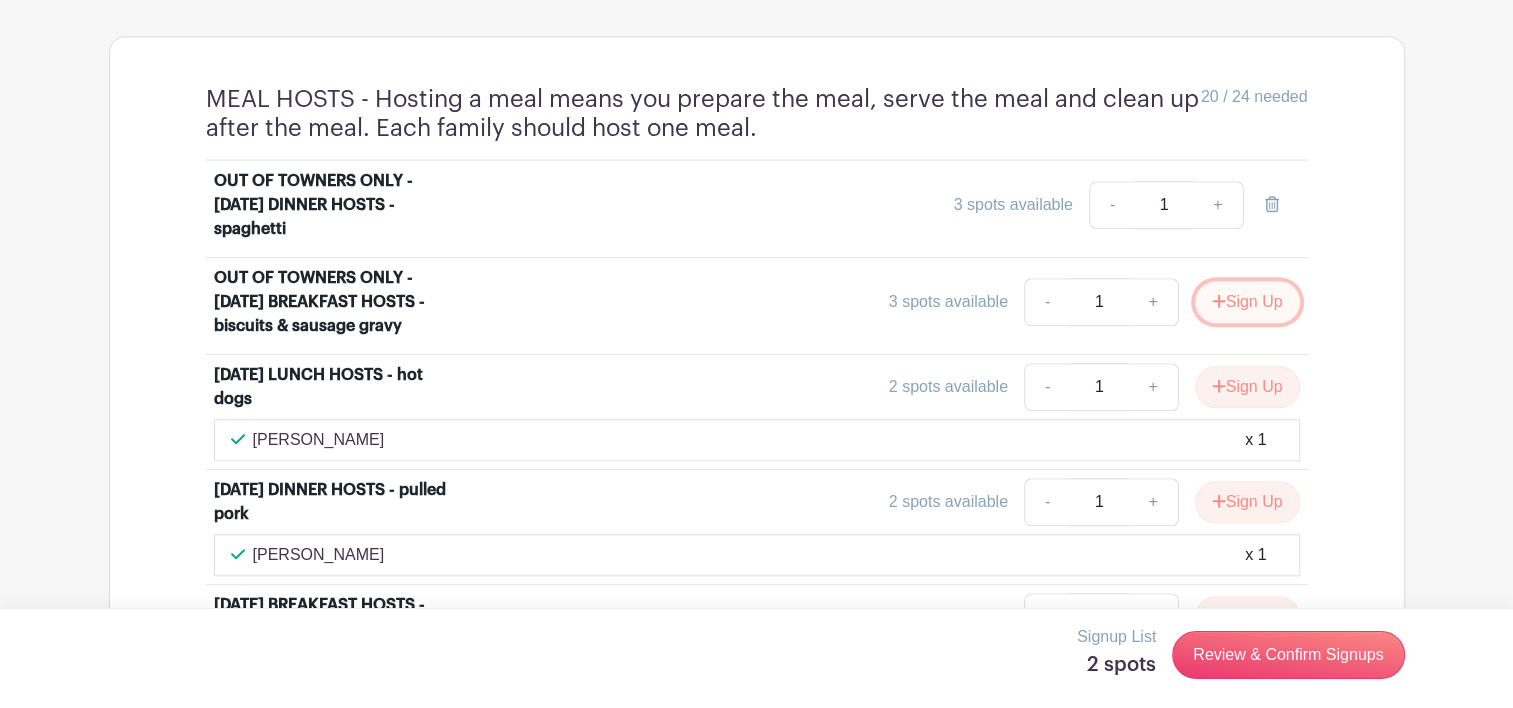 click on "Sign Up" at bounding box center (1247, 302) 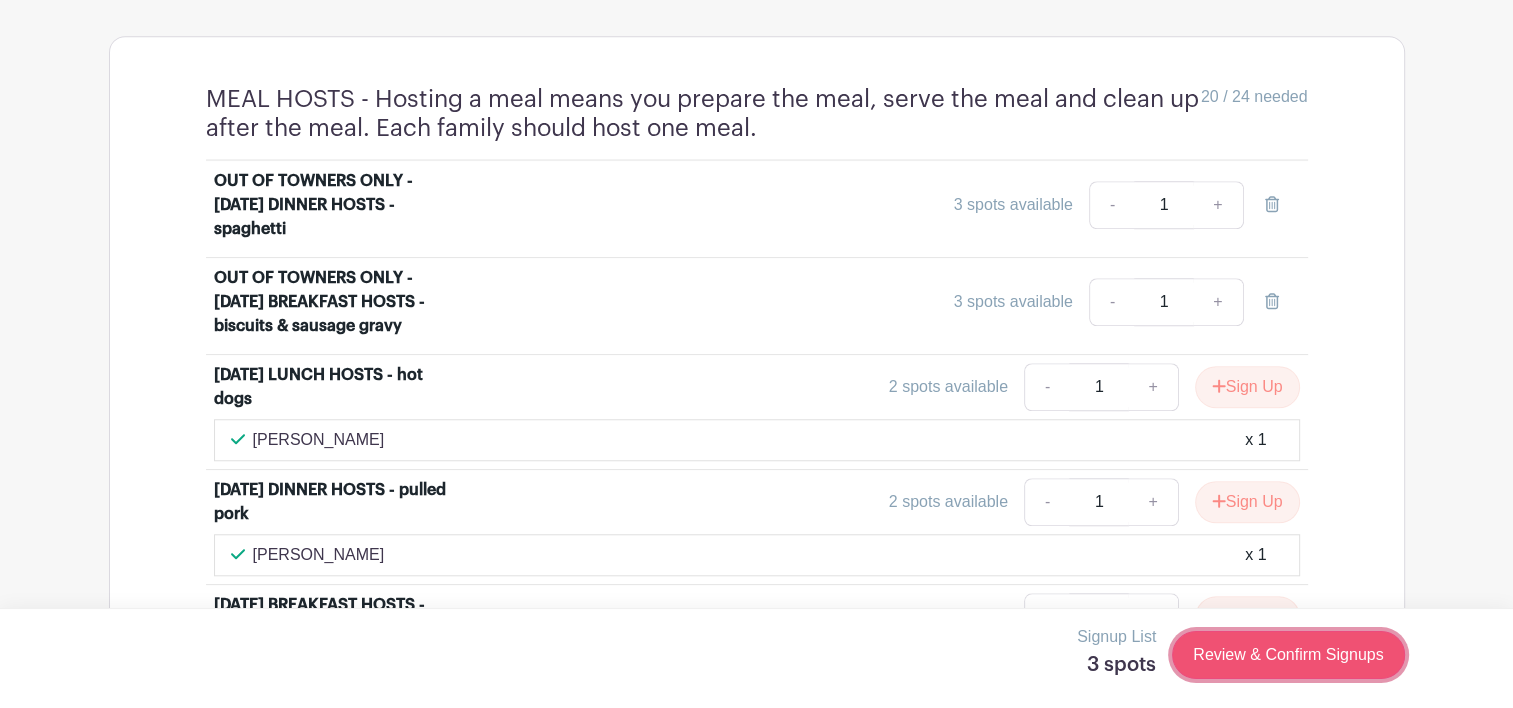 click on "Review & Confirm Signups" at bounding box center (1288, 655) 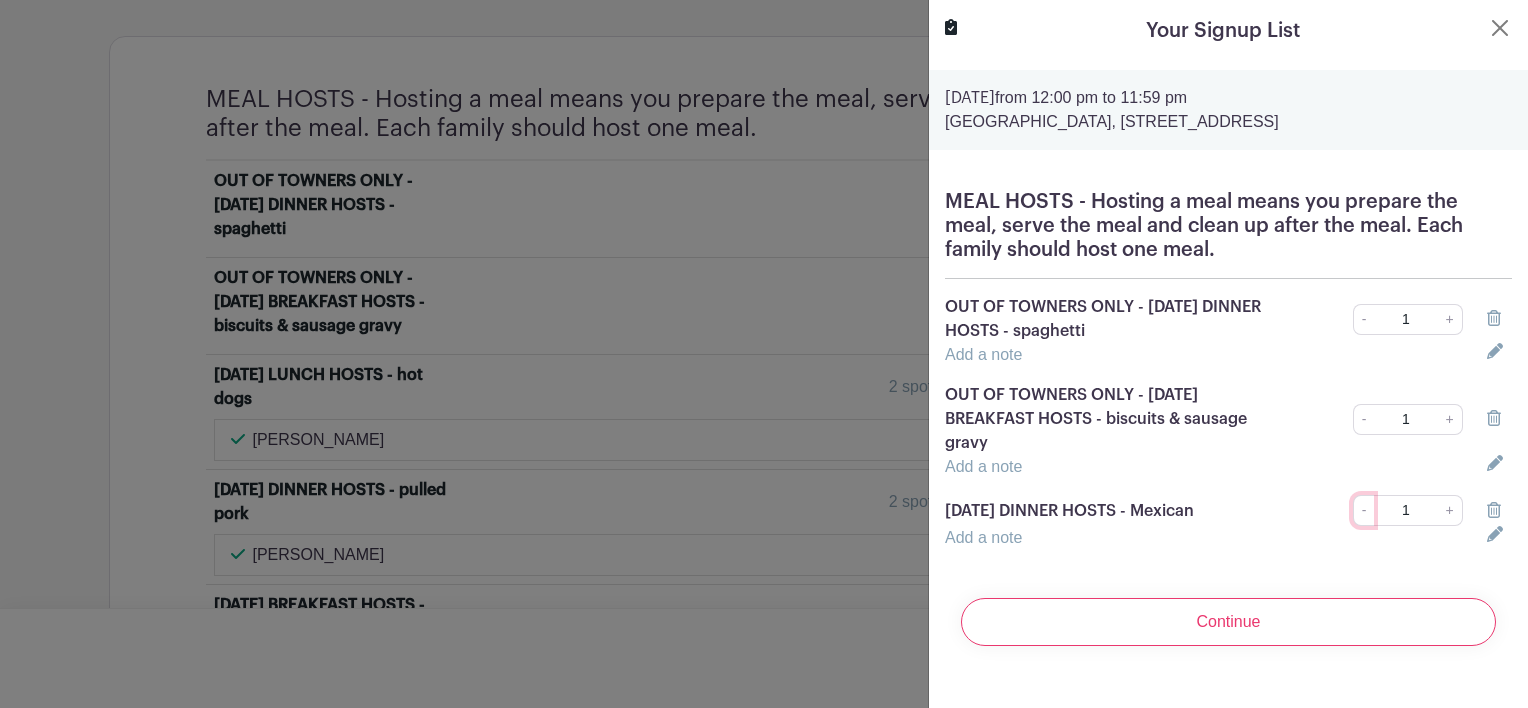 click on "-" at bounding box center [1364, 510] 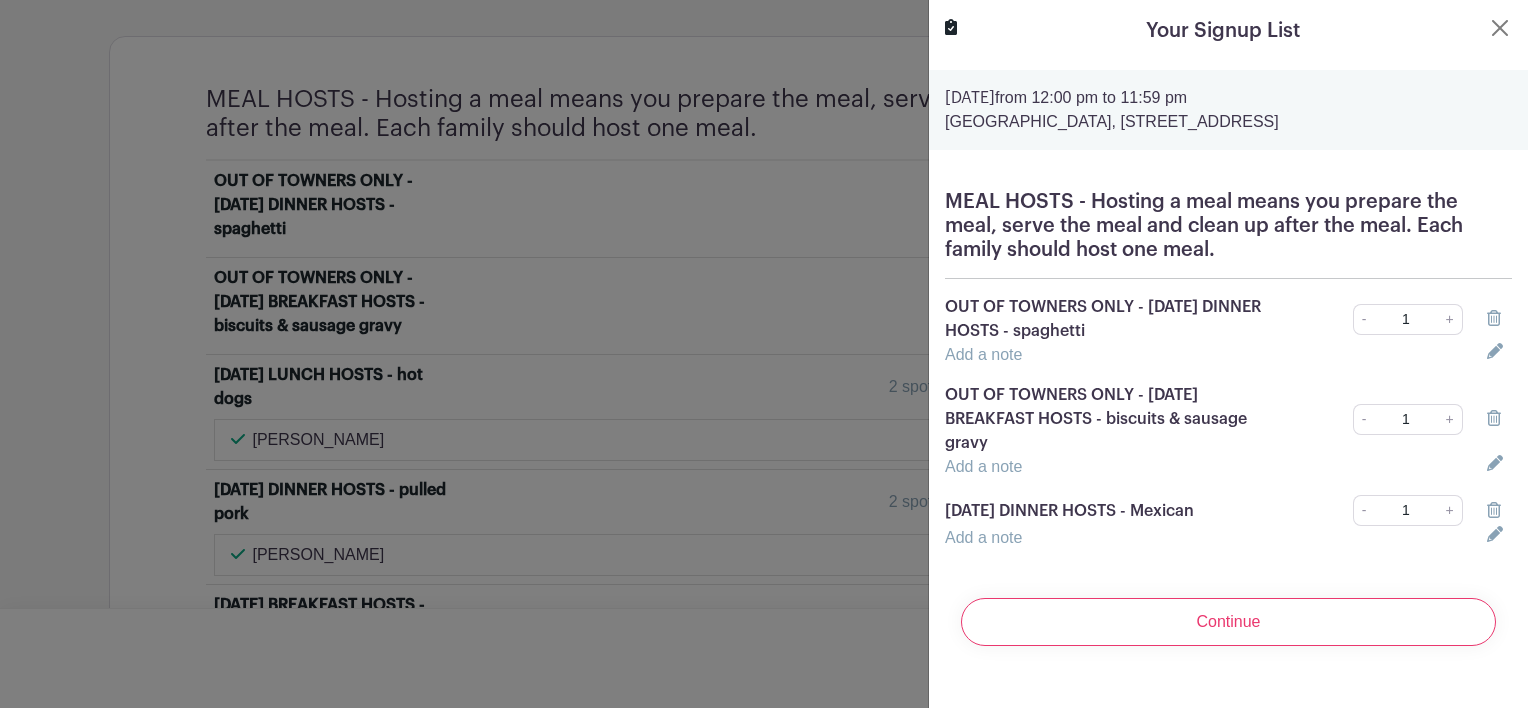 click at bounding box center (1499, 511) 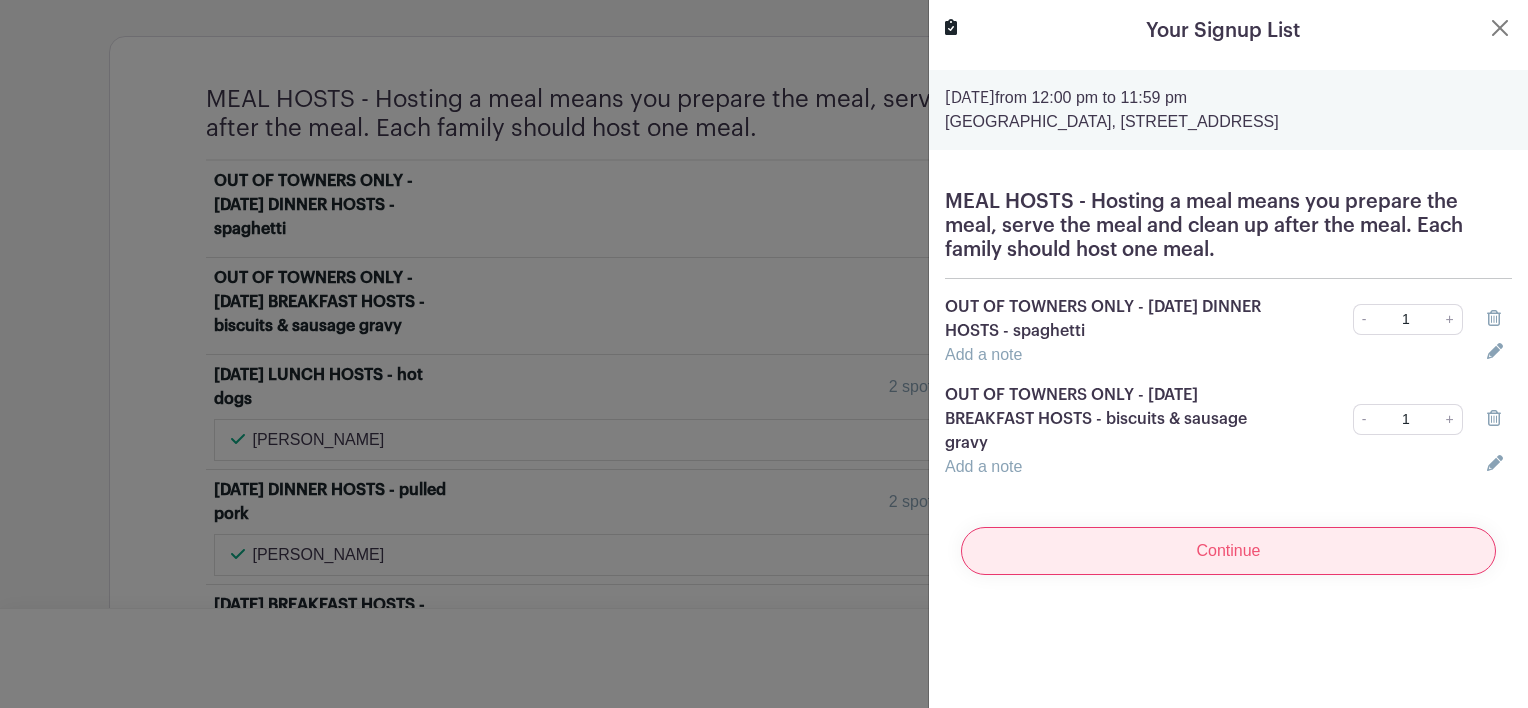 click on "Continue" at bounding box center (1228, 551) 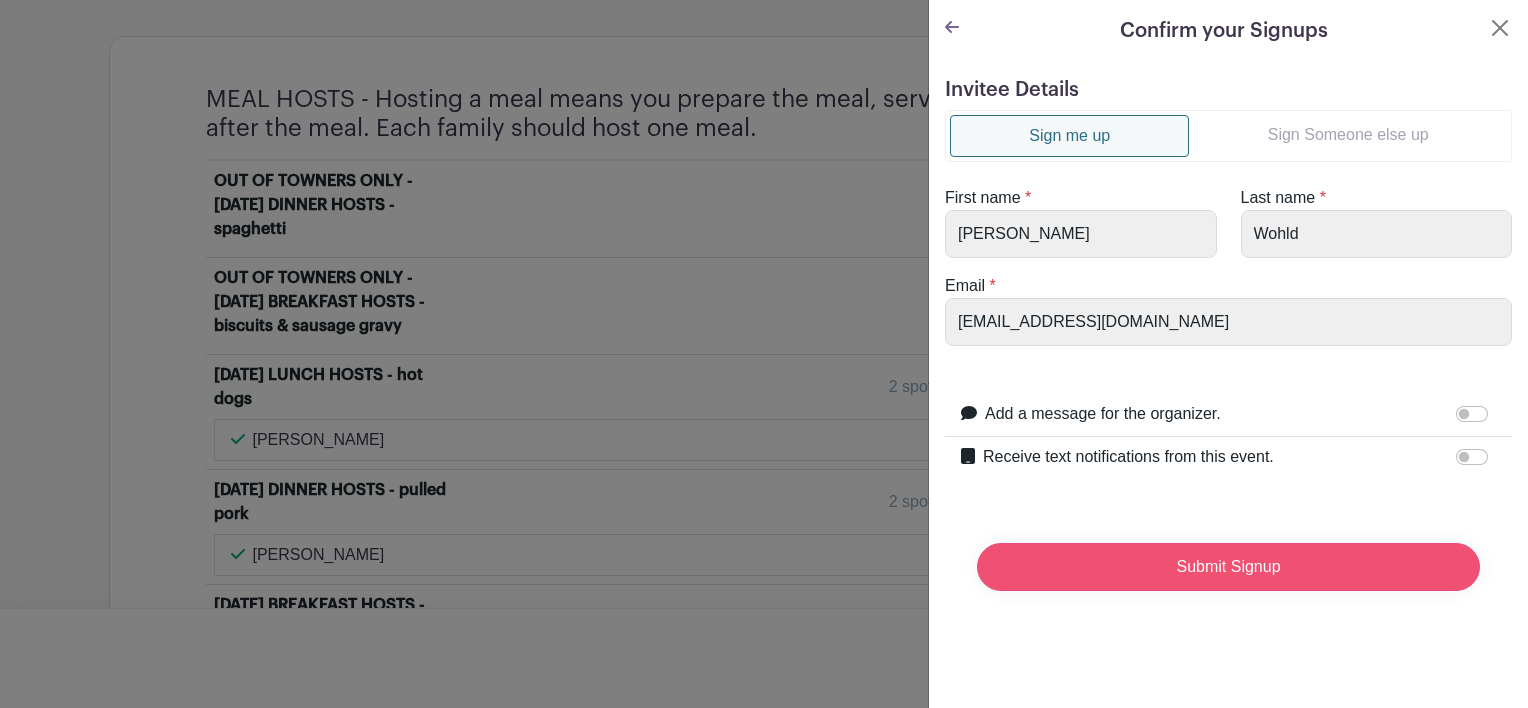 click on "Submit Signup" at bounding box center (1228, 567) 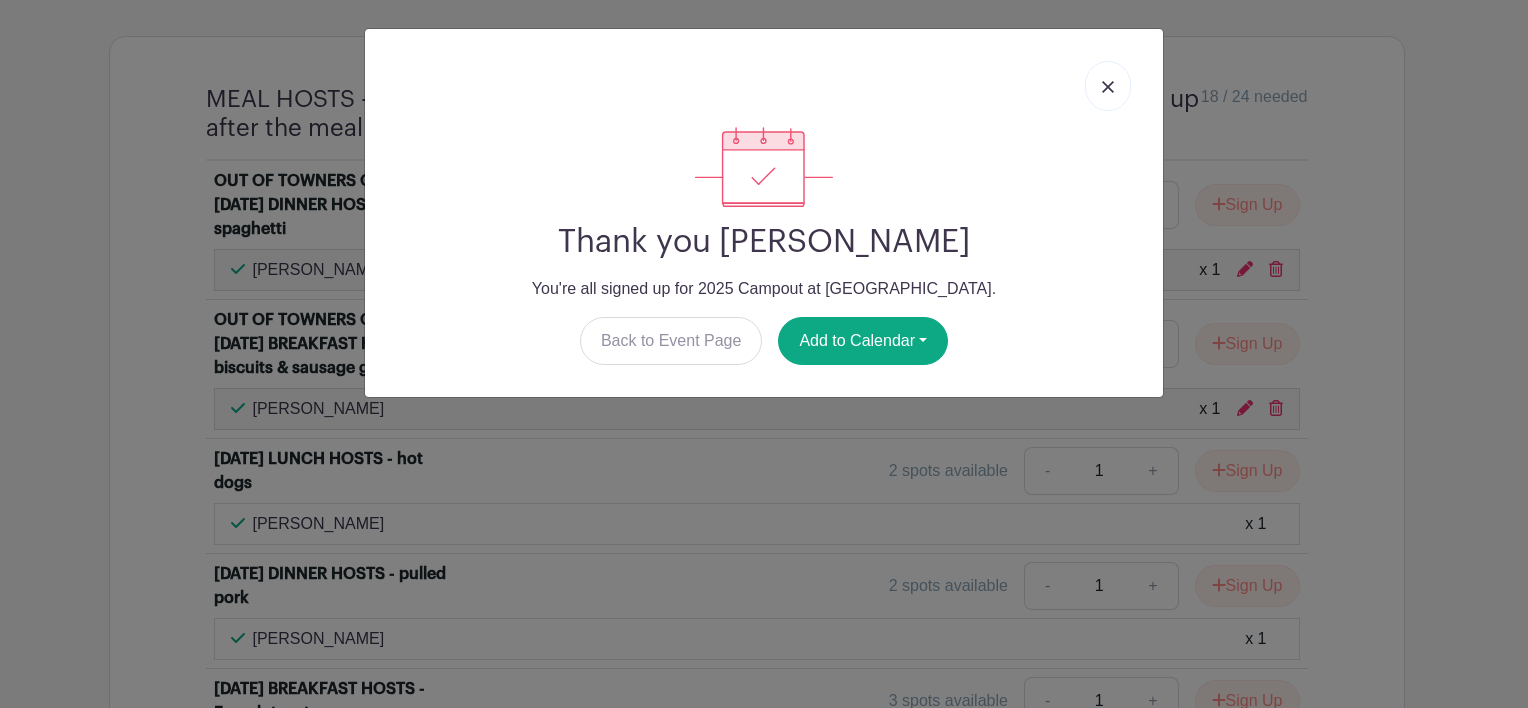 click at bounding box center (1108, 86) 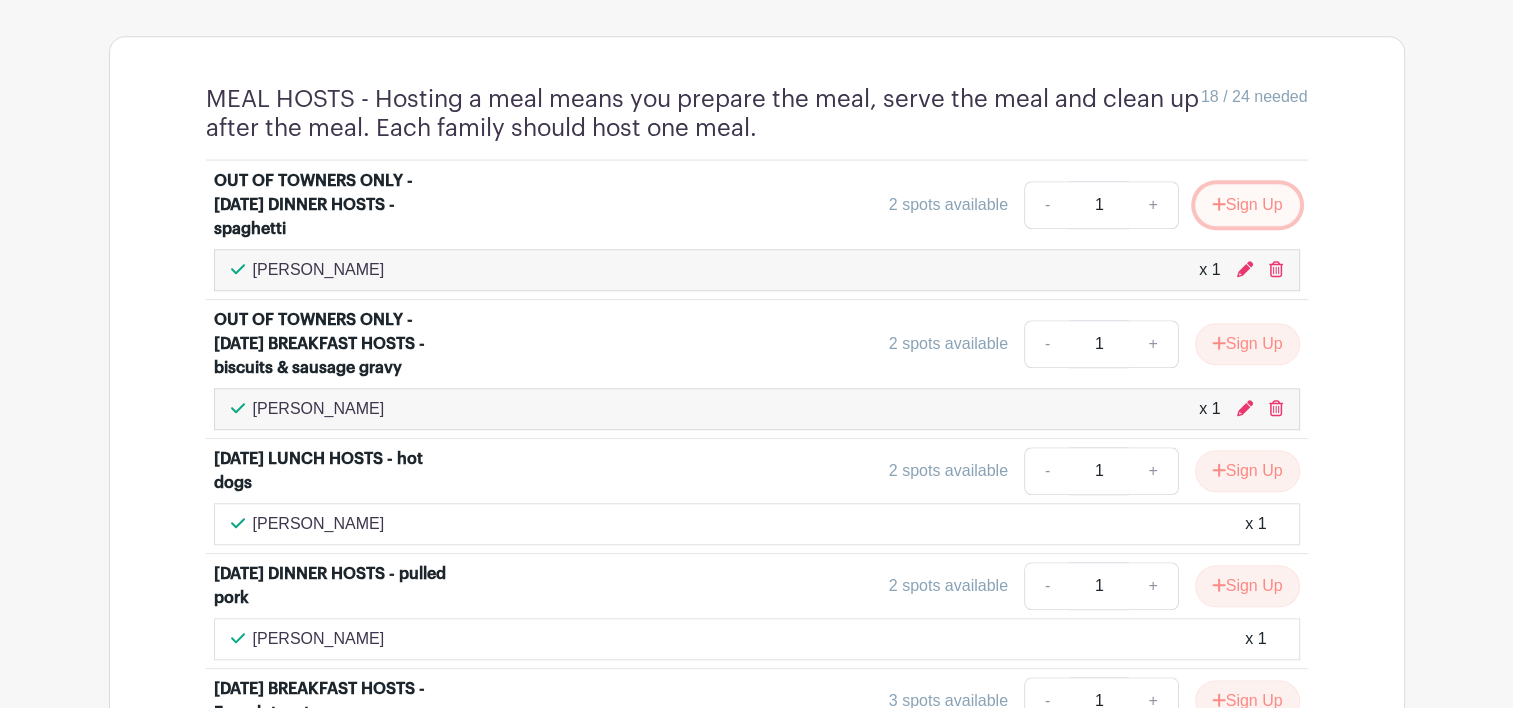 click on "Sign Up" at bounding box center (1247, 205) 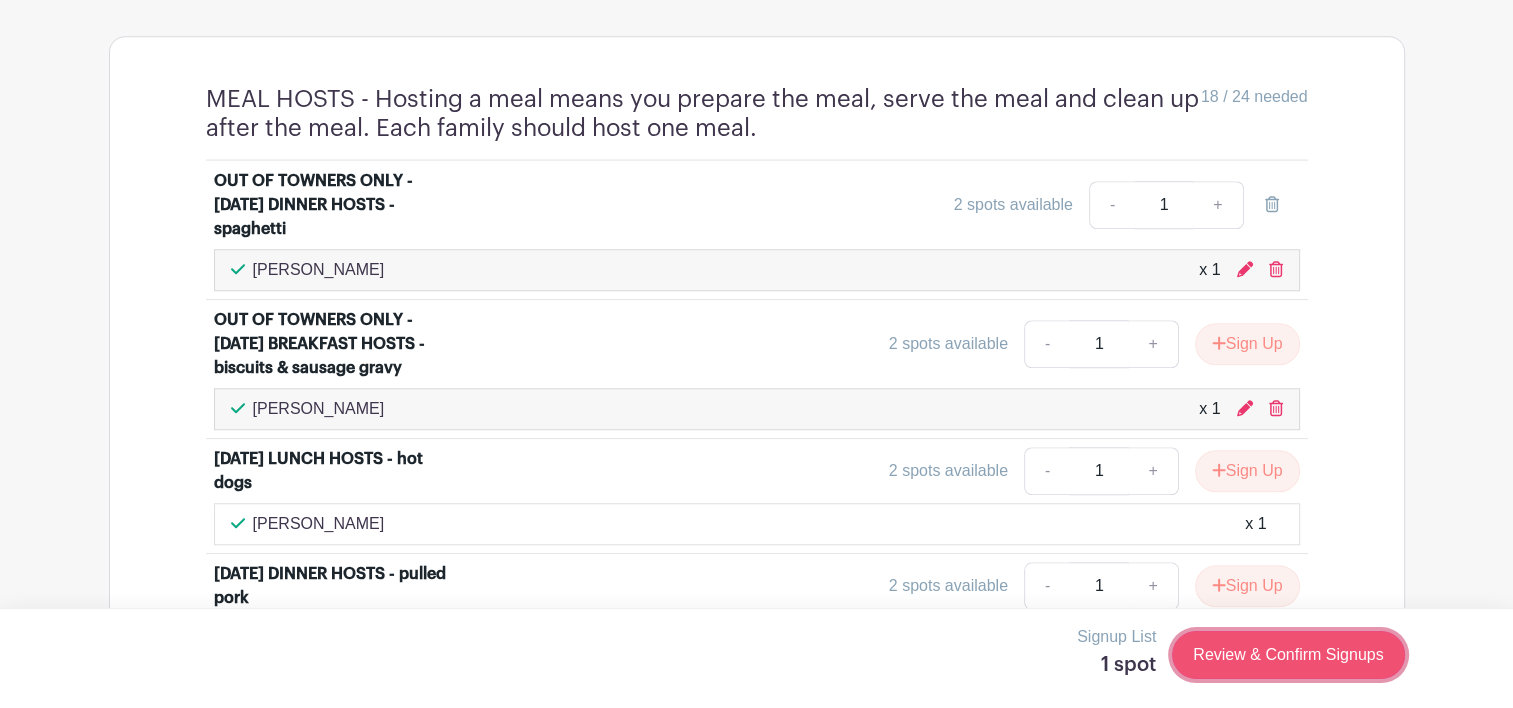click on "Review & Confirm Signups" at bounding box center [1288, 655] 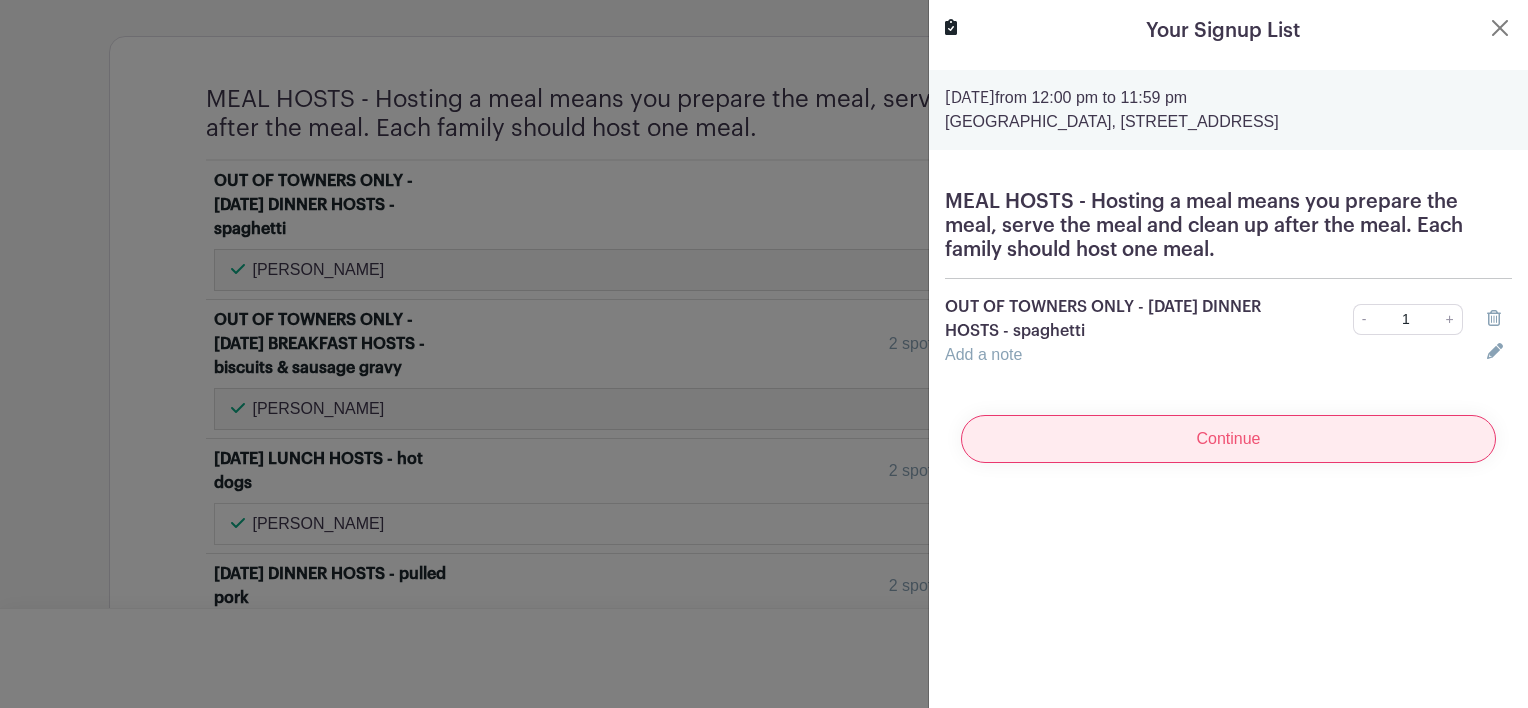 click on "Continue" at bounding box center [1228, 439] 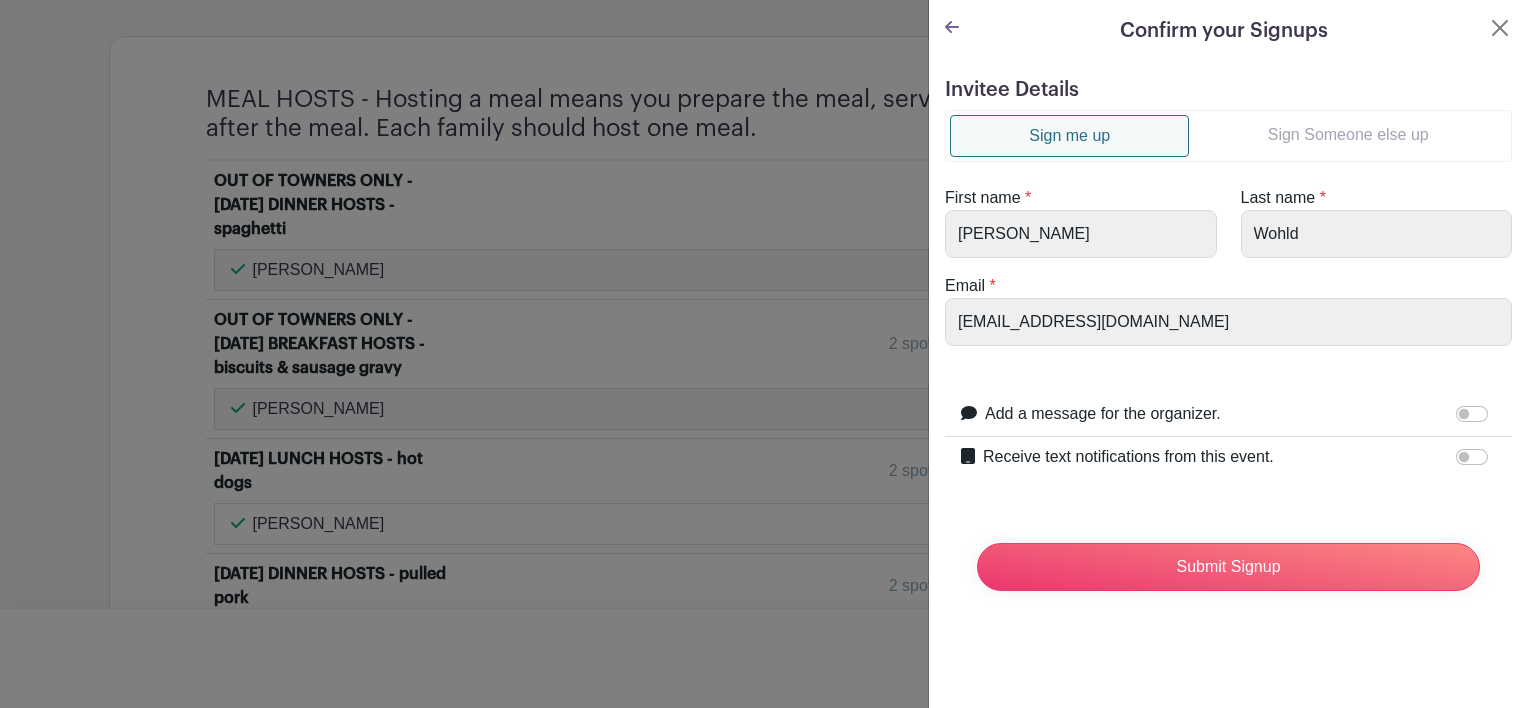 click on "Sign Someone else up" at bounding box center (1348, 135) 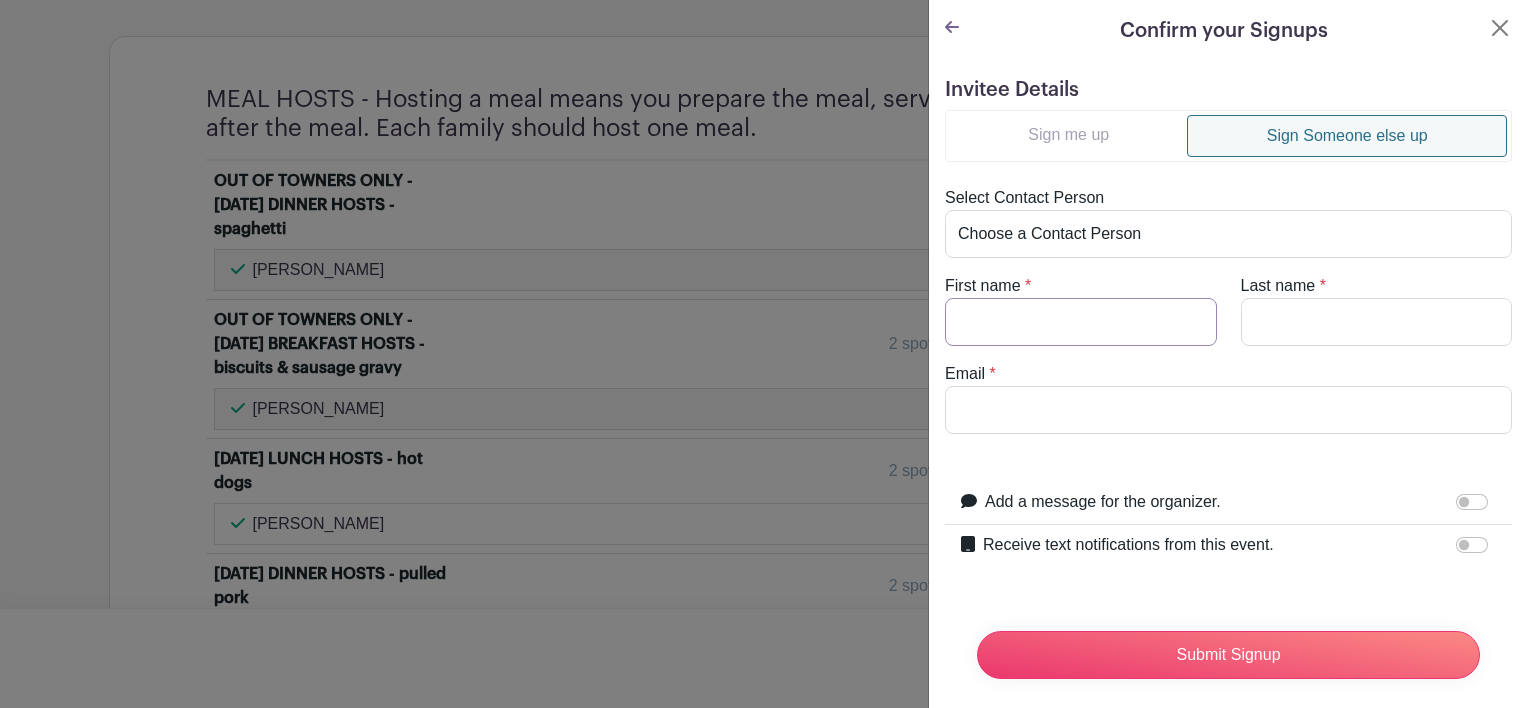 click on "First name" at bounding box center [1081, 322] 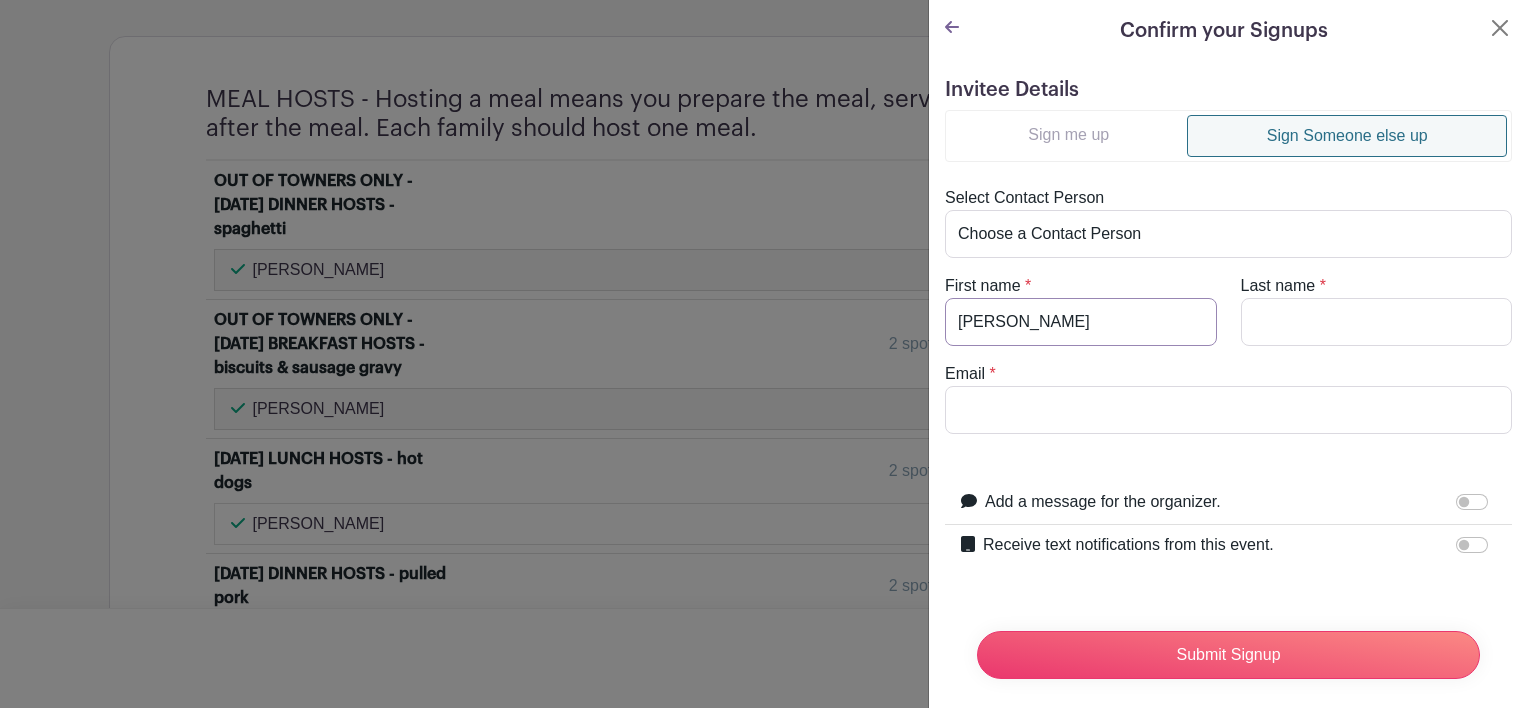 type on "[PERSON_NAME]" 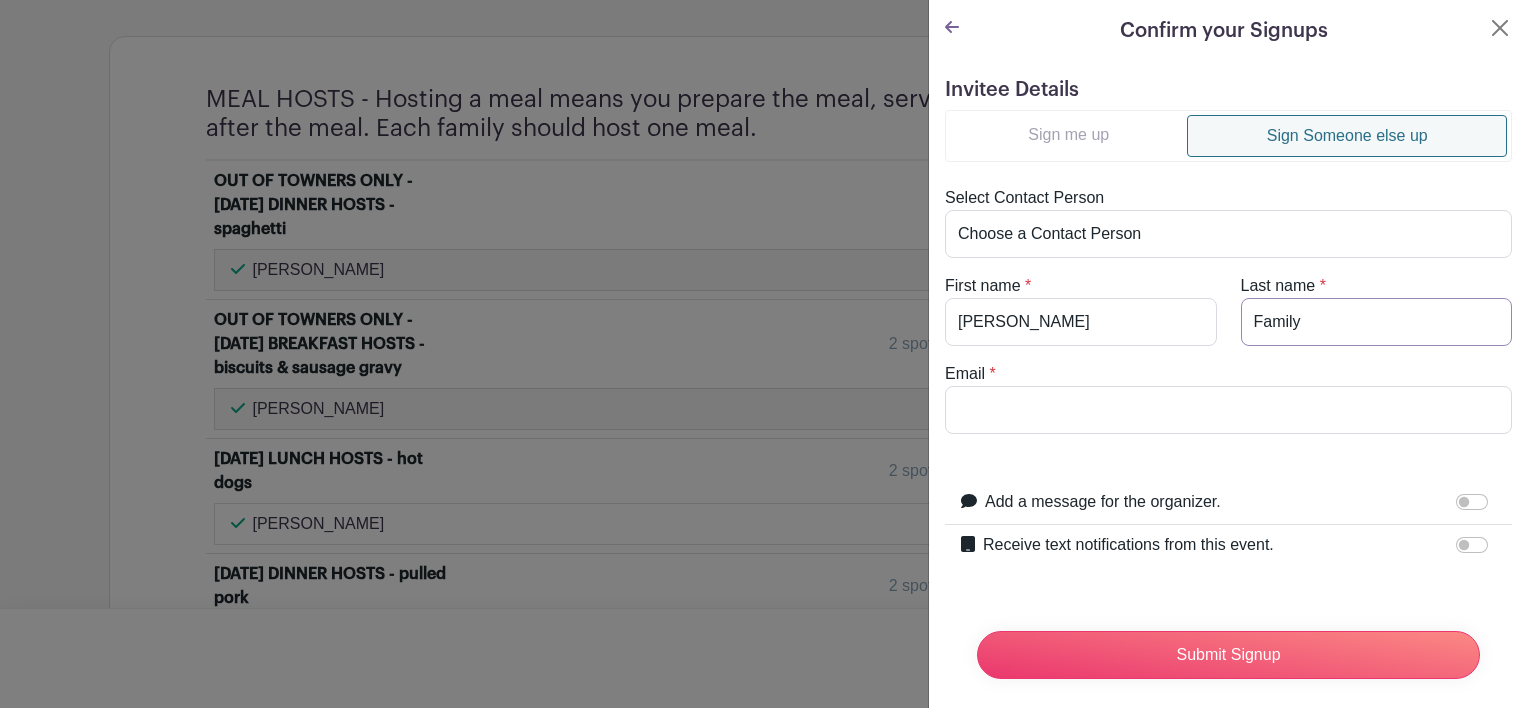 type on "Family" 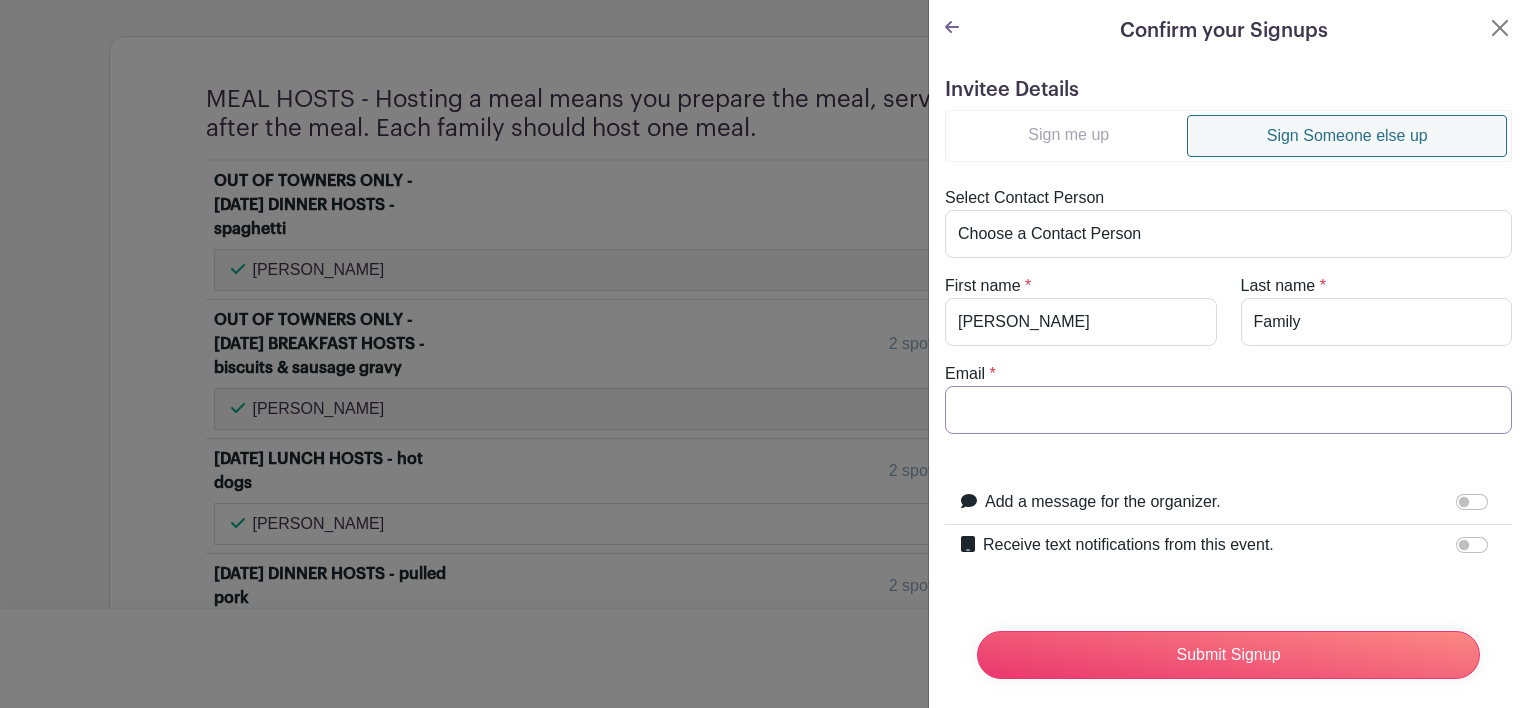 click on "Email" at bounding box center [1228, 410] 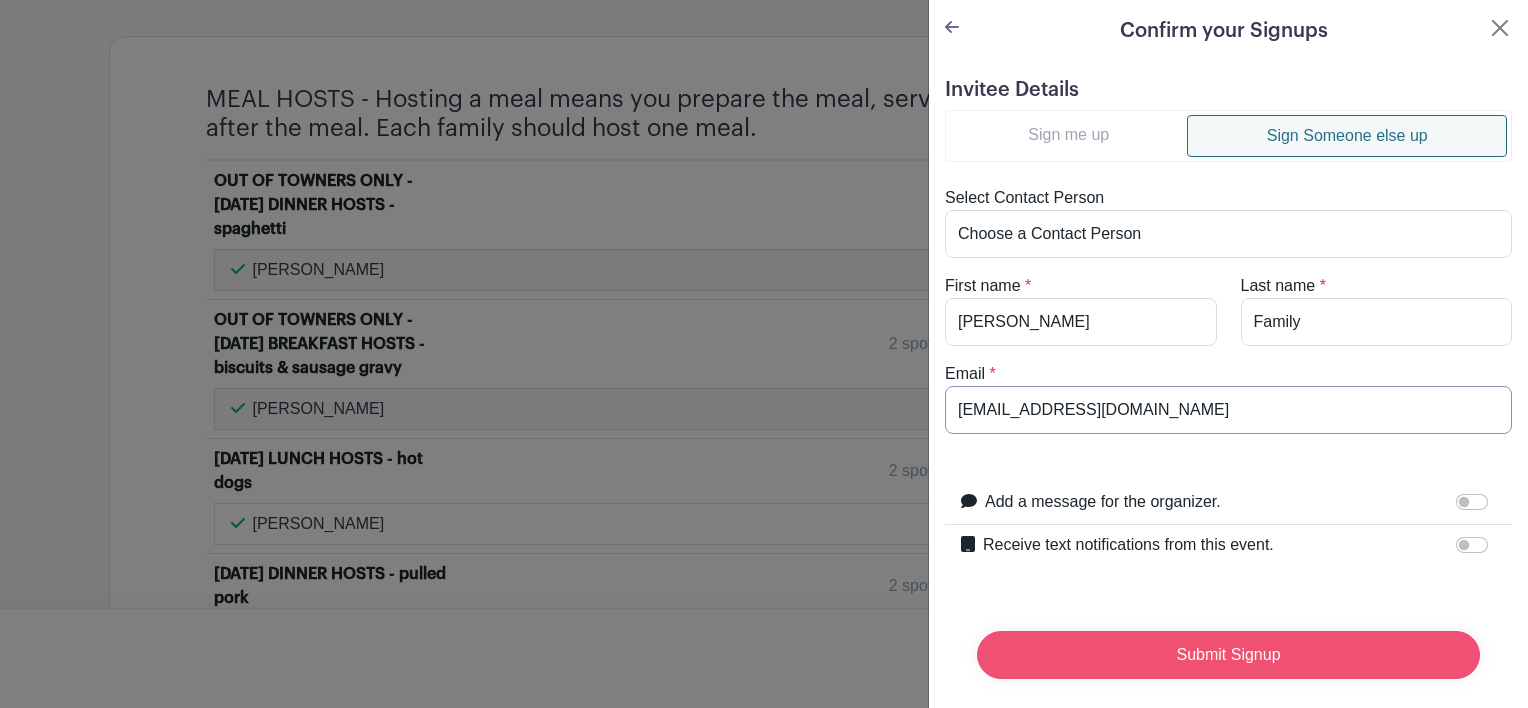 type on "[EMAIL_ADDRESS][DOMAIN_NAME]" 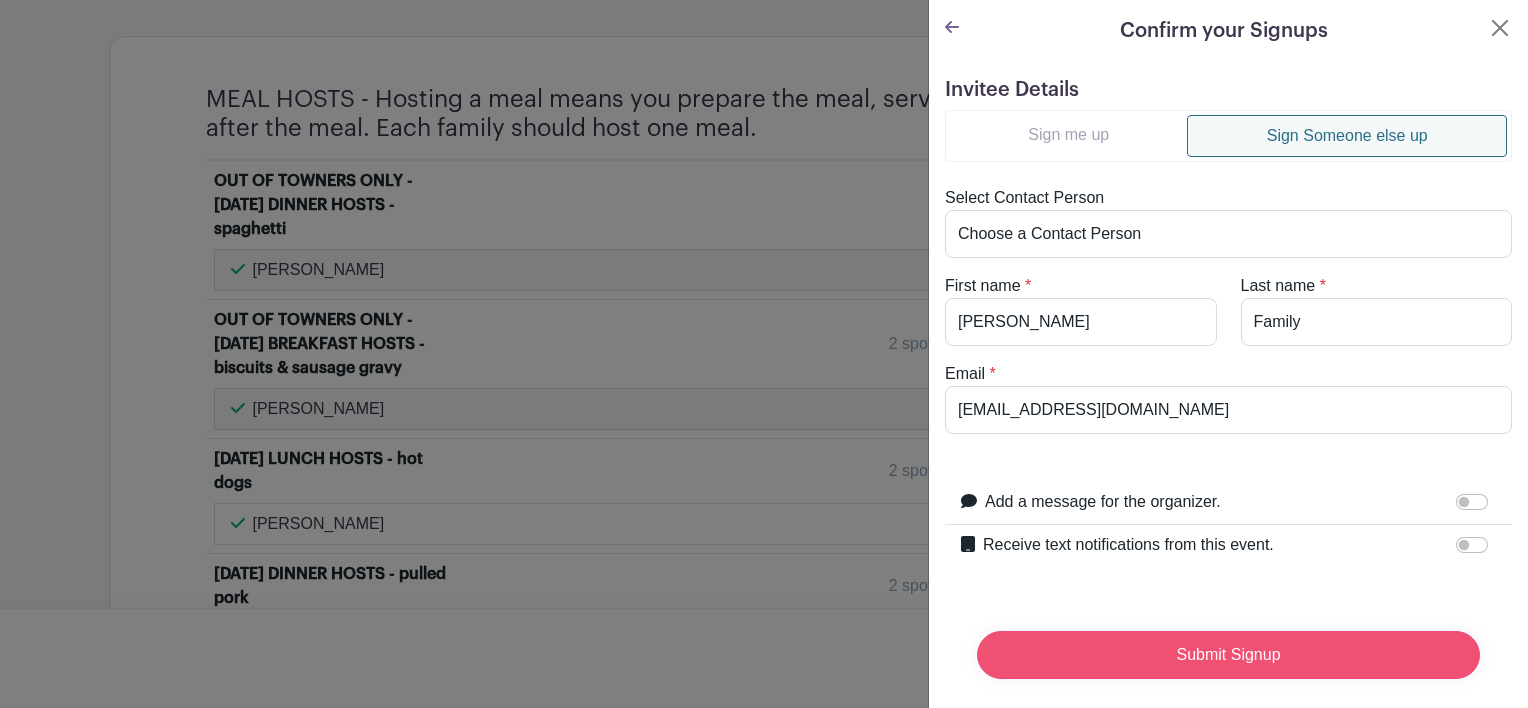 click on "Submit Signup" at bounding box center [1228, 655] 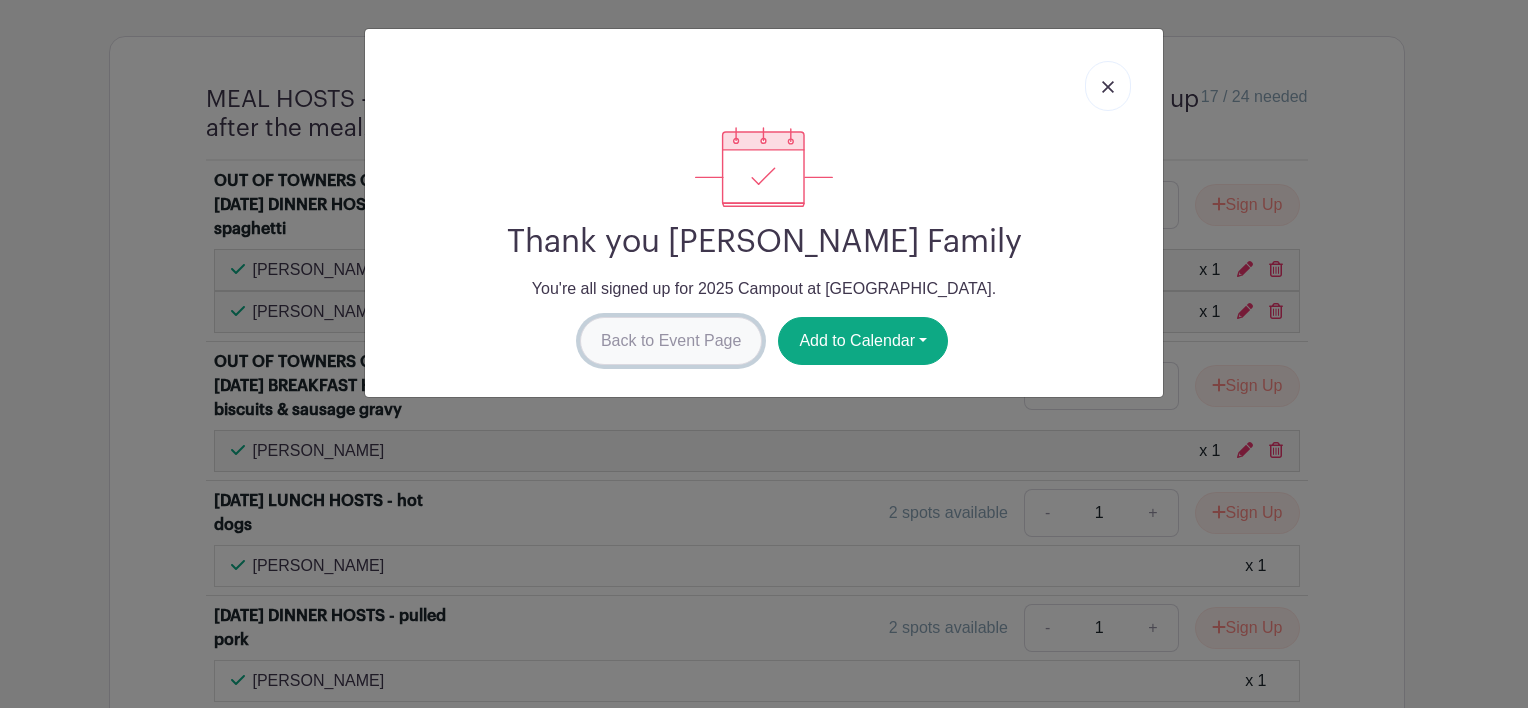 click on "Back to Event Page" at bounding box center [671, 341] 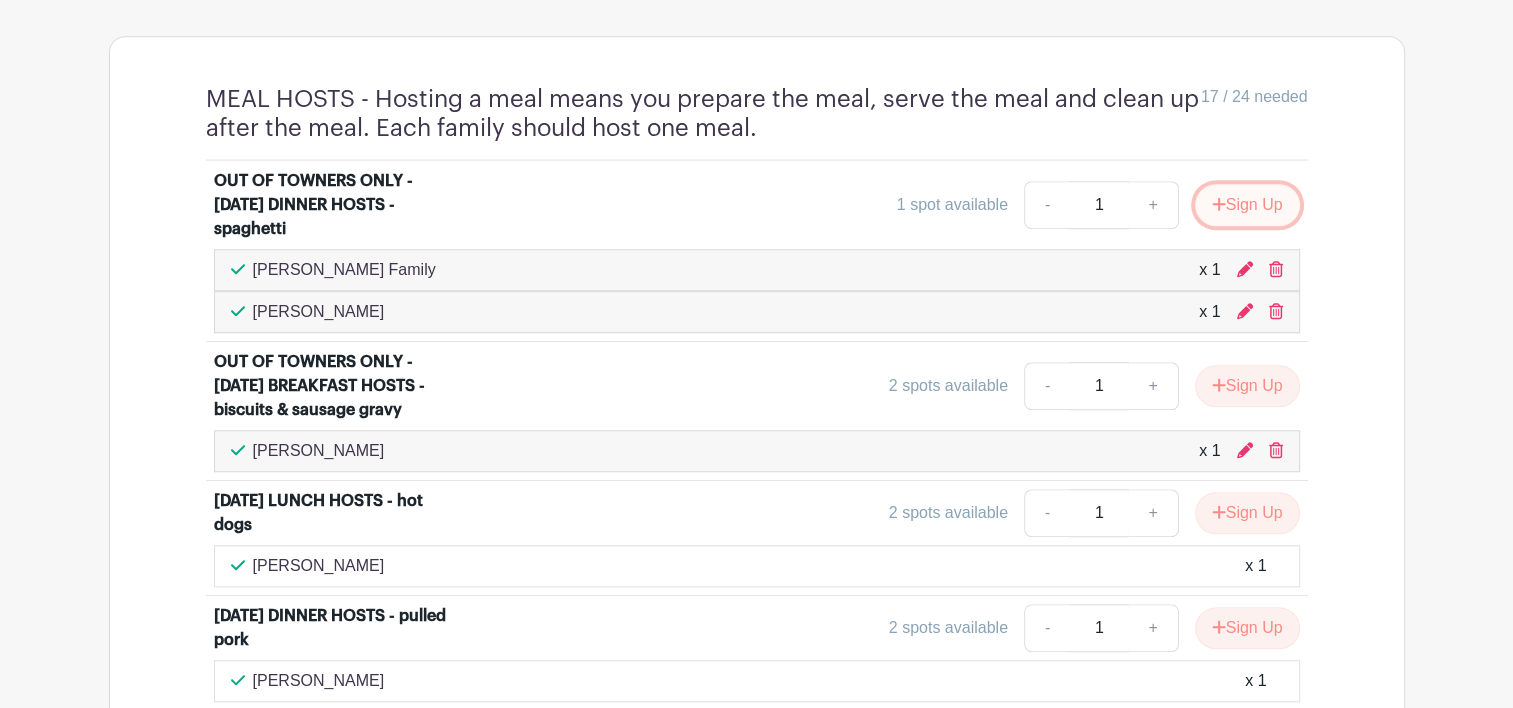 click on "Sign Up" at bounding box center [1247, 205] 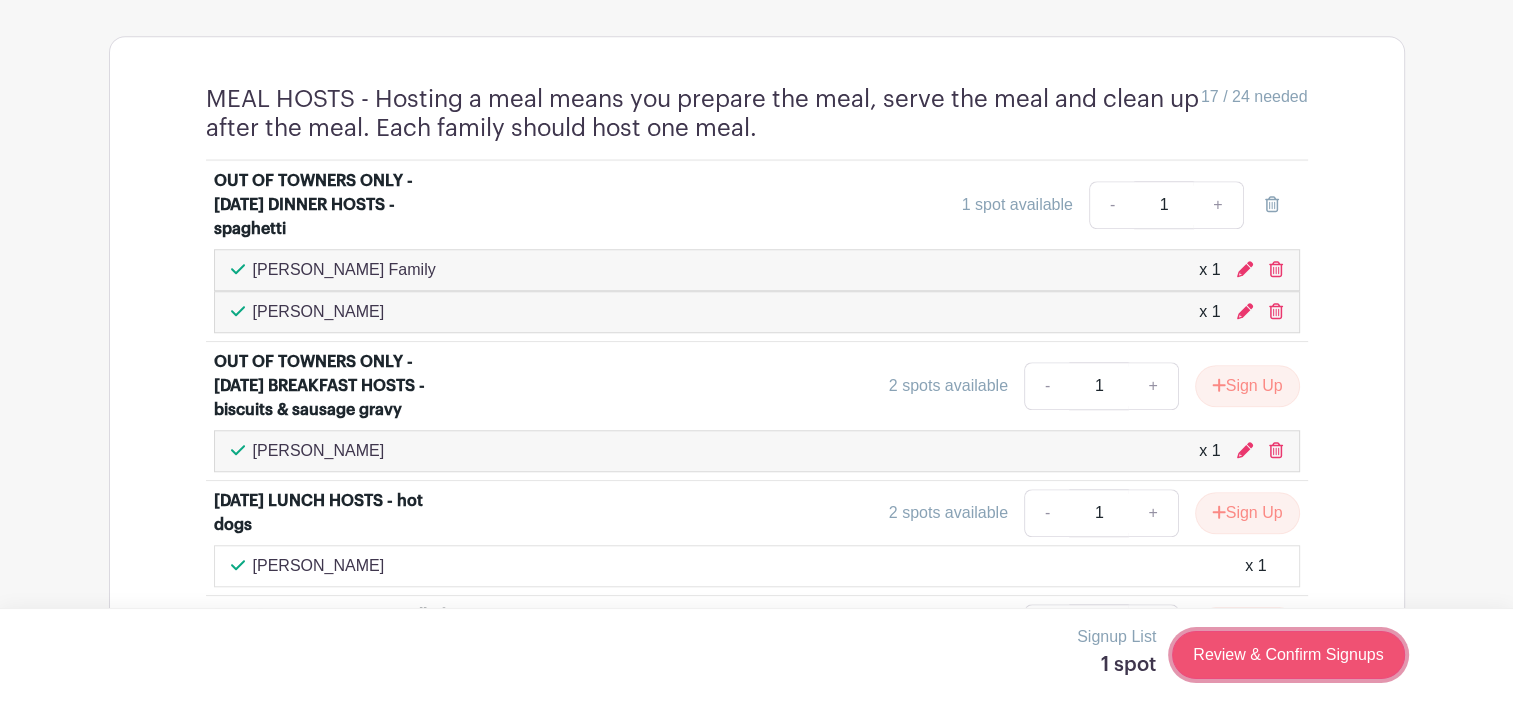 click on "Review & Confirm Signups" at bounding box center (1288, 655) 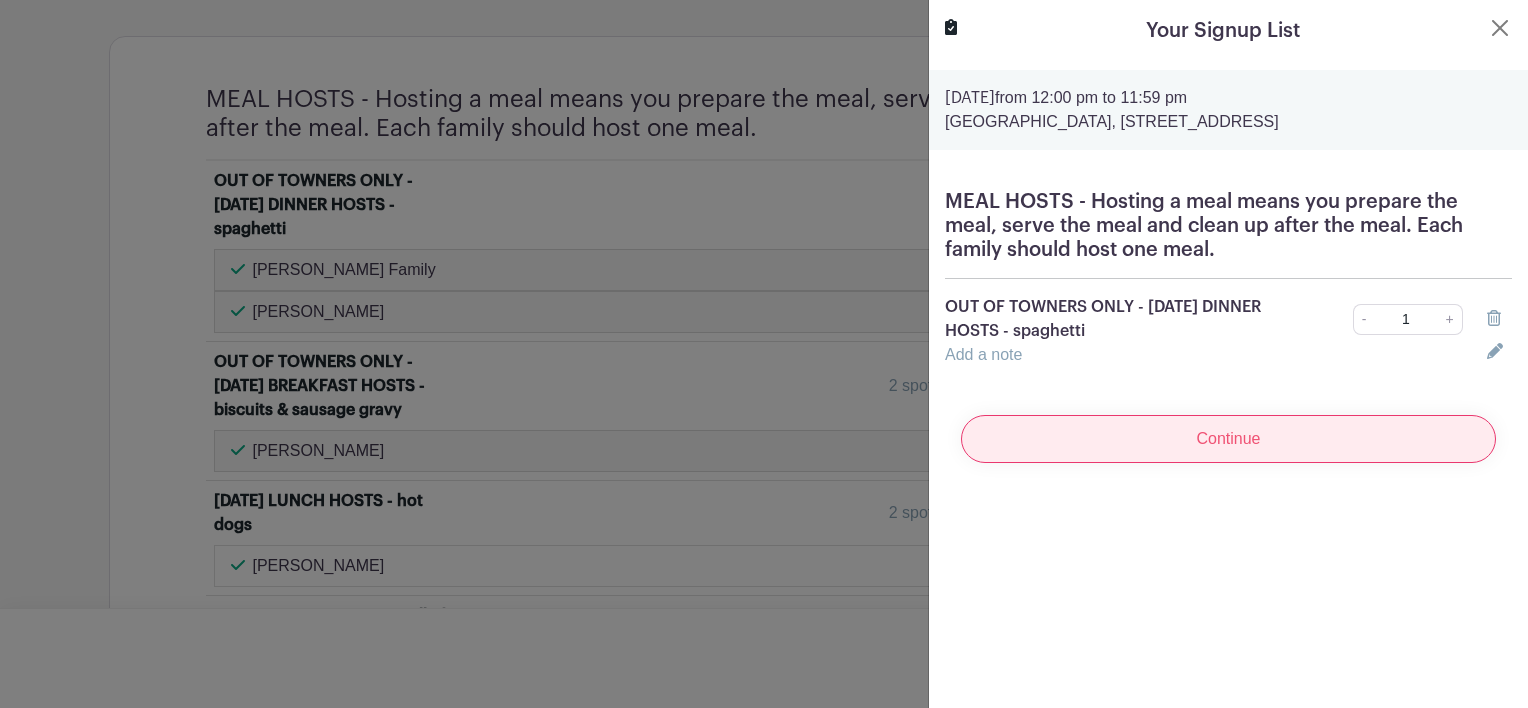 click on "Continue" at bounding box center [1228, 439] 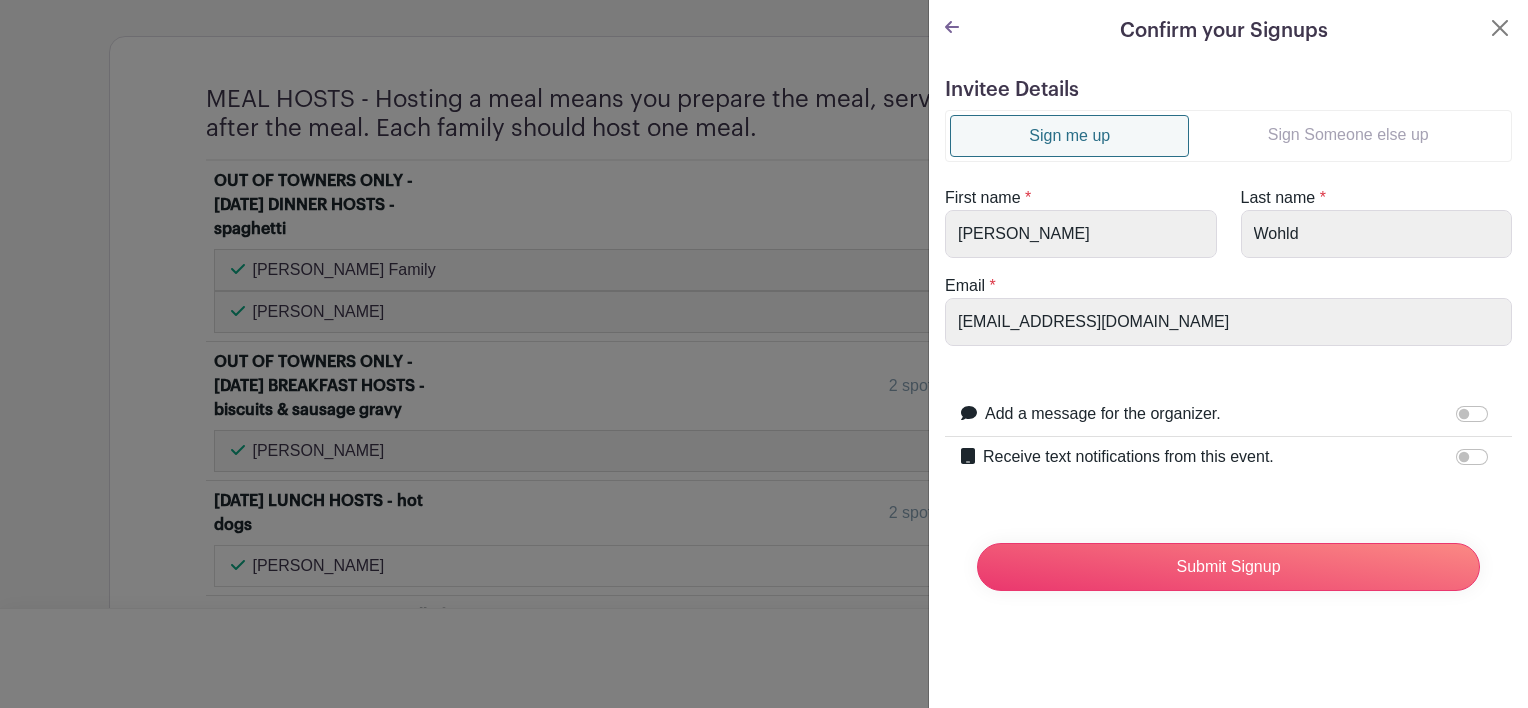 click on "Sign Someone else up" at bounding box center (1348, 135) 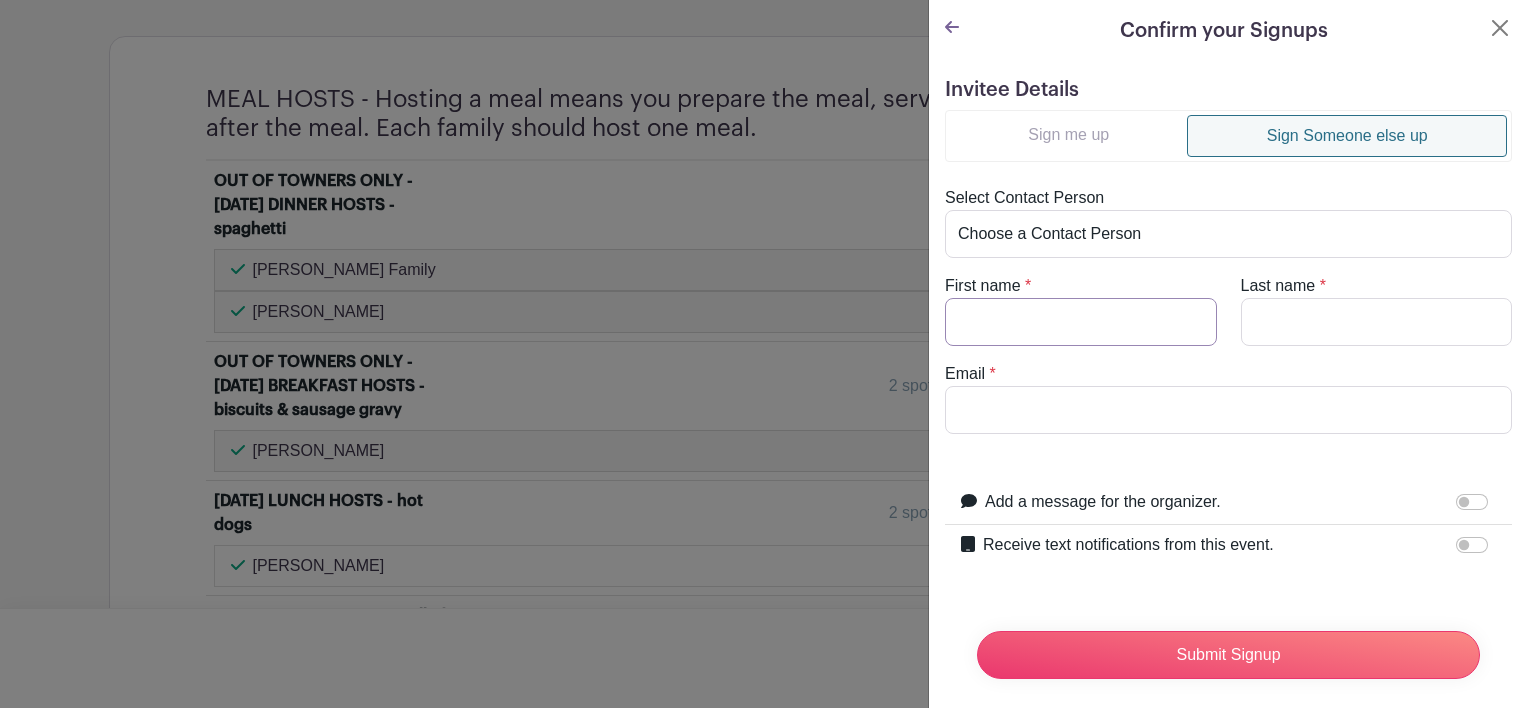click on "First name" at bounding box center [1081, 322] 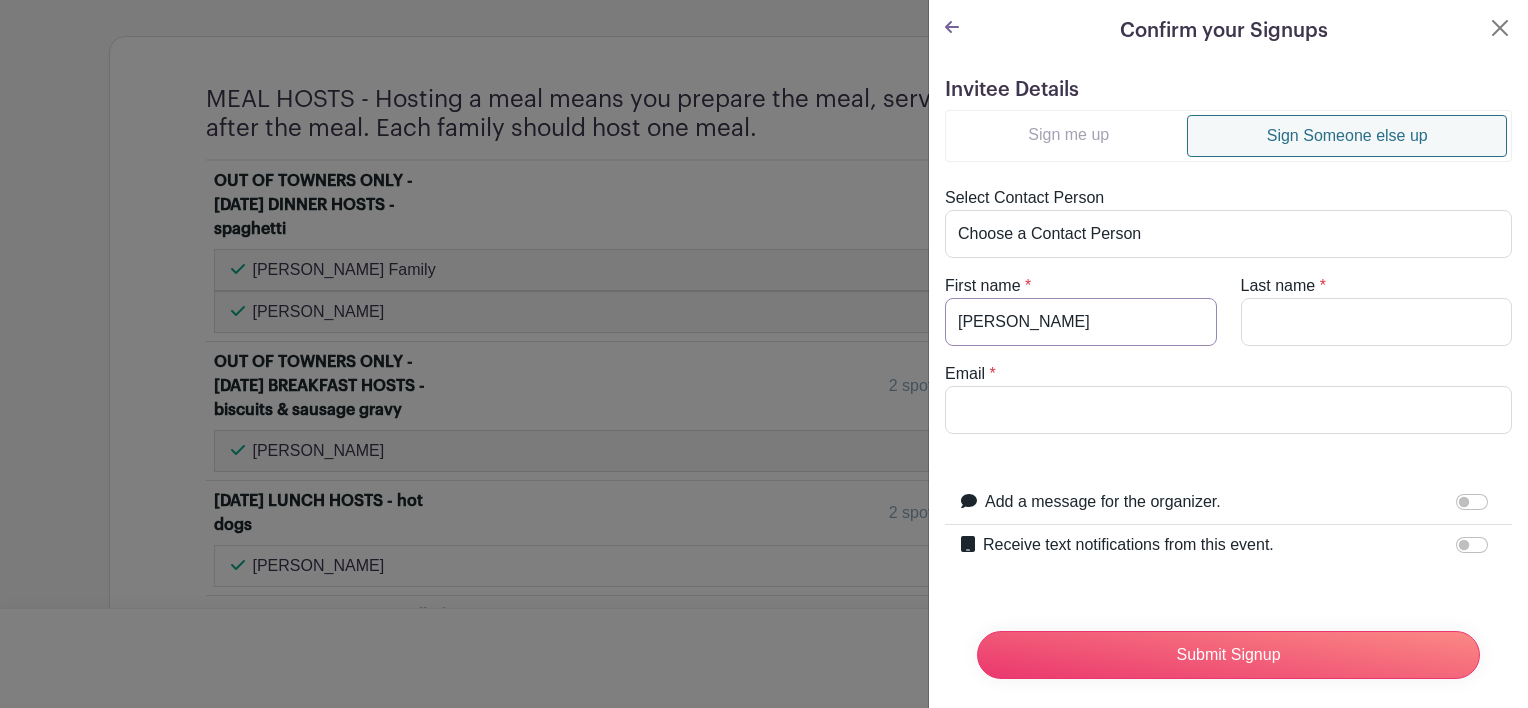 type on "[PERSON_NAME]" 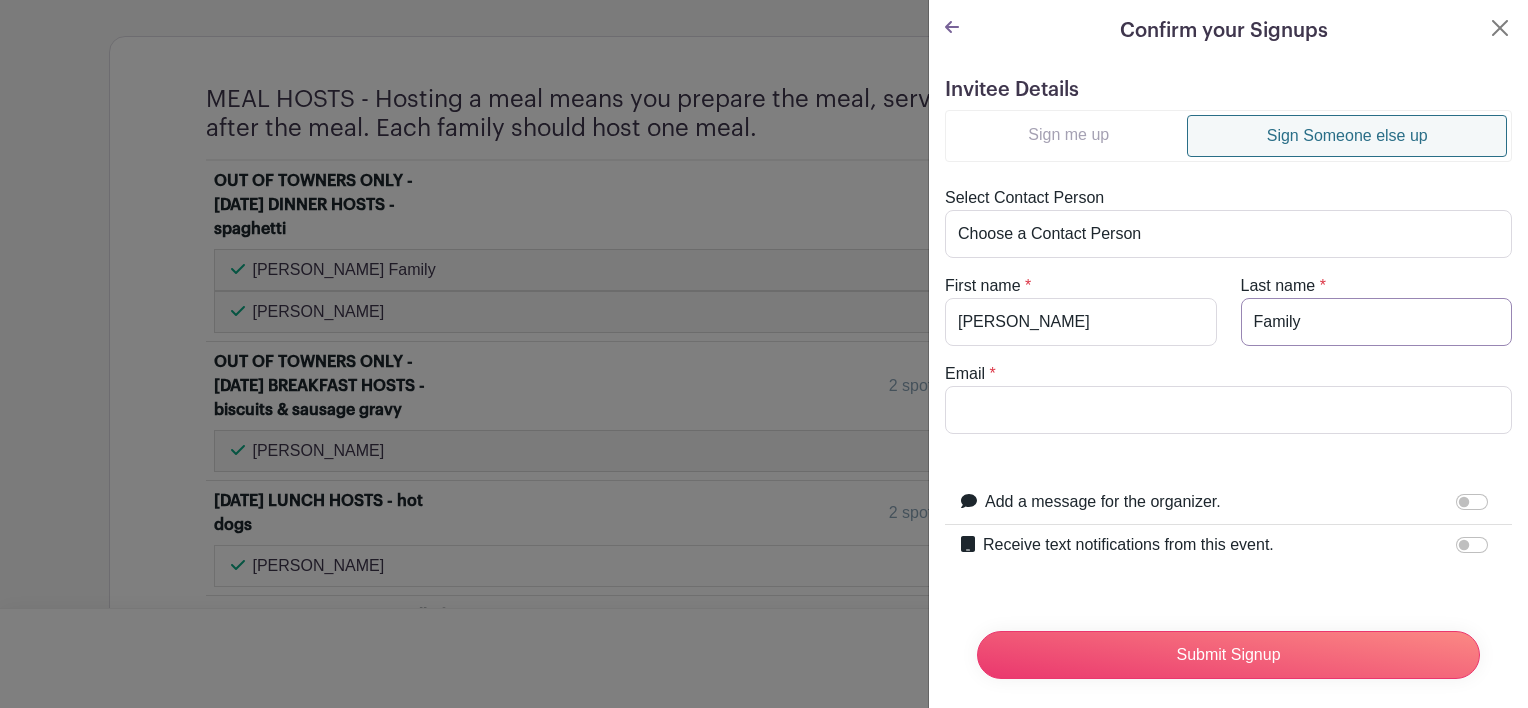 type on "Family" 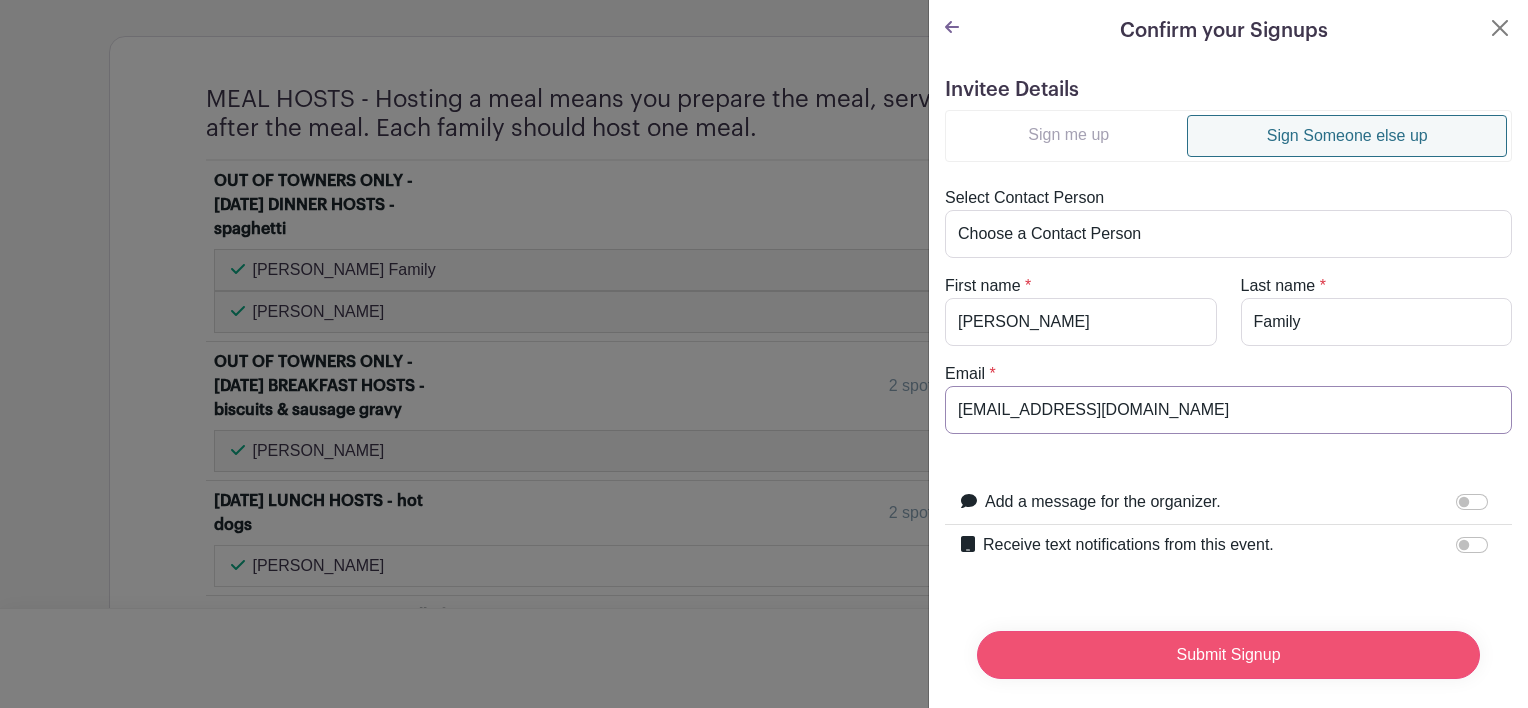 type on "[EMAIL_ADDRESS][DOMAIN_NAME]" 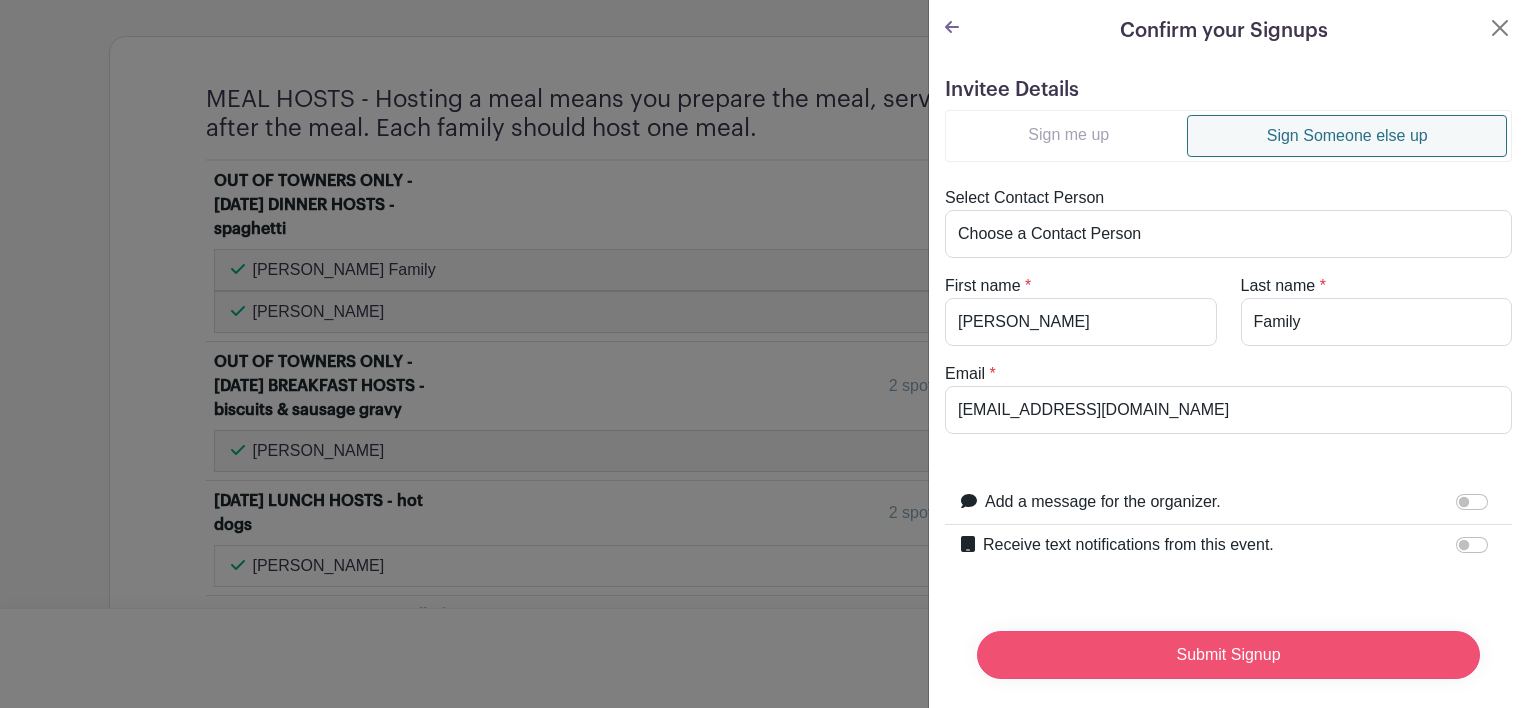 click on "Submit Signup" at bounding box center [1228, 655] 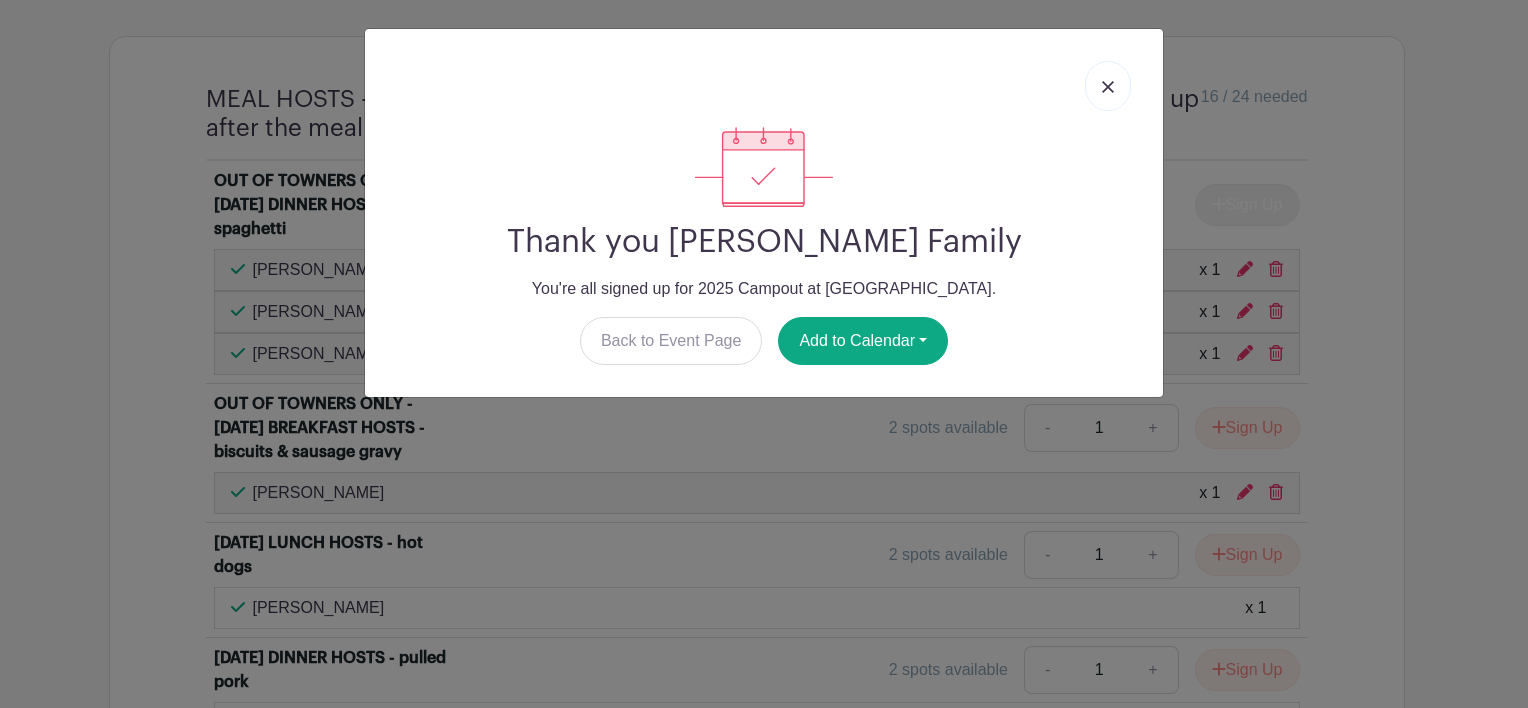 click at bounding box center (1108, 87) 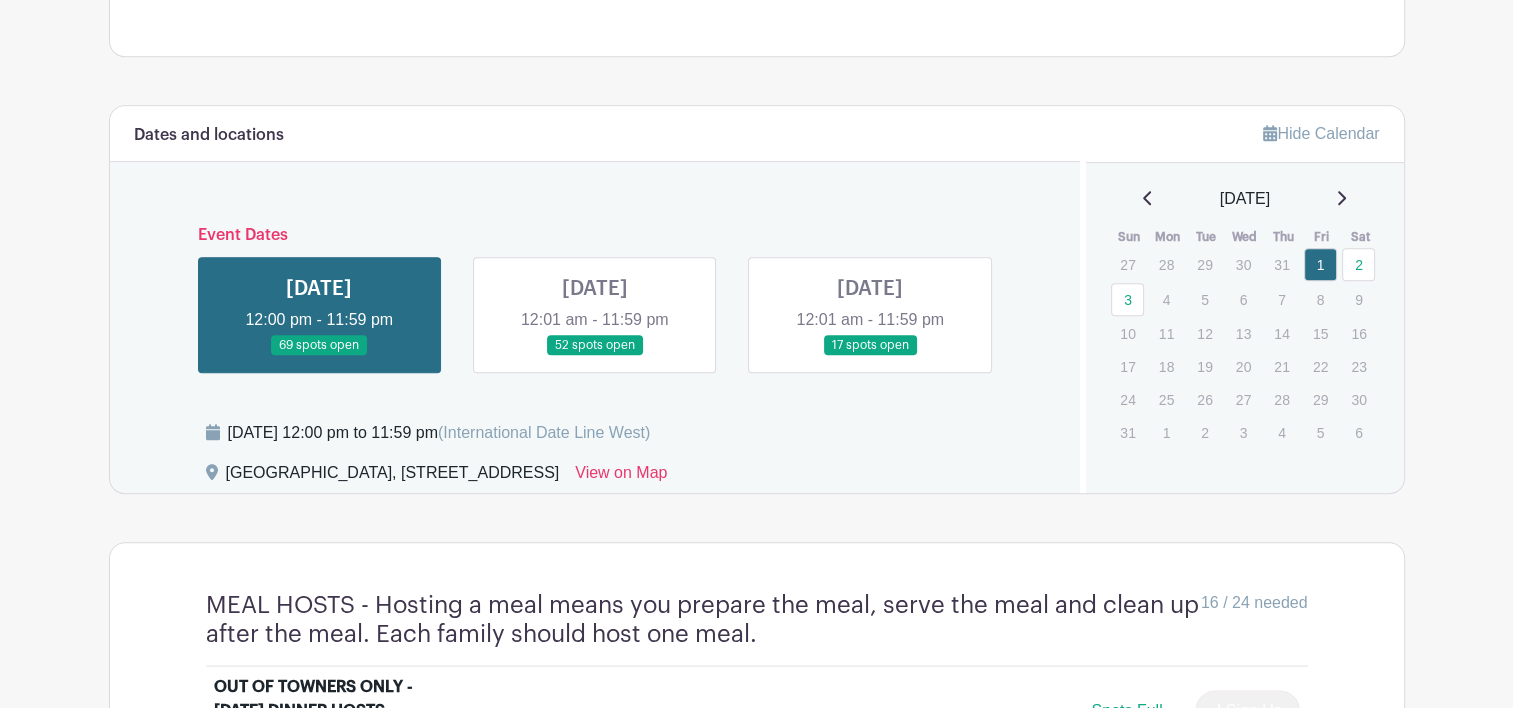 scroll, scrollTop: 1066, scrollLeft: 0, axis: vertical 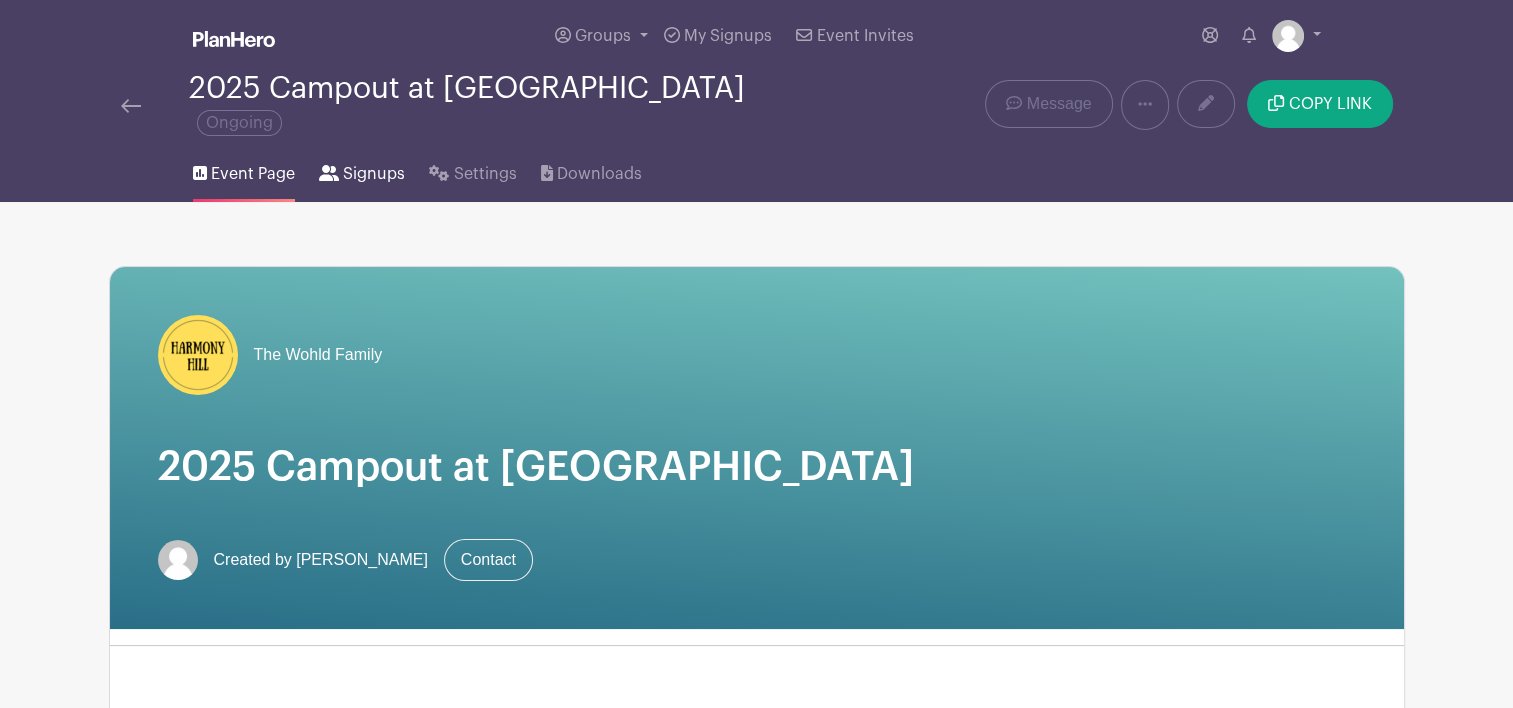 click on "Signups" at bounding box center (374, 174) 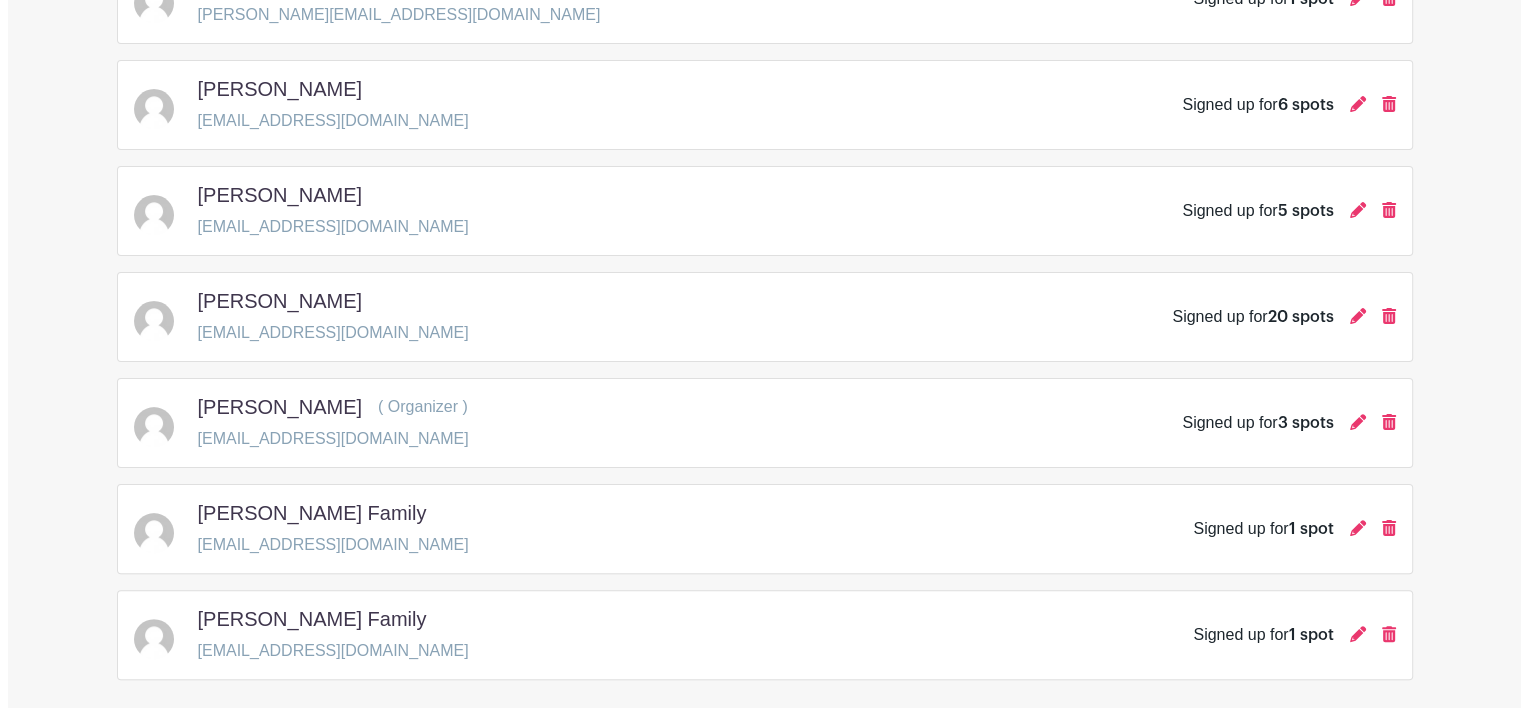 scroll, scrollTop: 467, scrollLeft: 0, axis: vertical 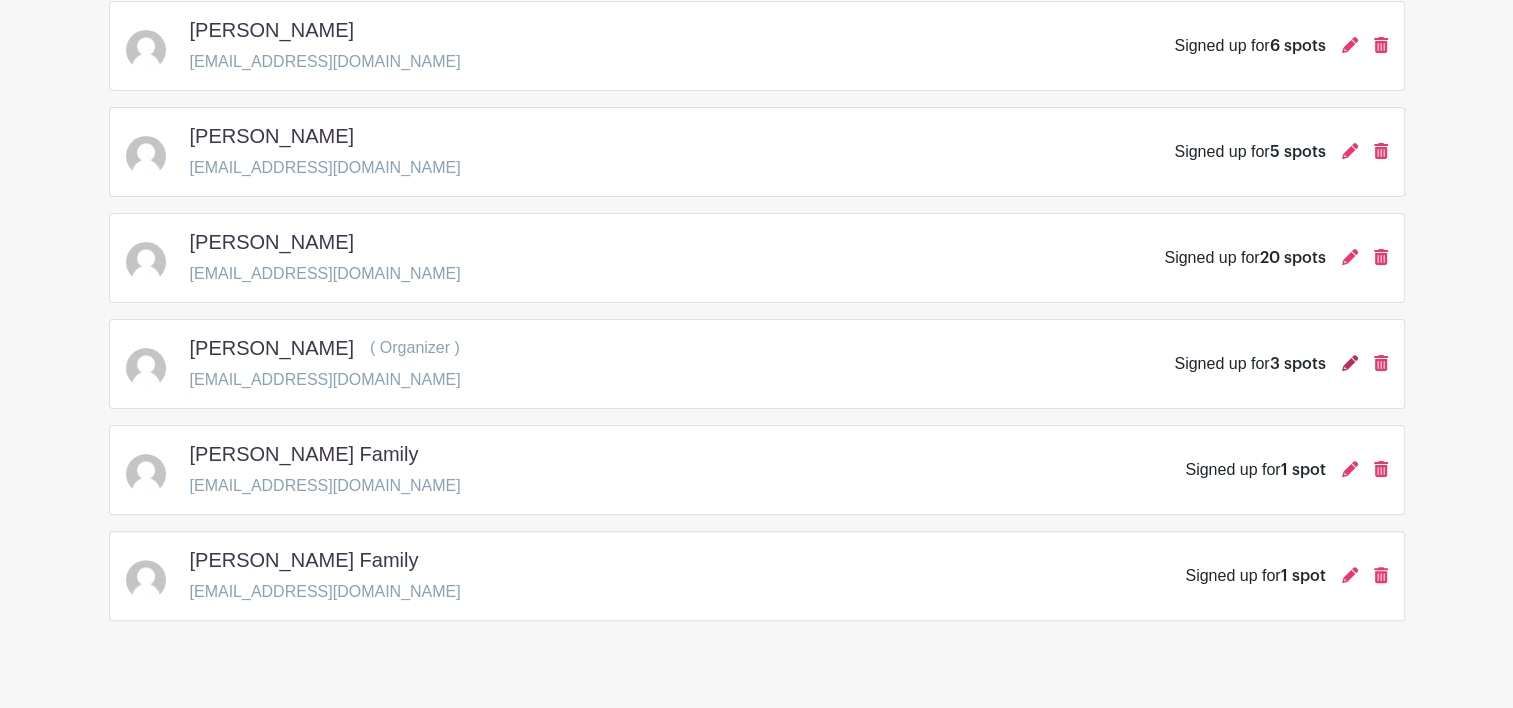 click 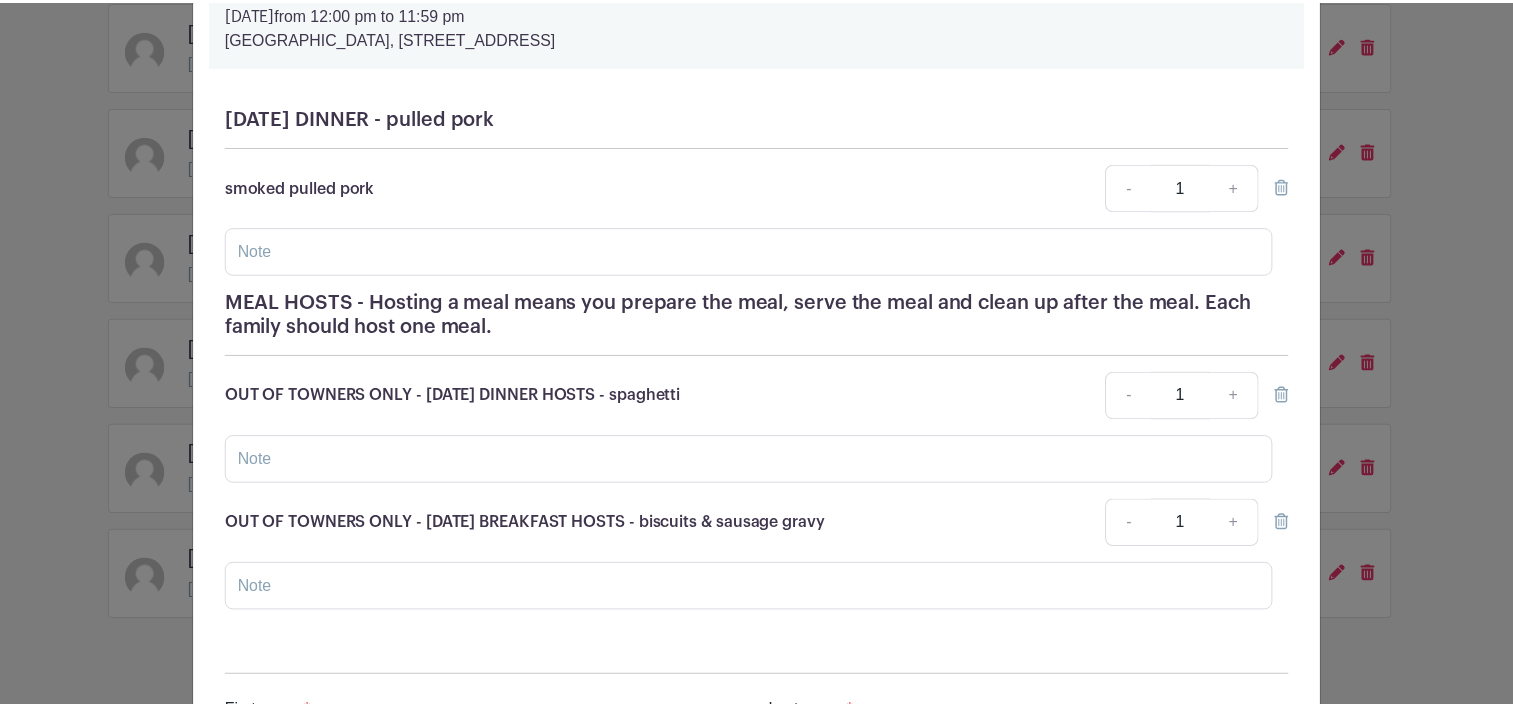 scroll, scrollTop: 0, scrollLeft: 0, axis: both 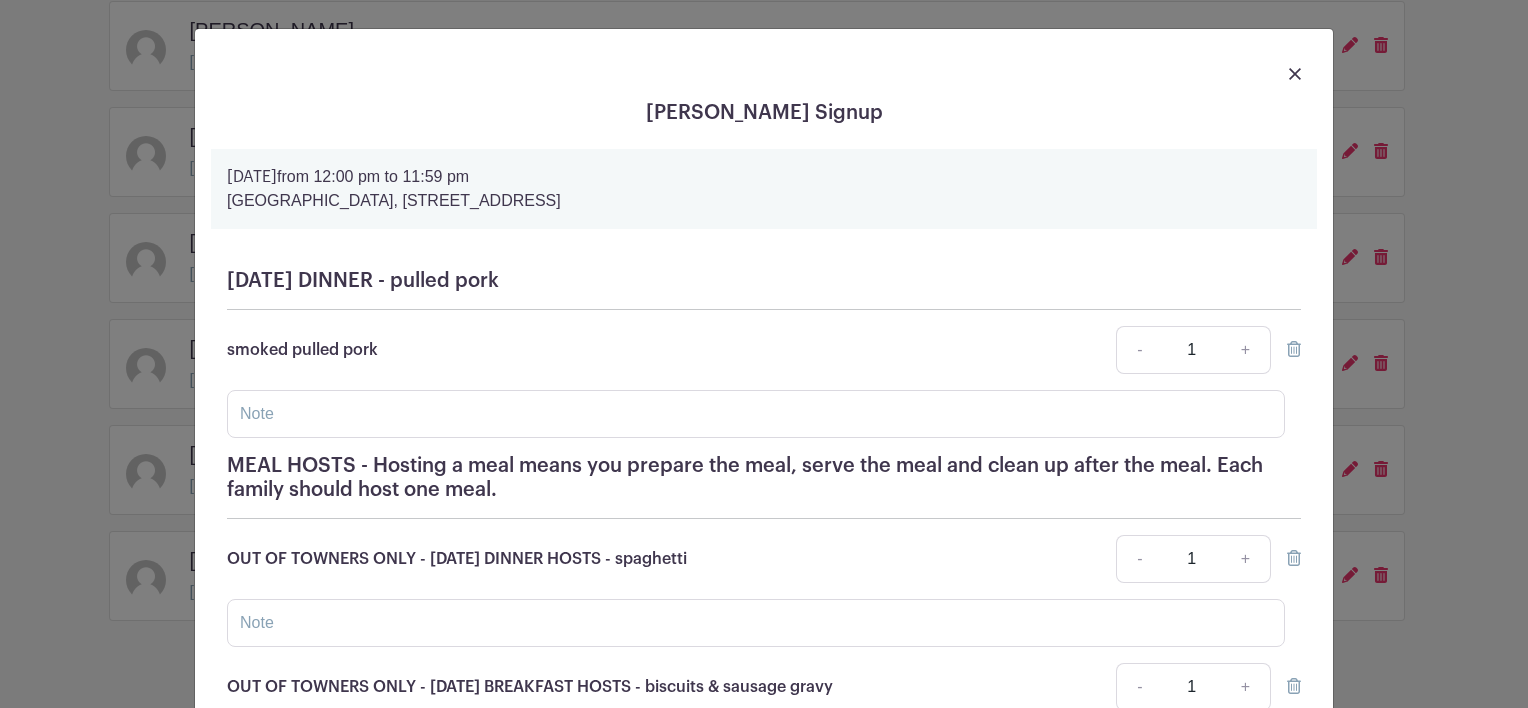 click at bounding box center [1295, 74] 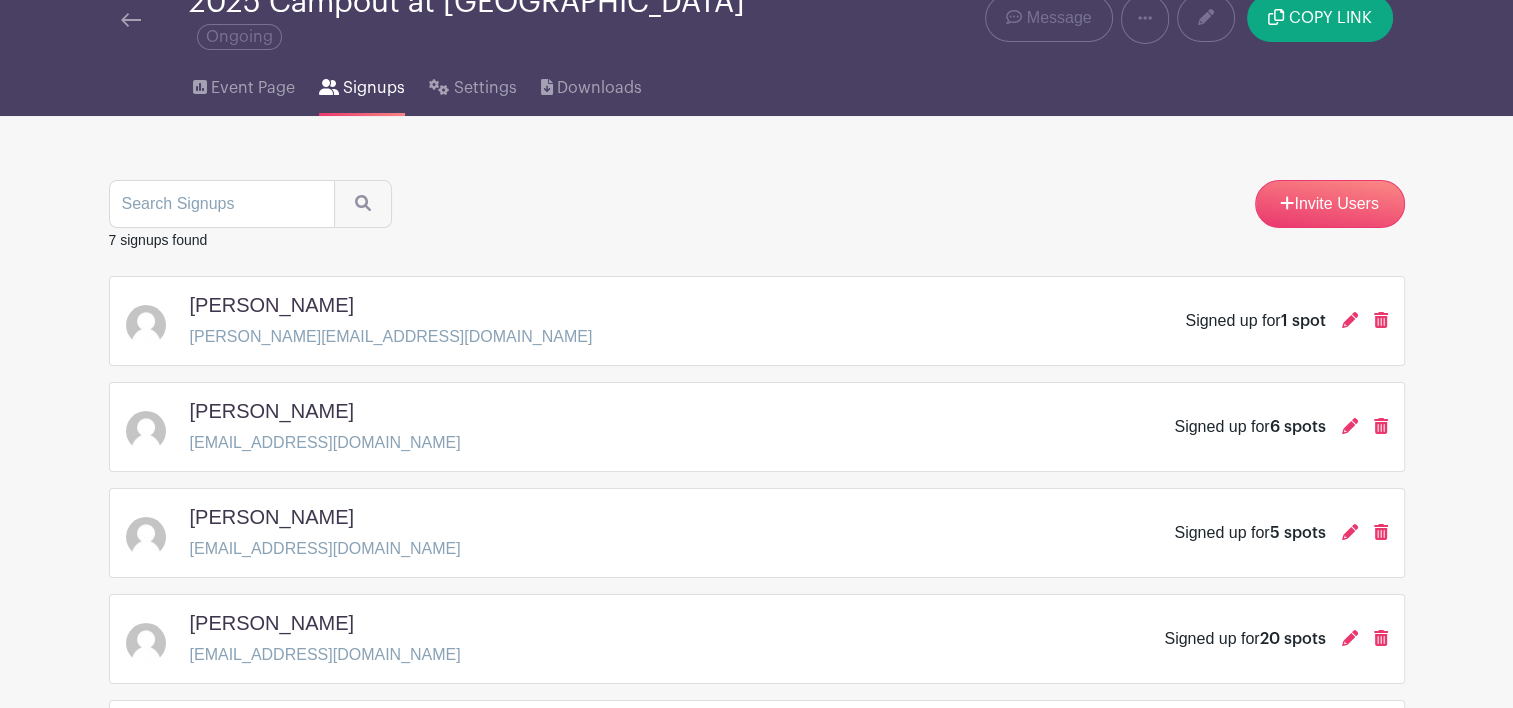 scroll, scrollTop: 0, scrollLeft: 0, axis: both 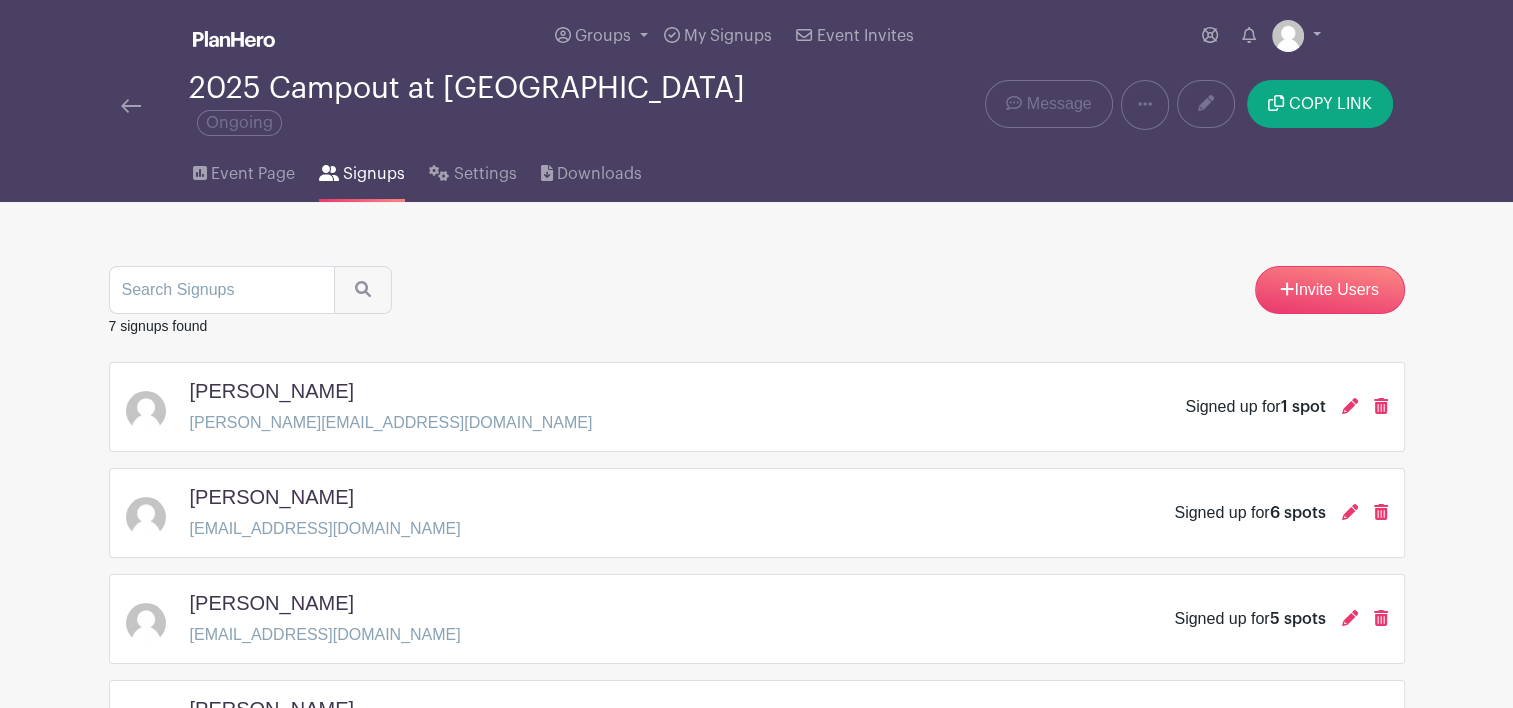 click at bounding box center (234, 39) 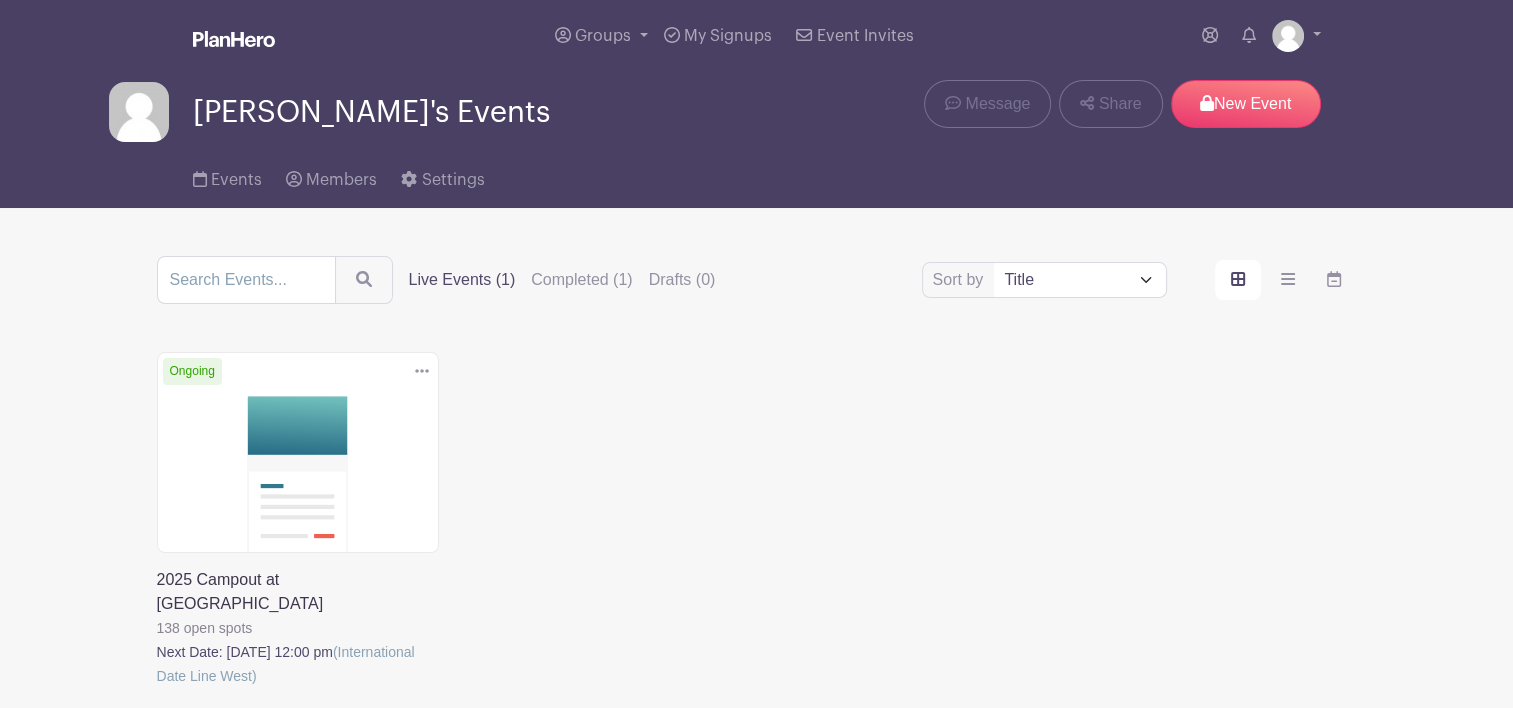 click at bounding box center (157, 688) 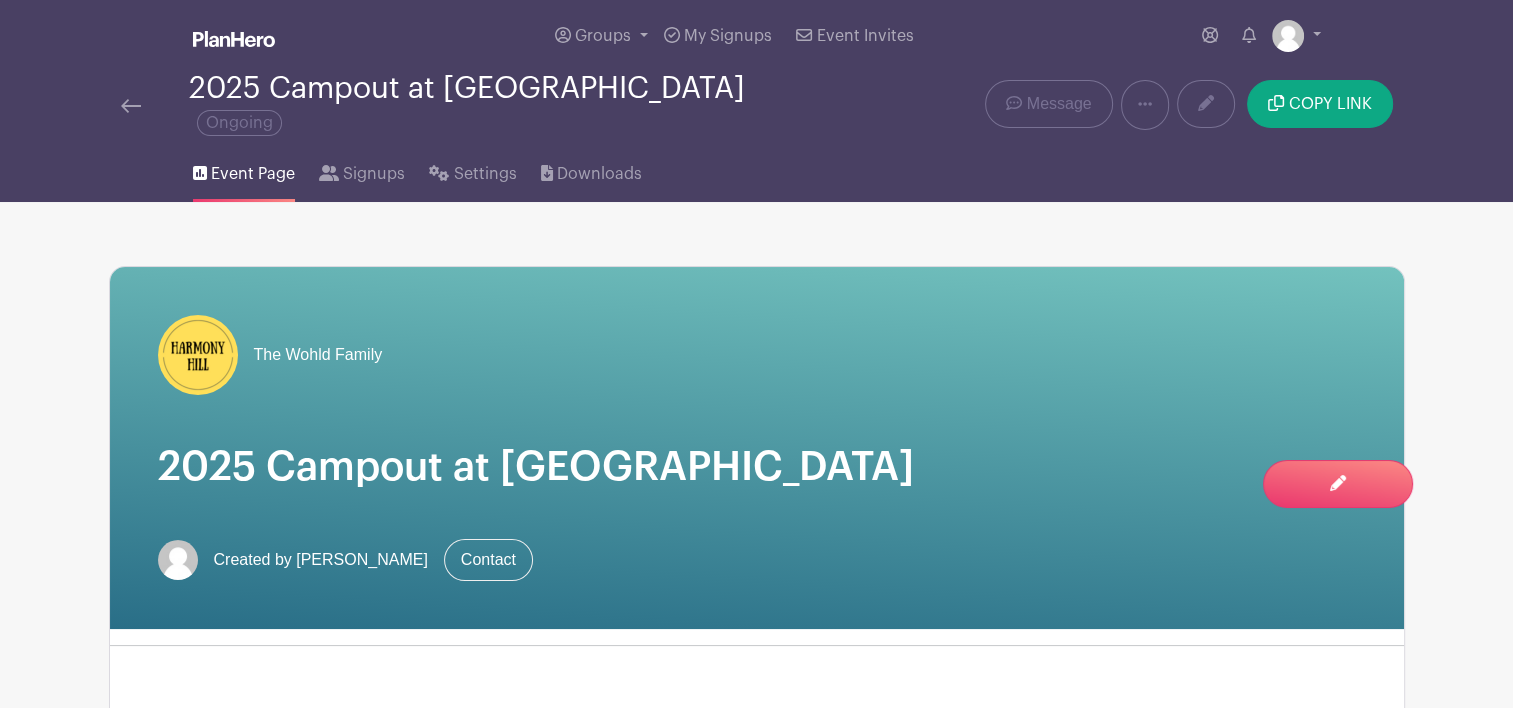 click on "Groups
All Groups
[PERSON_NAME]'s Events
My Signups
Event Invites
My account
Logout
2025 Campout at [GEOGRAPHIC_DATA]" at bounding box center (756, 2845) 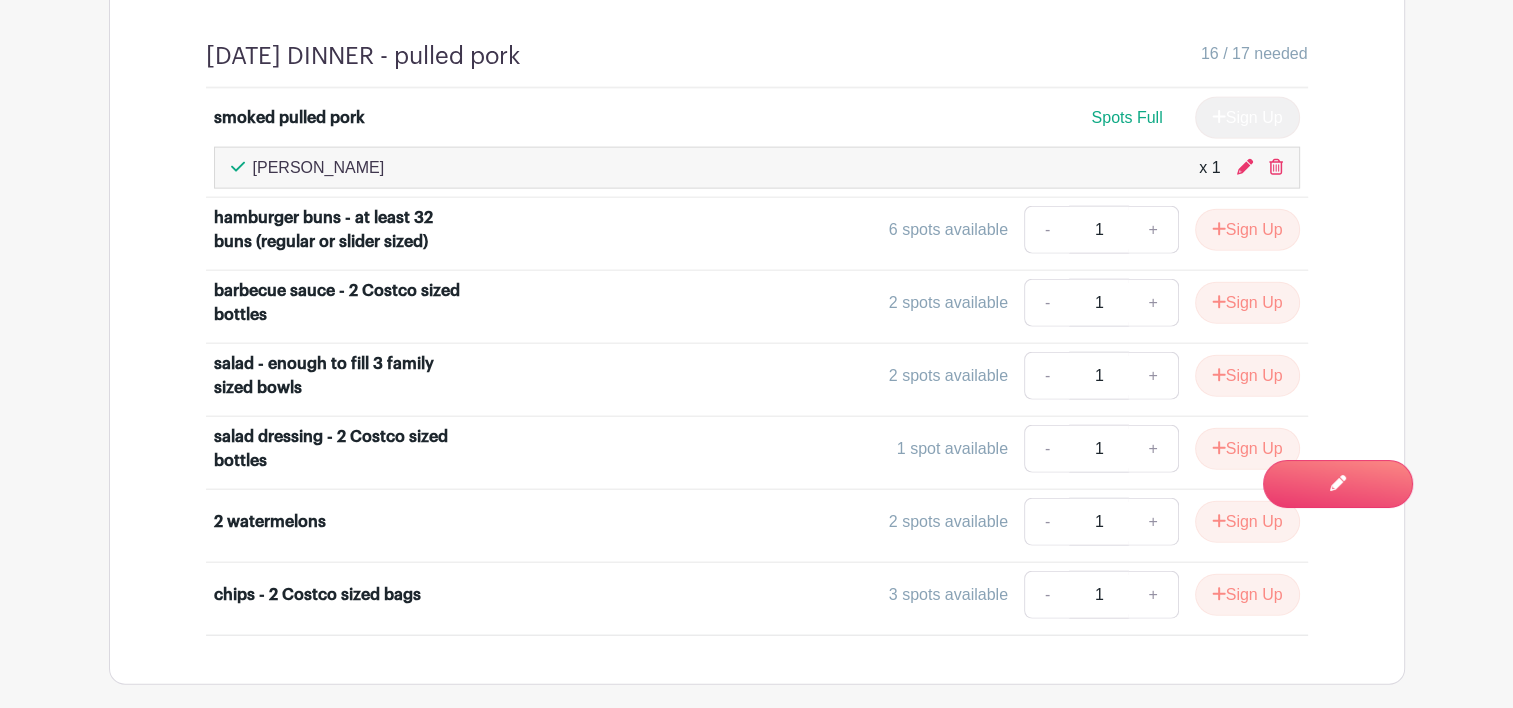 scroll, scrollTop: 4600, scrollLeft: 0, axis: vertical 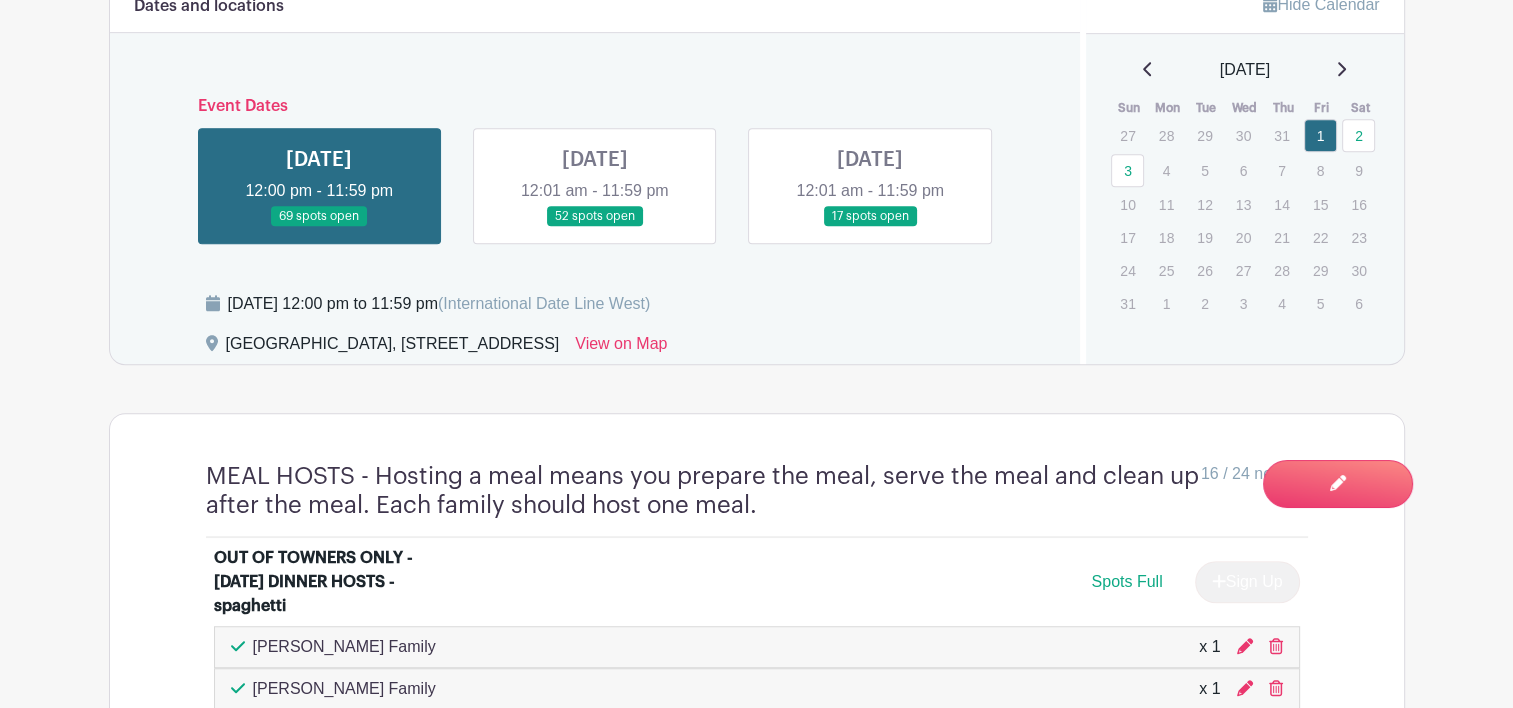 click at bounding box center [595, 227] 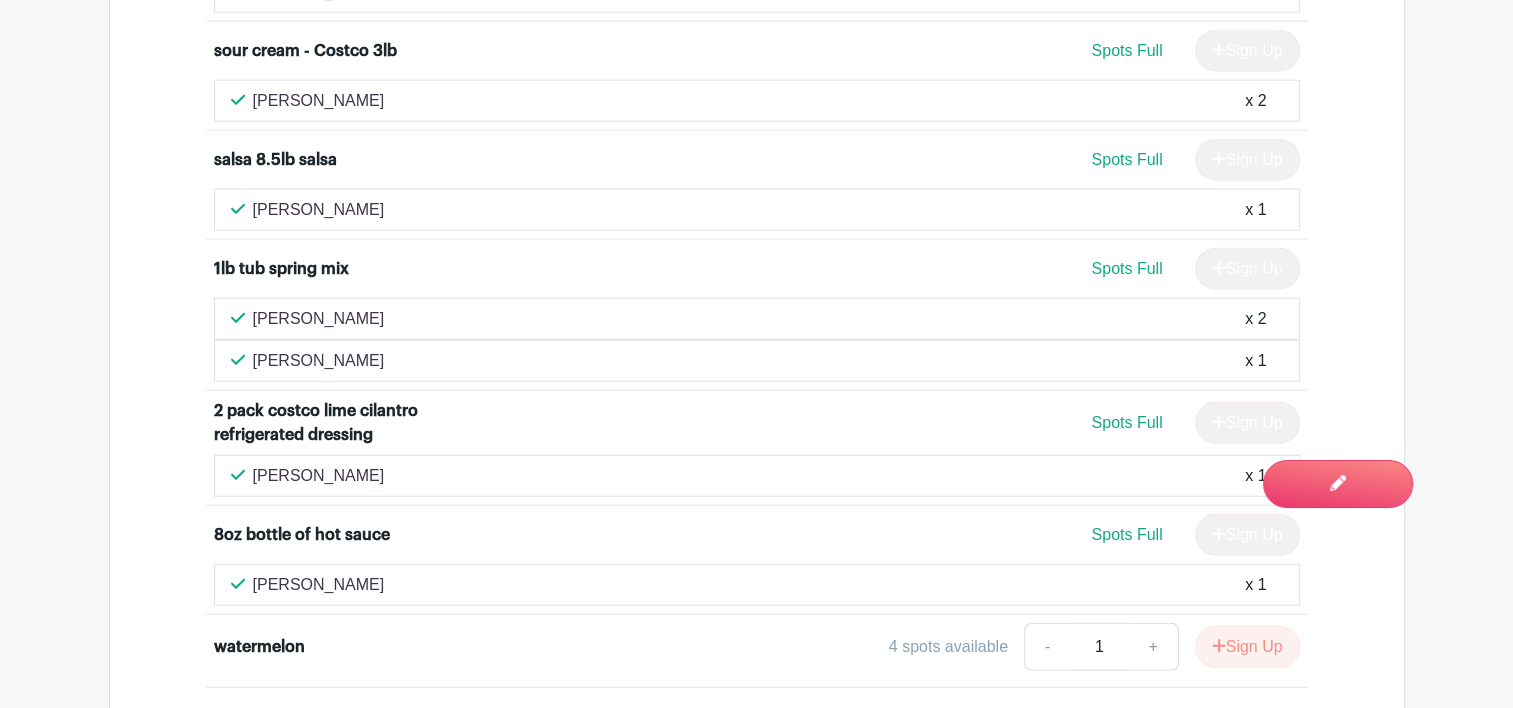 scroll, scrollTop: 5027, scrollLeft: 0, axis: vertical 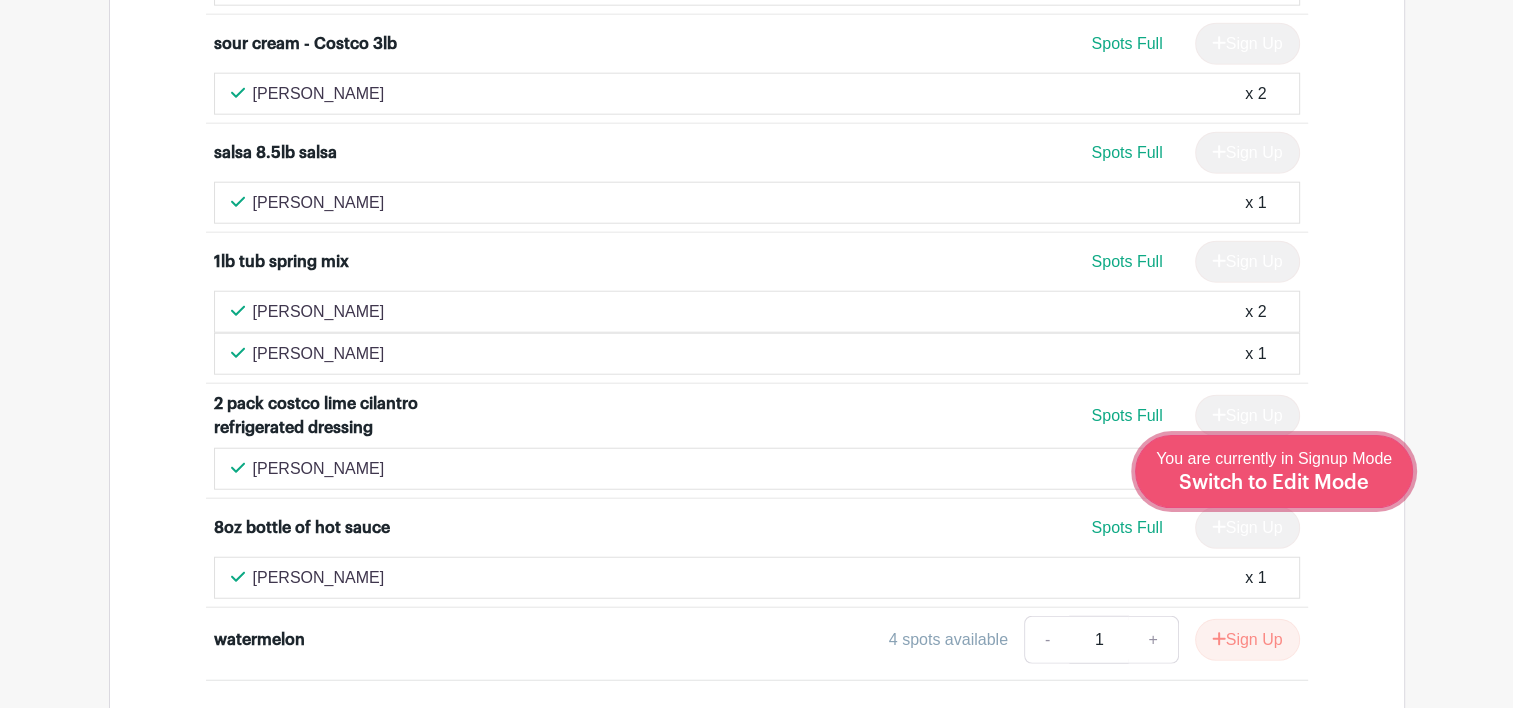 click on "You are currently in Signup Mode
Switch to Edit Mode" at bounding box center (1274, 471) 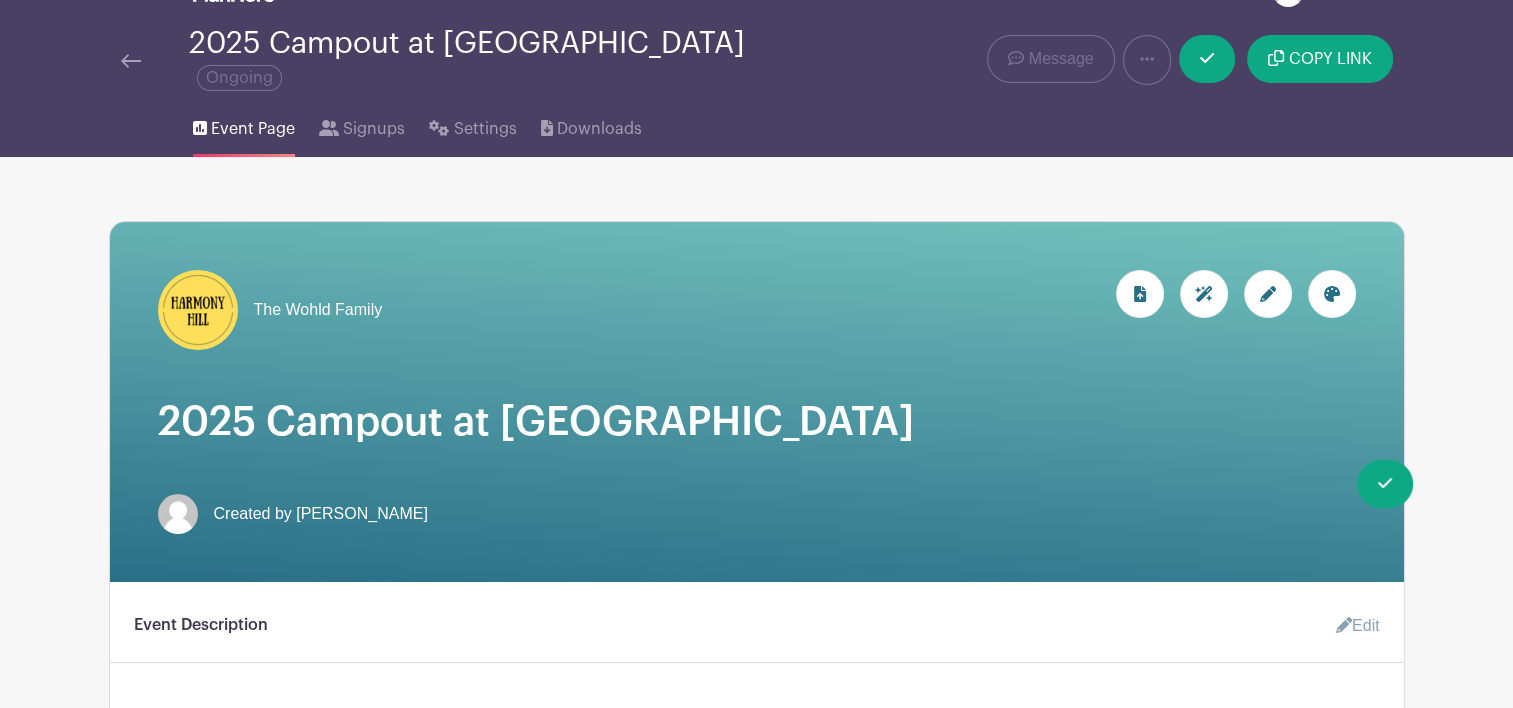 scroll, scrollTop: 0, scrollLeft: 0, axis: both 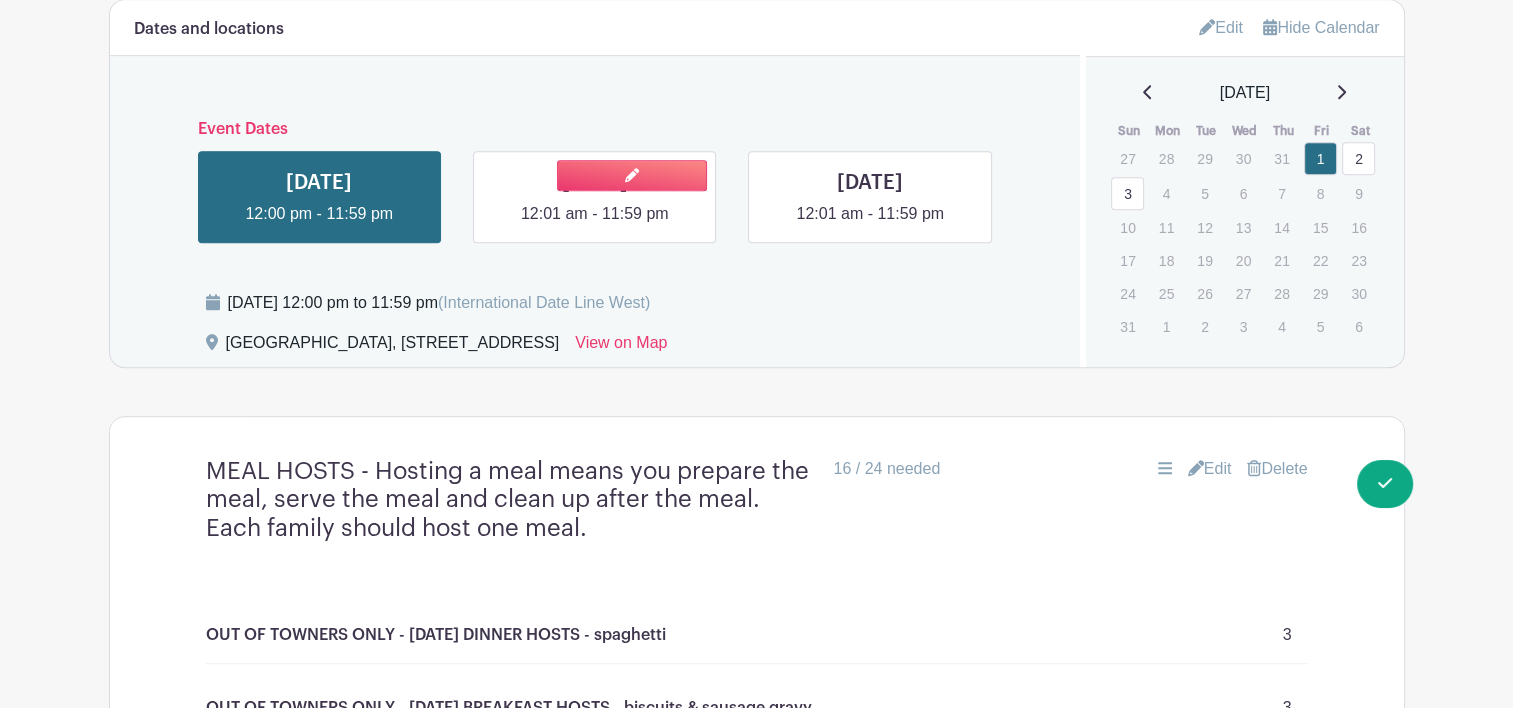 click at bounding box center [595, 226] 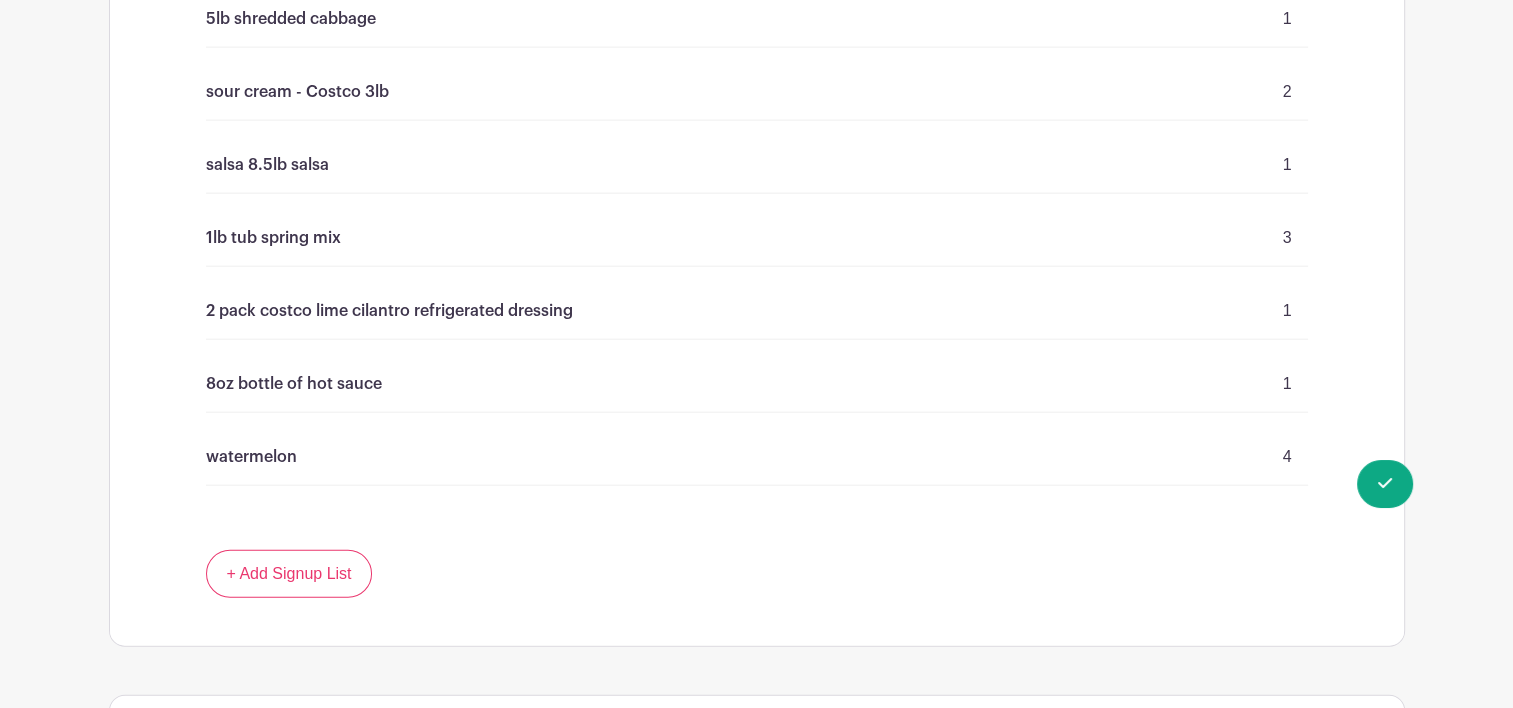 scroll, scrollTop: 4672, scrollLeft: 0, axis: vertical 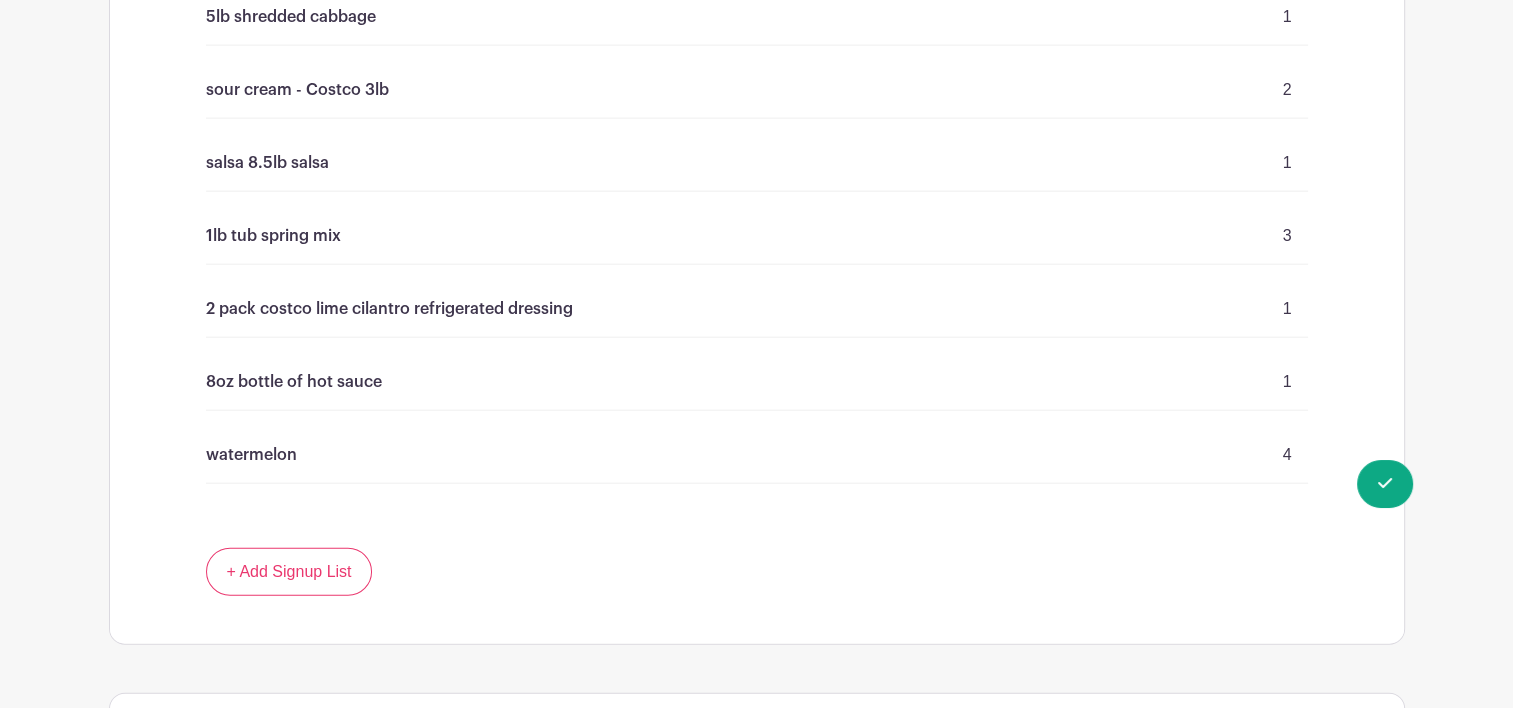 click on "1lb tub spring mix" at bounding box center [273, 236] 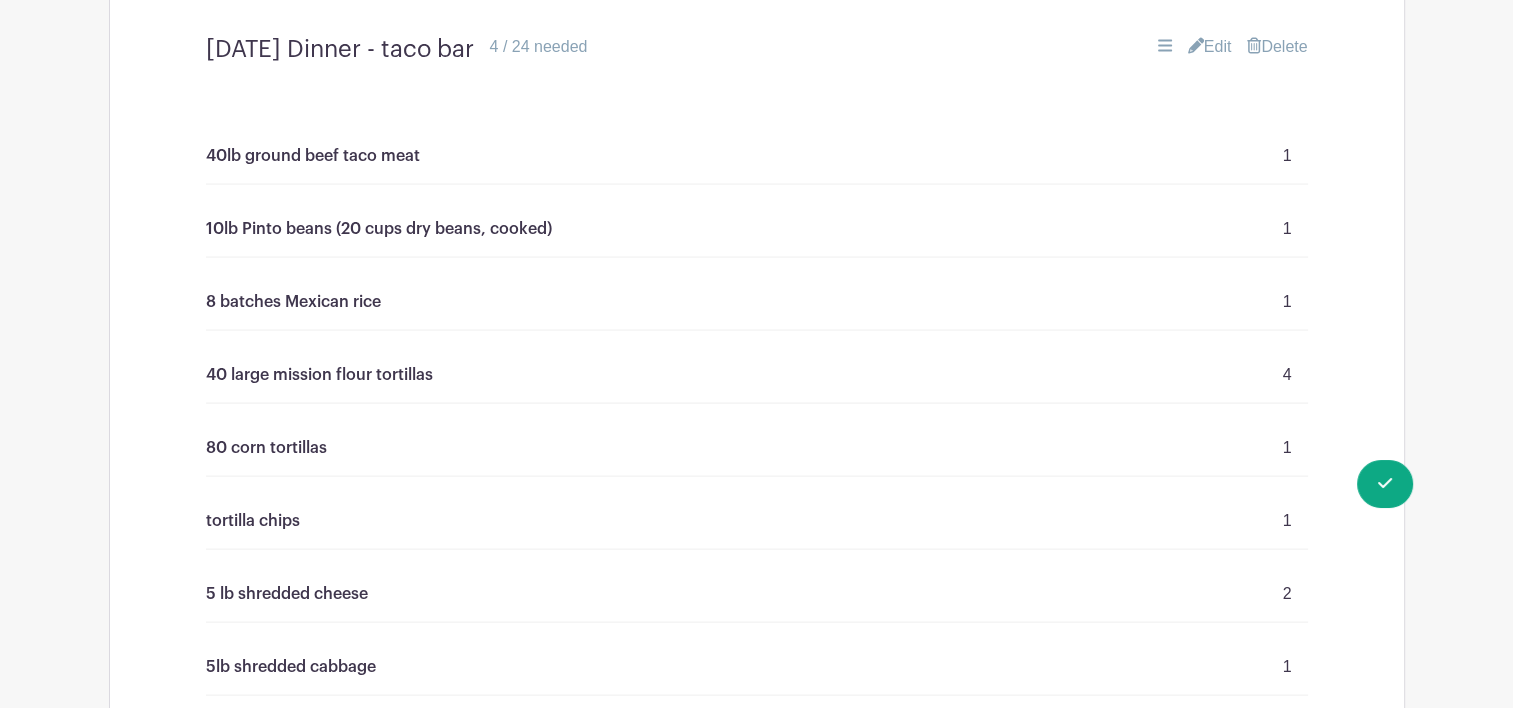 scroll, scrollTop: 3960, scrollLeft: 0, axis: vertical 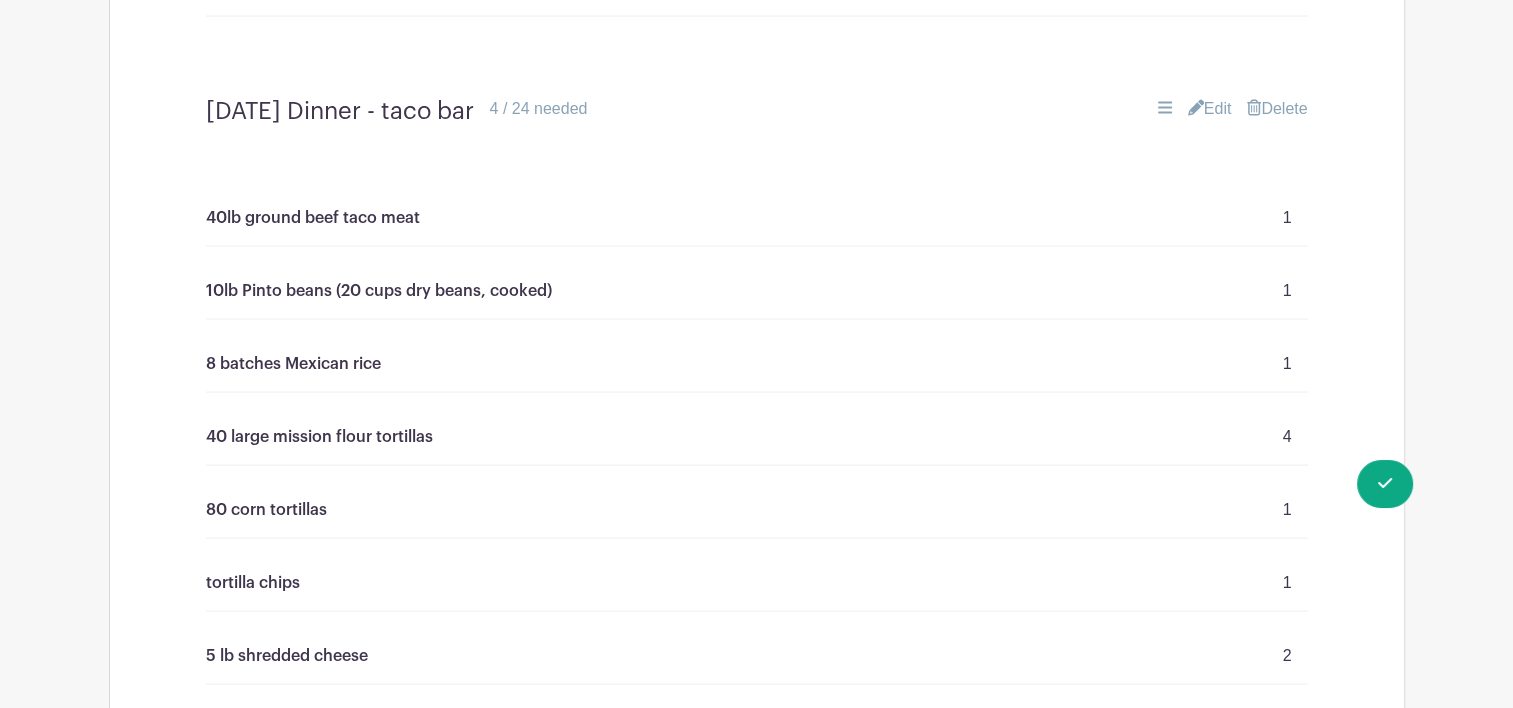 click on "Edit" at bounding box center (1210, 109) 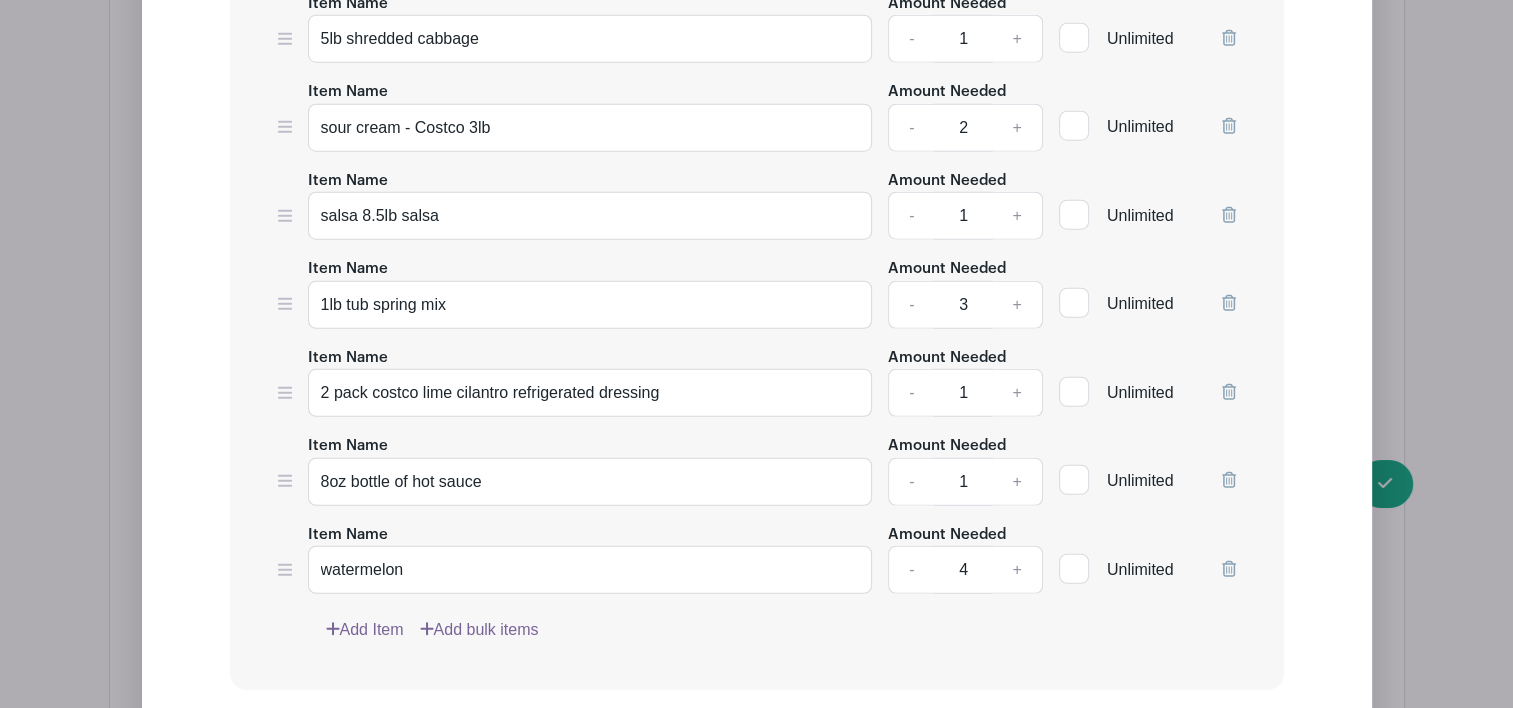 scroll, scrollTop: 5132, scrollLeft: 0, axis: vertical 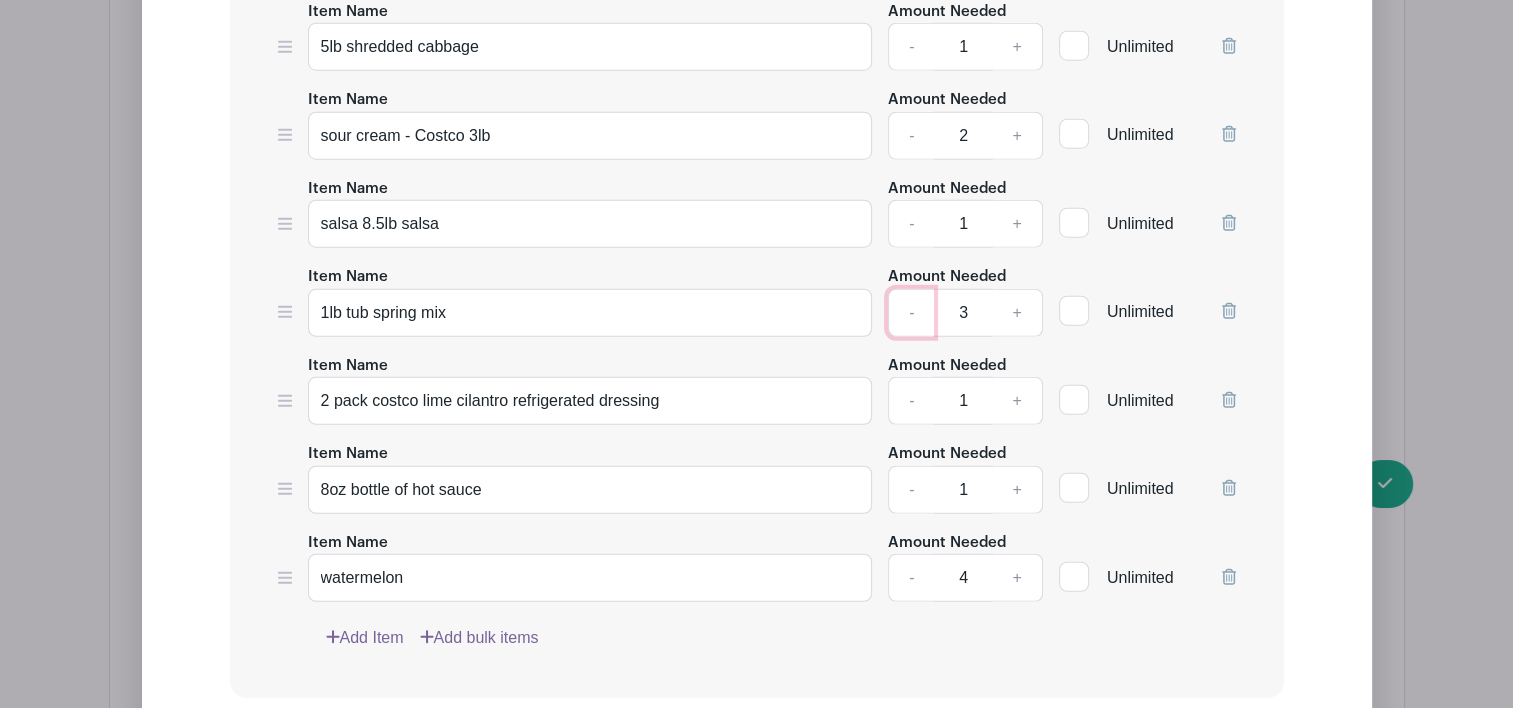 click on "-" at bounding box center (911, 313) 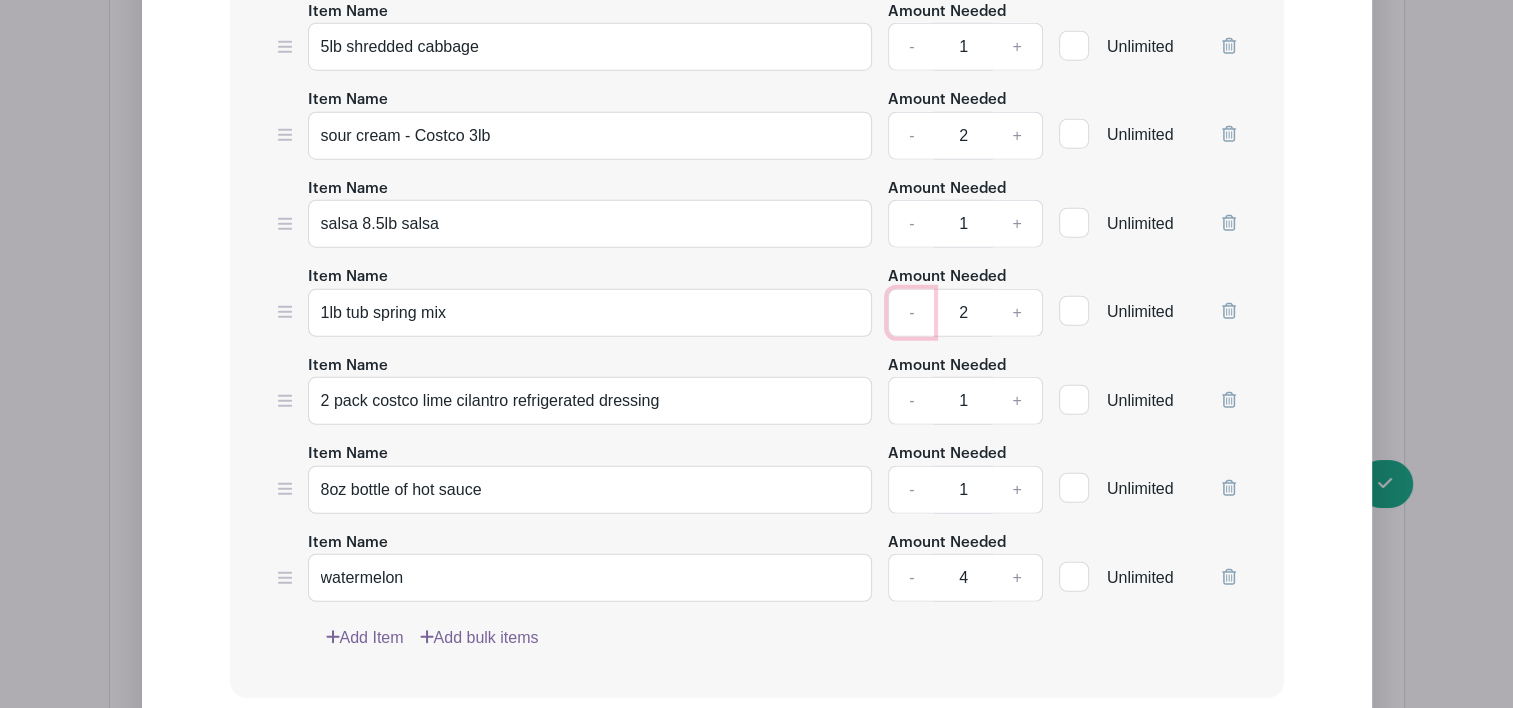 click on "-" at bounding box center (911, 313) 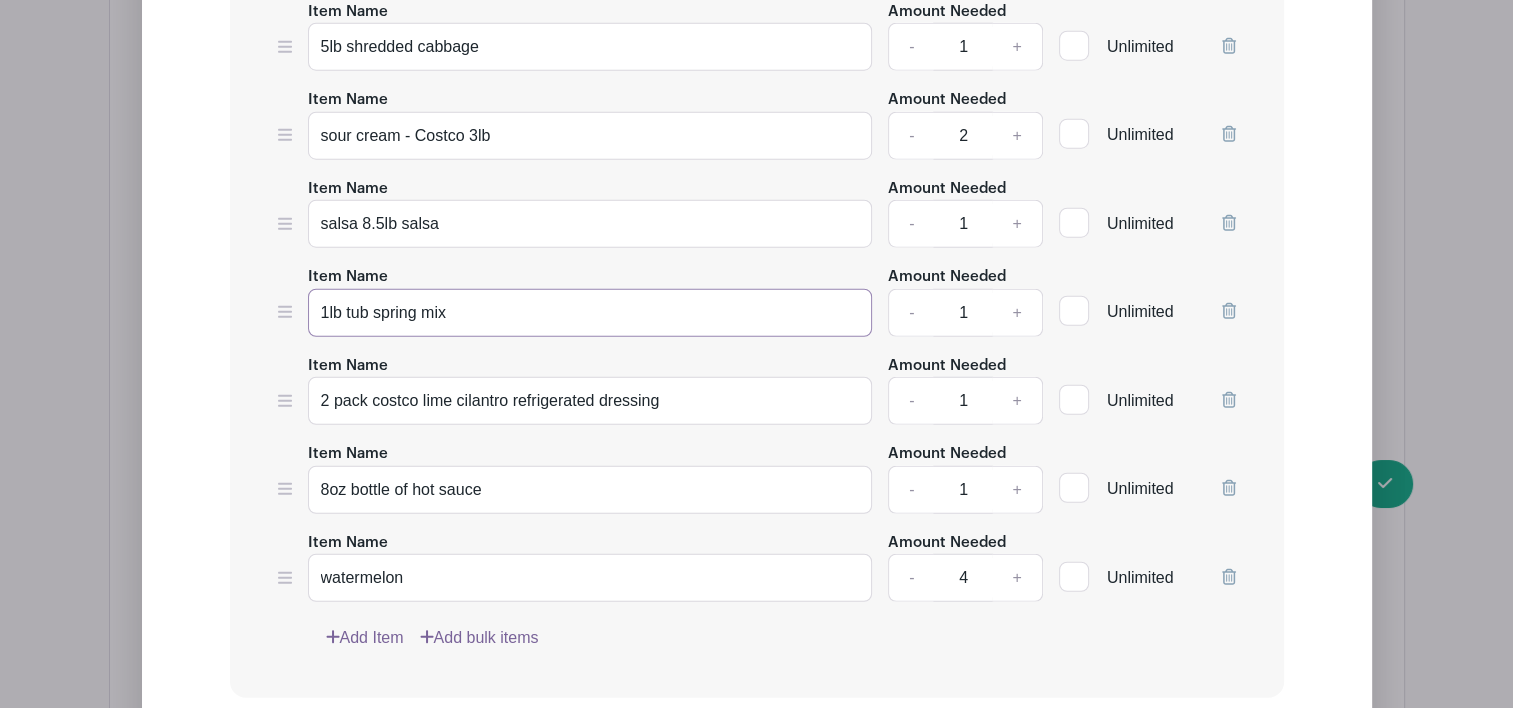 click on "1lb tub spring mix" at bounding box center [590, 313] 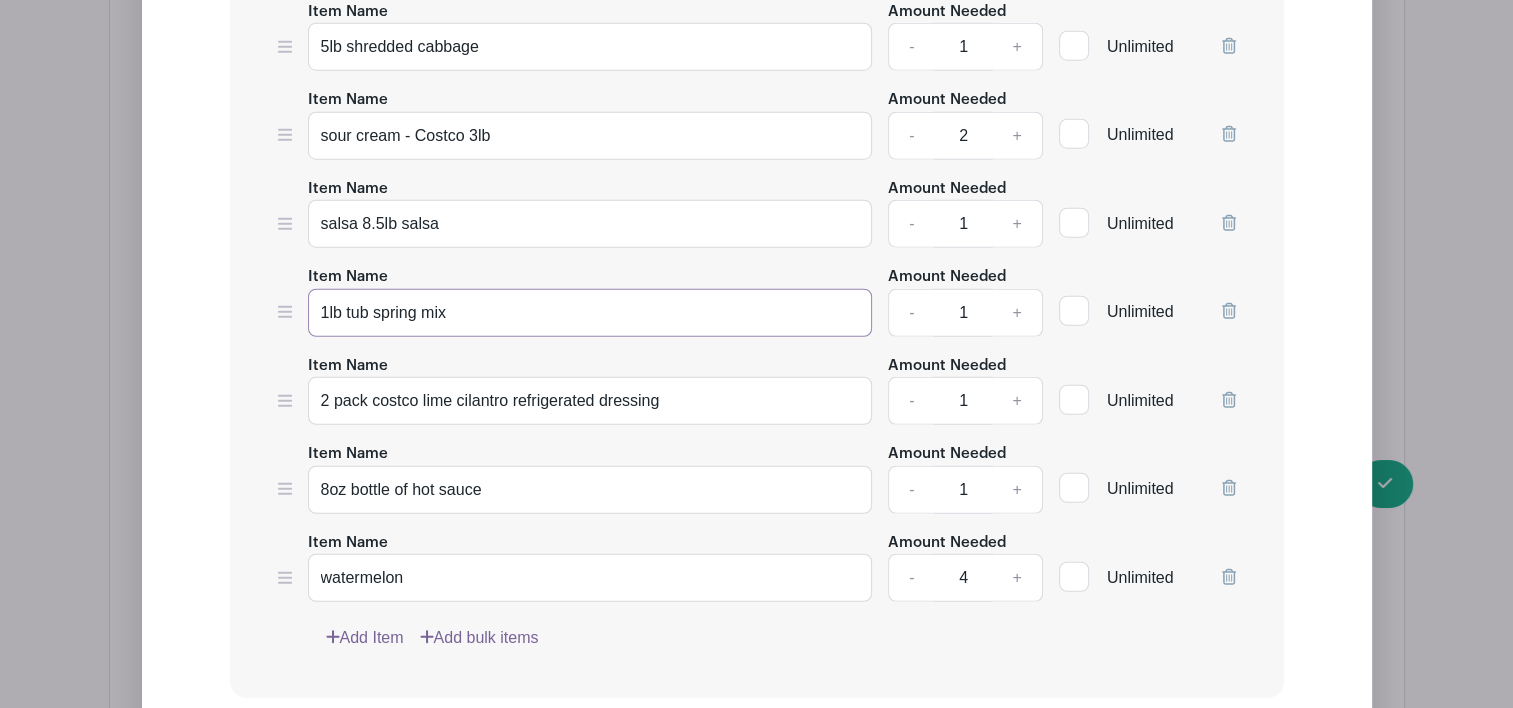 drag, startPoint x: 460, startPoint y: 280, endPoint x: 270, endPoint y: 283, distance: 190.02368 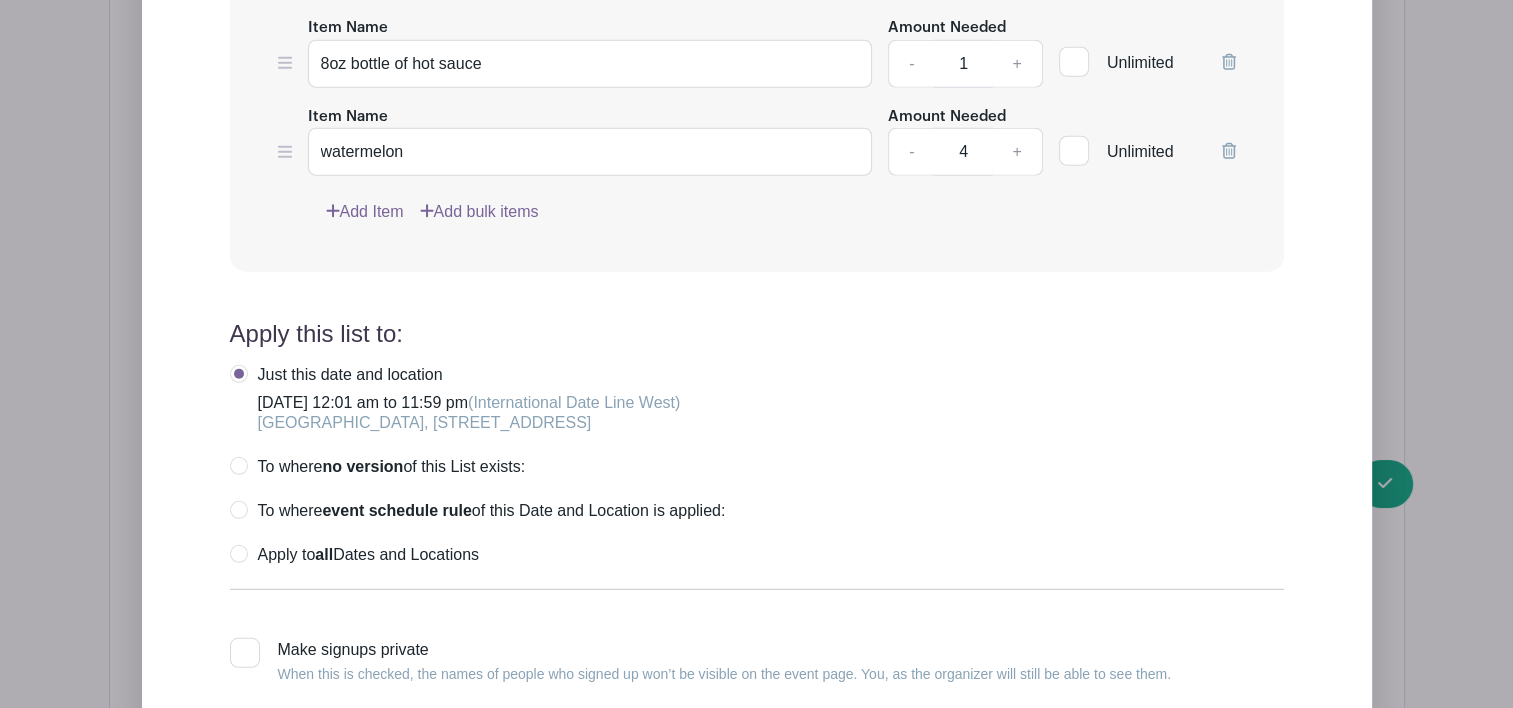 scroll, scrollTop: 5616, scrollLeft: 0, axis: vertical 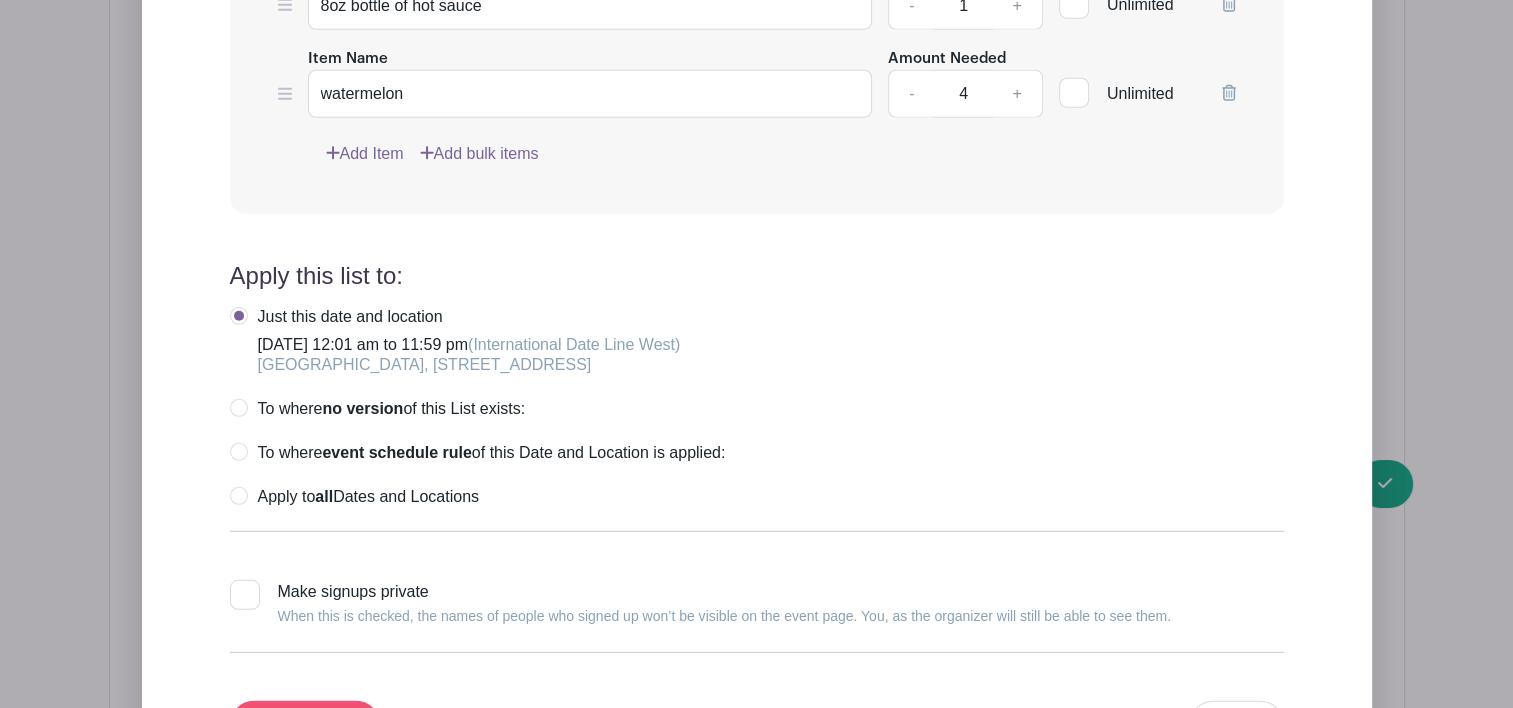 type on "salad mix - 3lb bag" 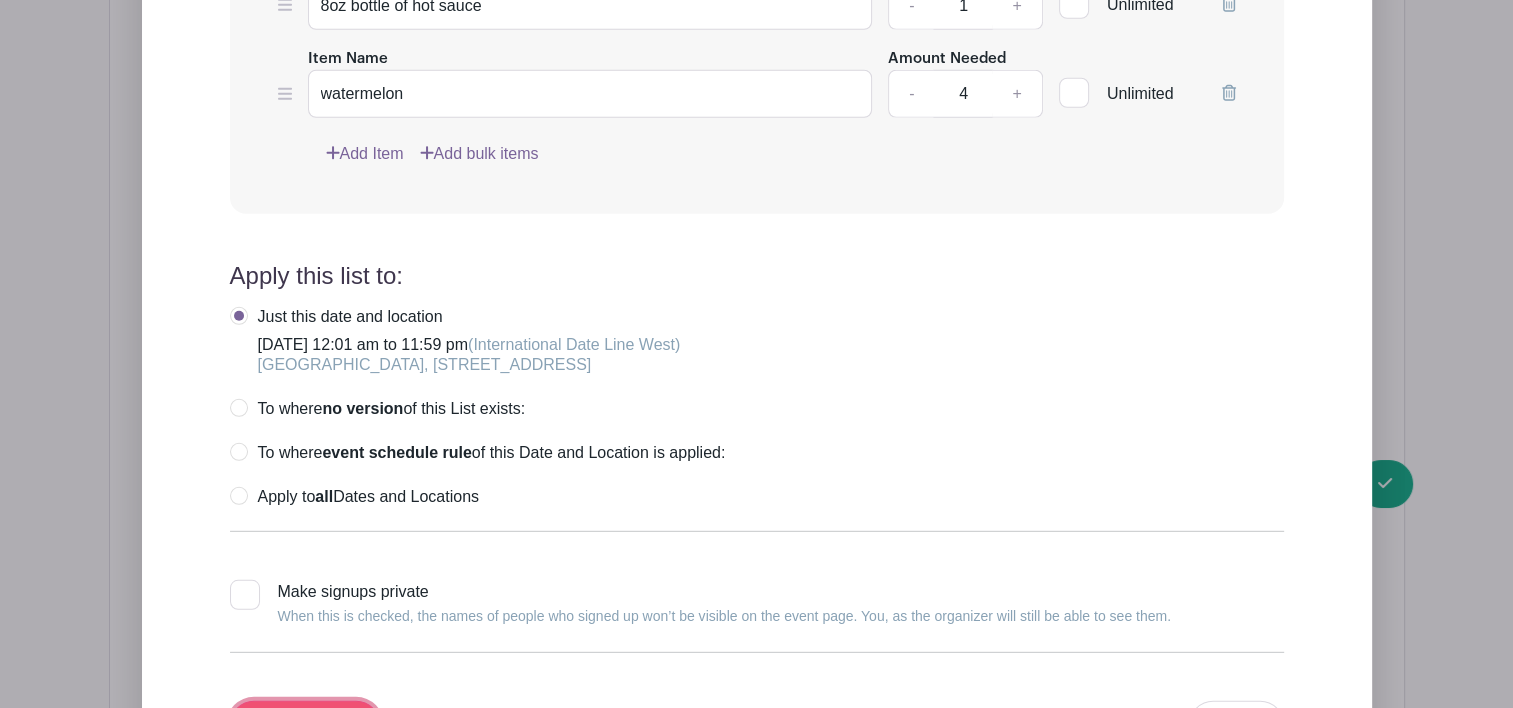 click on "Update List" at bounding box center [305, 725] 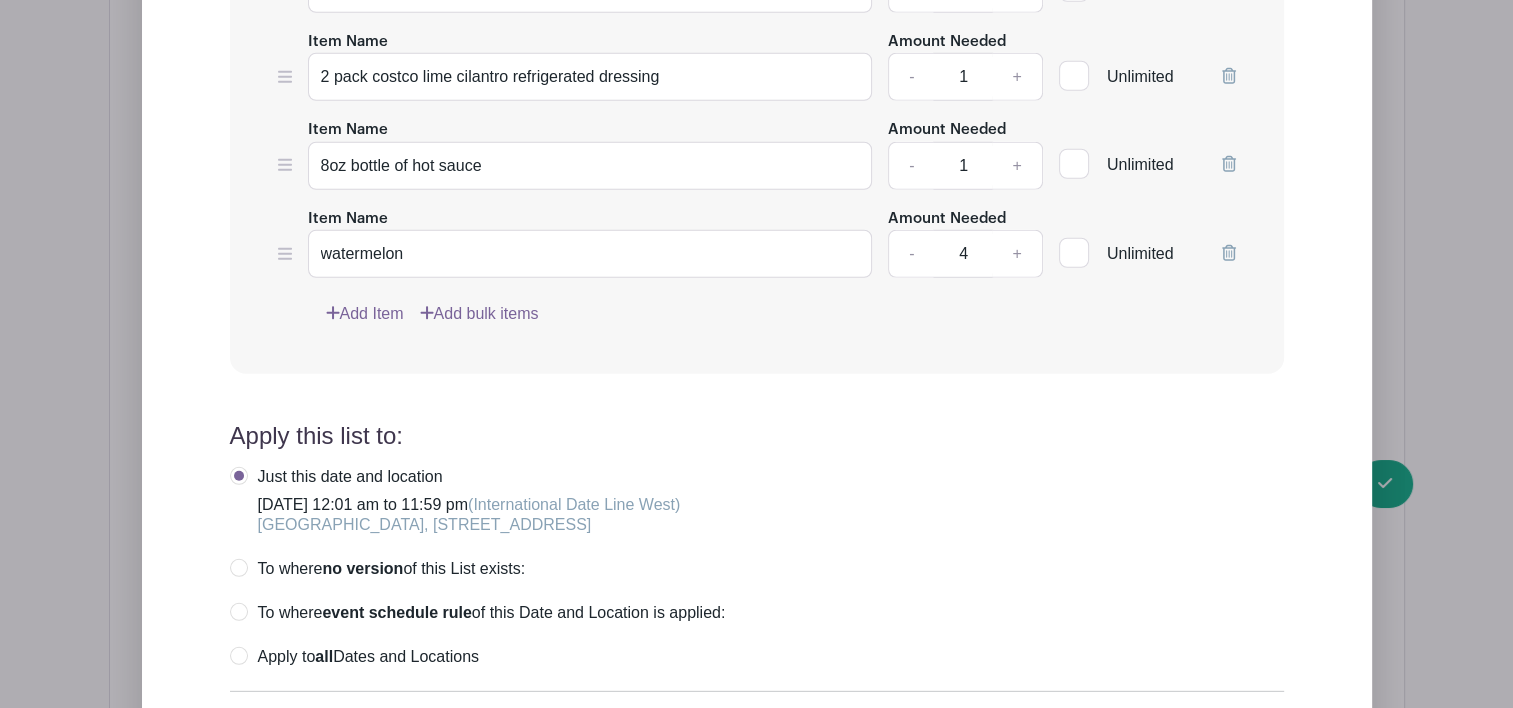 scroll, scrollTop: 5776, scrollLeft: 0, axis: vertical 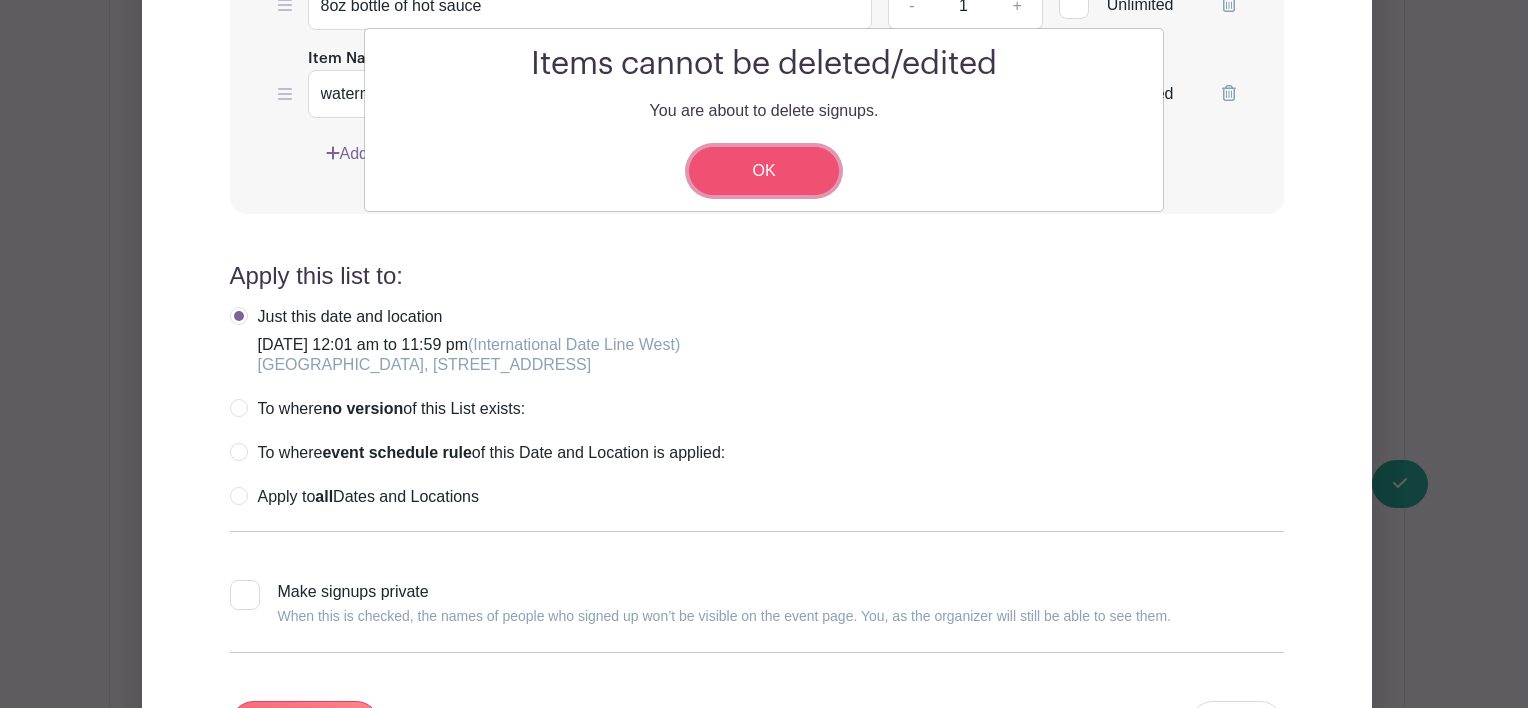 click on "OK" at bounding box center [764, 171] 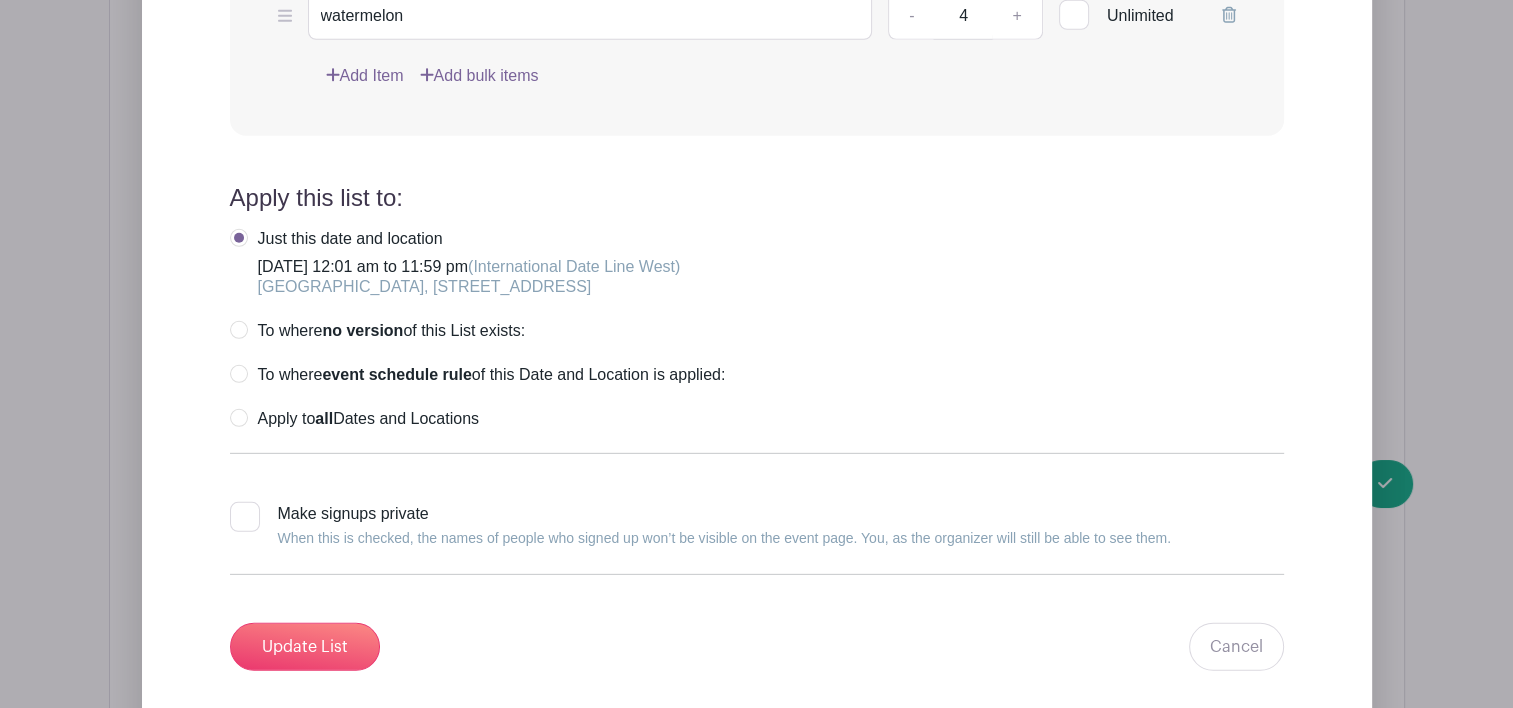 scroll, scrollTop: 5888, scrollLeft: 0, axis: vertical 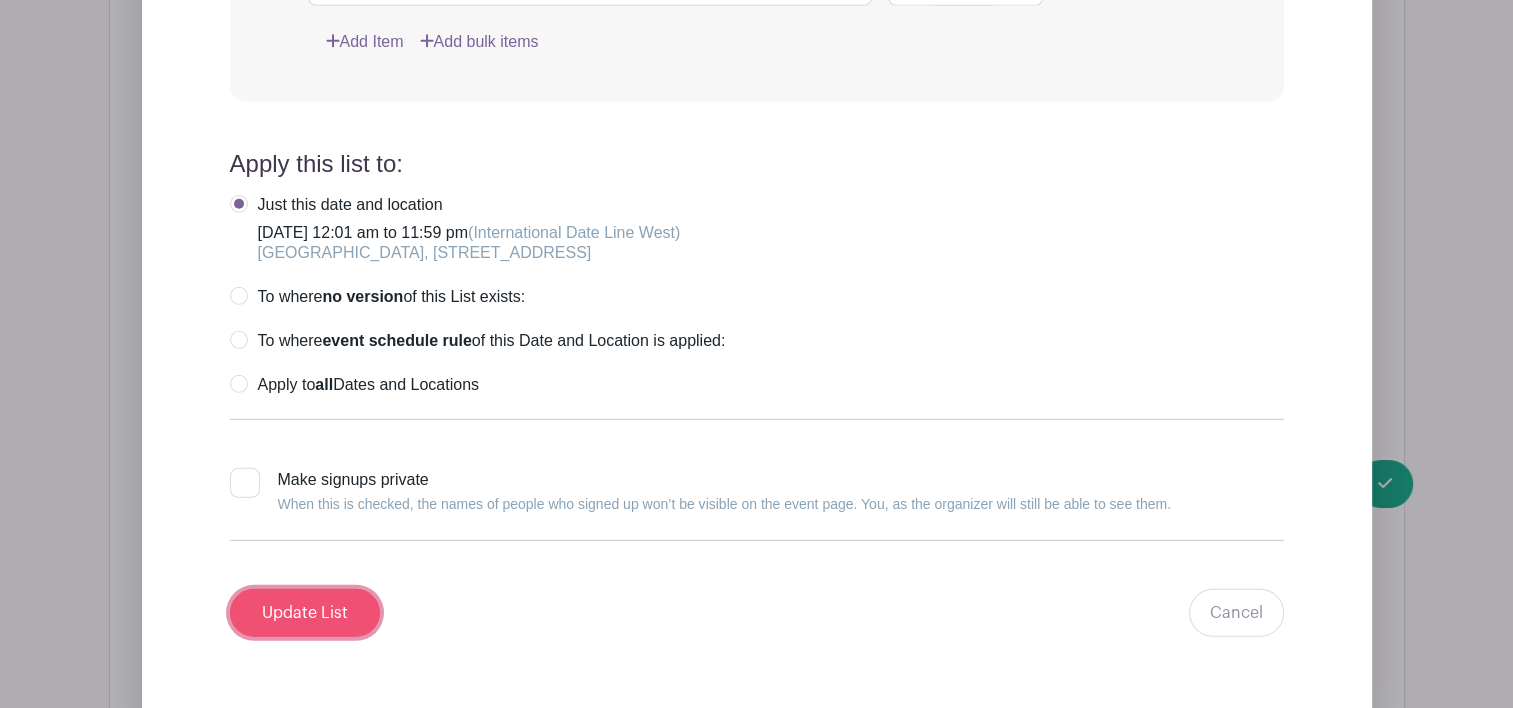 click on "Update List" at bounding box center [305, 613] 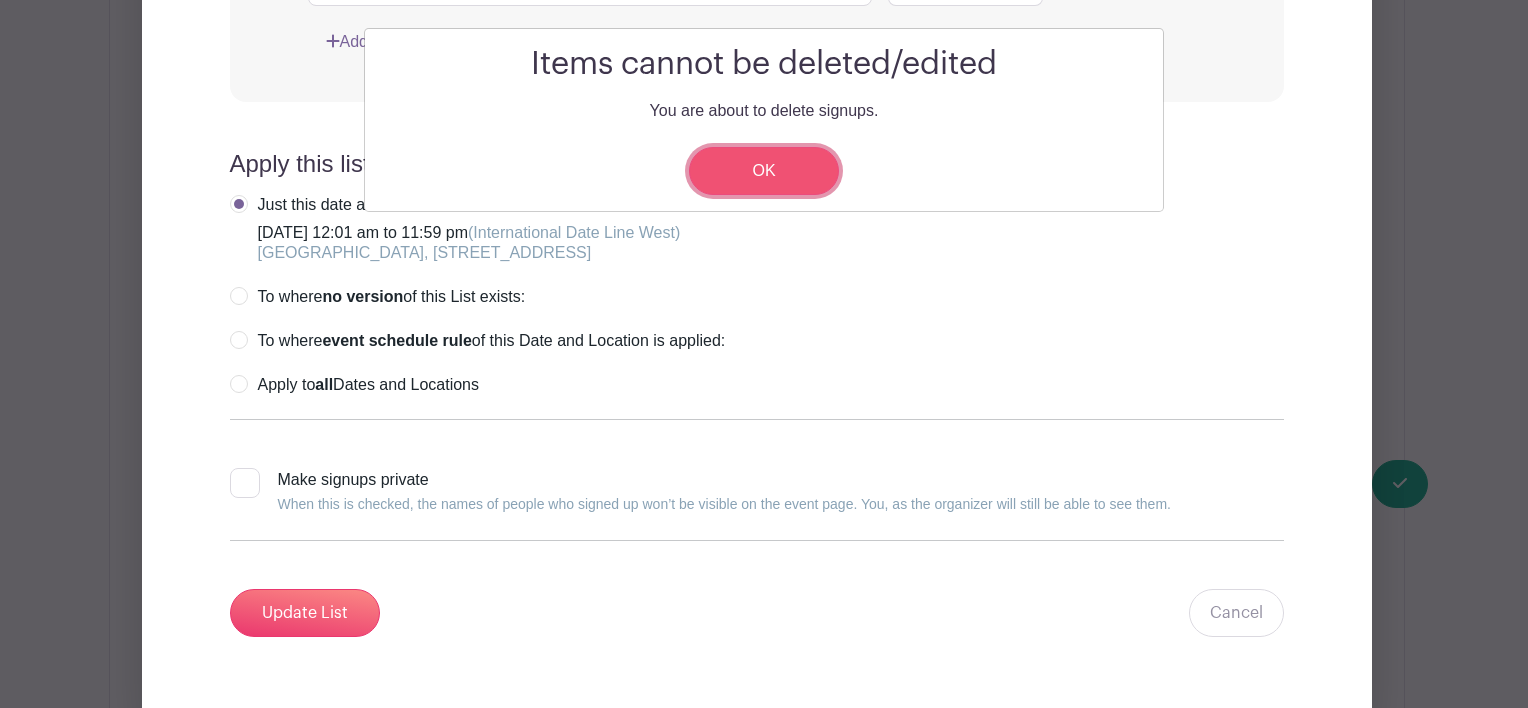 click on "OK" at bounding box center [764, 171] 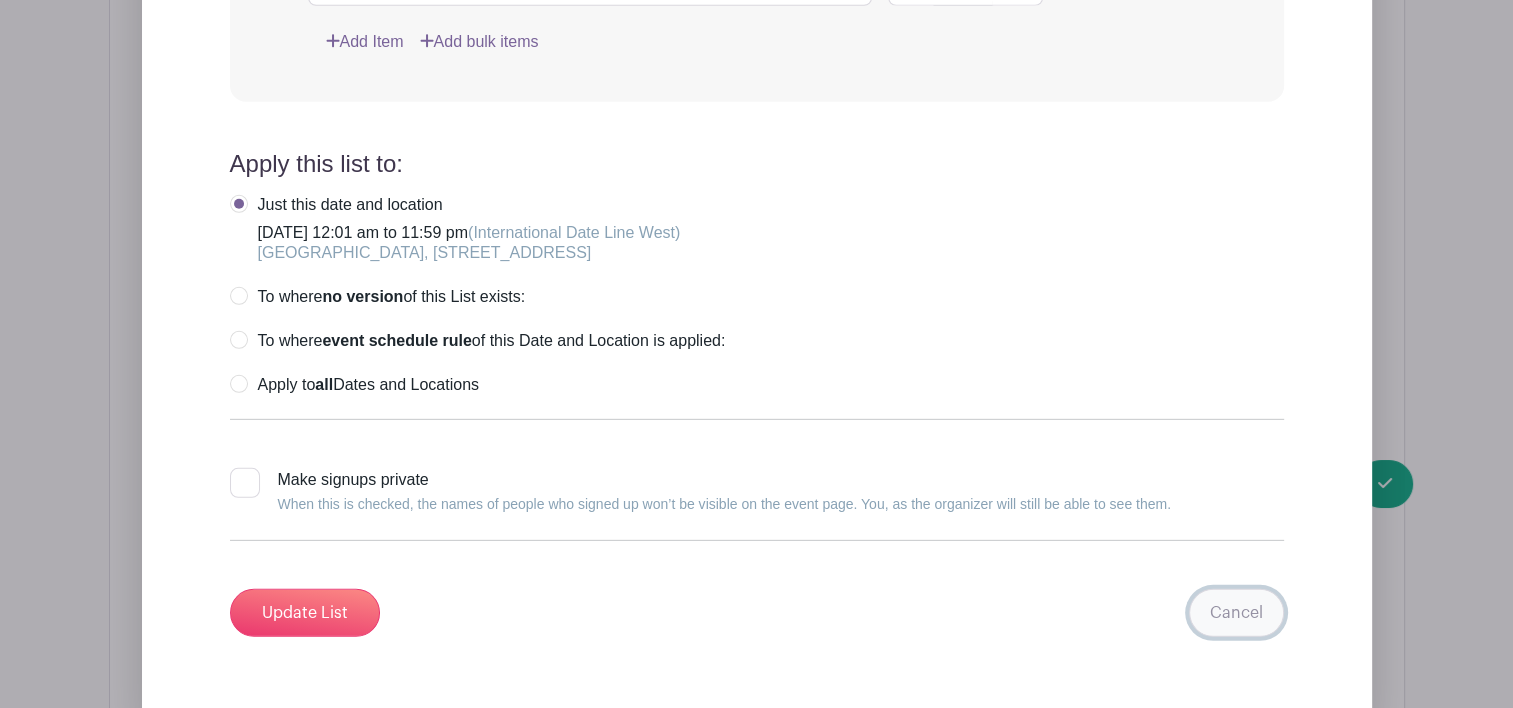 click on "Cancel" at bounding box center [1236, 613] 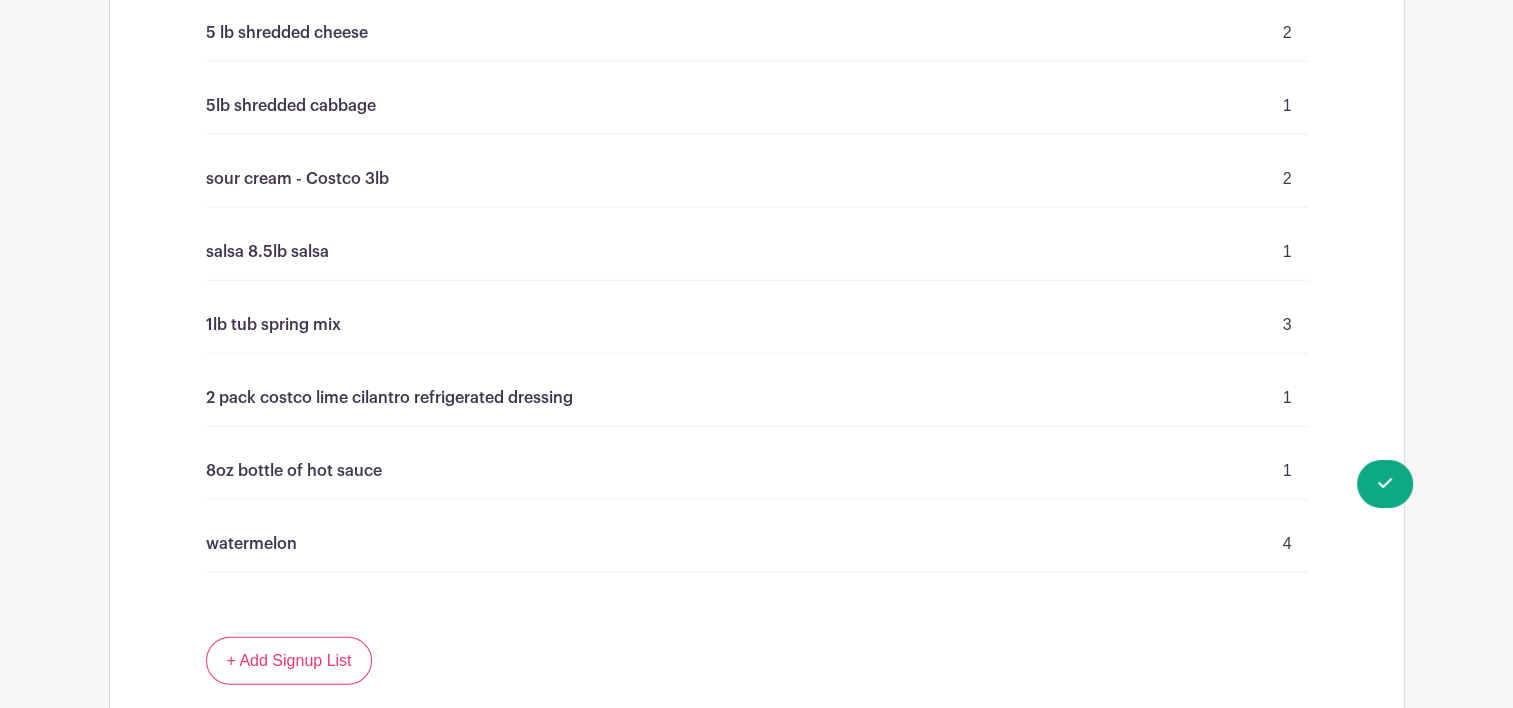 scroll, scrollTop: 4708, scrollLeft: 0, axis: vertical 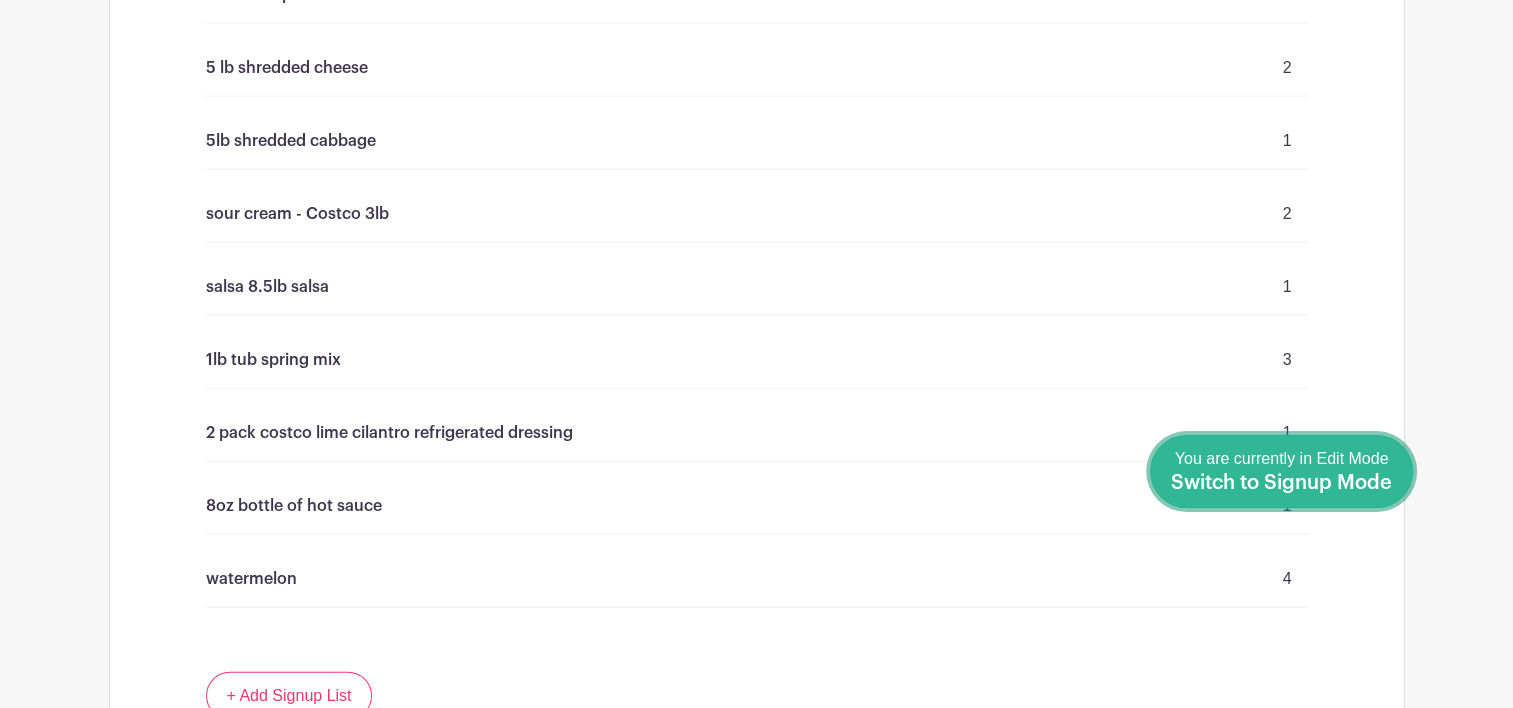 click on "Switch to Signup Mode" at bounding box center (1281, 483) 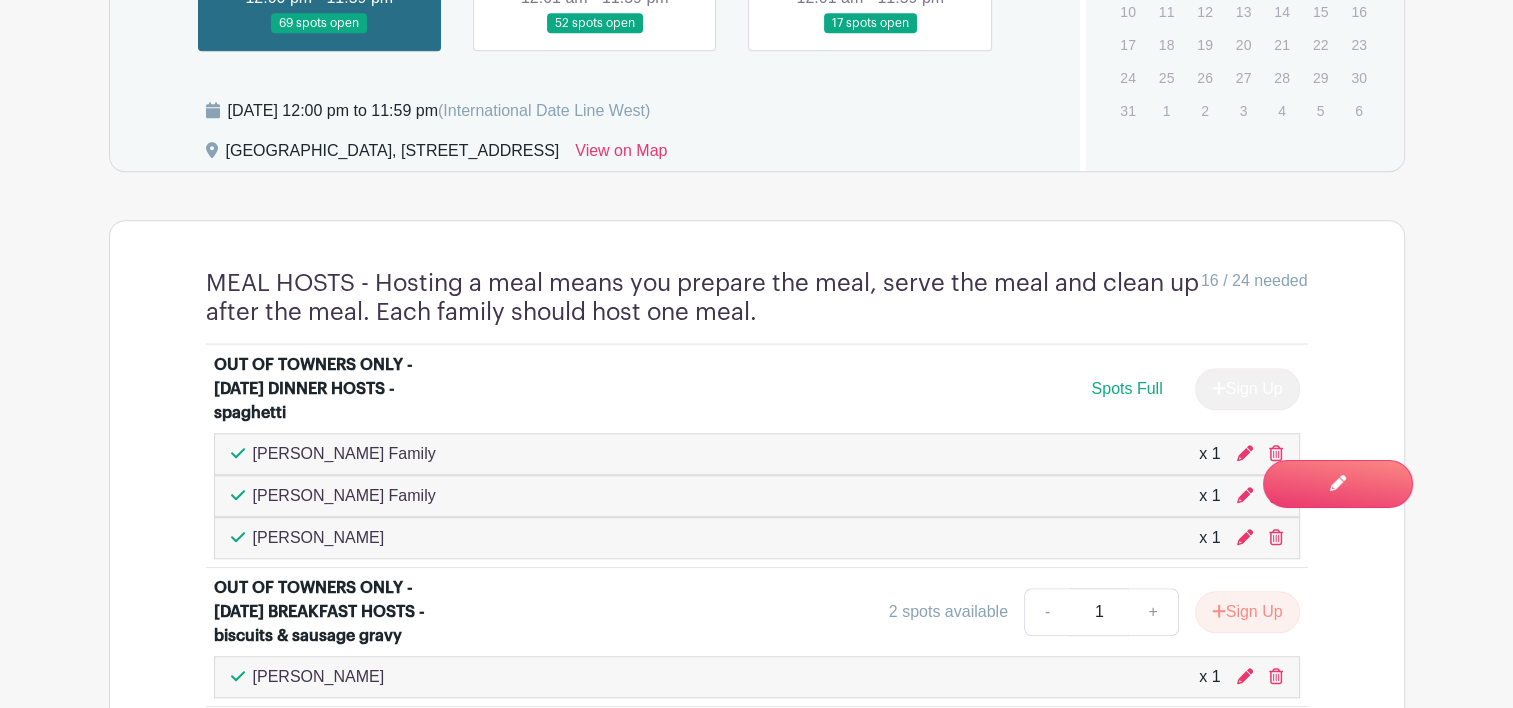scroll, scrollTop: 1395, scrollLeft: 0, axis: vertical 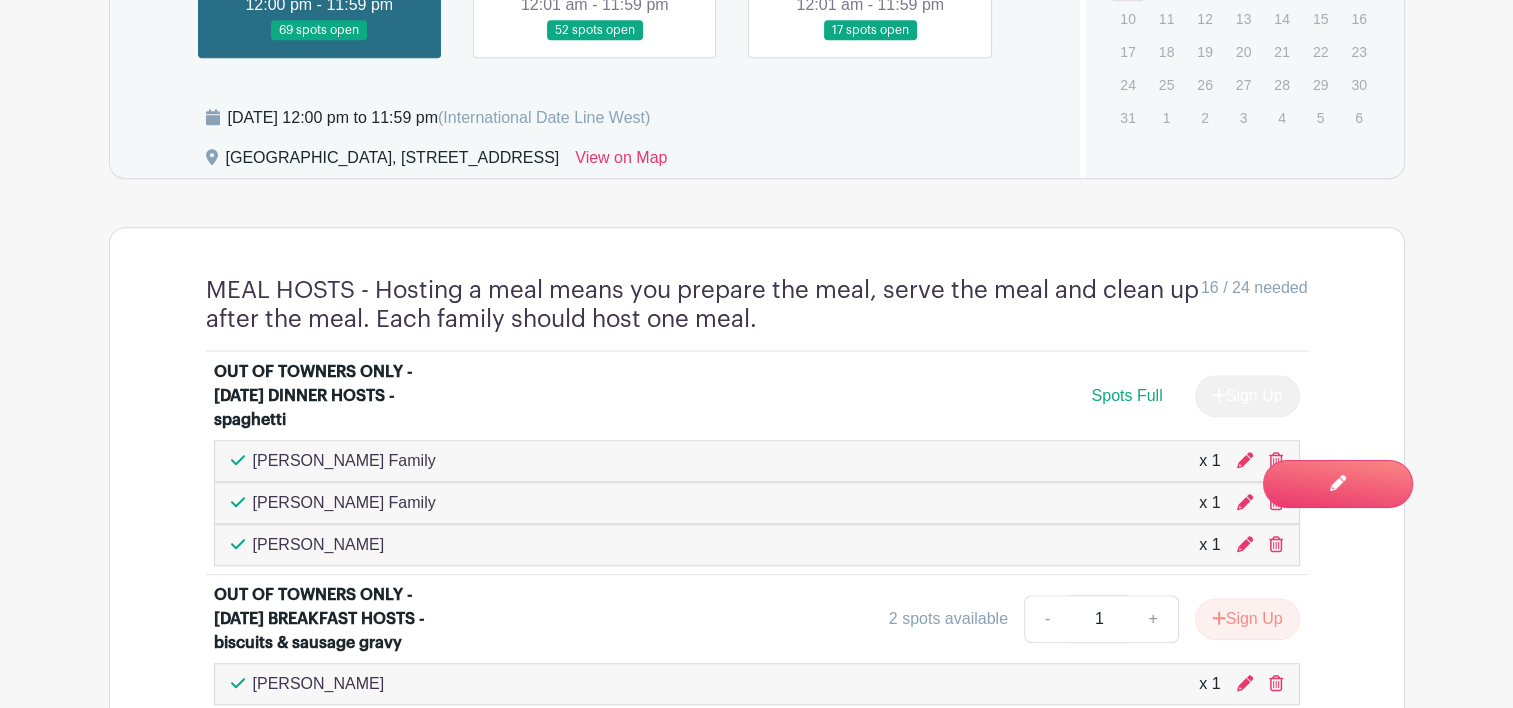 click at bounding box center (595, 41) 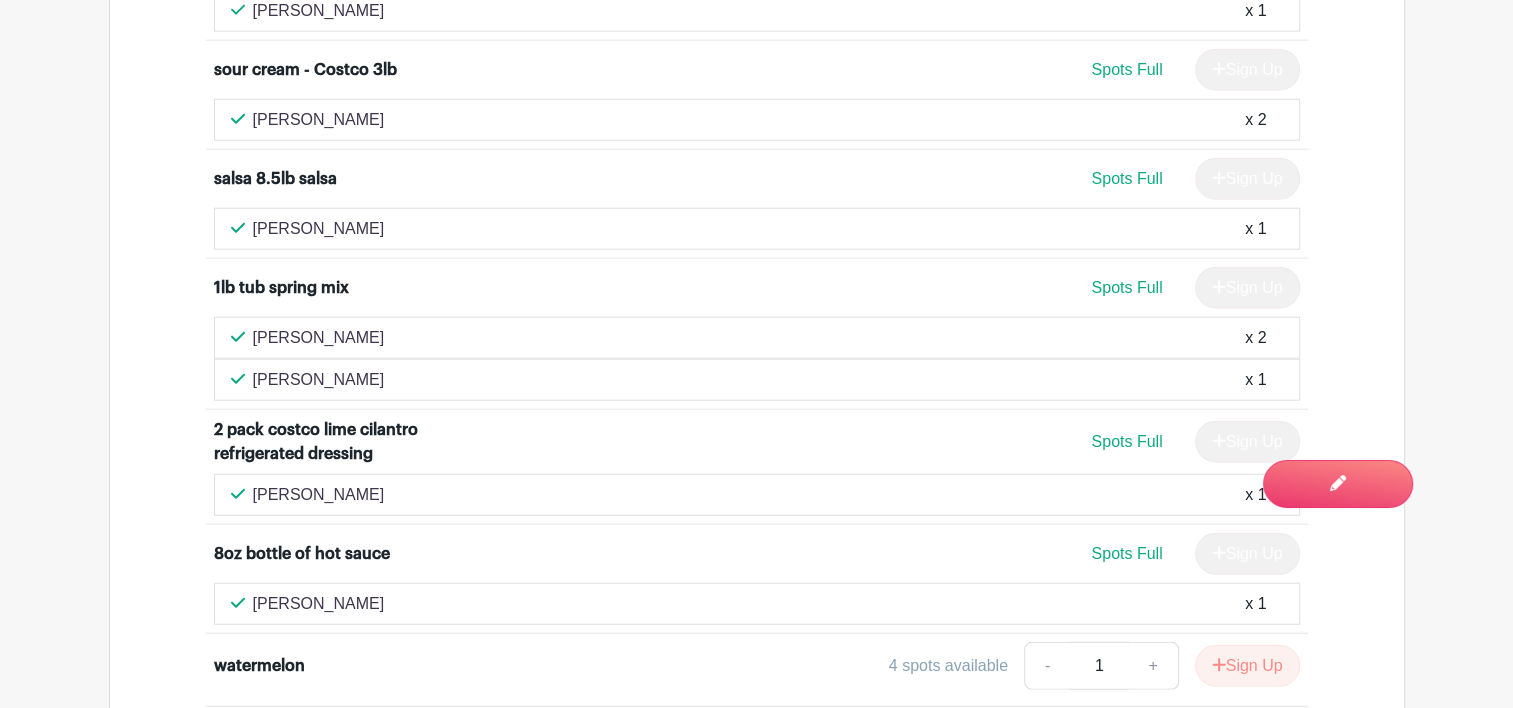 scroll, scrollTop: 5016, scrollLeft: 0, axis: vertical 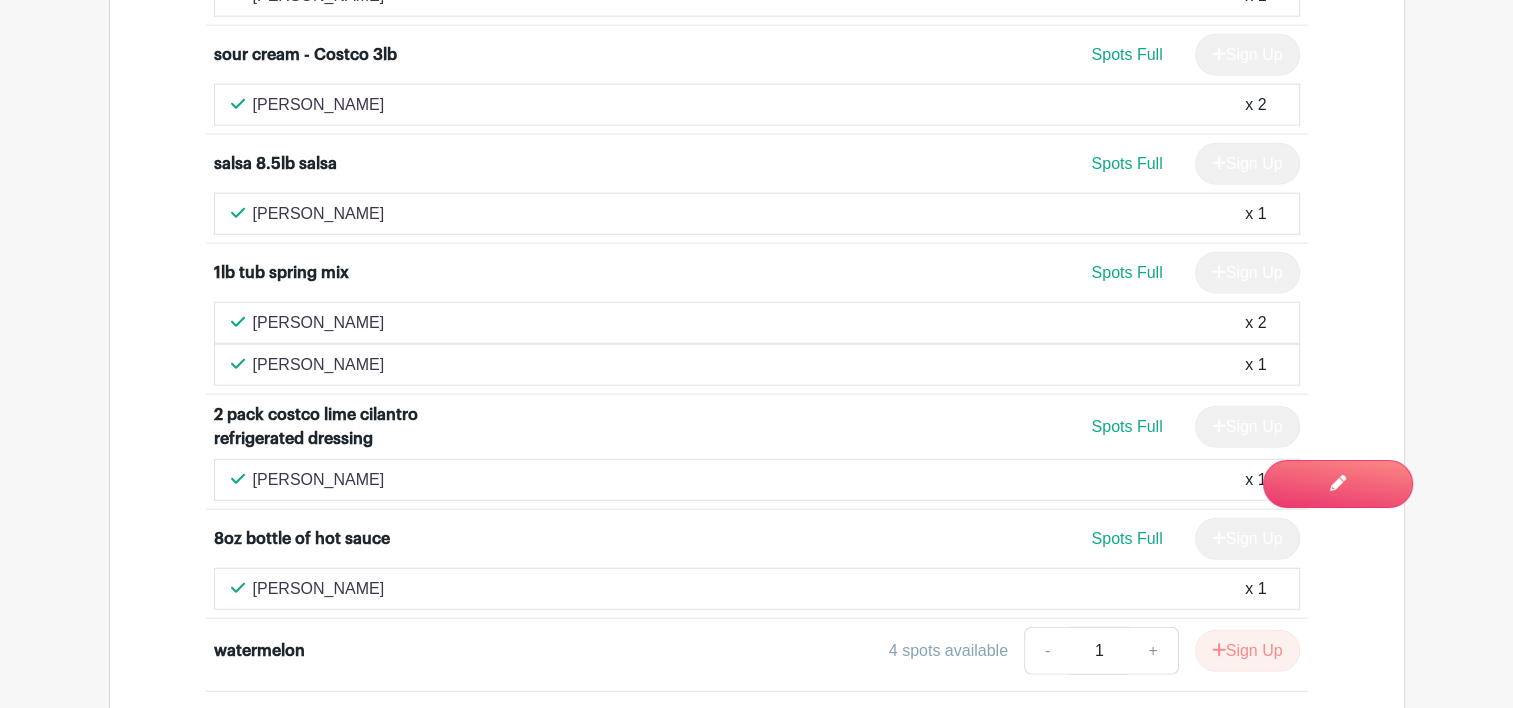 click on "x 1" at bounding box center [1255, 365] 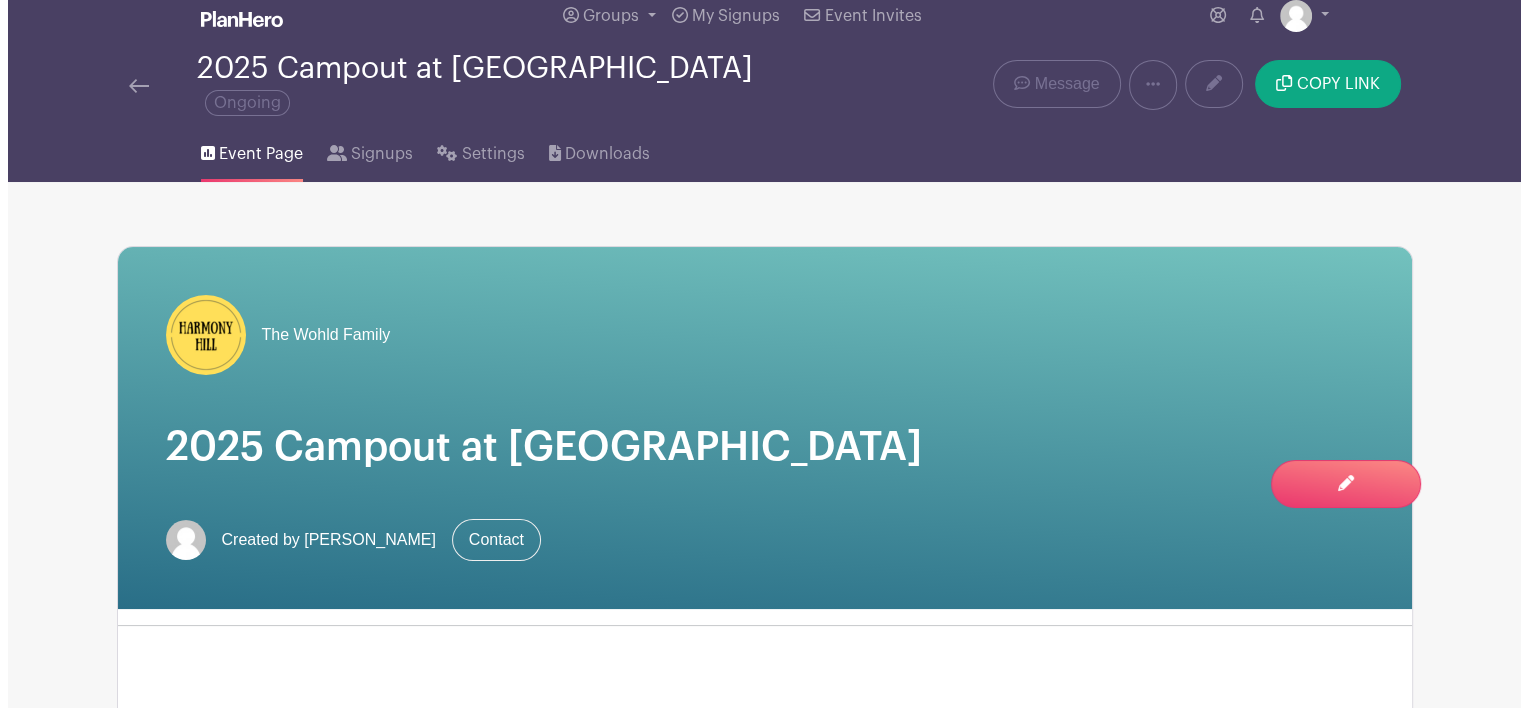 scroll, scrollTop: 0, scrollLeft: 0, axis: both 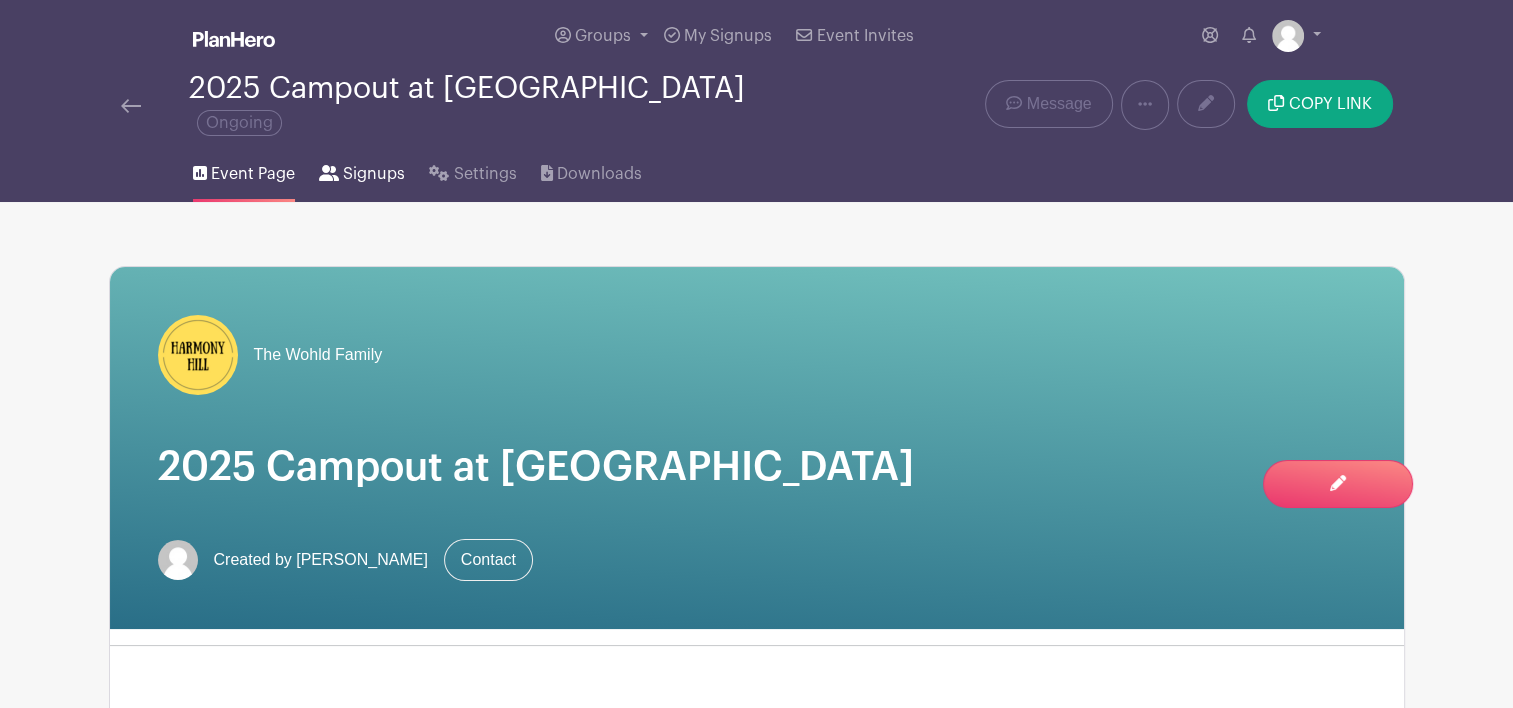 click on "Signups" at bounding box center (374, 174) 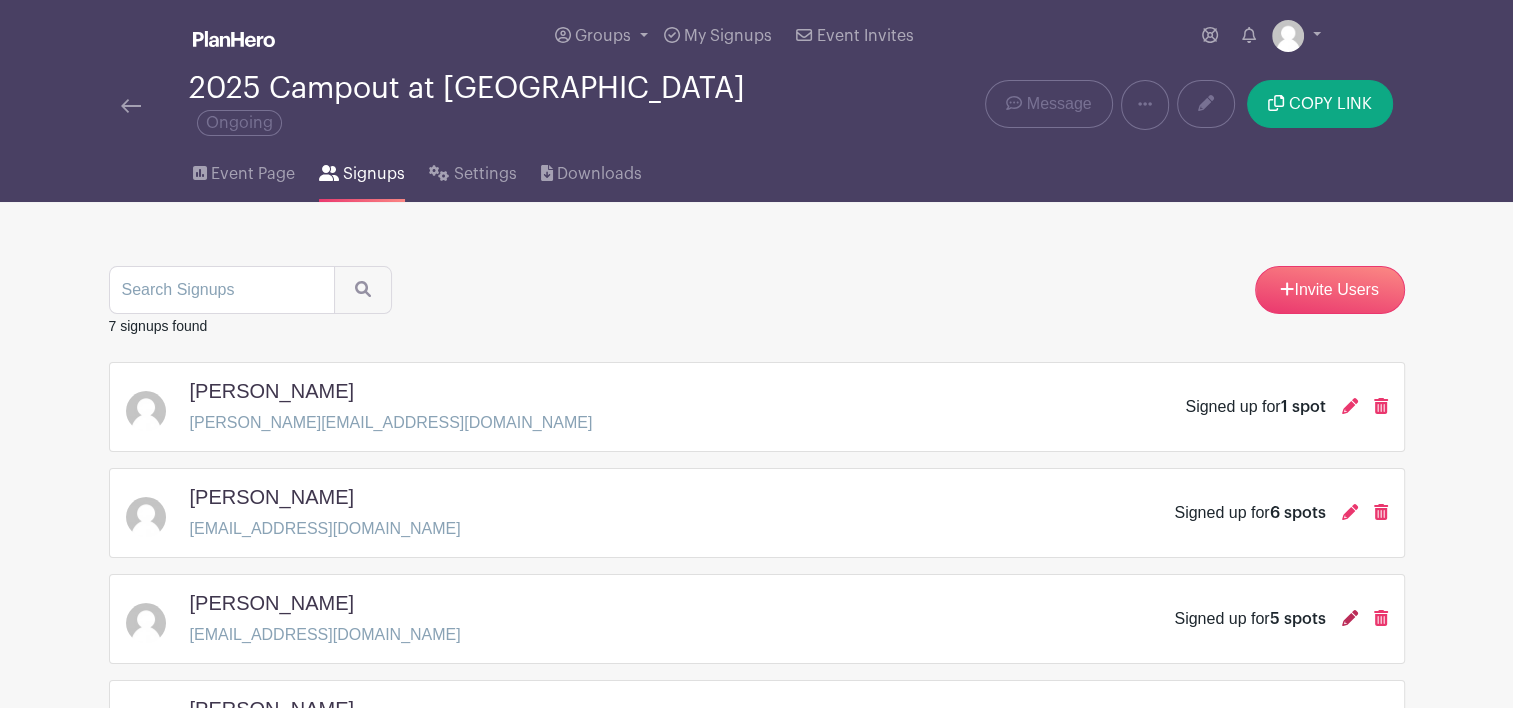 click 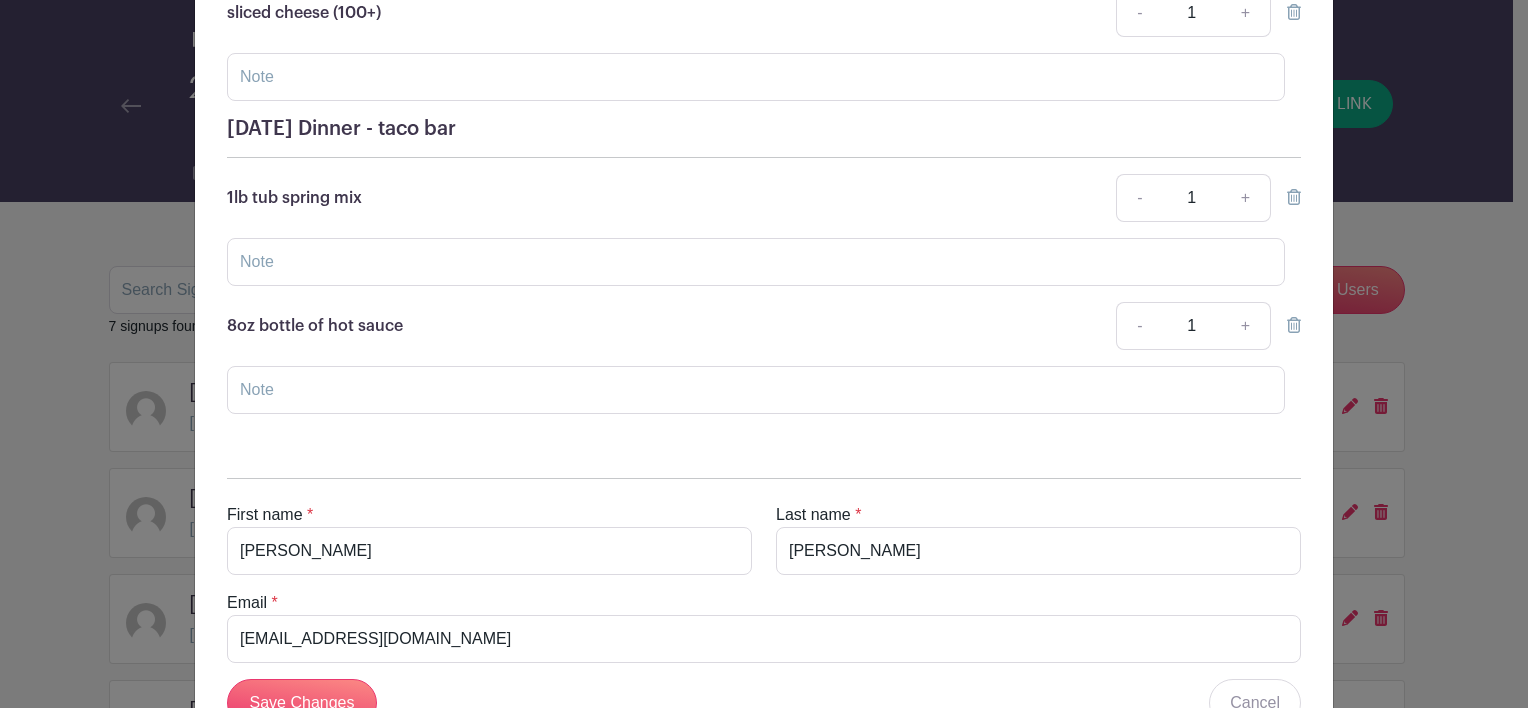 scroll, scrollTop: 597, scrollLeft: 0, axis: vertical 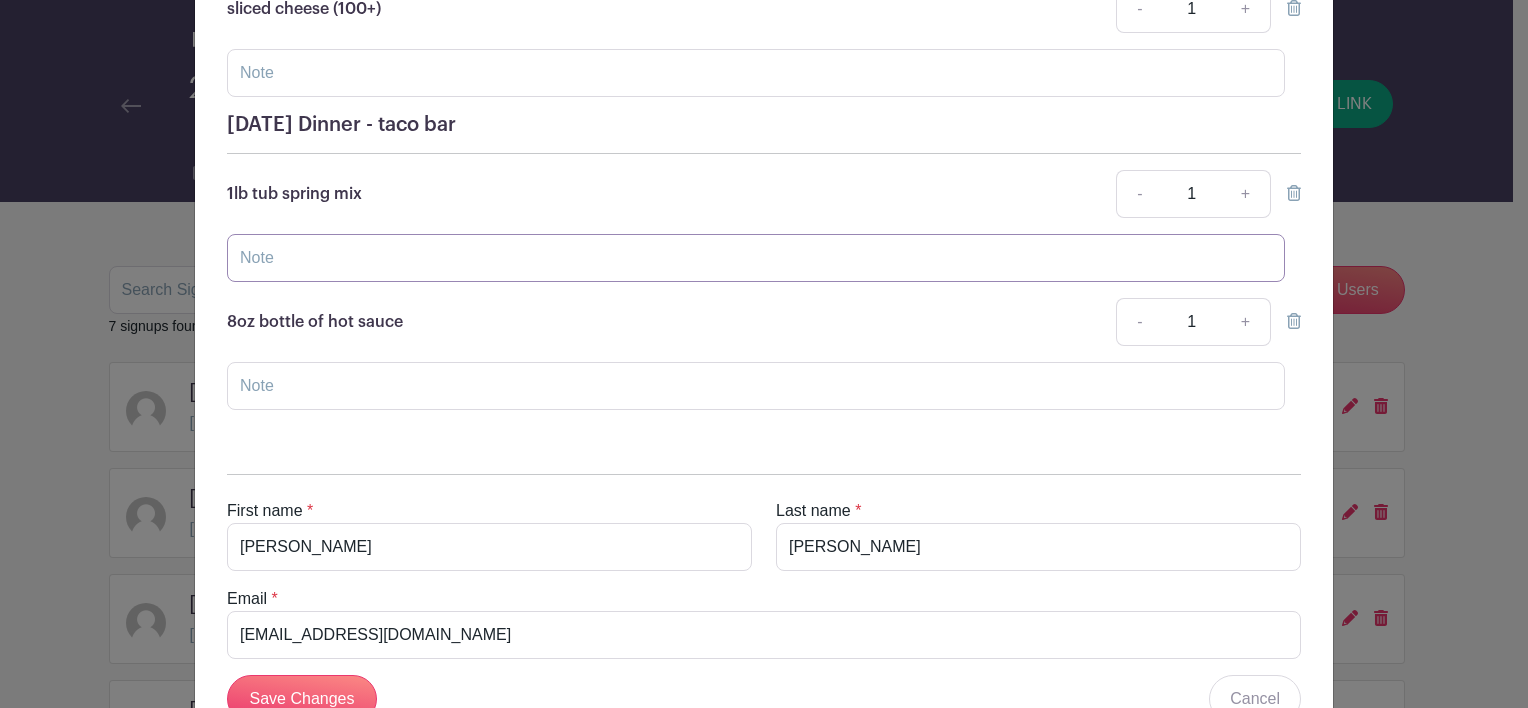 click at bounding box center [756, 258] 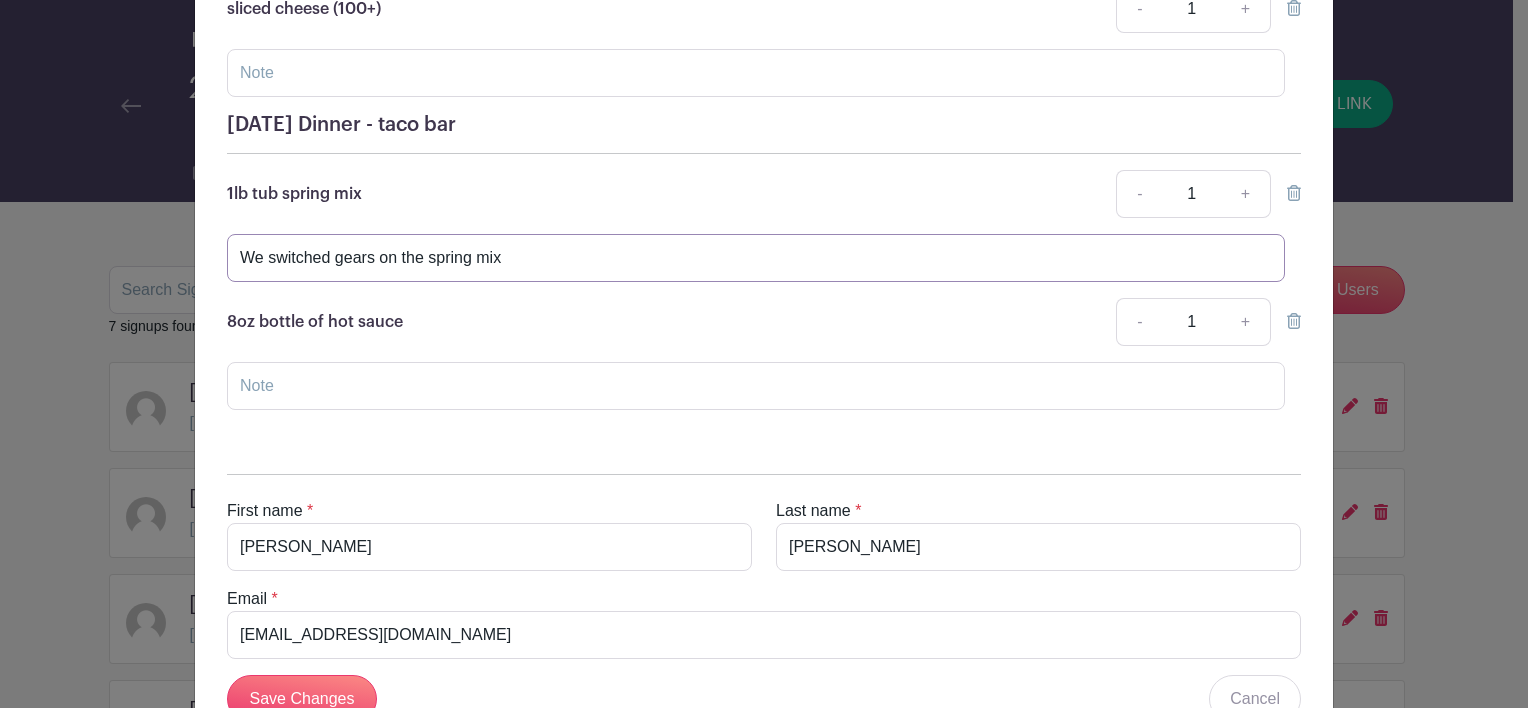 type on "We switched gears on the spring mix" 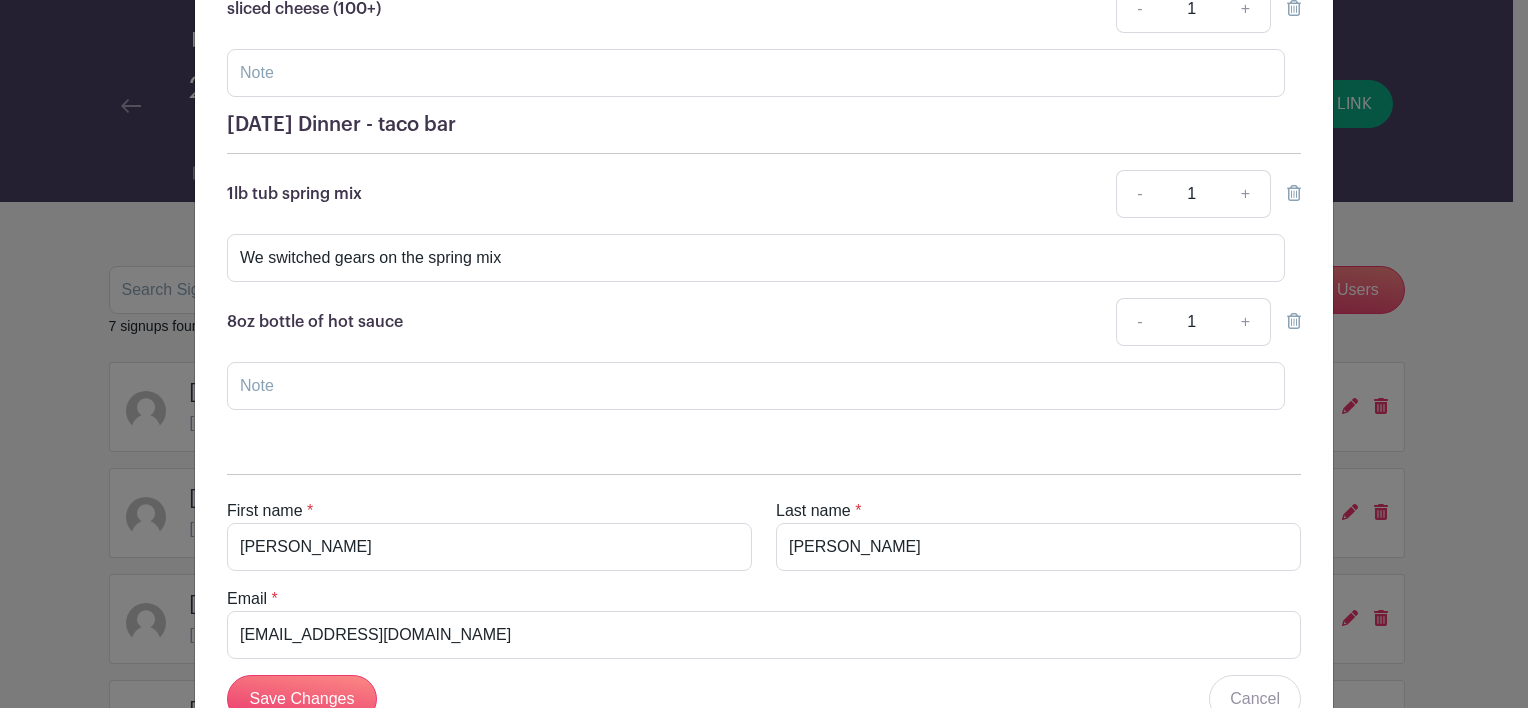 click 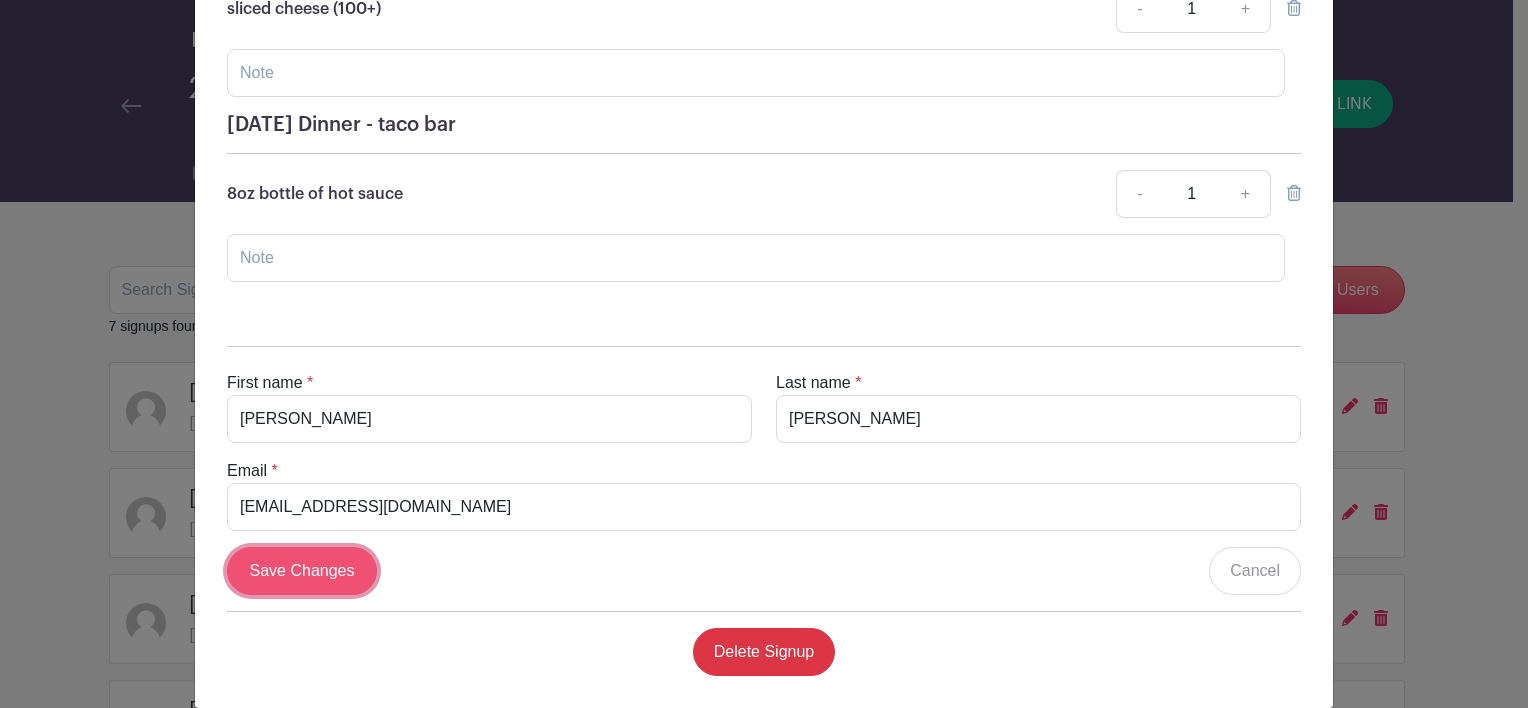 click on "Save Changes" at bounding box center [302, 571] 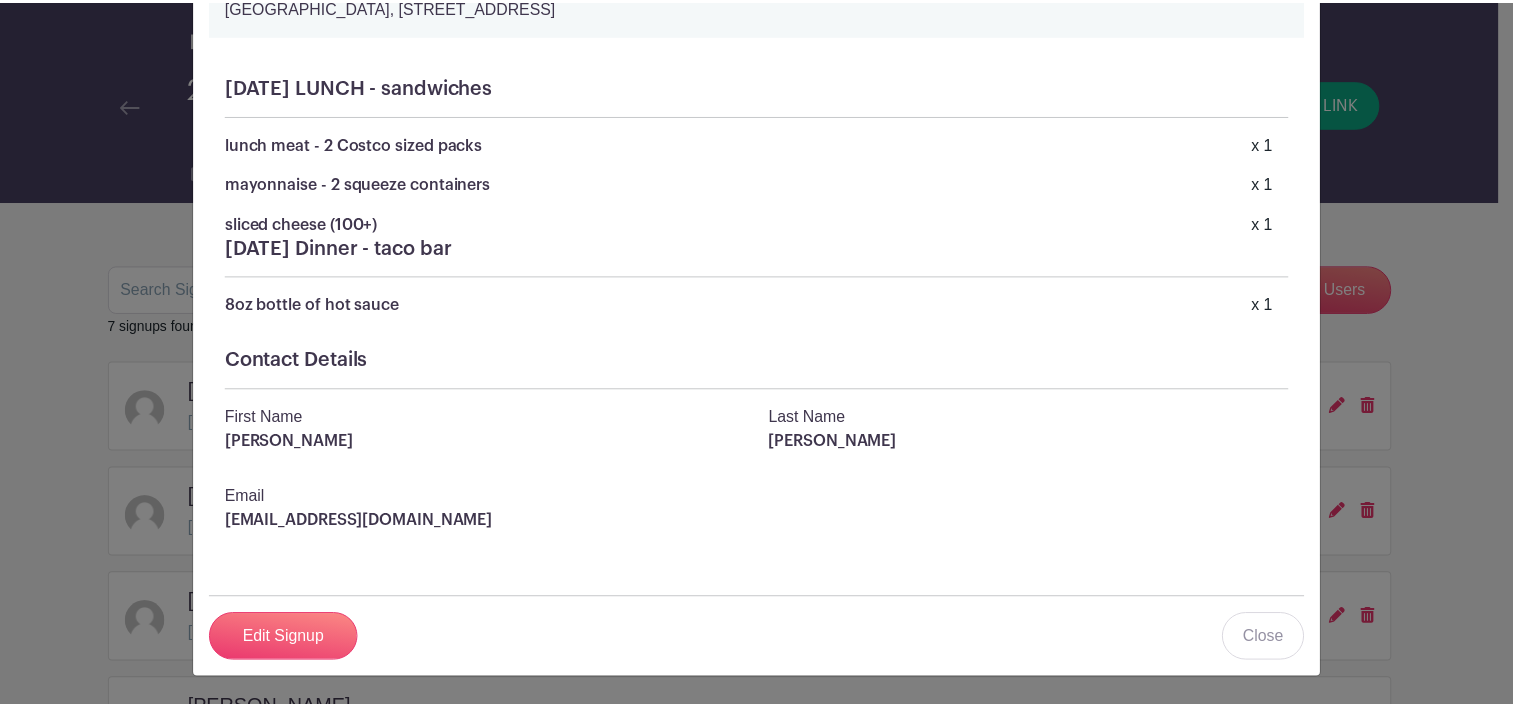 scroll, scrollTop: 194, scrollLeft: 0, axis: vertical 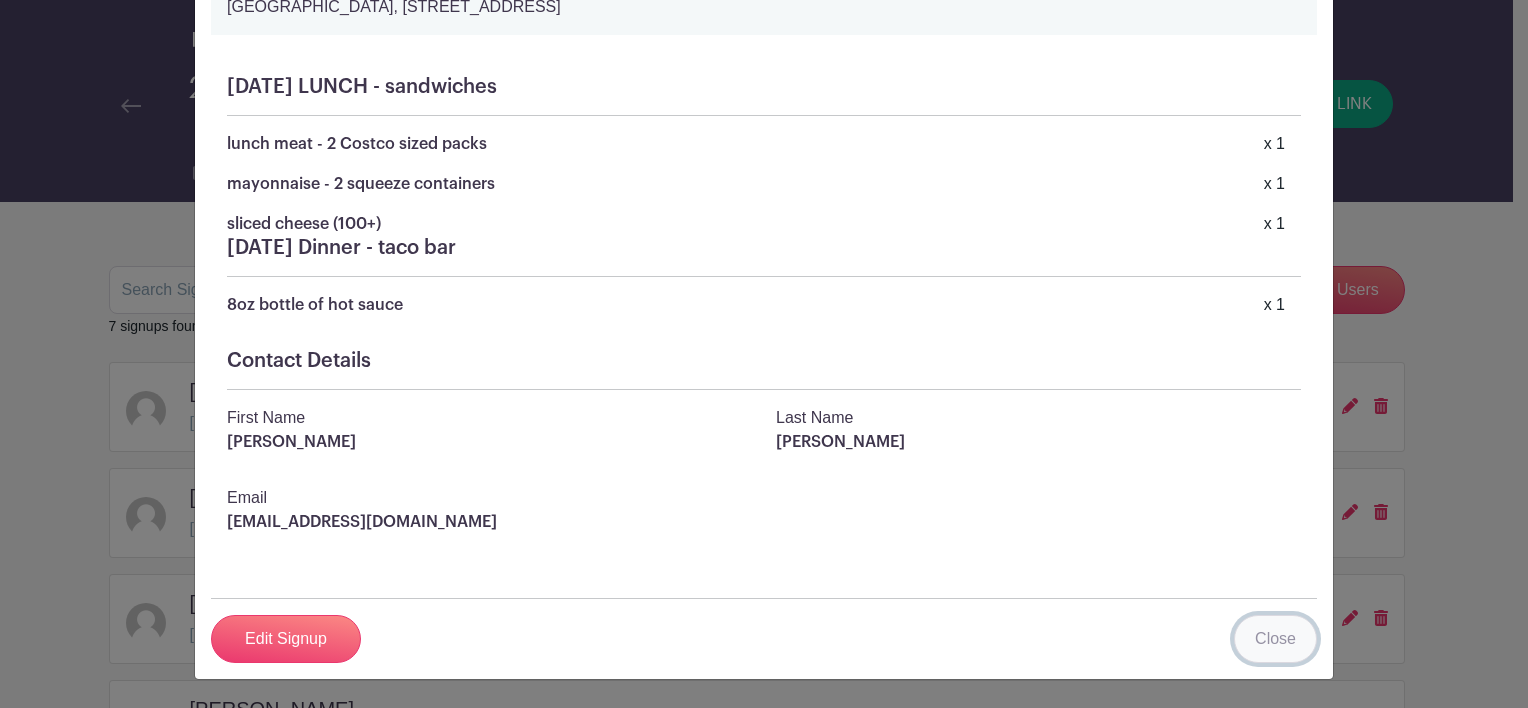 click on "Close" at bounding box center [1275, 639] 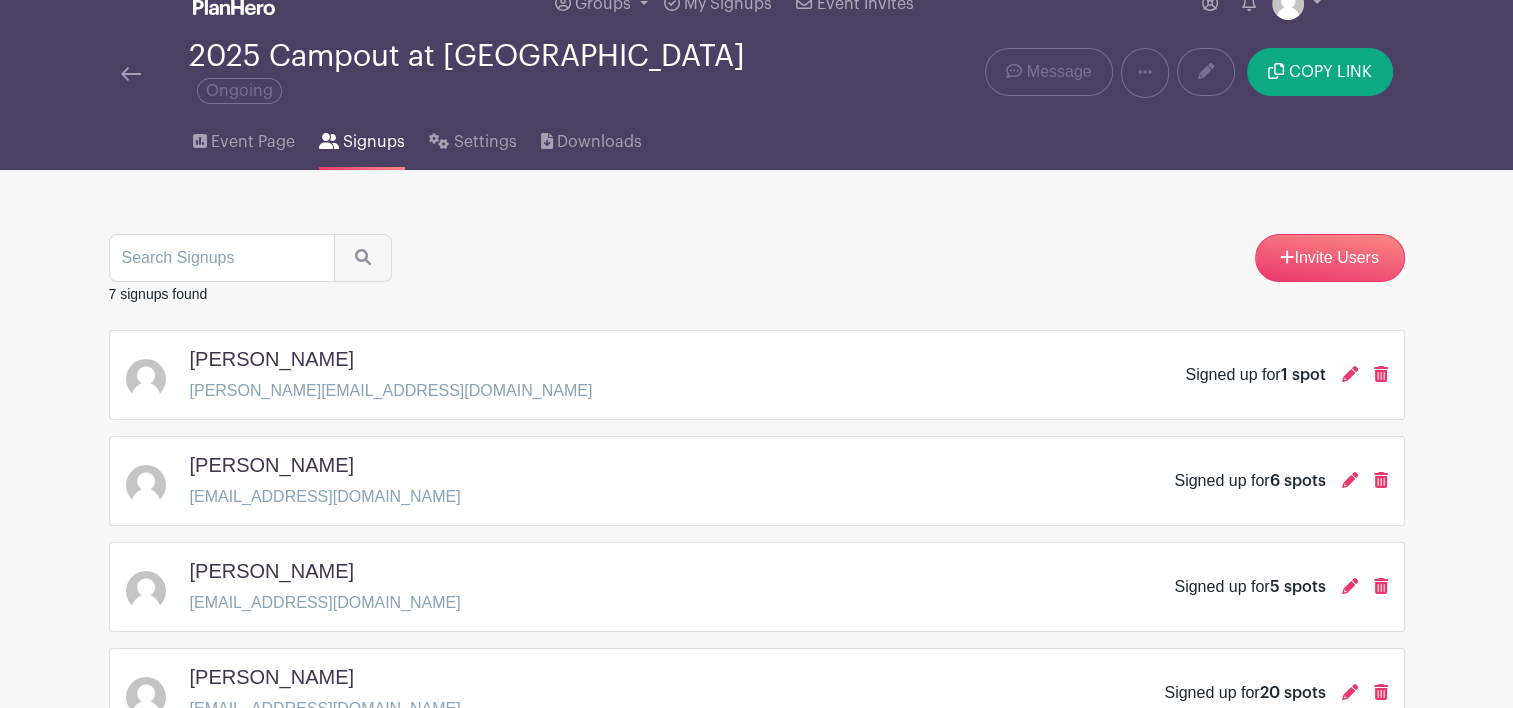 scroll, scrollTop: 37, scrollLeft: 0, axis: vertical 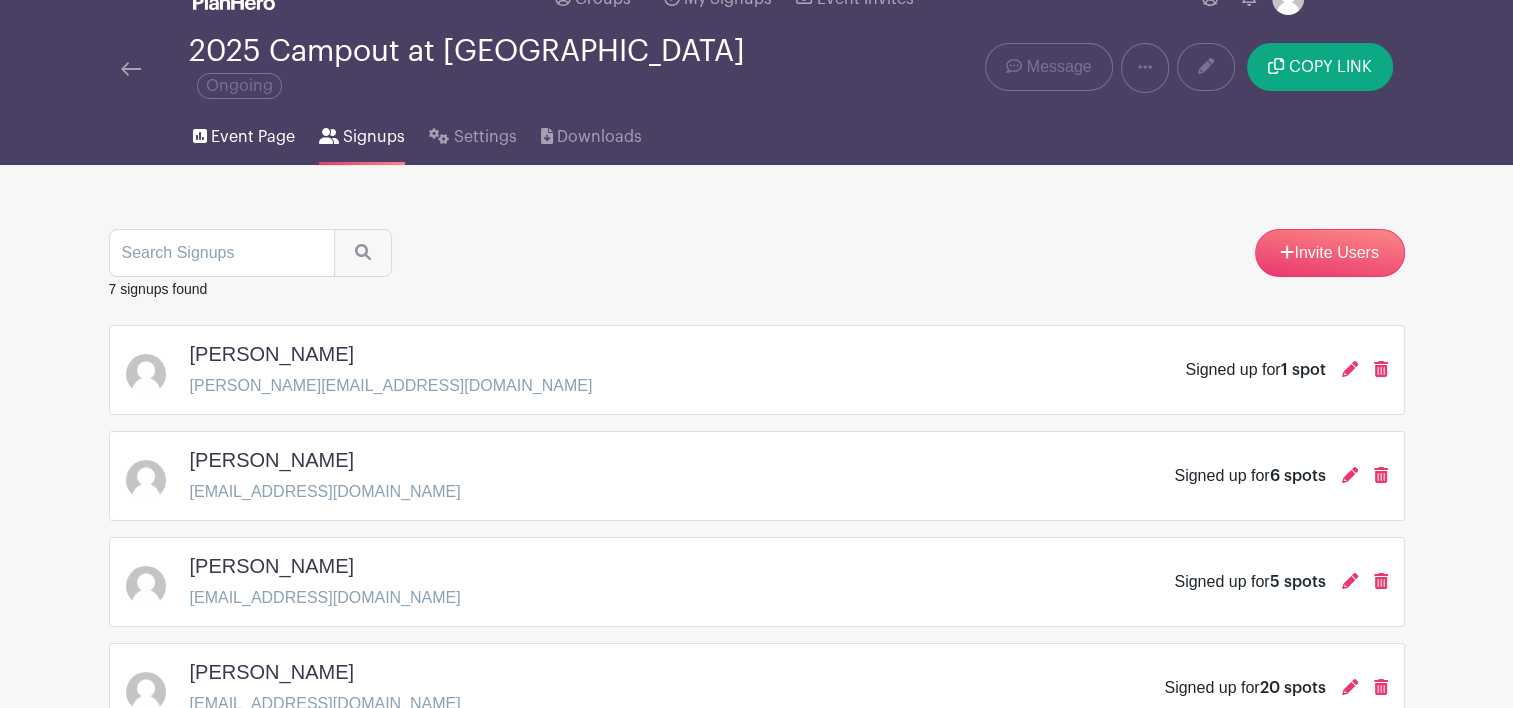 click on "Event Page" at bounding box center [253, 137] 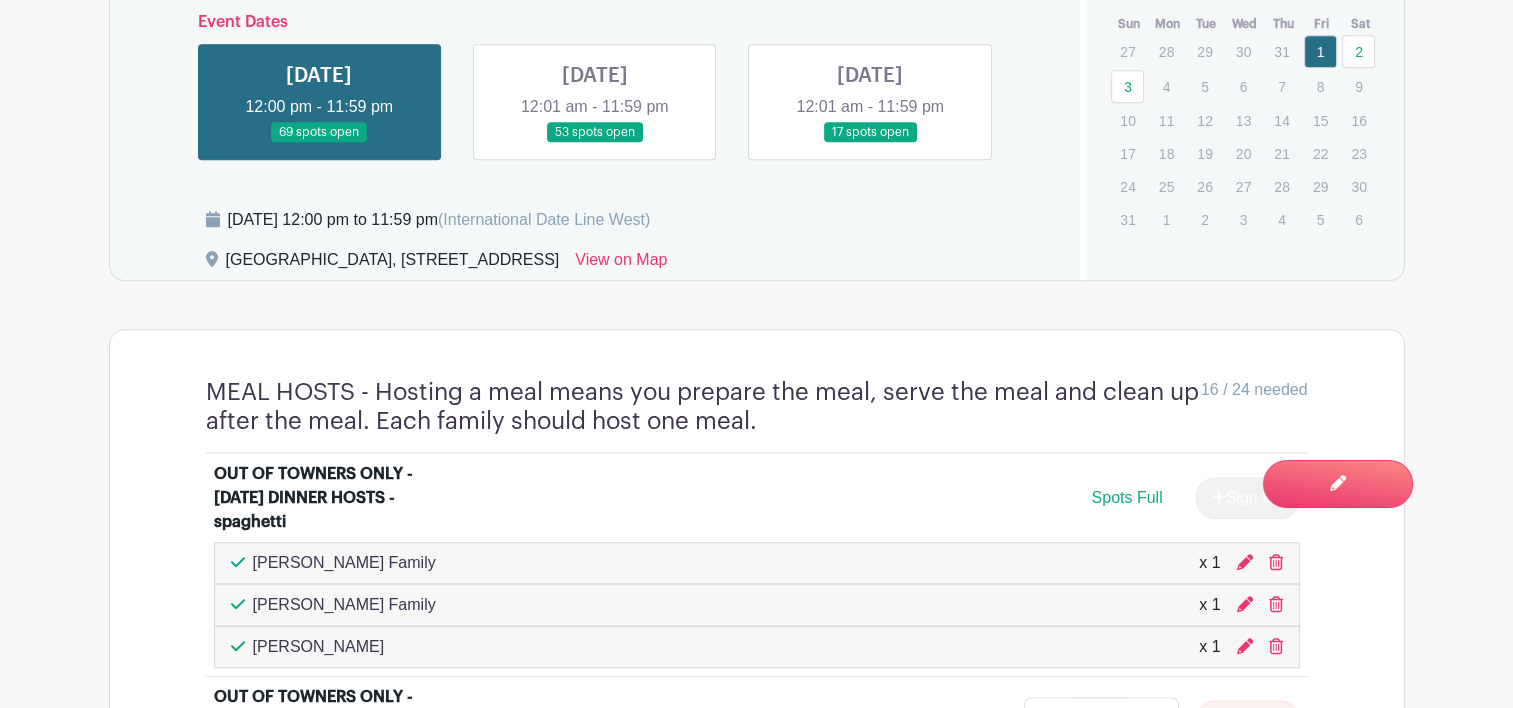 scroll, scrollTop: 1273, scrollLeft: 0, axis: vertical 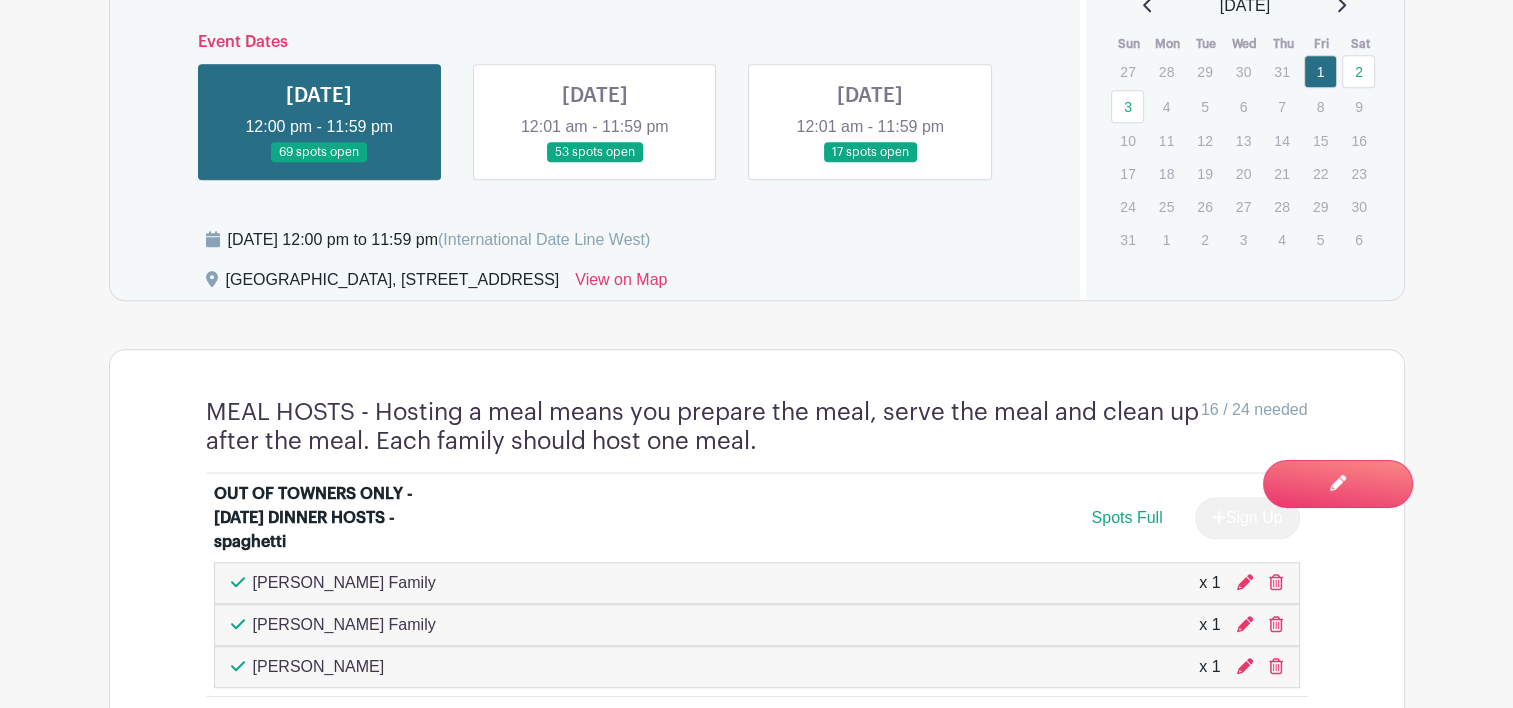 click at bounding box center (595, 163) 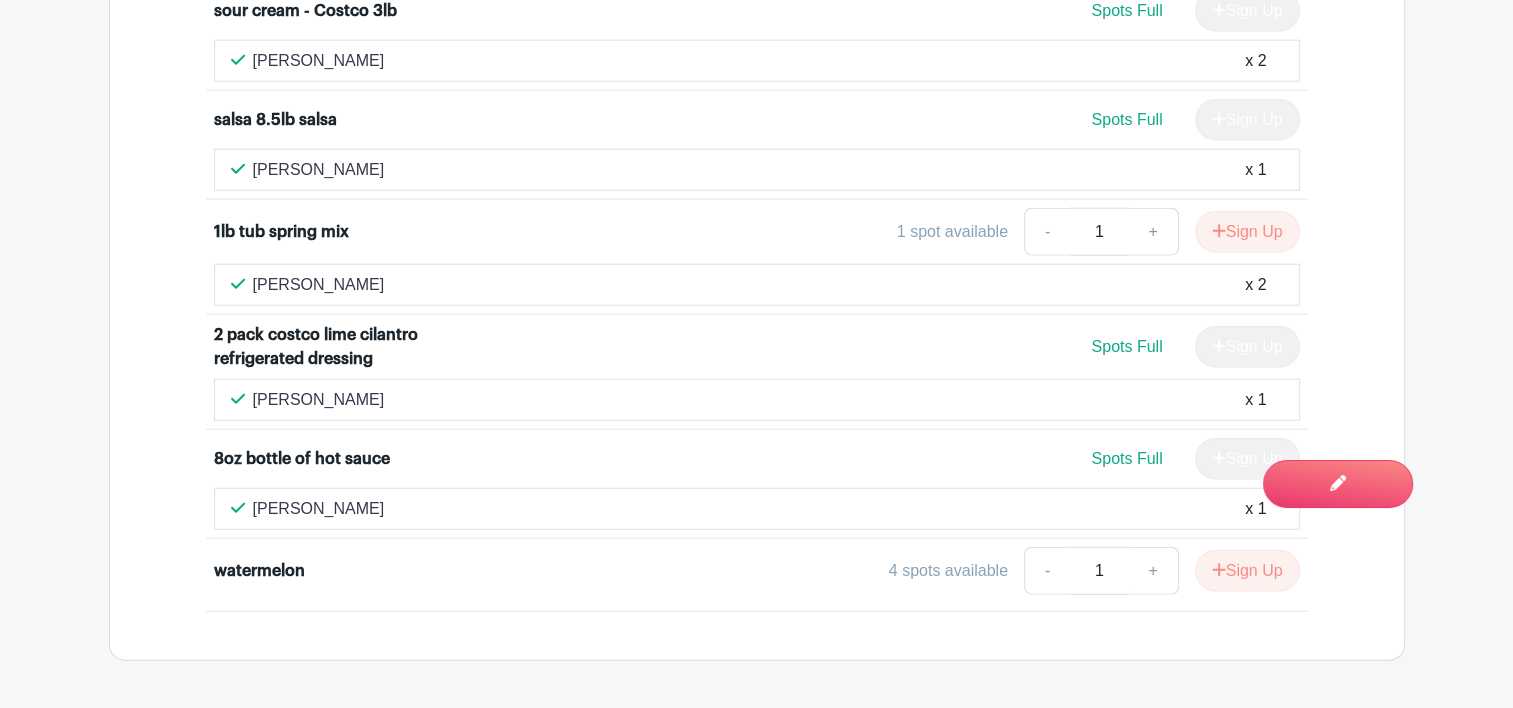 scroll, scrollTop: 5067, scrollLeft: 0, axis: vertical 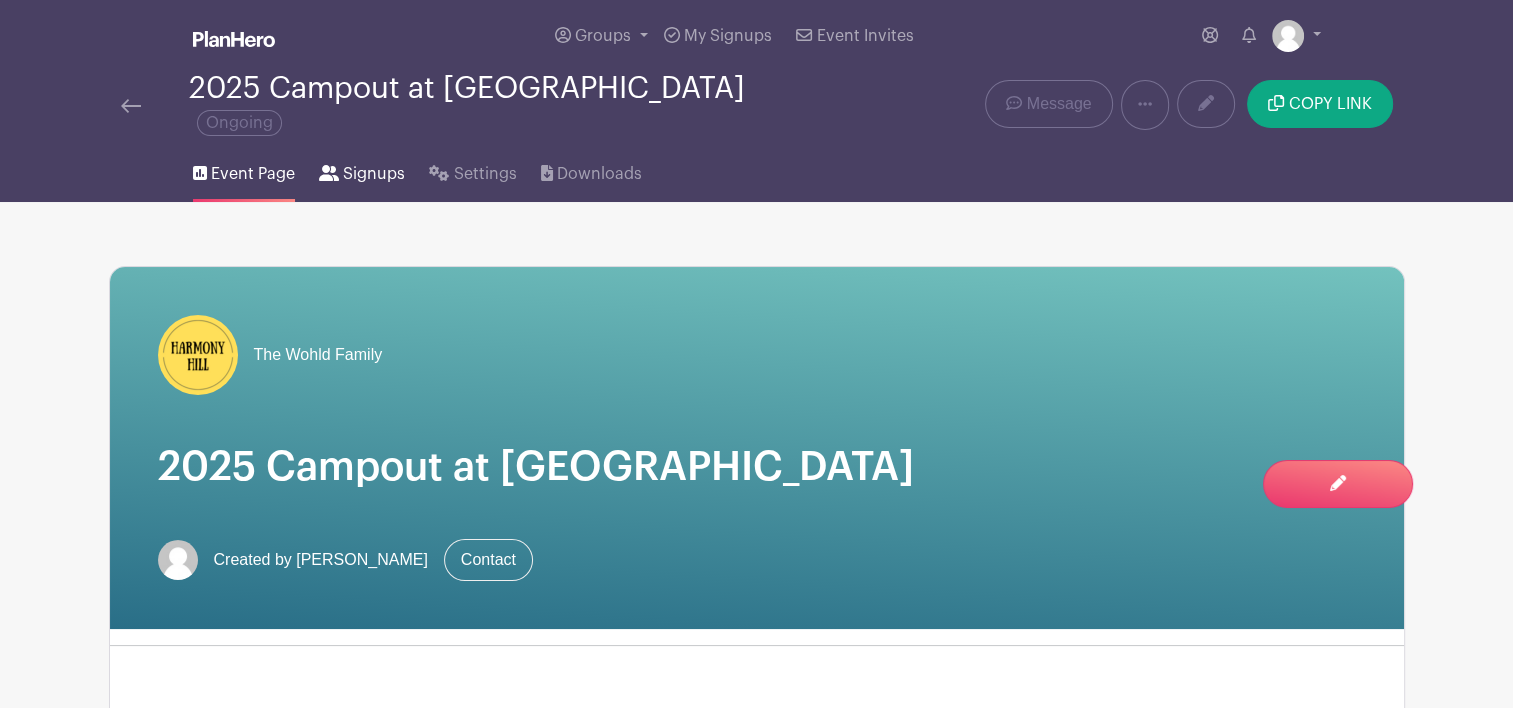 click on "Signups" at bounding box center [374, 174] 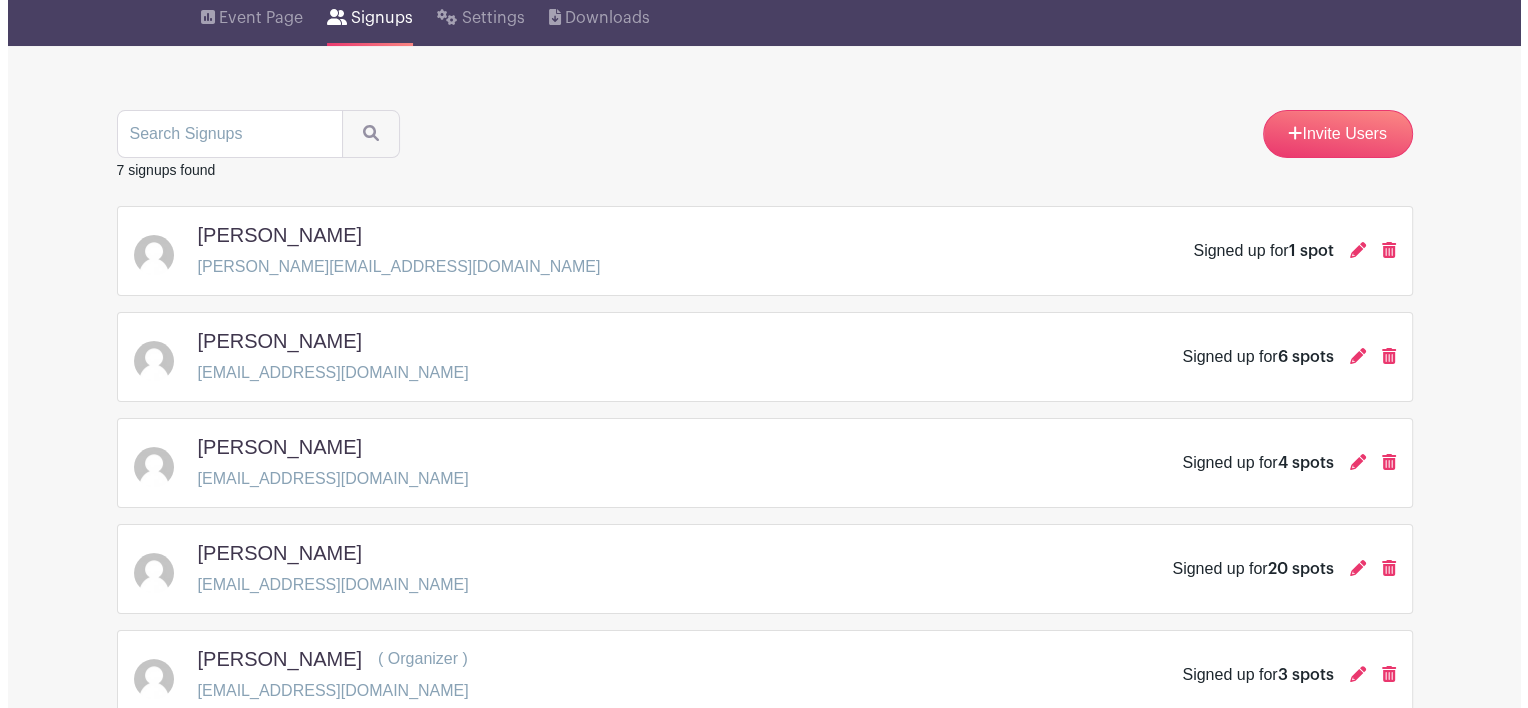 scroll, scrollTop: 170, scrollLeft: 0, axis: vertical 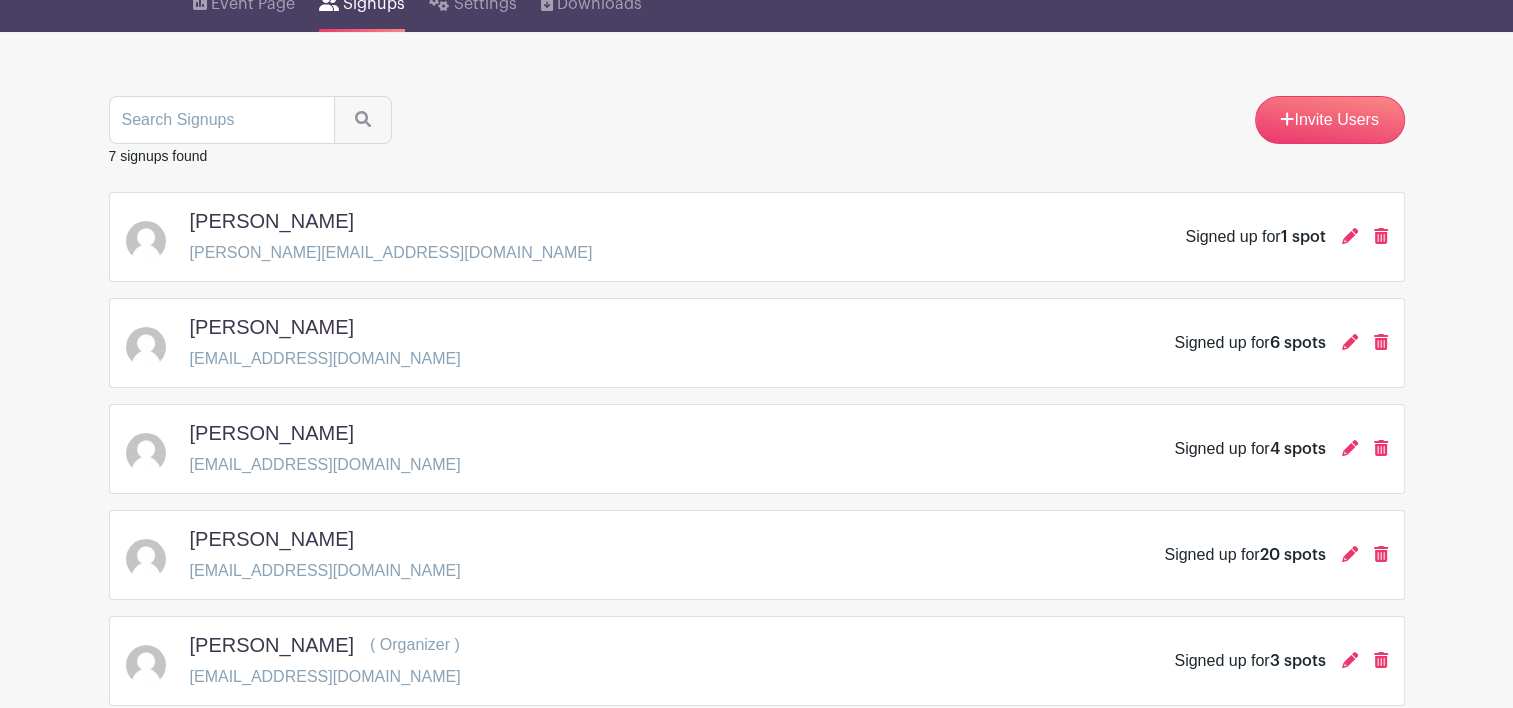 click on "Signed up for
20 spots" at bounding box center [1244, 555] 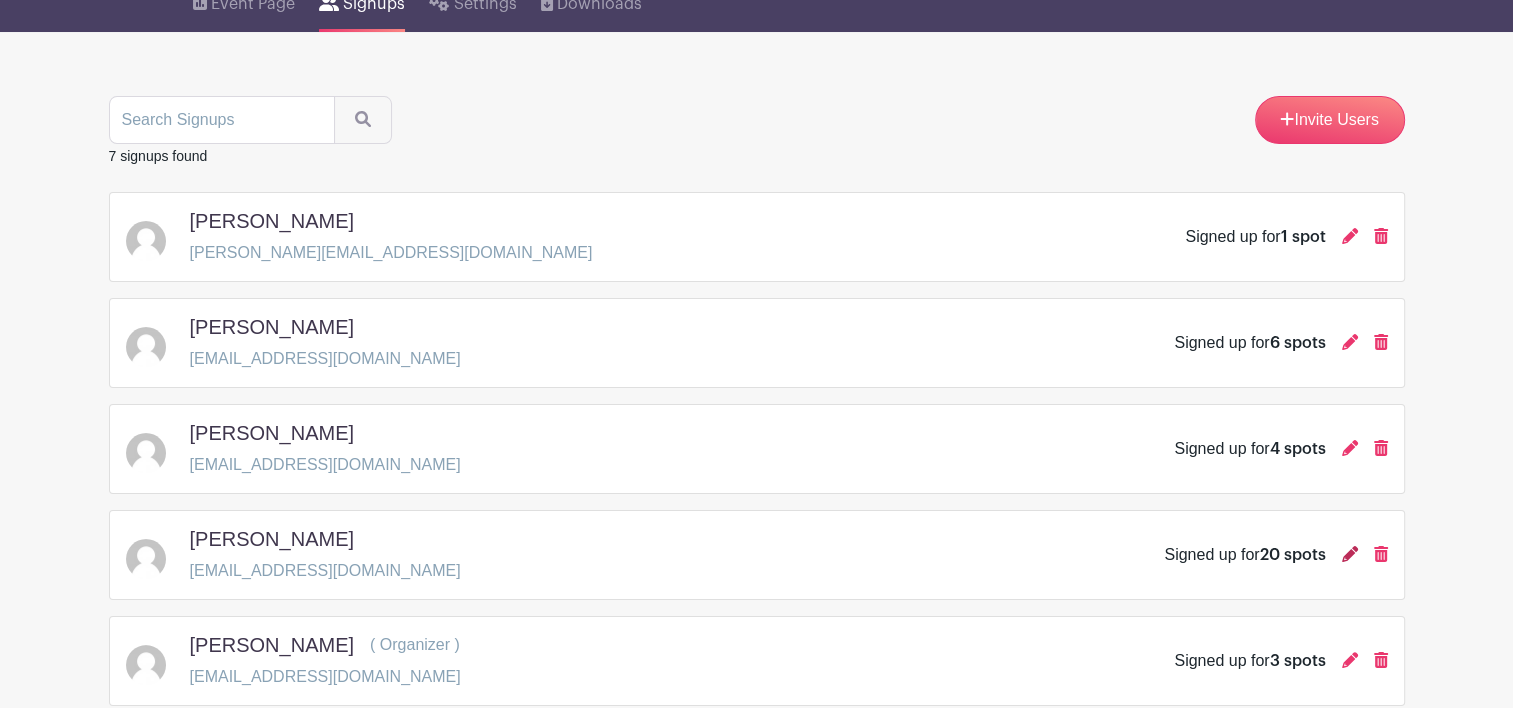 click 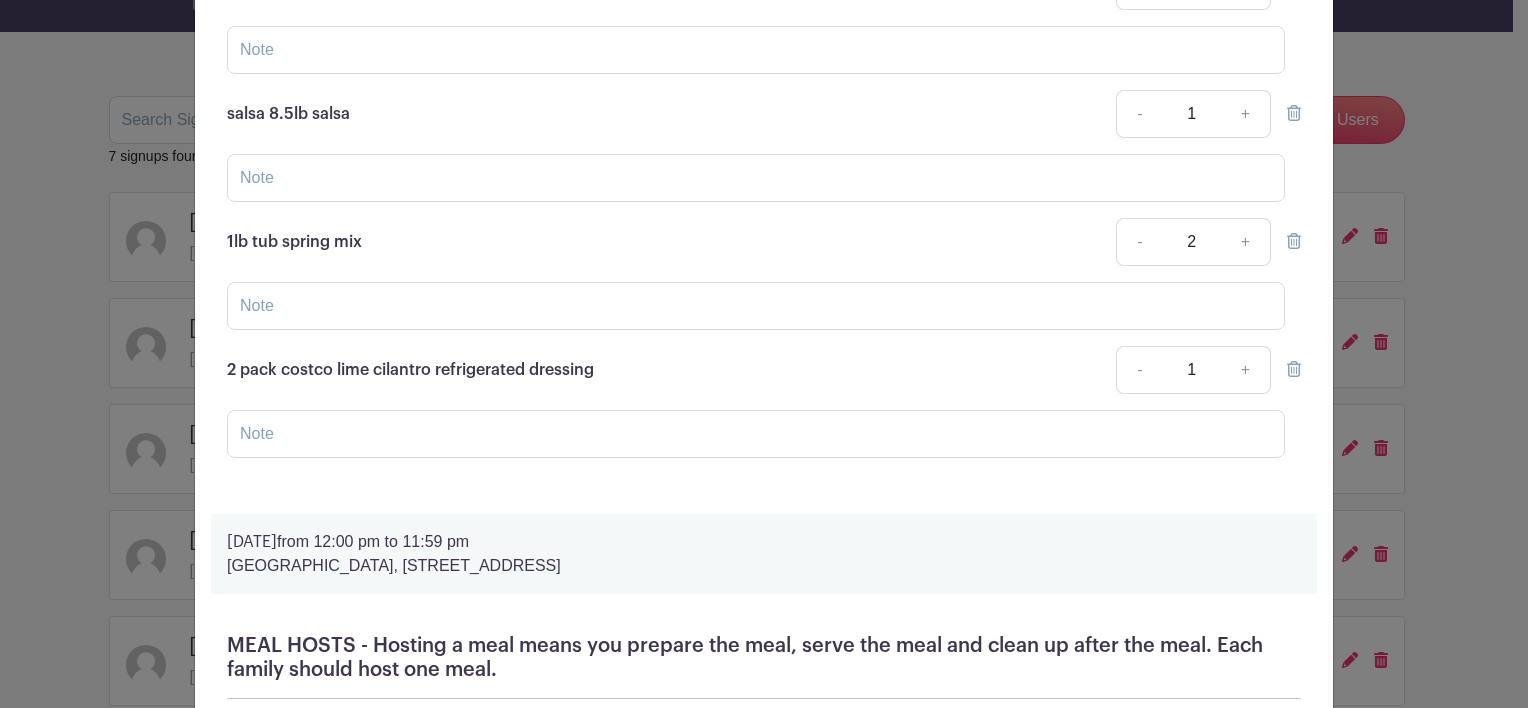 scroll, scrollTop: 1404, scrollLeft: 0, axis: vertical 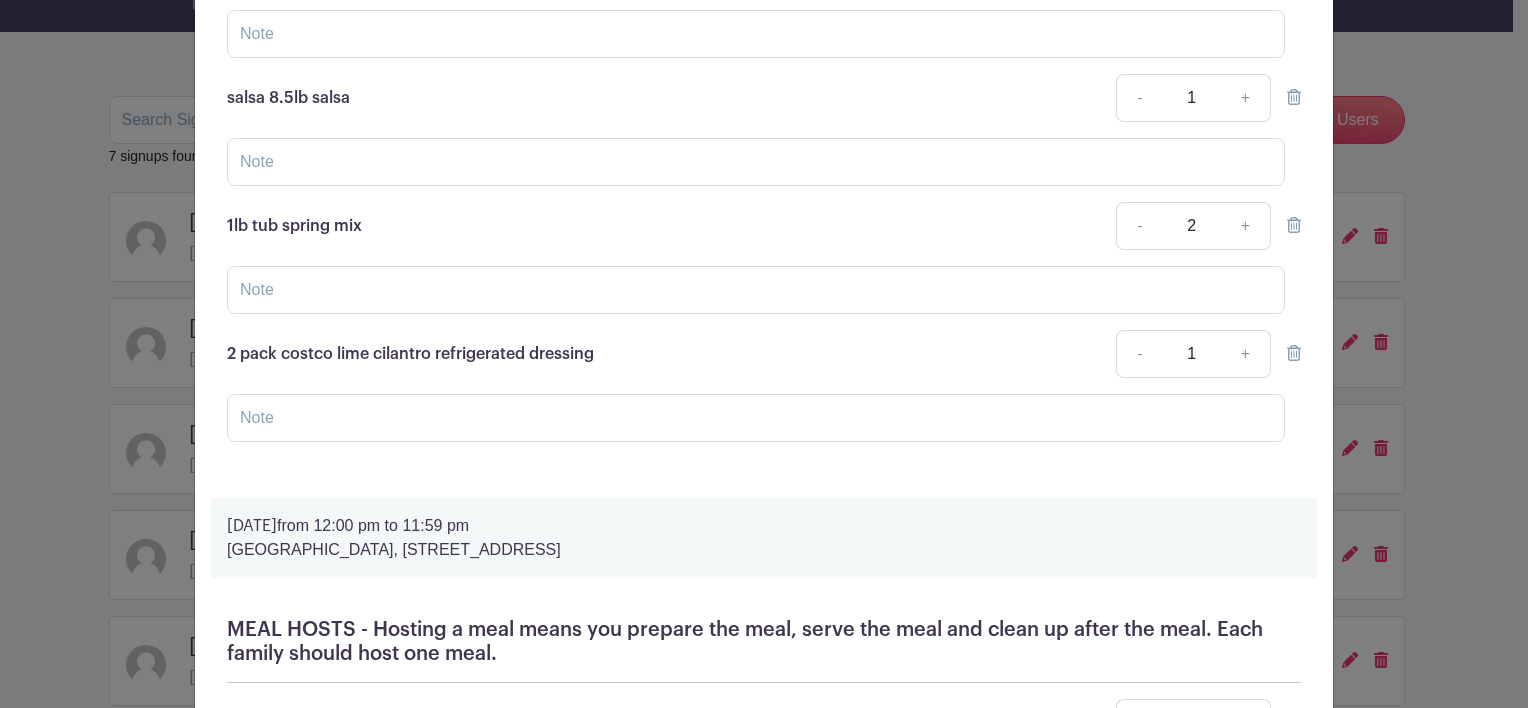 click 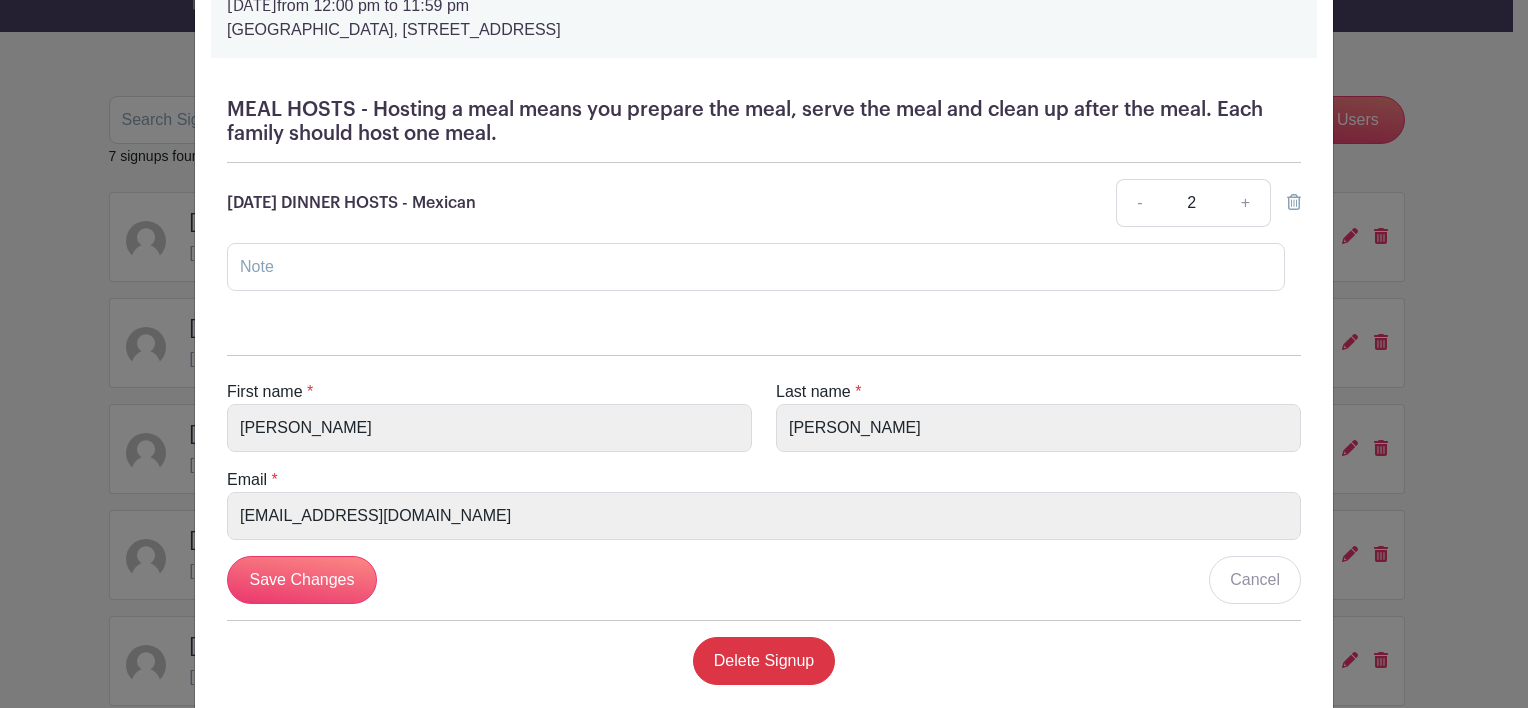 scroll, scrollTop: 1805, scrollLeft: 0, axis: vertical 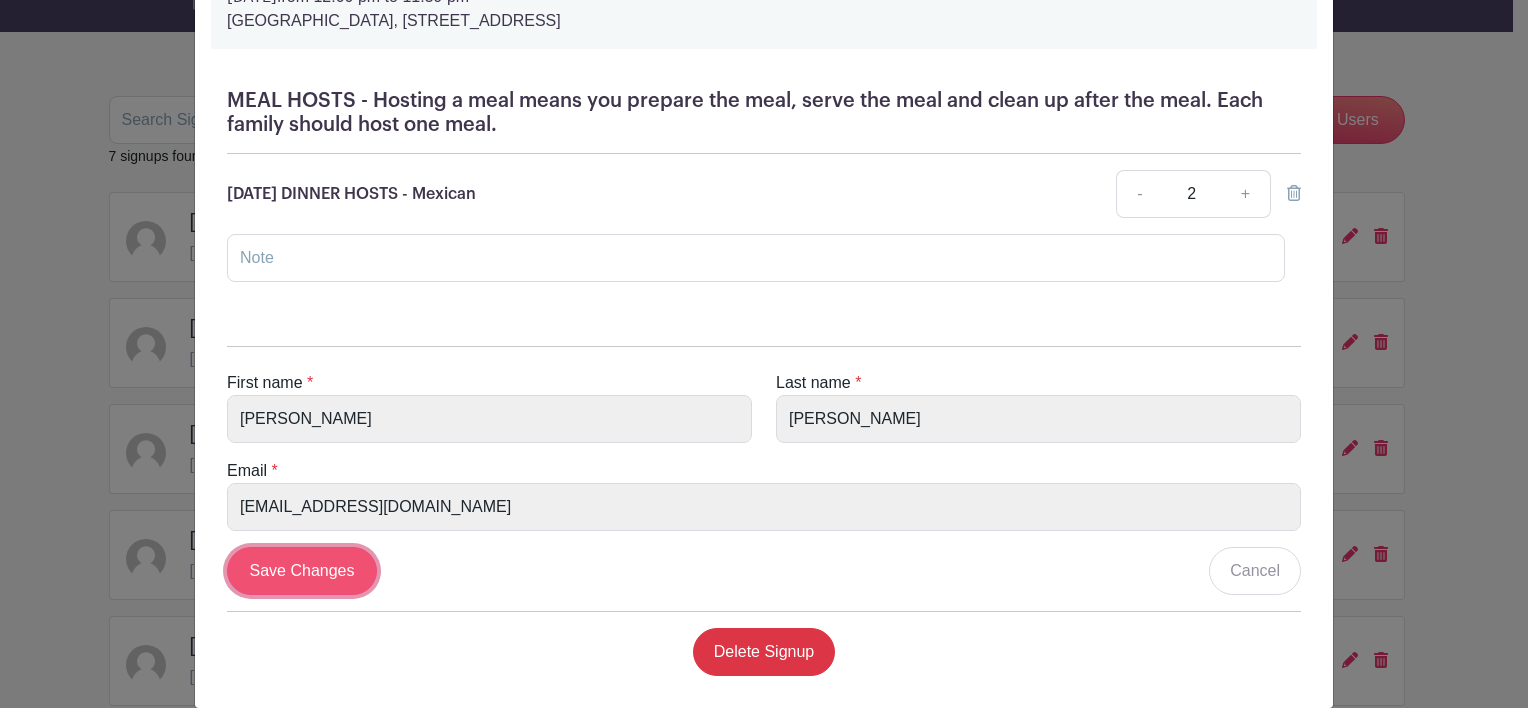 click on "Save Changes" at bounding box center [302, 571] 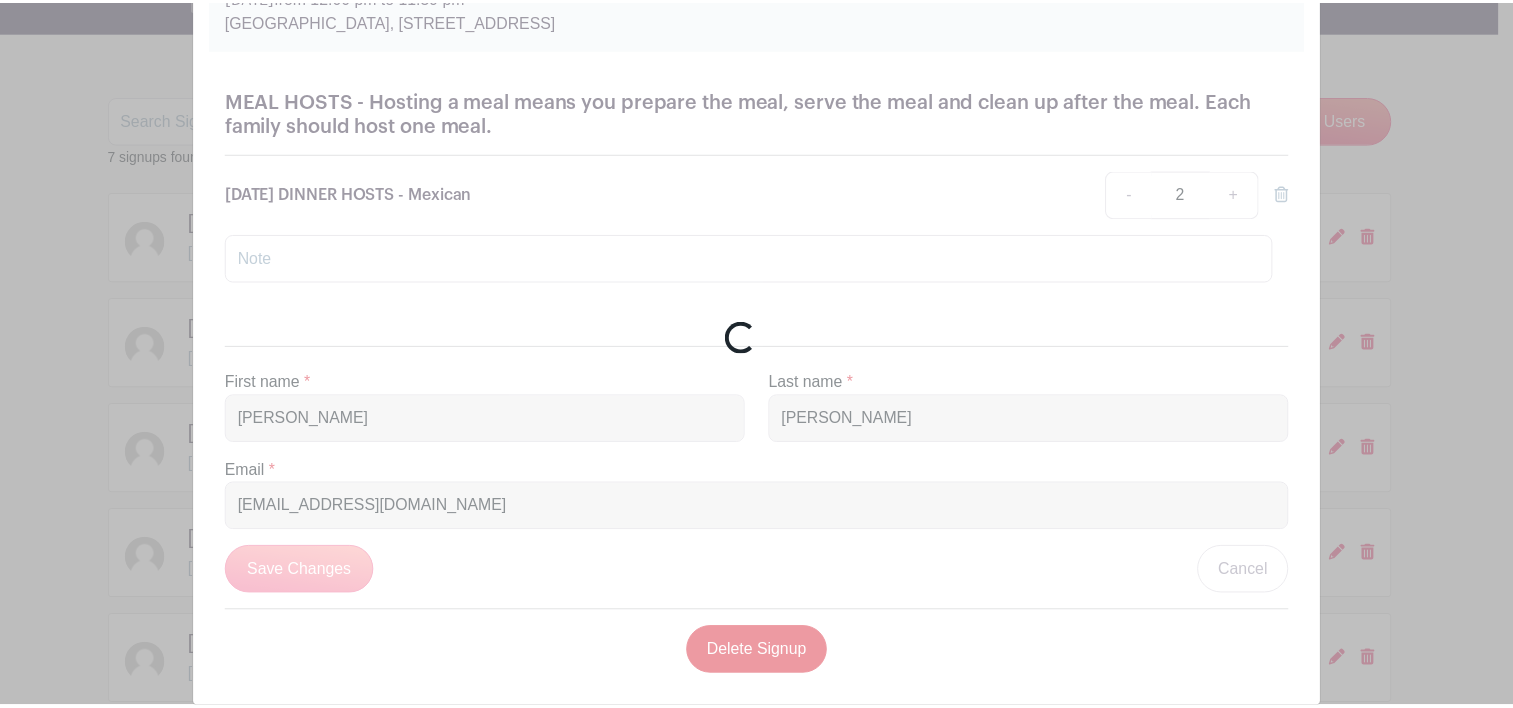 scroll, scrollTop: 699, scrollLeft: 0, axis: vertical 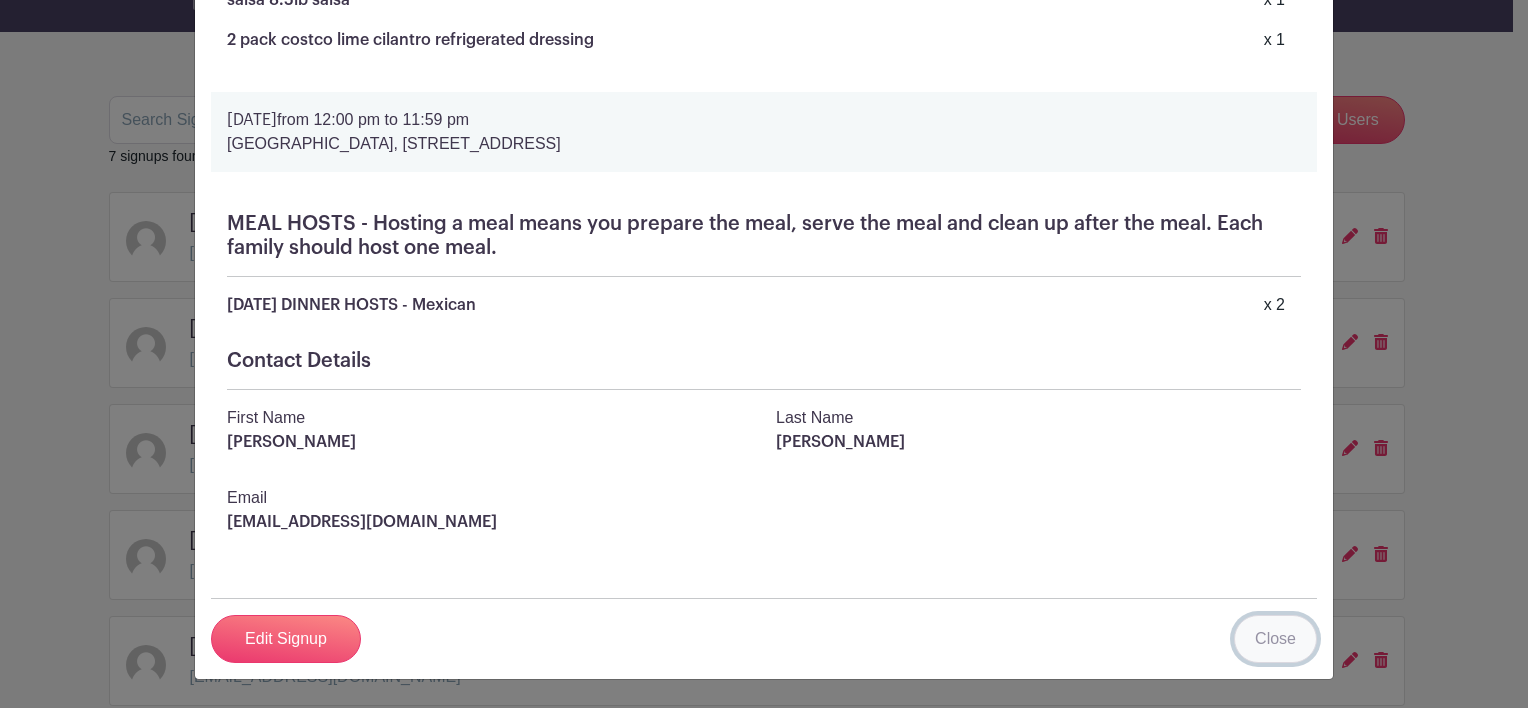 click on "Close" at bounding box center (1275, 639) 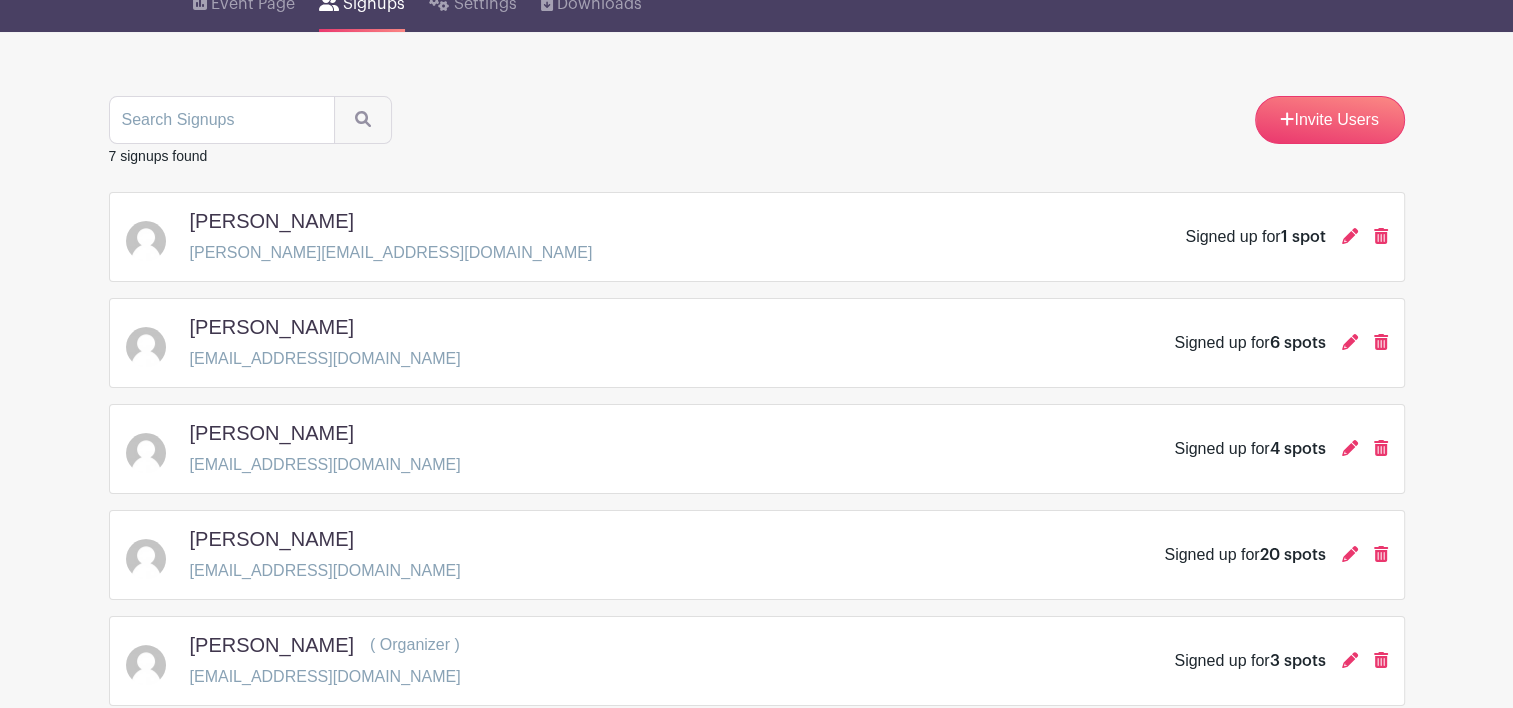 scroll, scrollTop: 0, scrollLeft: 0, axis: both 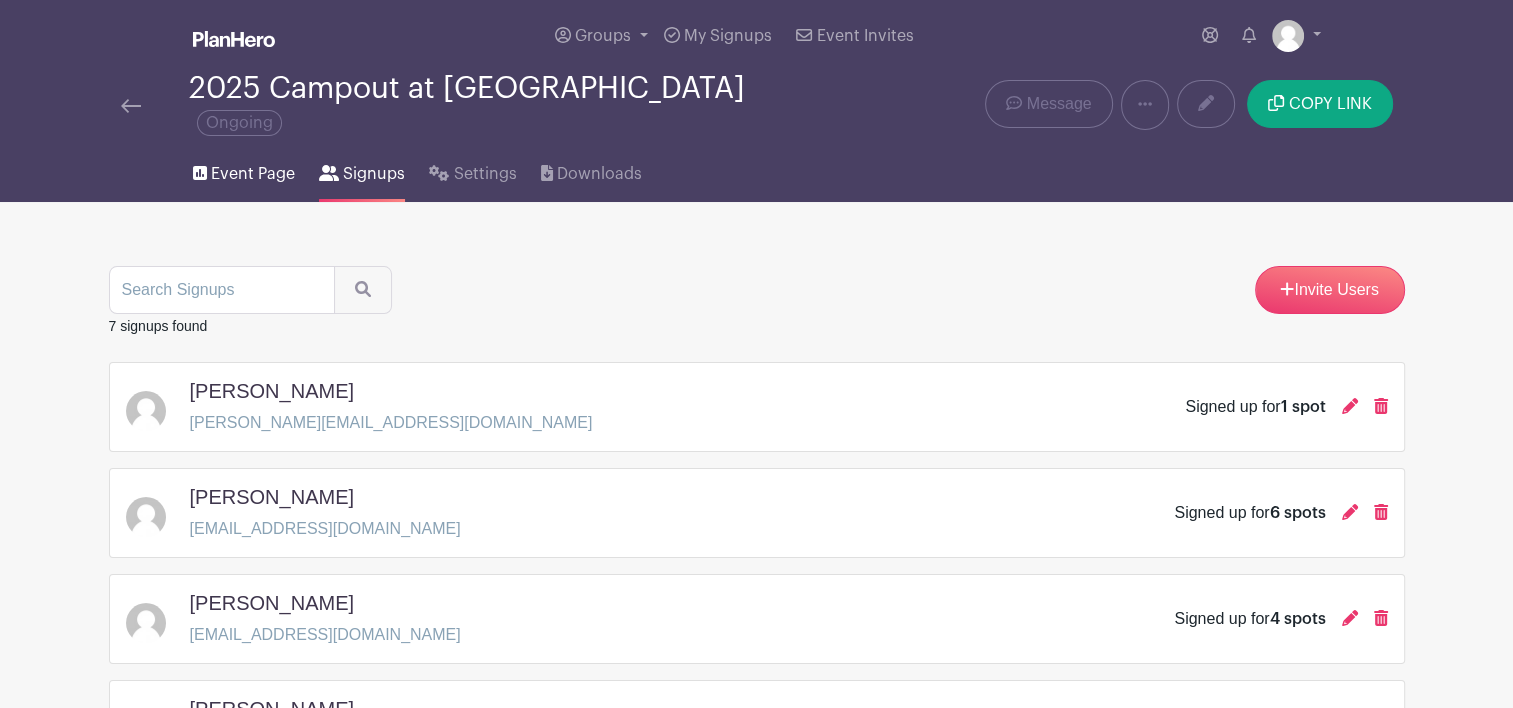 click on "Event Page" at bounding box center [253, 174] 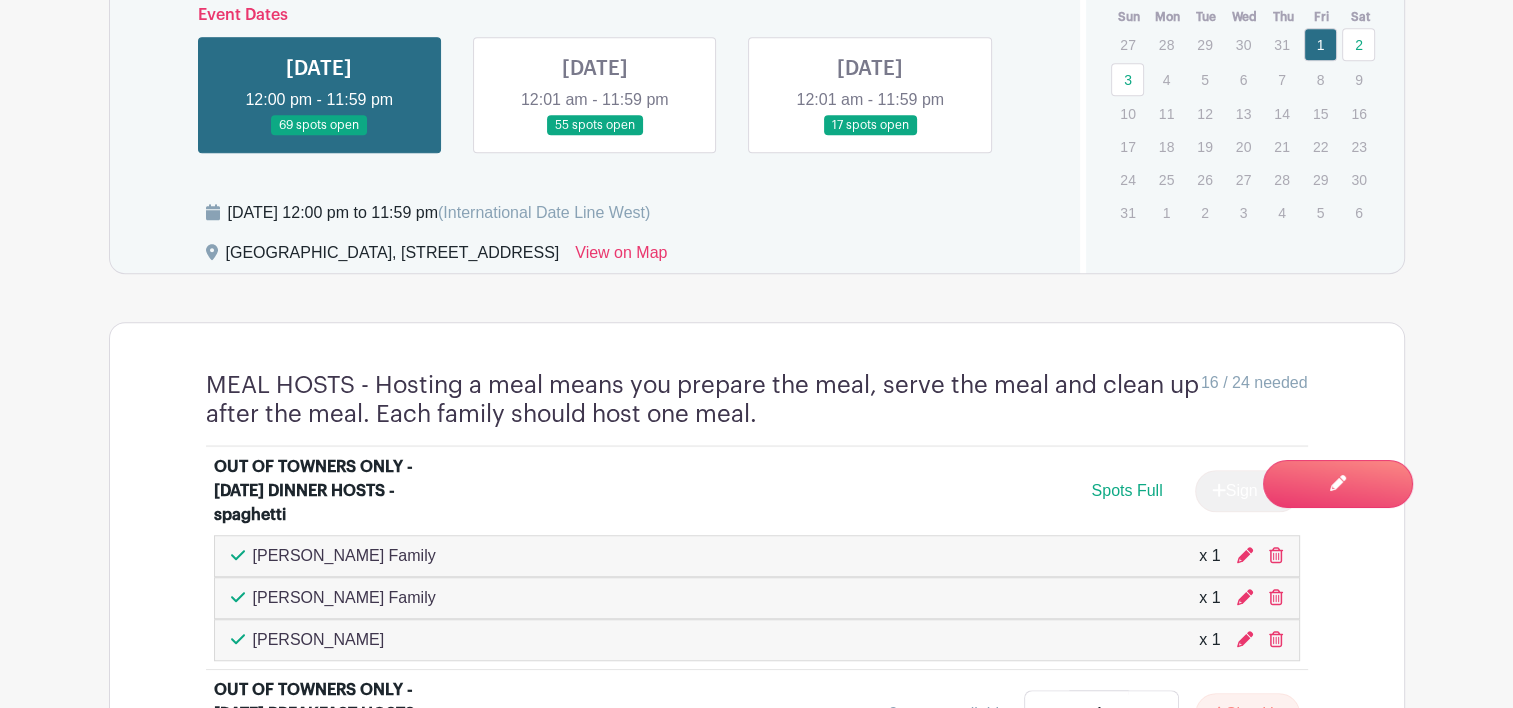 scroll, scrollTop: 1347, scrollLeft: 0, axis: vertical 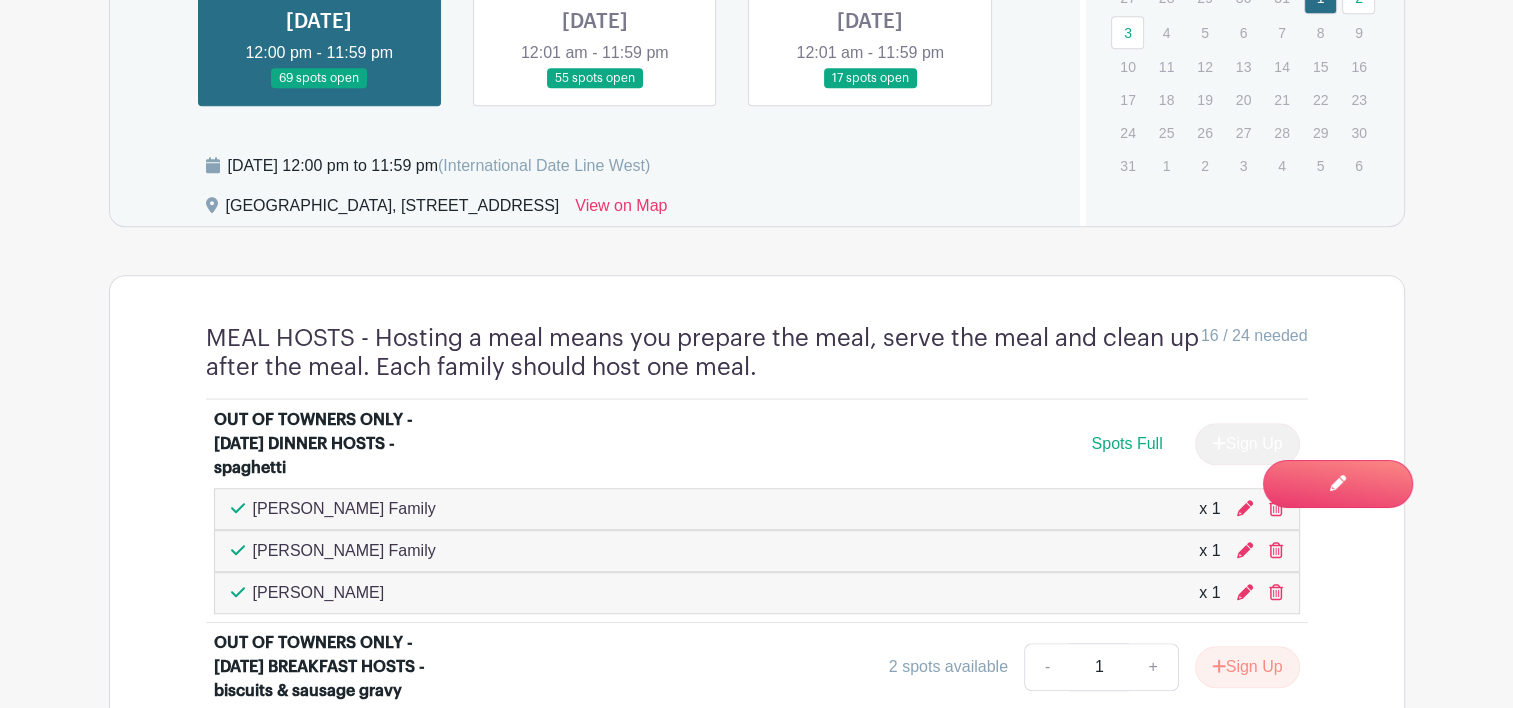 click at bounding box center [595, 89] 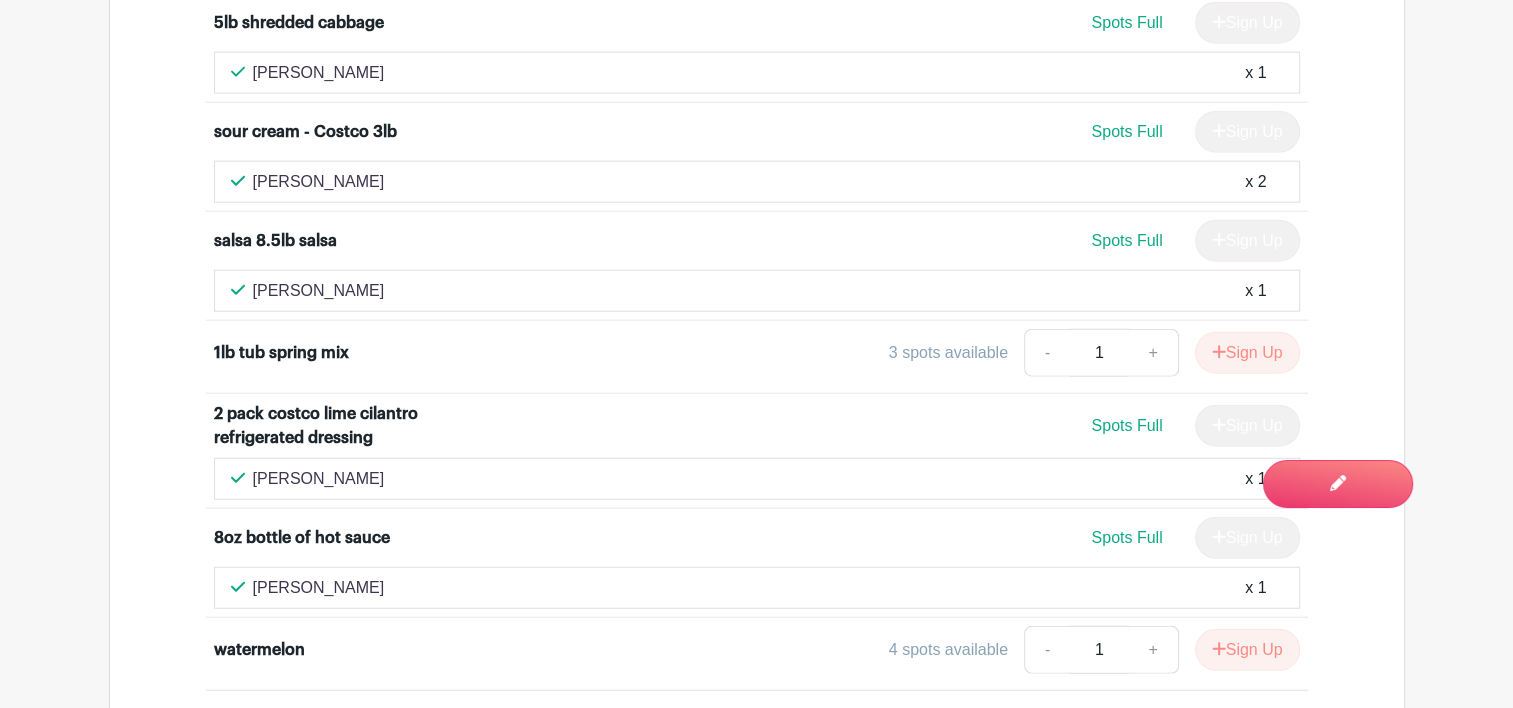 scroll, scrollTop: 4945, scrollLeft: 0, axis: vertical 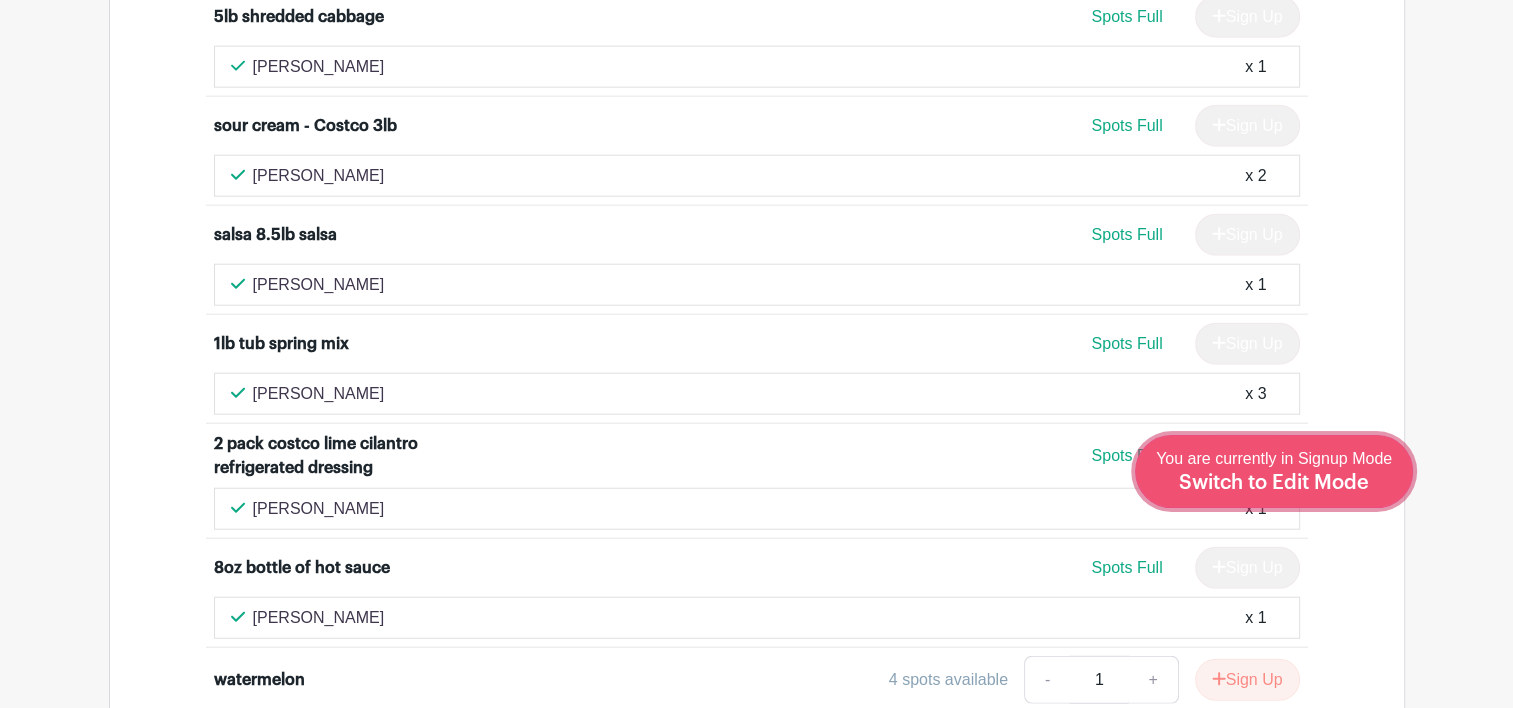 click on "Switch to Edit Mode" at bounding box center [1274, 483] 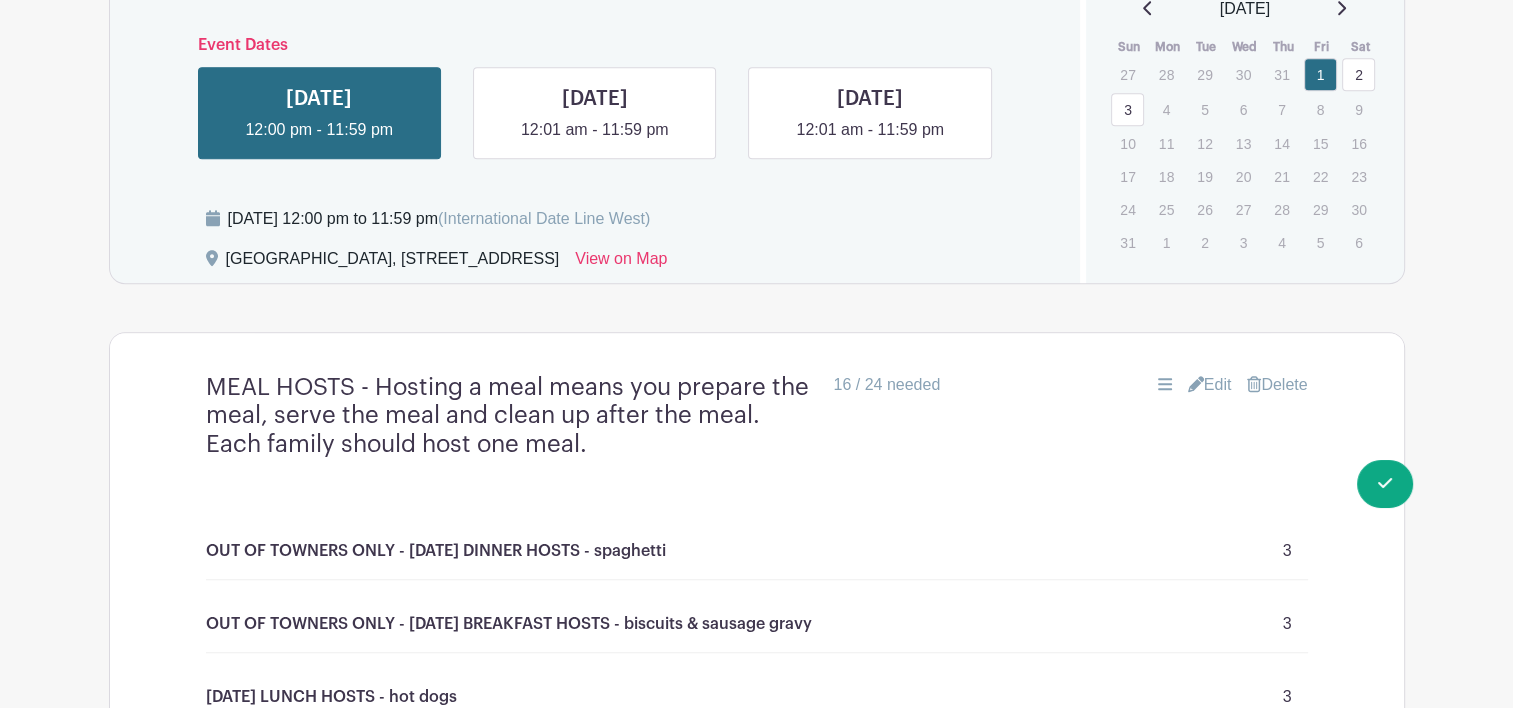 scroll, scrollTop: 927, scrollLeft: 0, axis: vertical 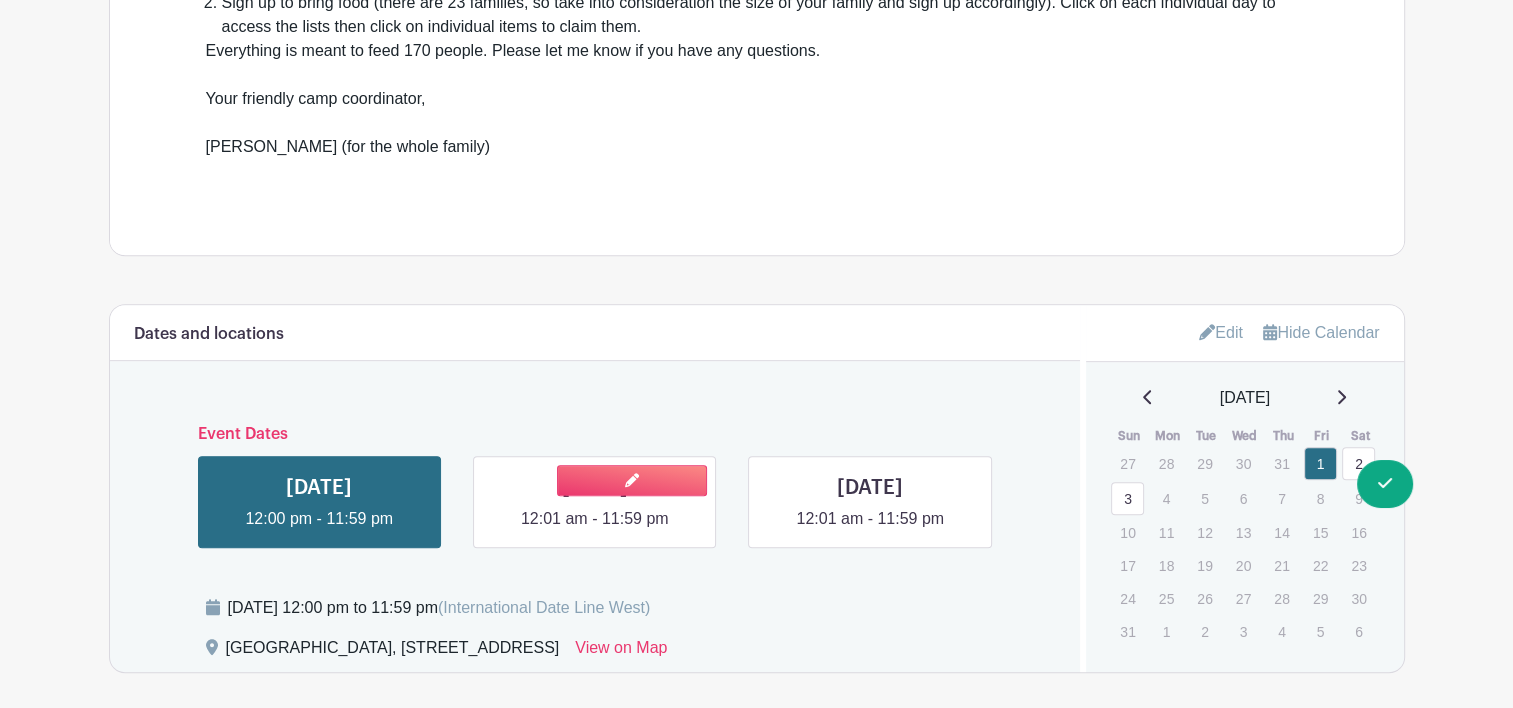 click at bounding box center [595, 531] 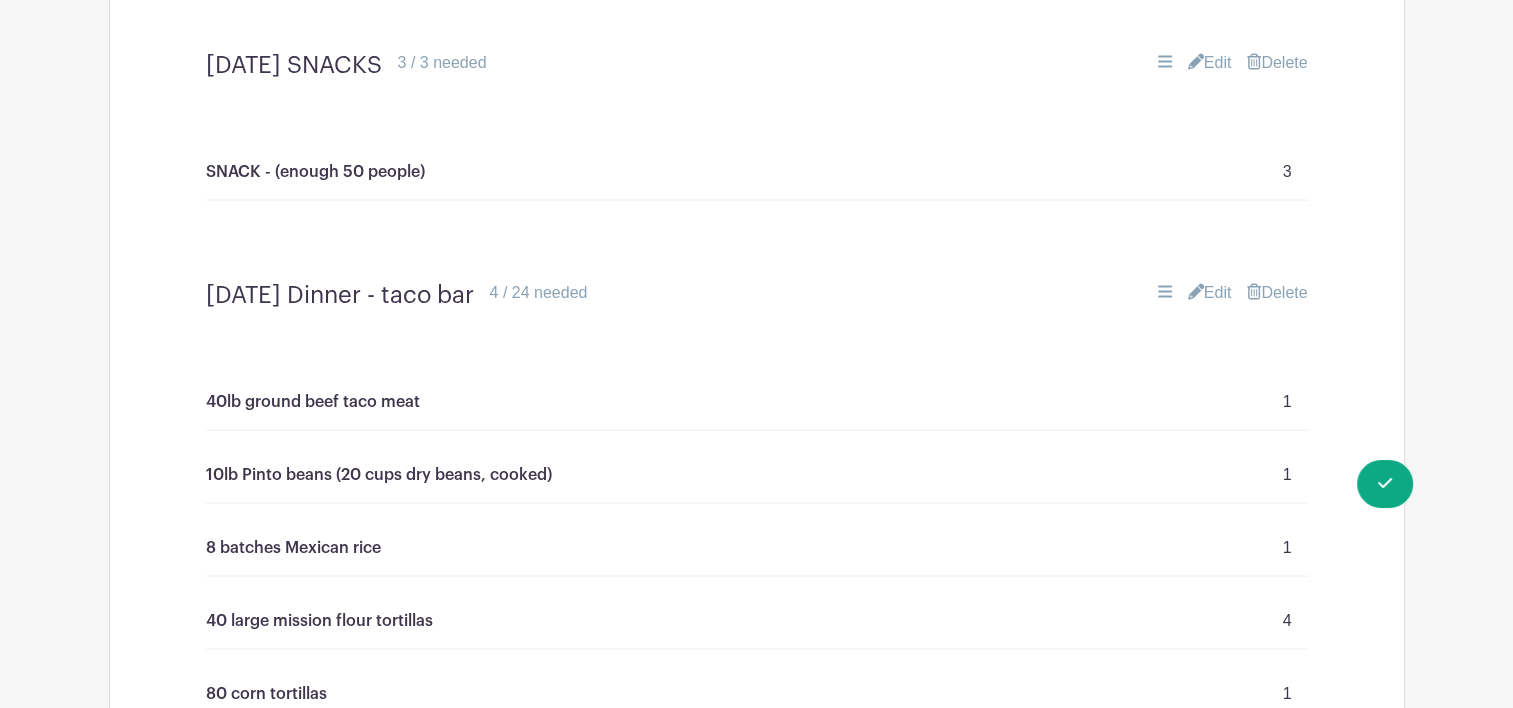 scroll, scrollTop: 3723, scrollLeft: 0, axis: vertical 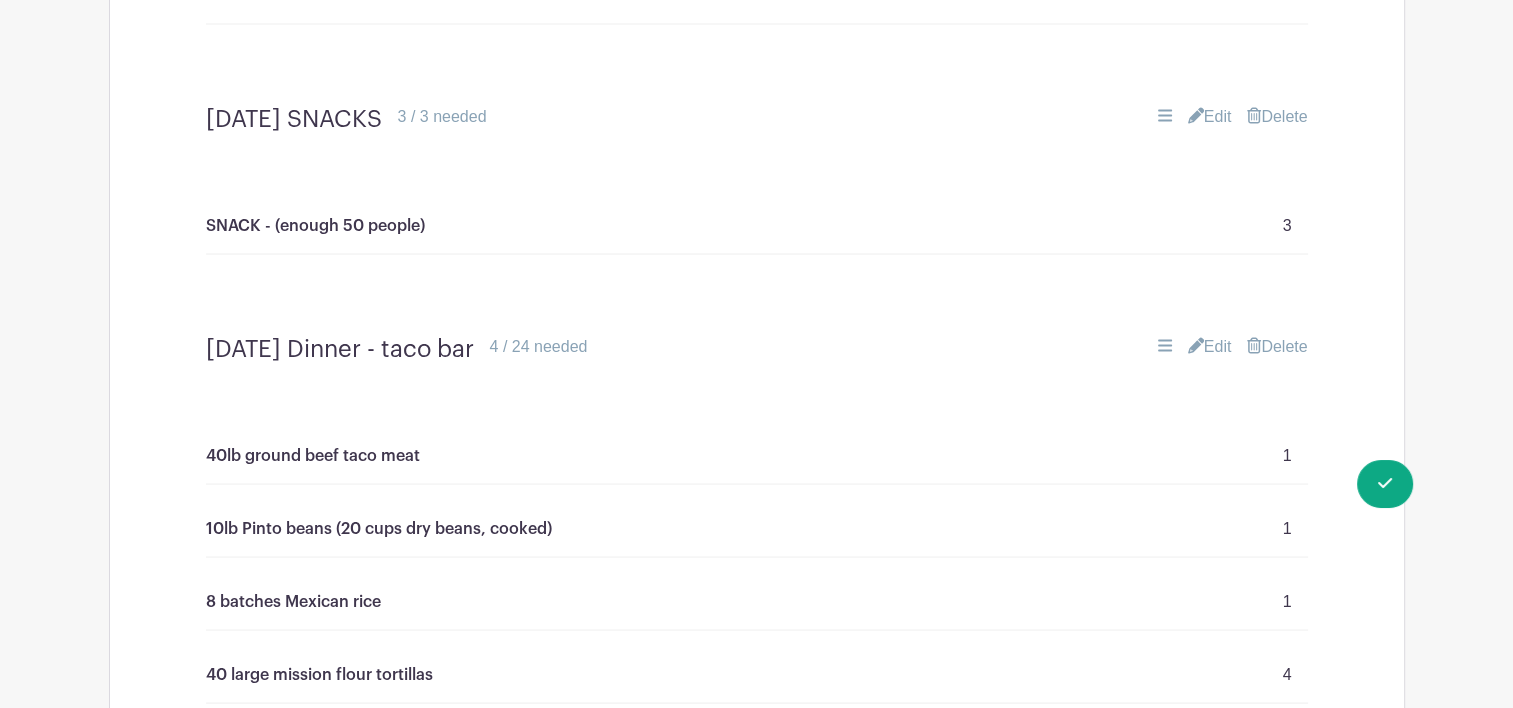 click on "Edit" at bounding box center (1210, 346) 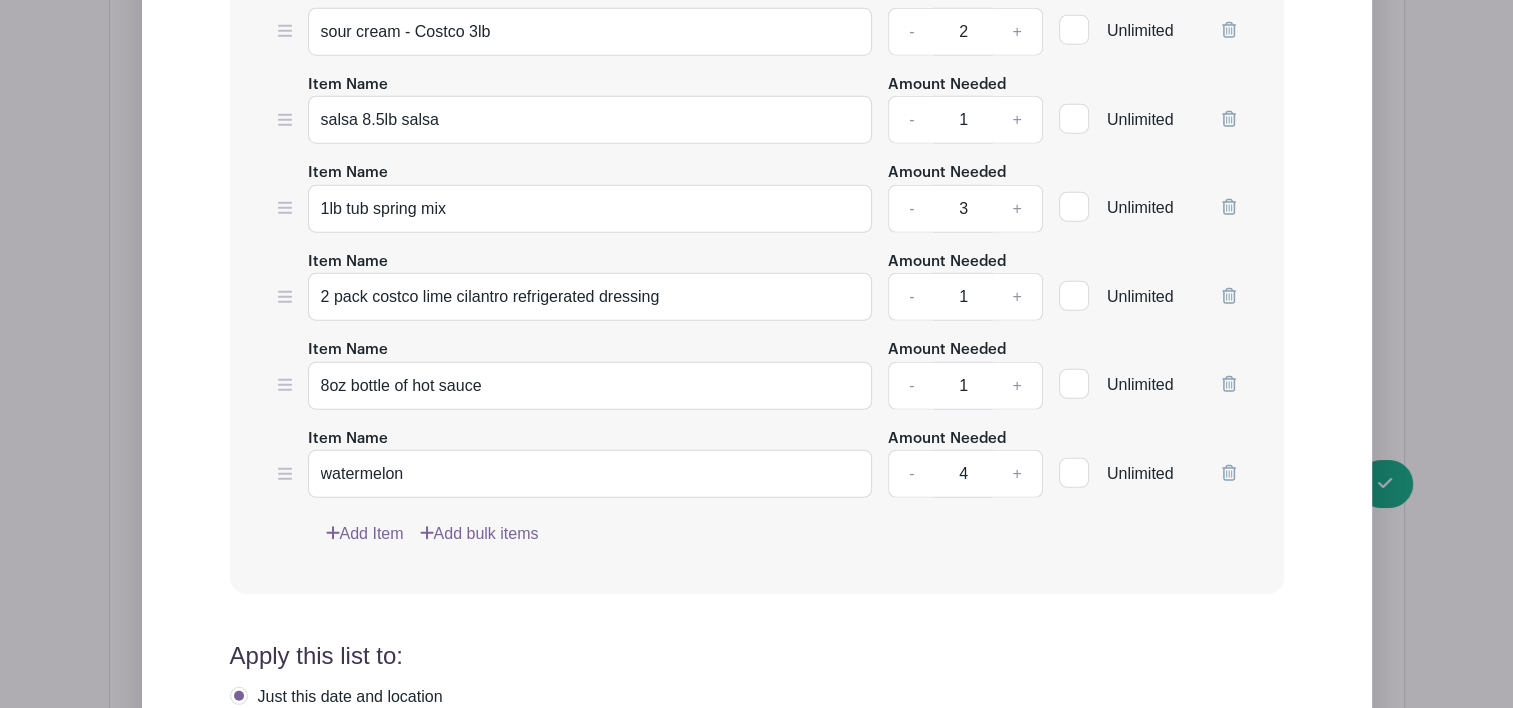 scroll, scrollTop: 5245, scrollLeft: 0, axis: vertical 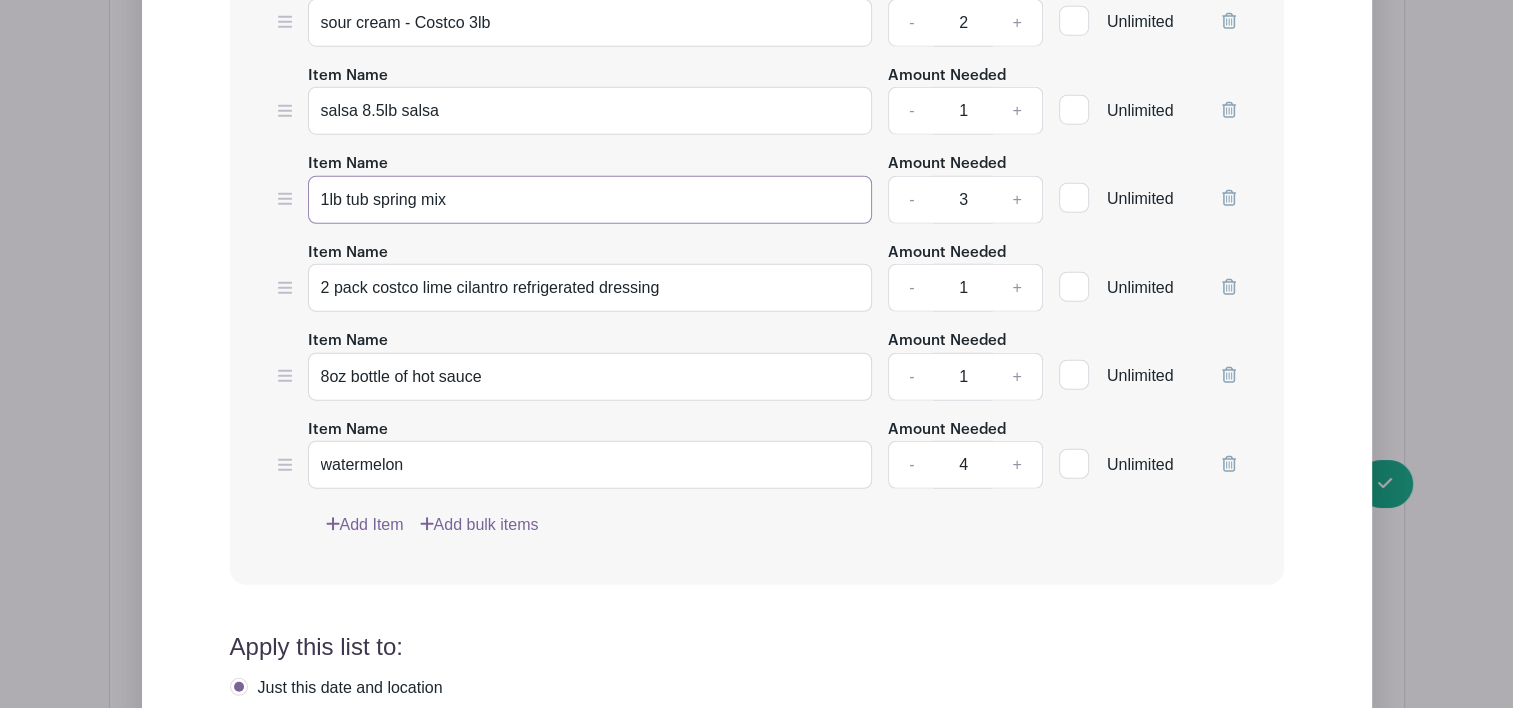 drag, startPoint x: 340, startPoint y: 173, endPoint x: 316, endPoint y: 169, distance: 24.33105 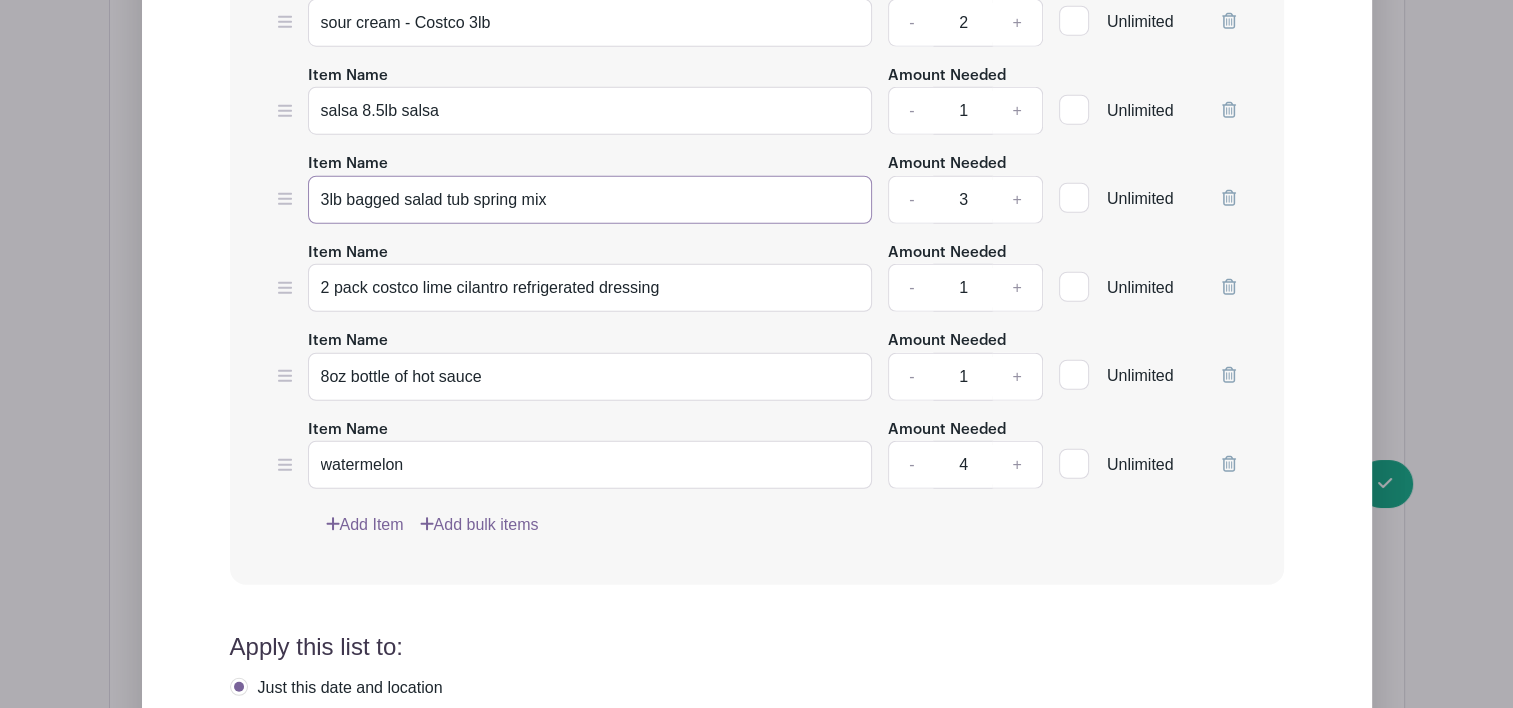 drag, startPoint x: 444, startPoint y: 167, endPoint x: 576, endPoint y: 197, distance: 135.36617 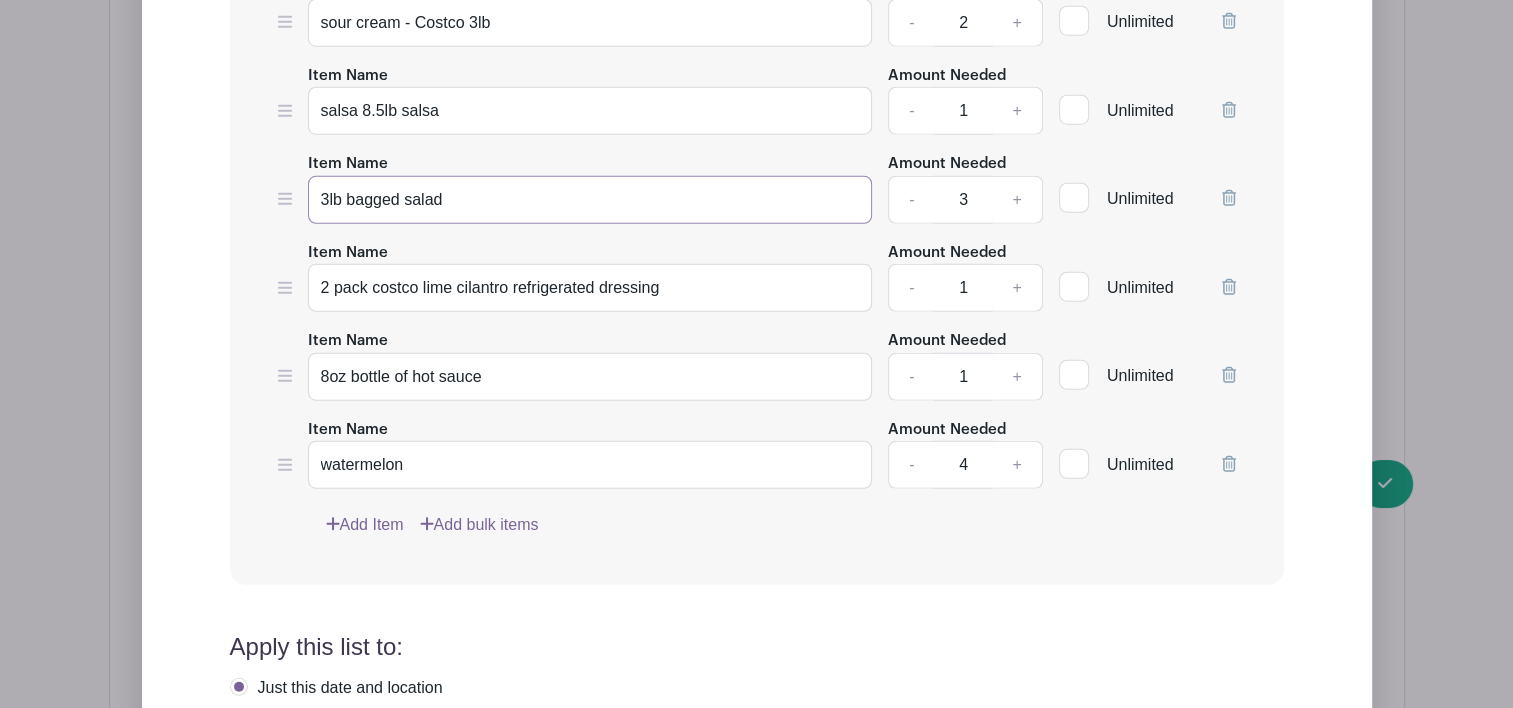 type on "3lb bagged salad" 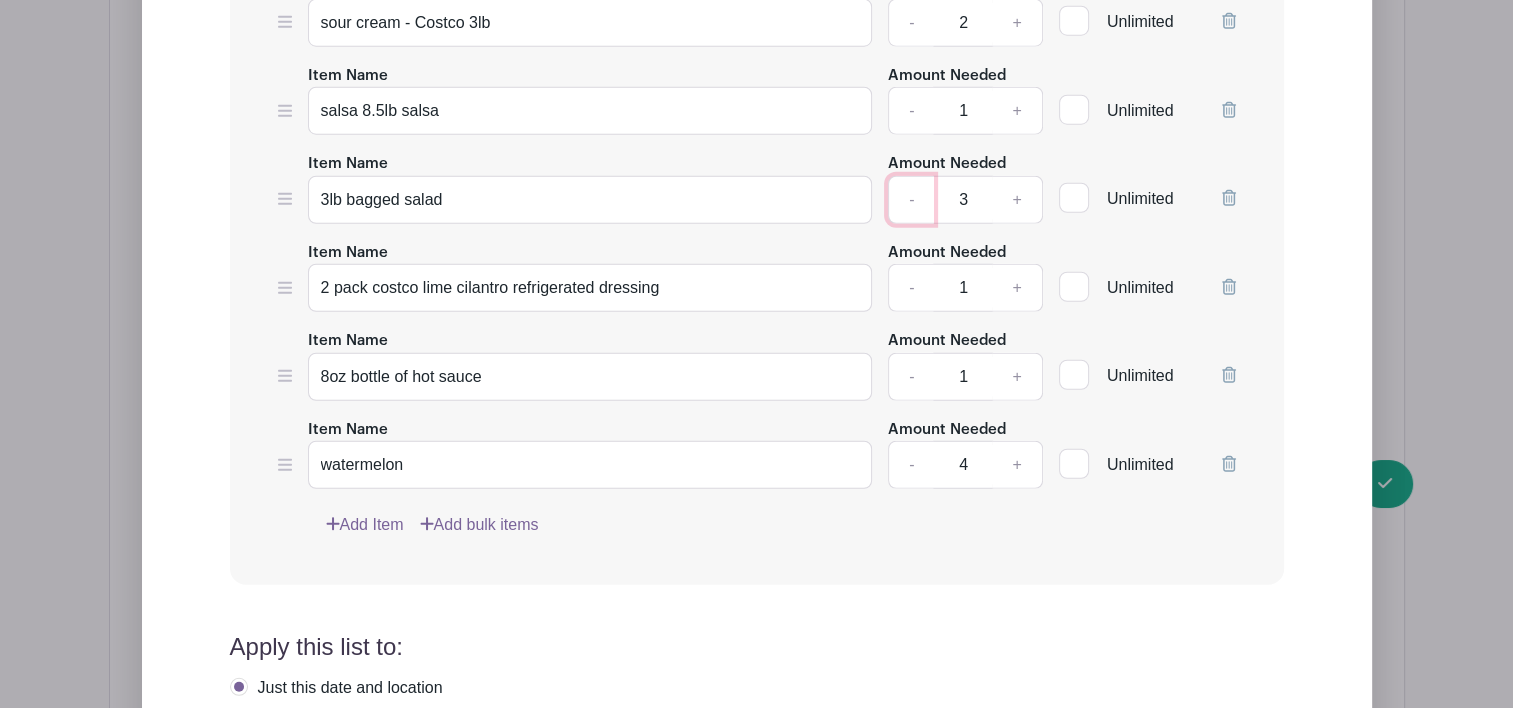 click on "-" at bounding box center (911, 200) 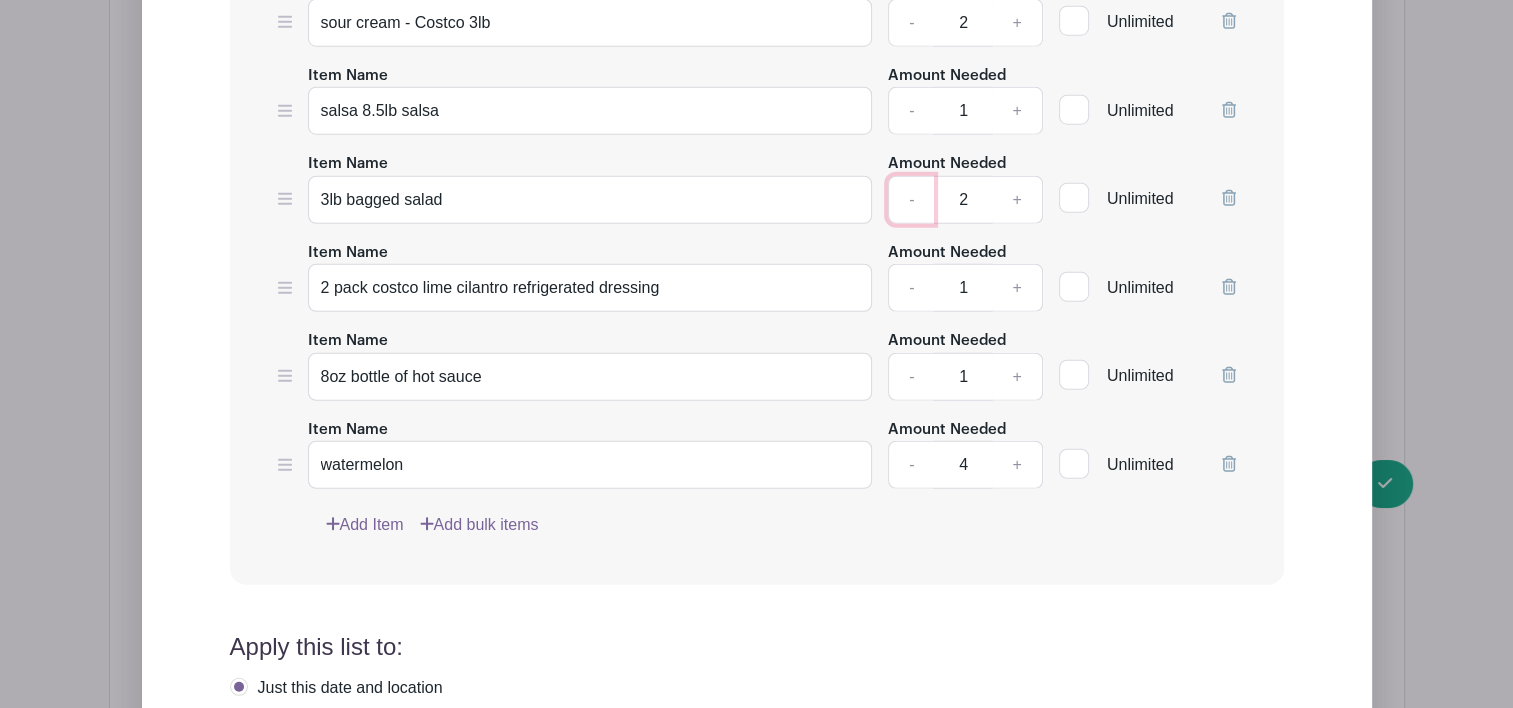 click on "-" at bounding box center (911, 200) 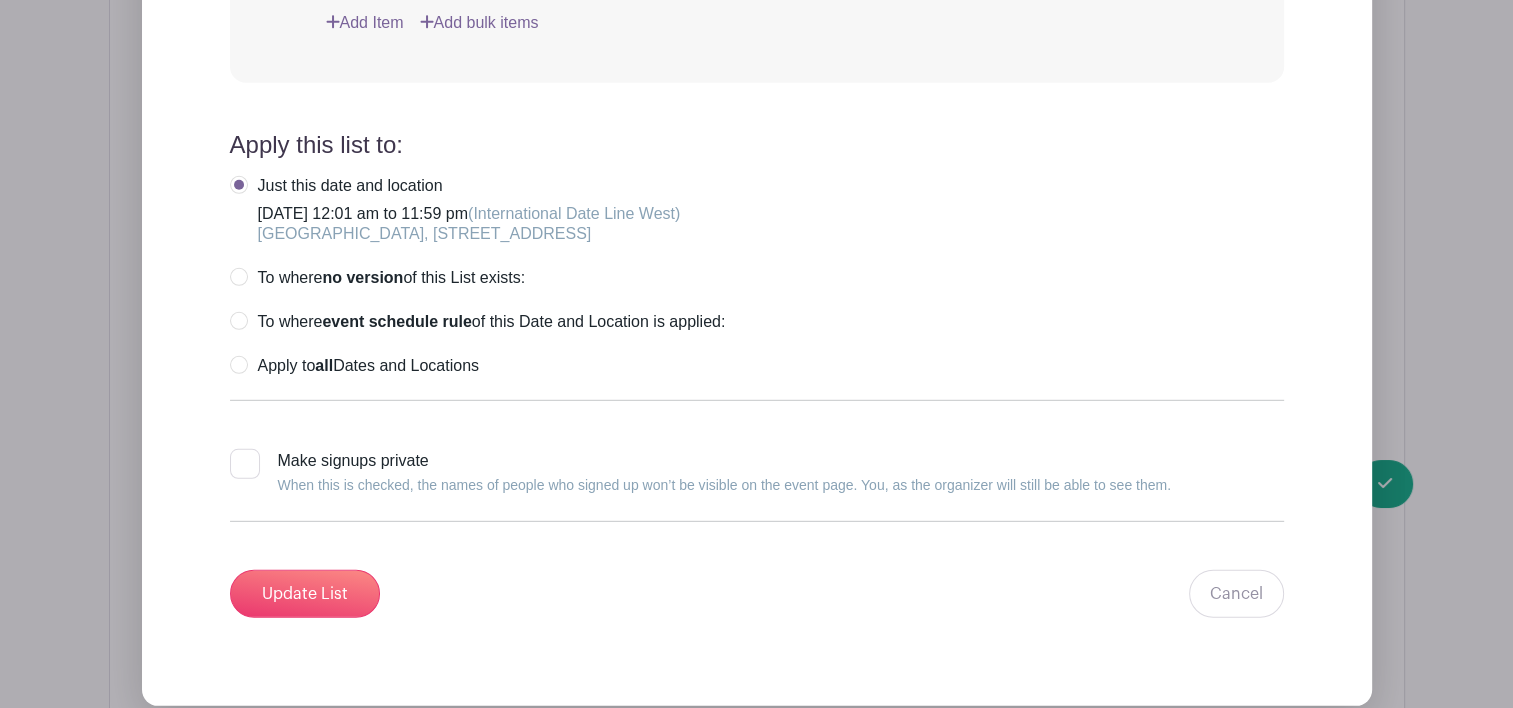 scroll, scrollTop: 5772, scrollLeft: 0, axis: vertical 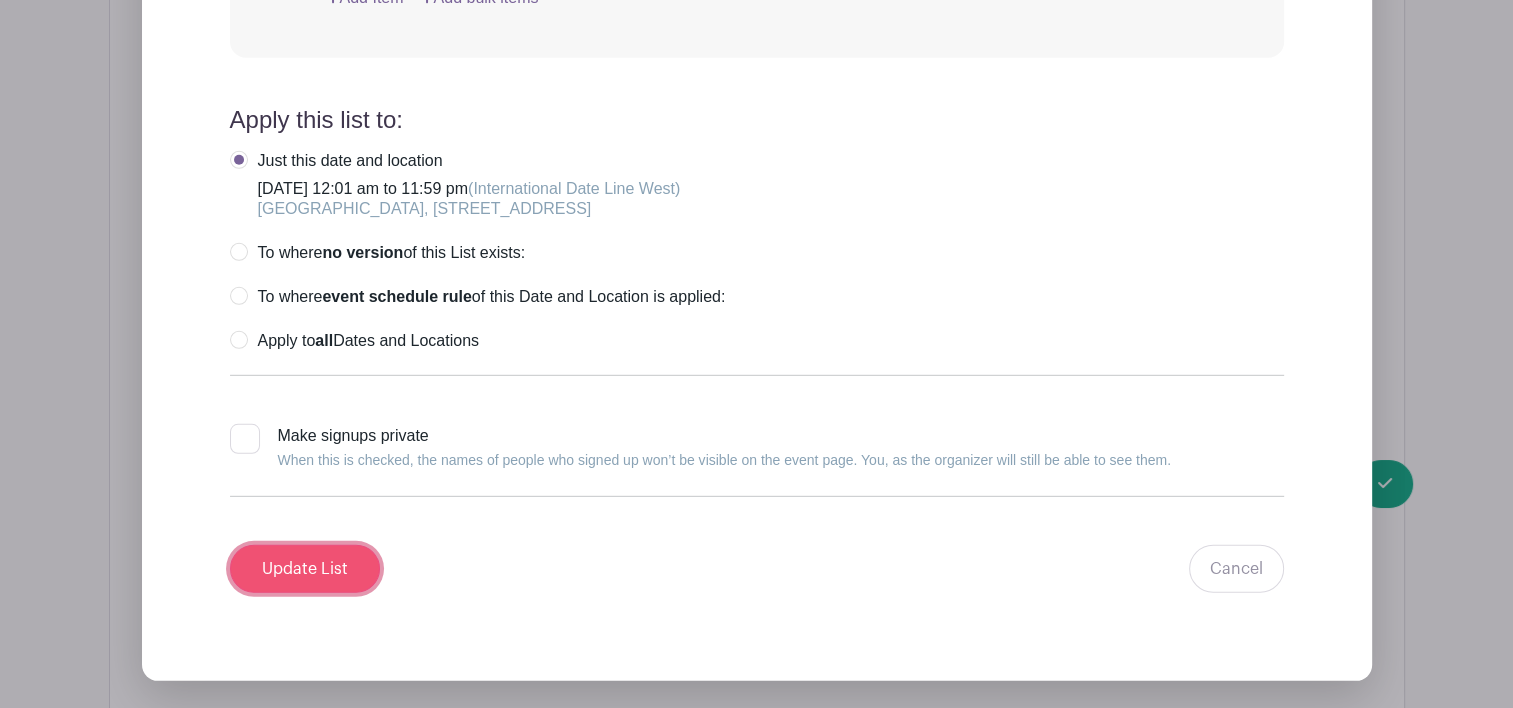 click on "Update List" at bounding box center [305, 569] 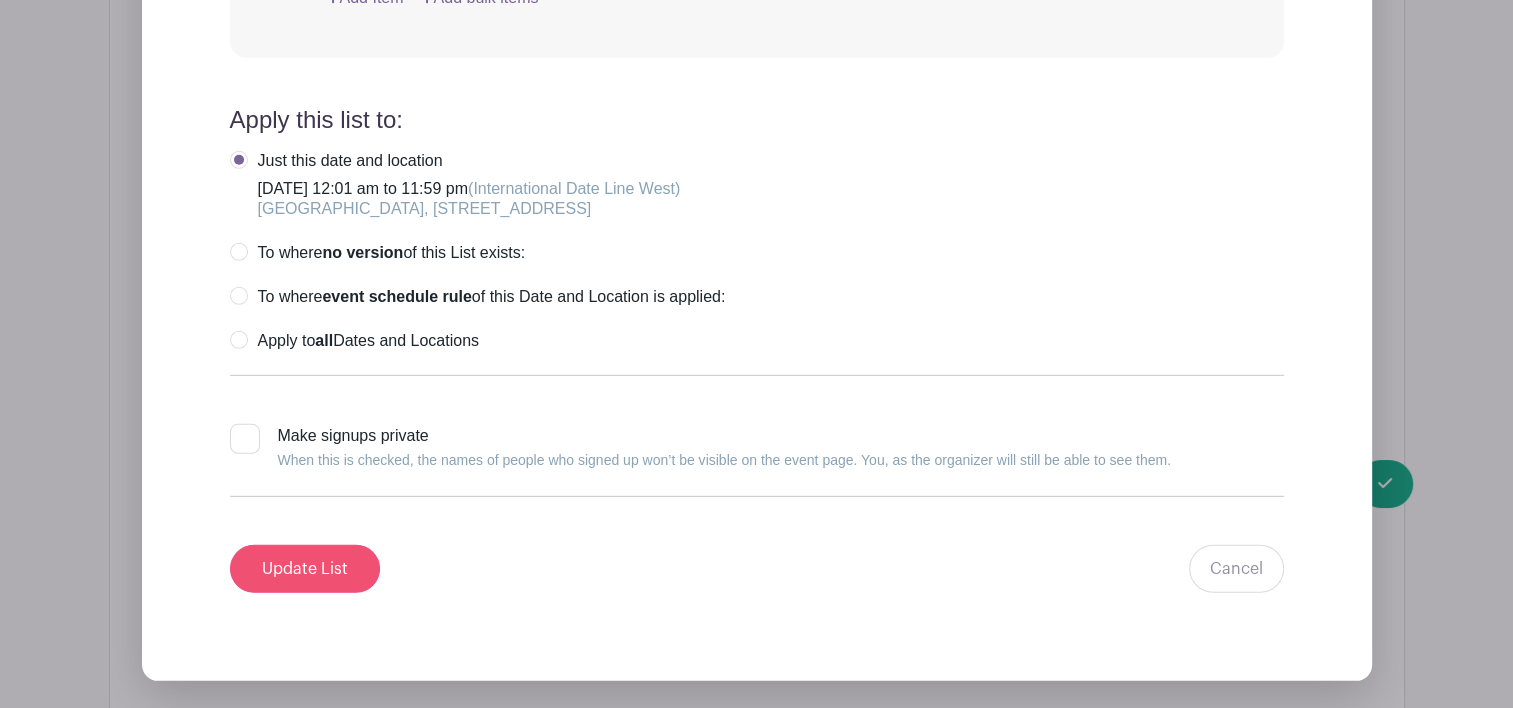 scroll, scrollTop: 5932, scrollLeft: 0, axis: vertical 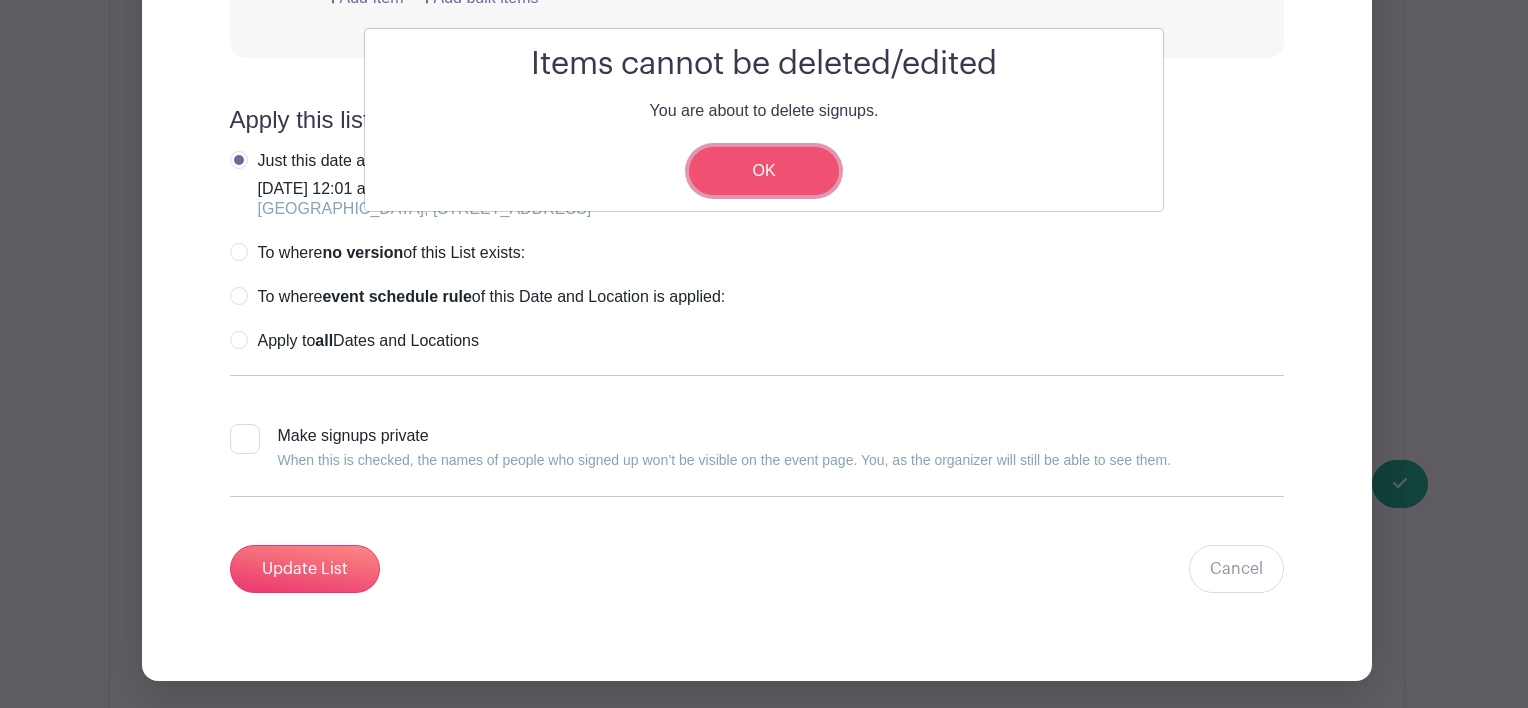 click on "OK" at bounding box center (764, 171) 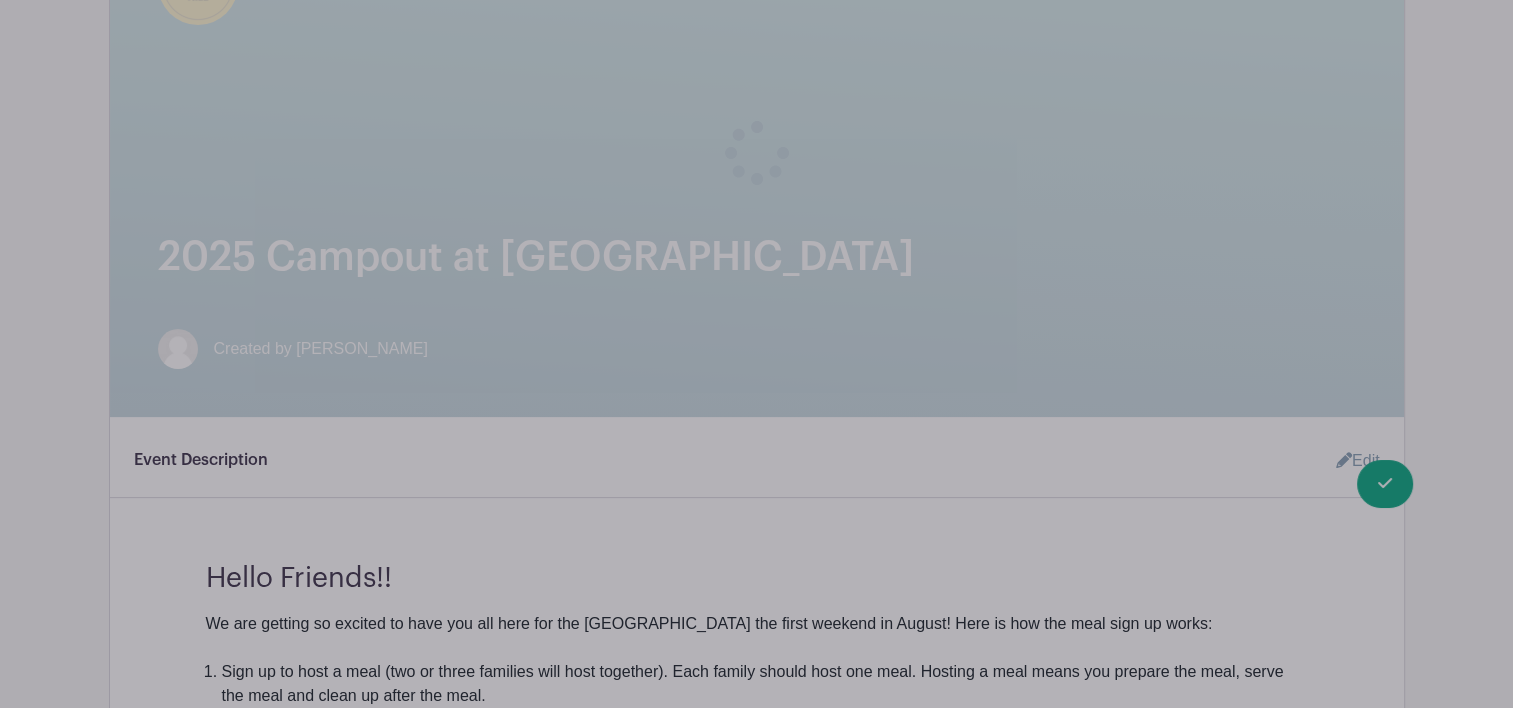 scroll, scrollTop: 0, scrollLeft: 0, axis: both 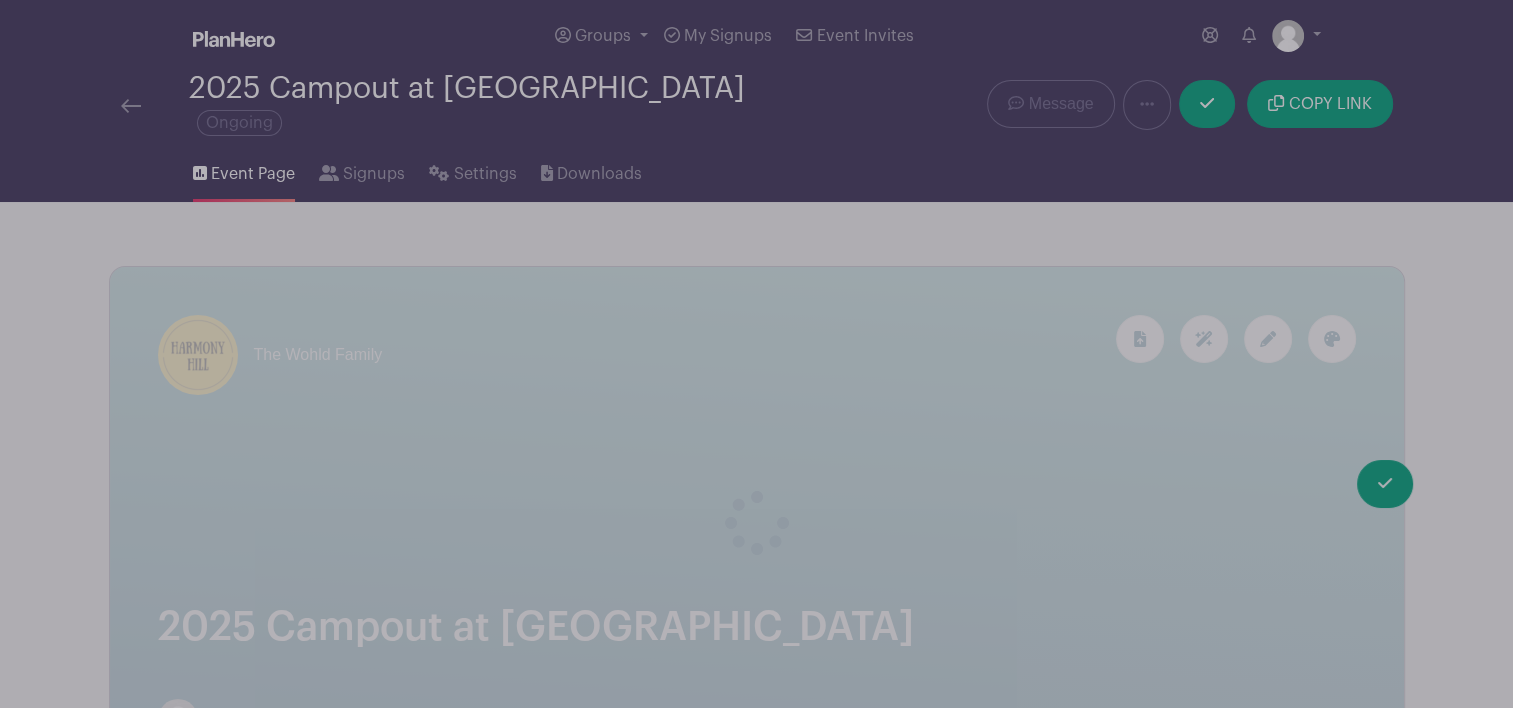 click on "Edit Simple Signup List
Items cannot be deleted/edited
You are about to delete signups.
OK
List Name
[DATE] Dinner - taco bar
List Items
Item Name
40lb ground beef taco meat
Amount Needed
-
1
+
Unlimited" at bounding box center [757, 5423] 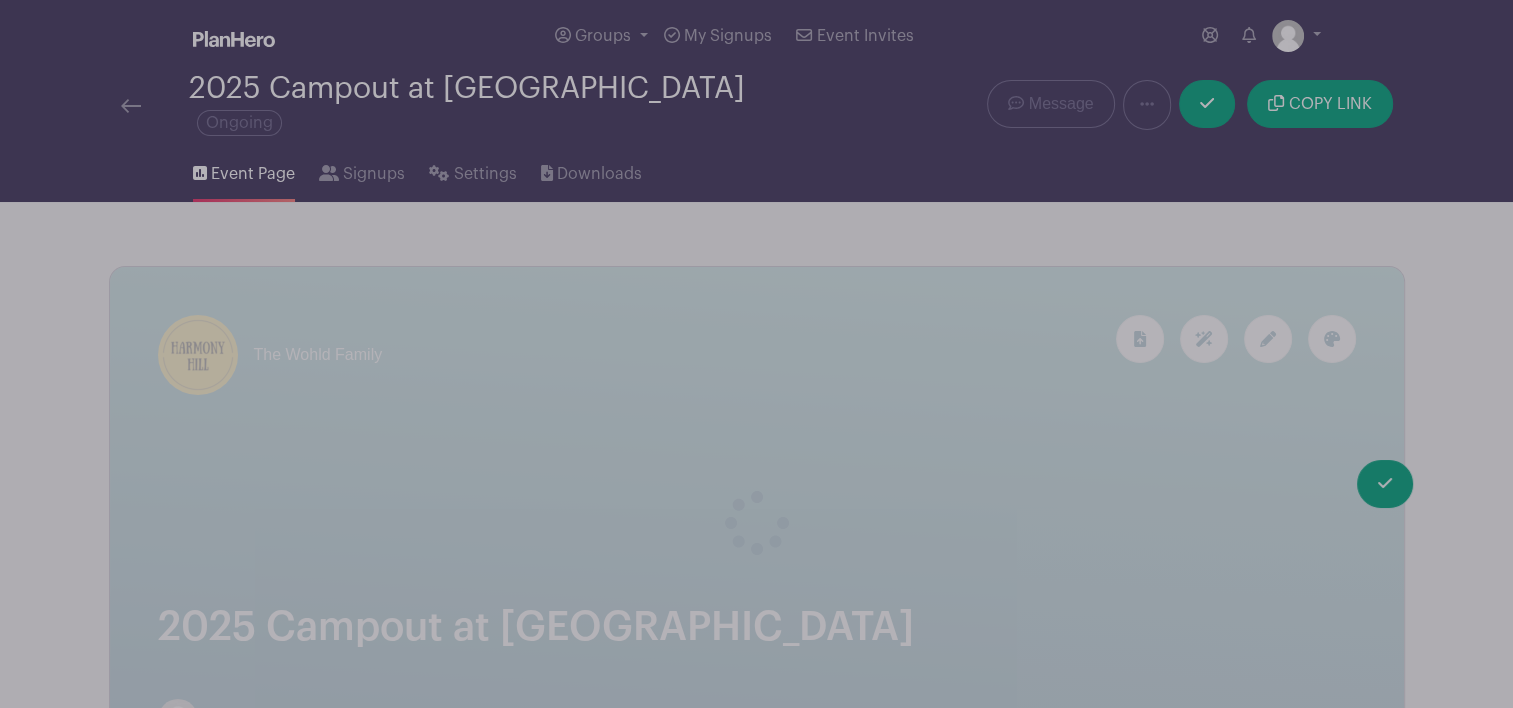 click on "Edit Simple Signup List
Items cannot be deleted/edited
You are about to delete signups.
OK
List Name
[DATE] Dinner - taco bar
List Items
Item Name
40lb ground beef taco meat
Amount Needed
-
1
+
Unlimited" at bounding box center [757, 5423] 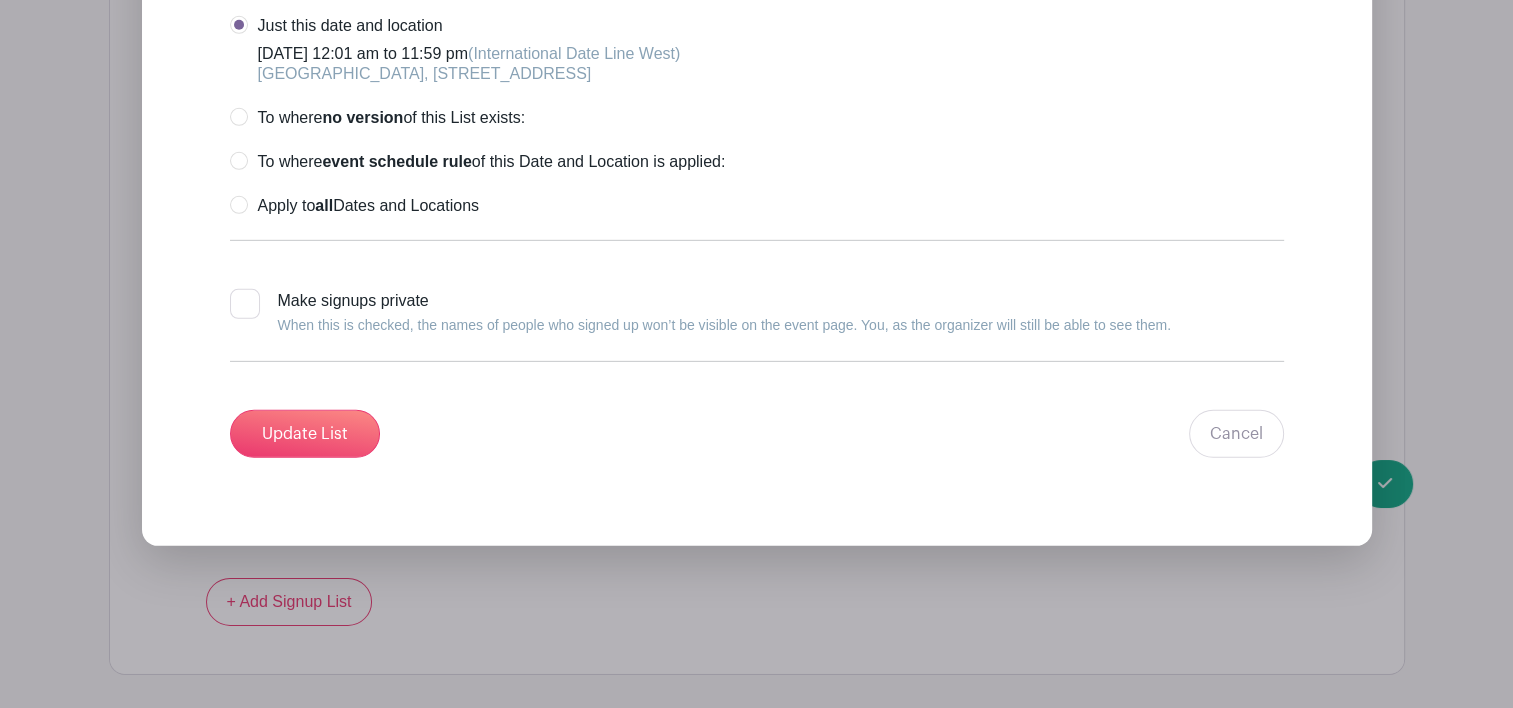 scroll, scrollTop: 6152, scrollLeft: 0, axis: vertical 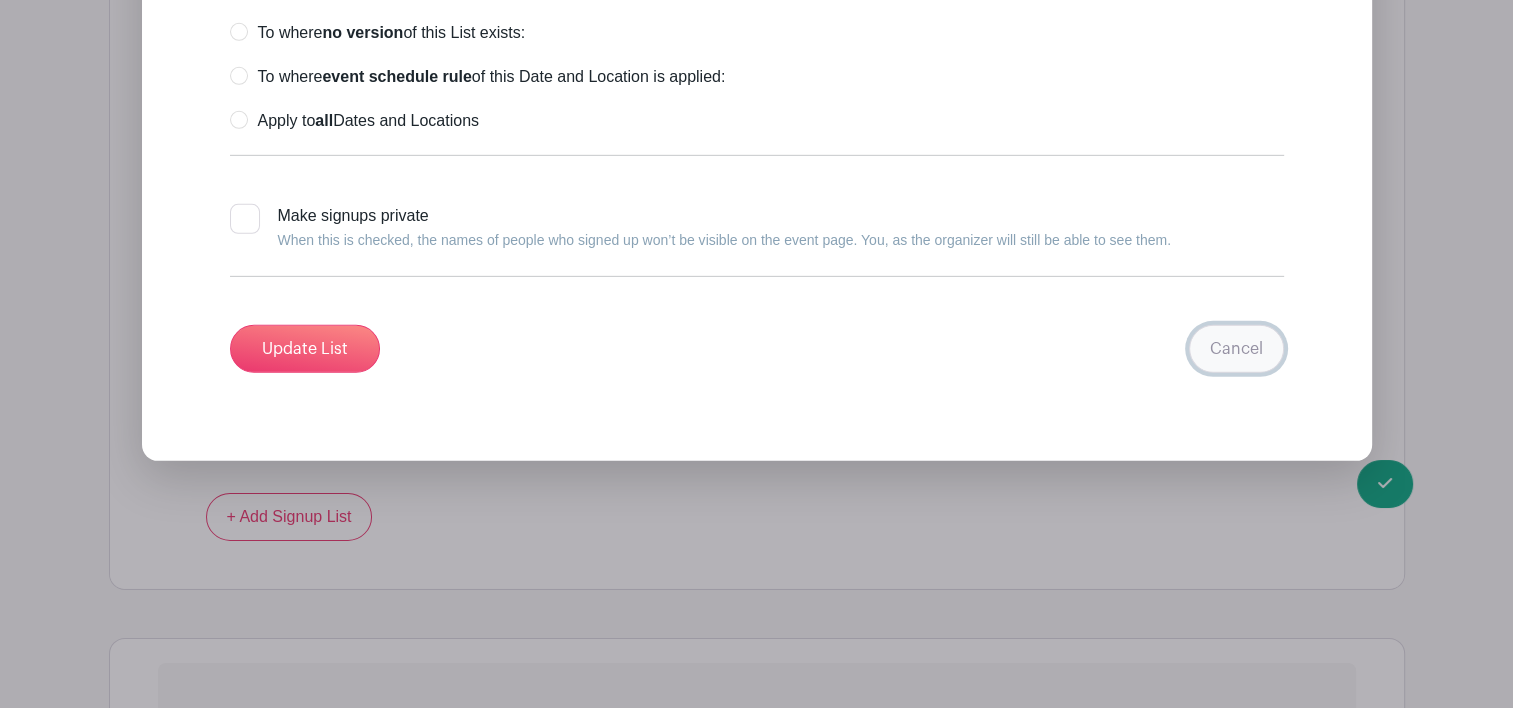 click on "Cancel" at bounding box center (1236, 349) 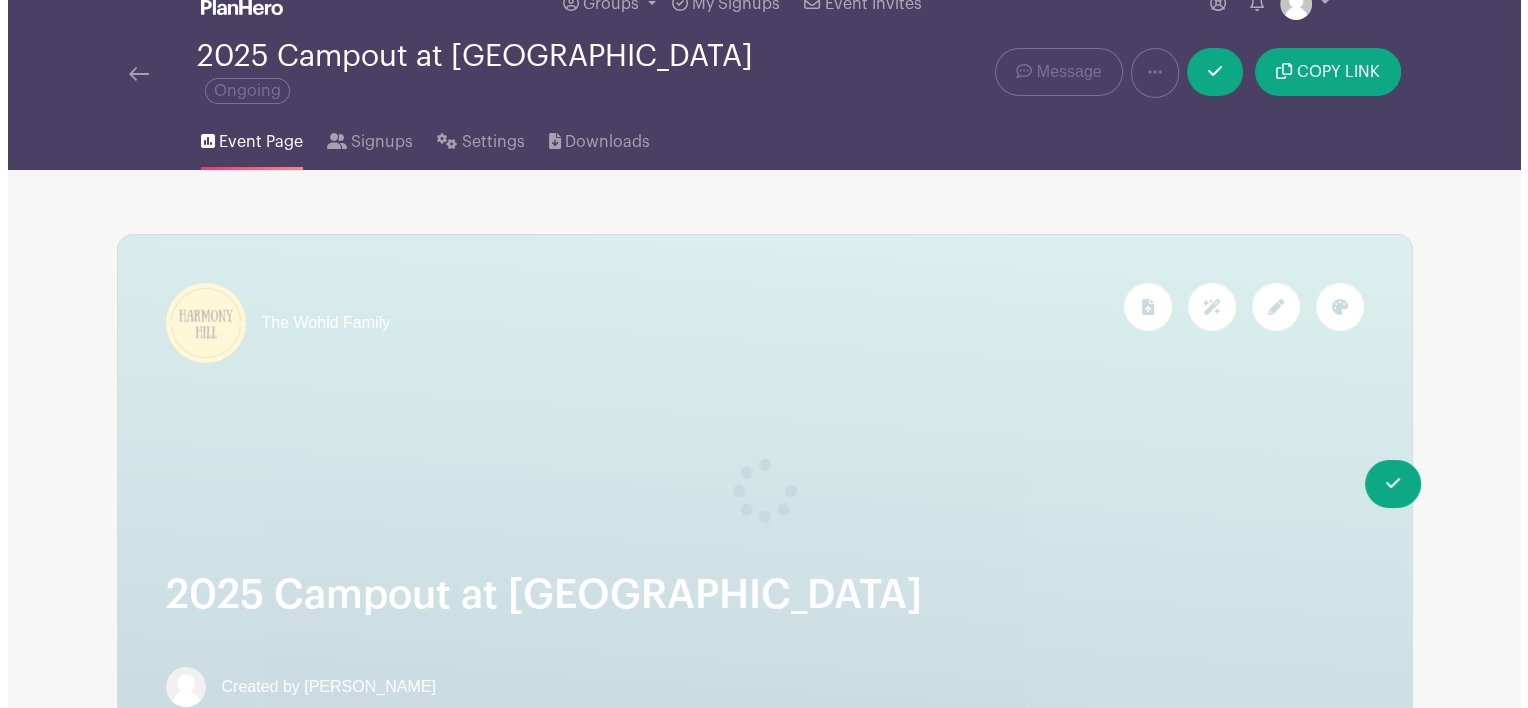 scroll, scrollTop: 0, scrollLeft: 0, axis: both 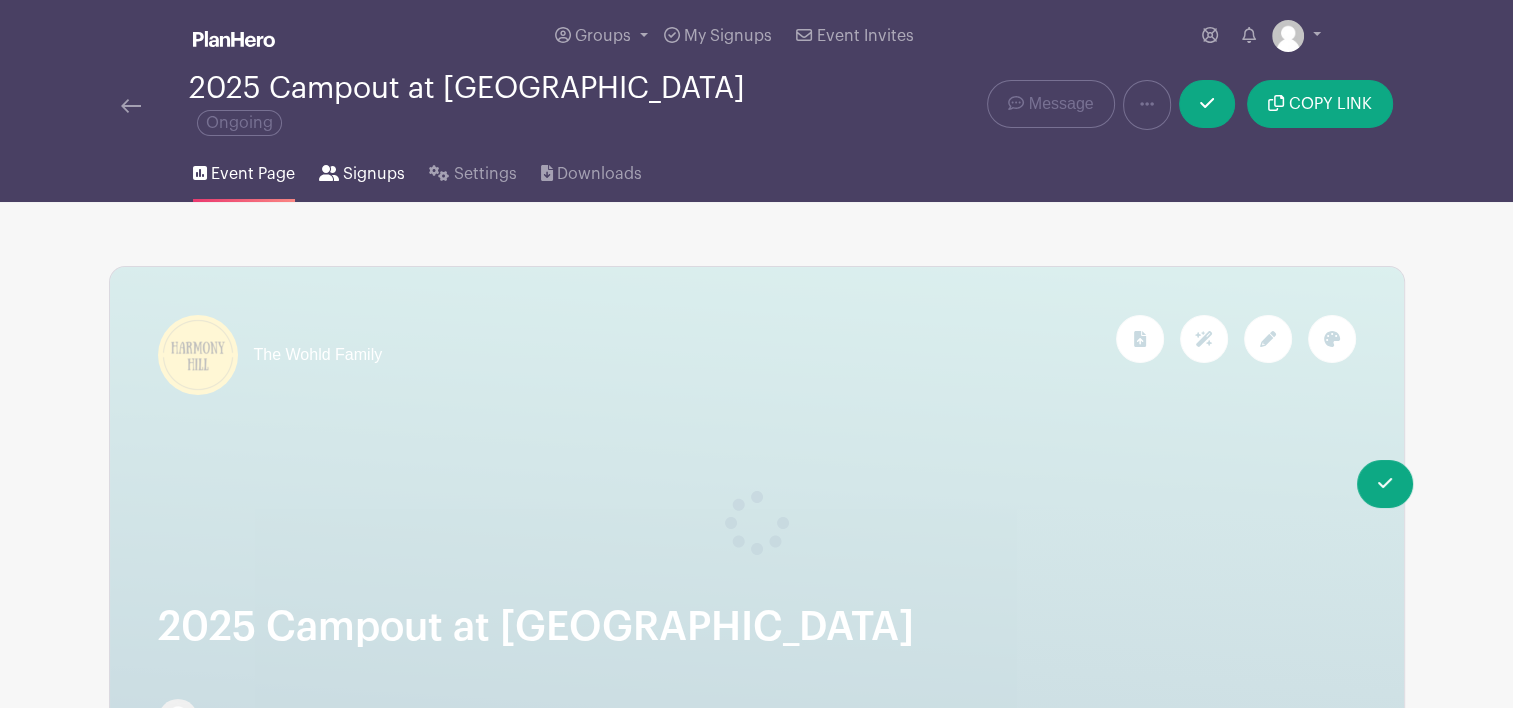 click on "Signups" at bounding box center [374, 174] 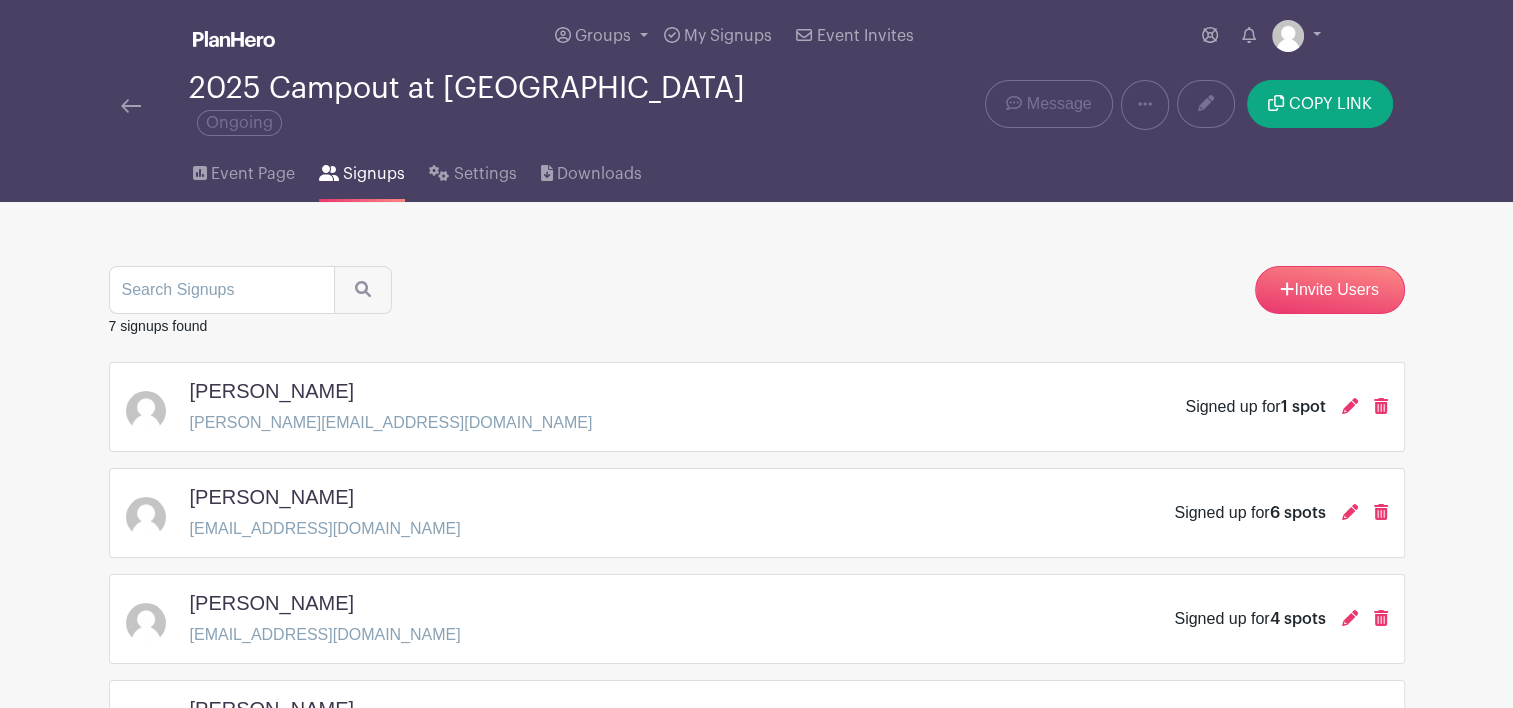 click 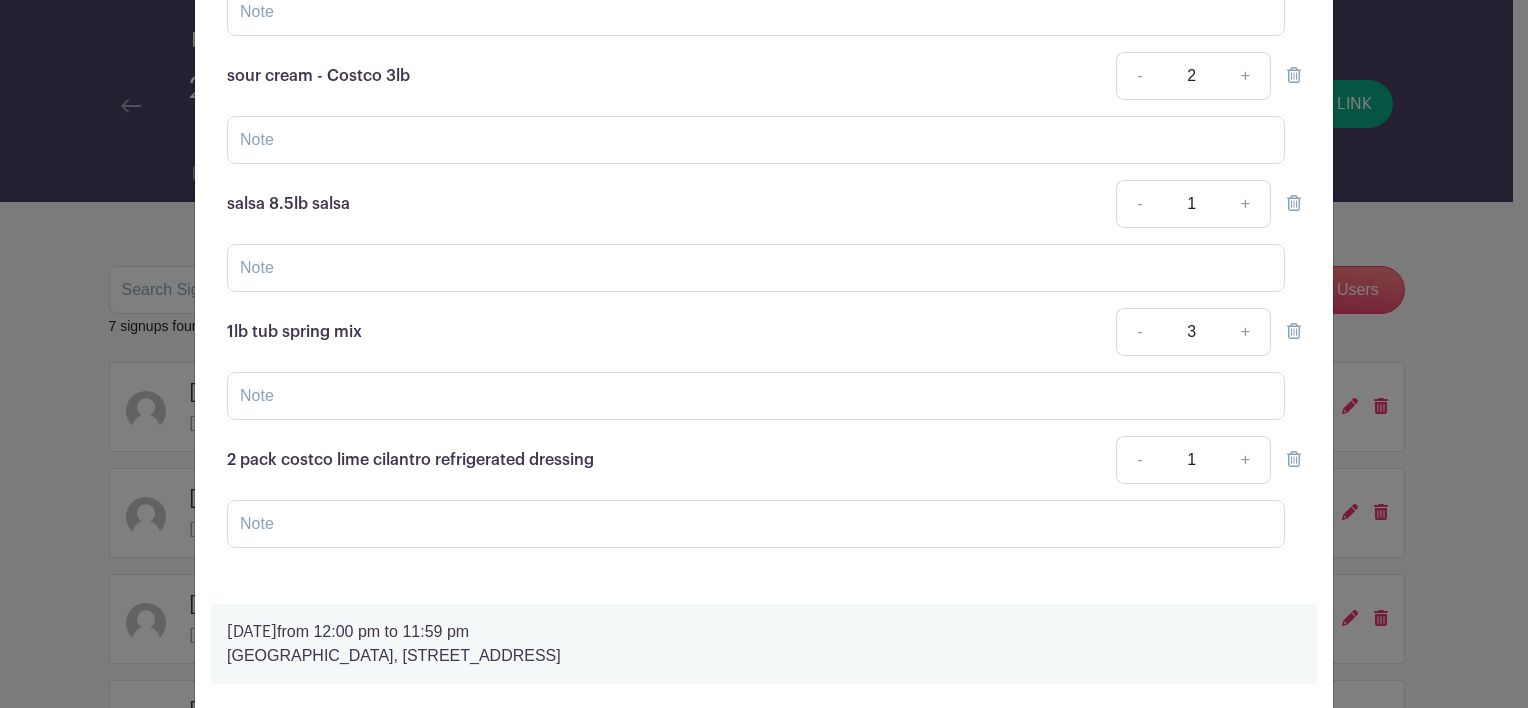 scroll, scrollTop: 1301, scrollLeft: 0, axis: vertical 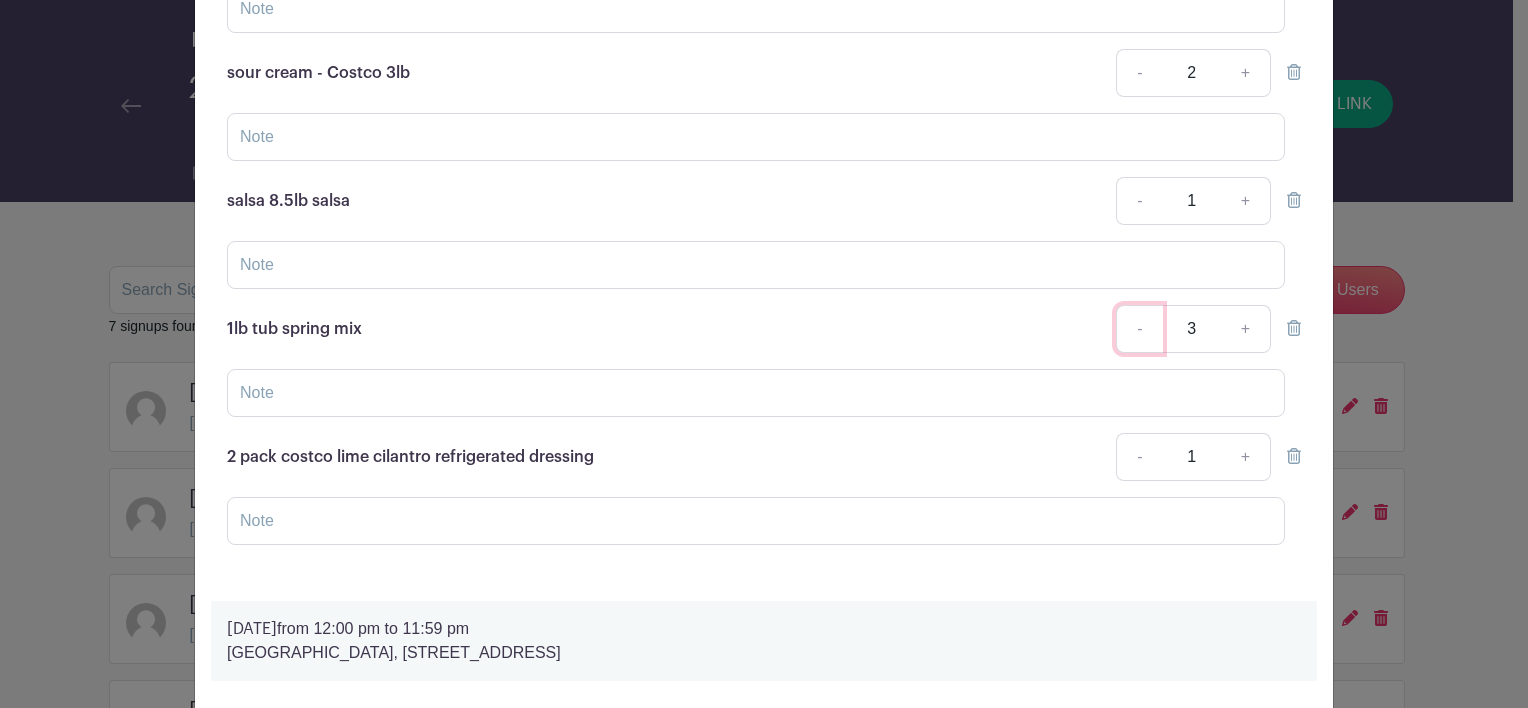click on "-" at bounding box center [1139, 329] 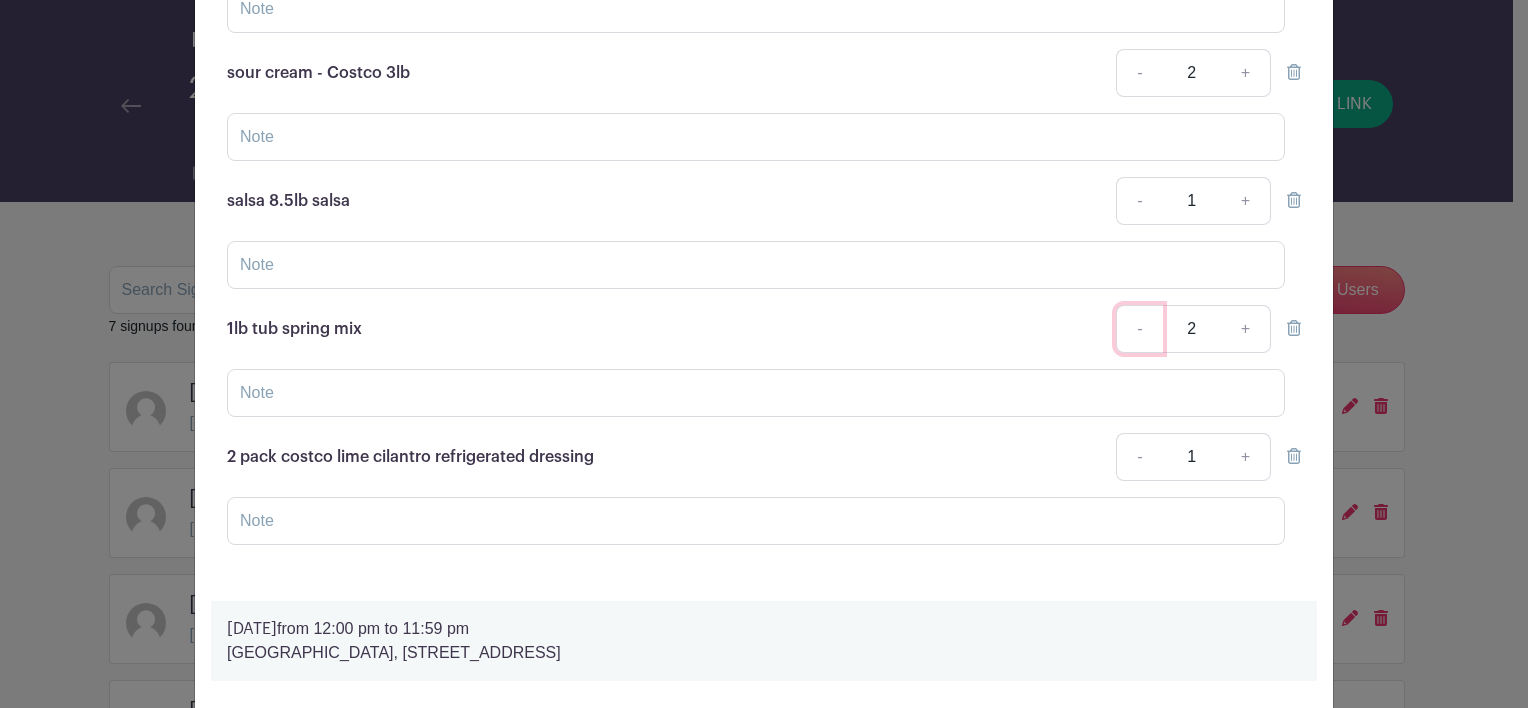click on "-" at bounding box center (1139, 329) 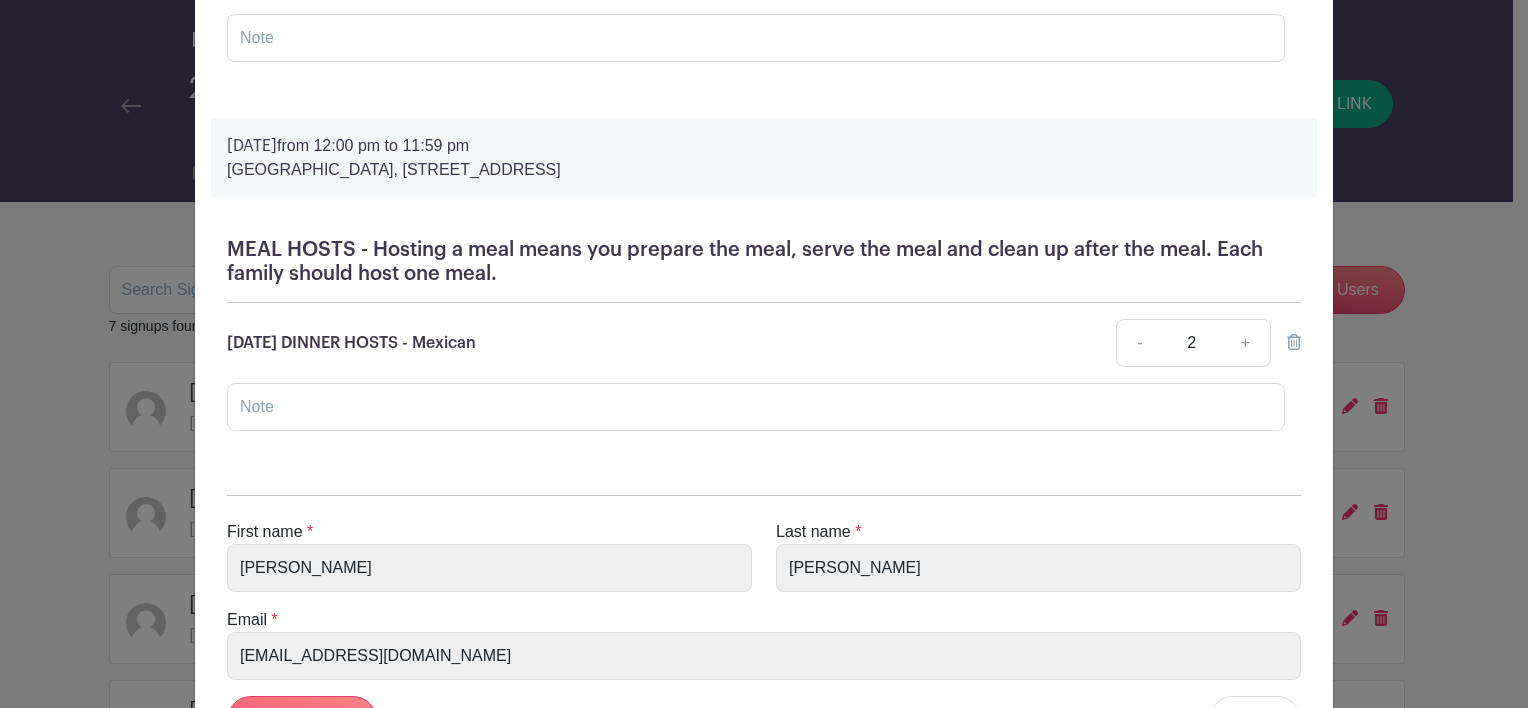 scroll, scrollTop: 1951, scrollLeft: 0, axis: vertical 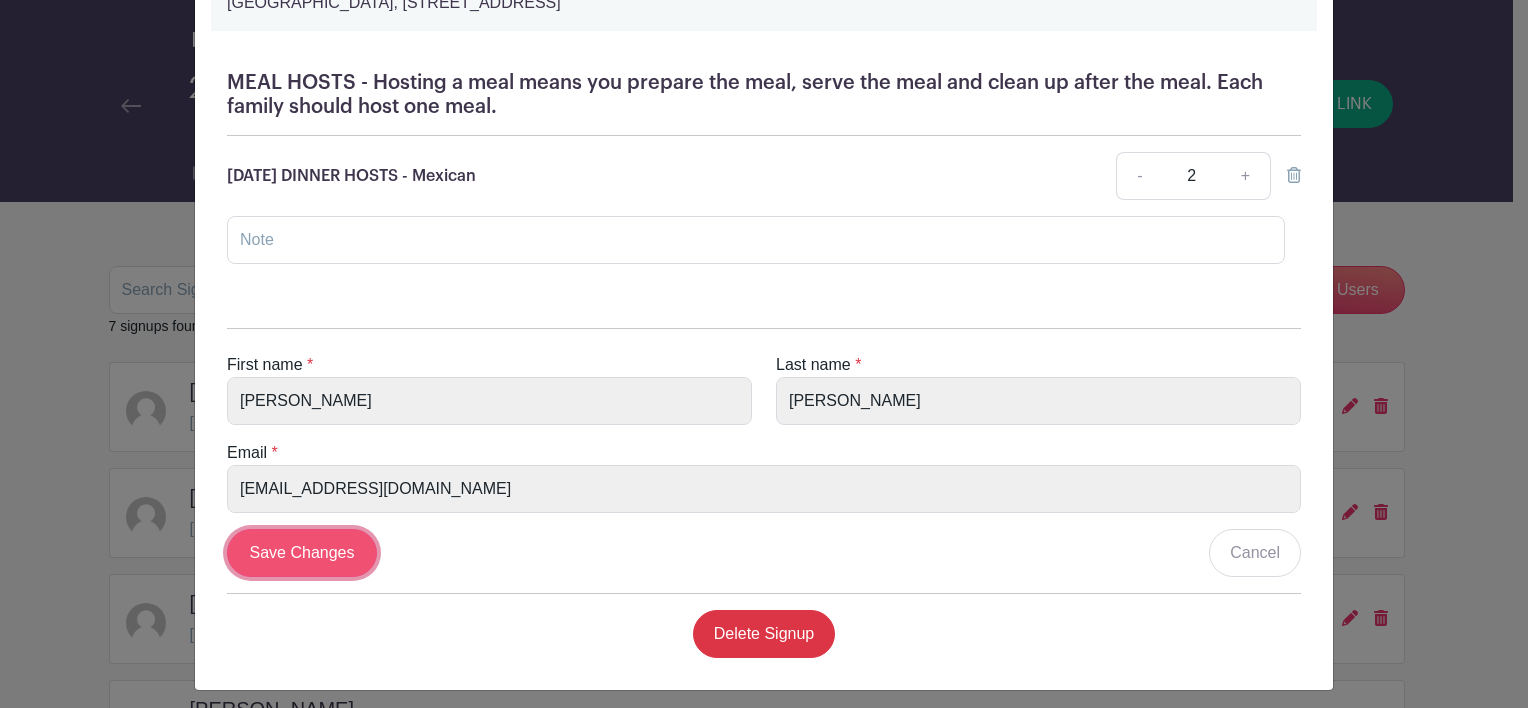 click on "Save Changes" at bounding box center [302, 553] 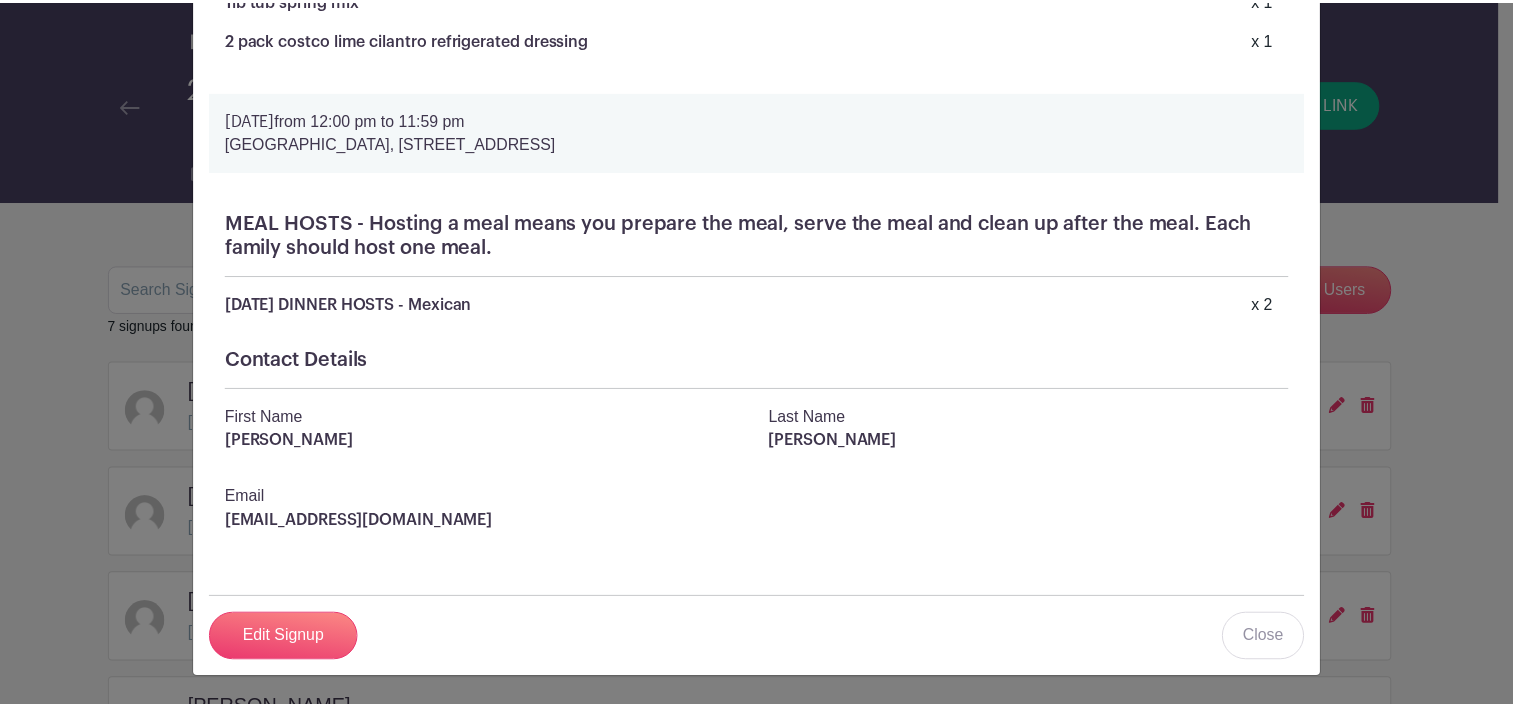 scroll, scrollTop: 739, scrollLeft: 0, axis: vertical 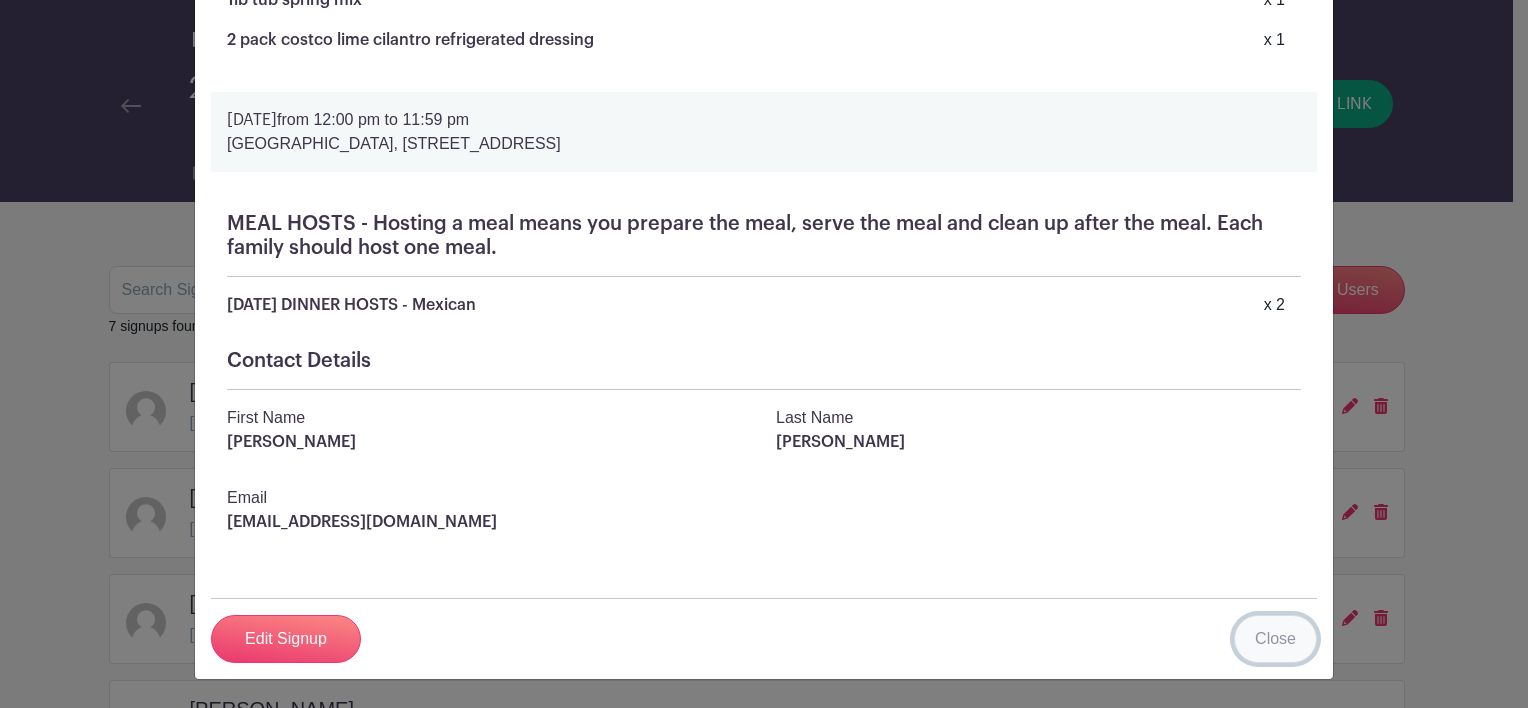 click on "Close" at bounding box center [1275, 639] 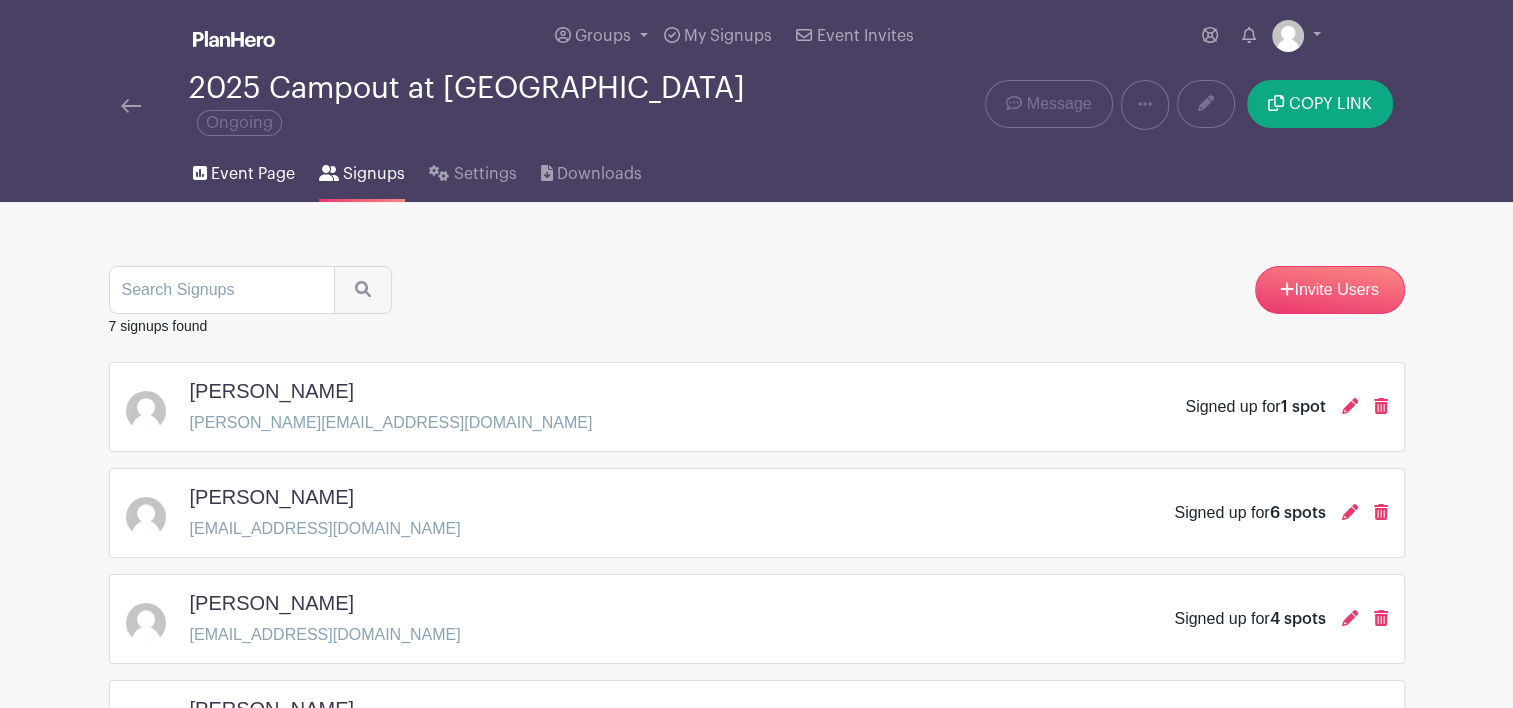 click on "Event Page" at bounding box center [253, 174] 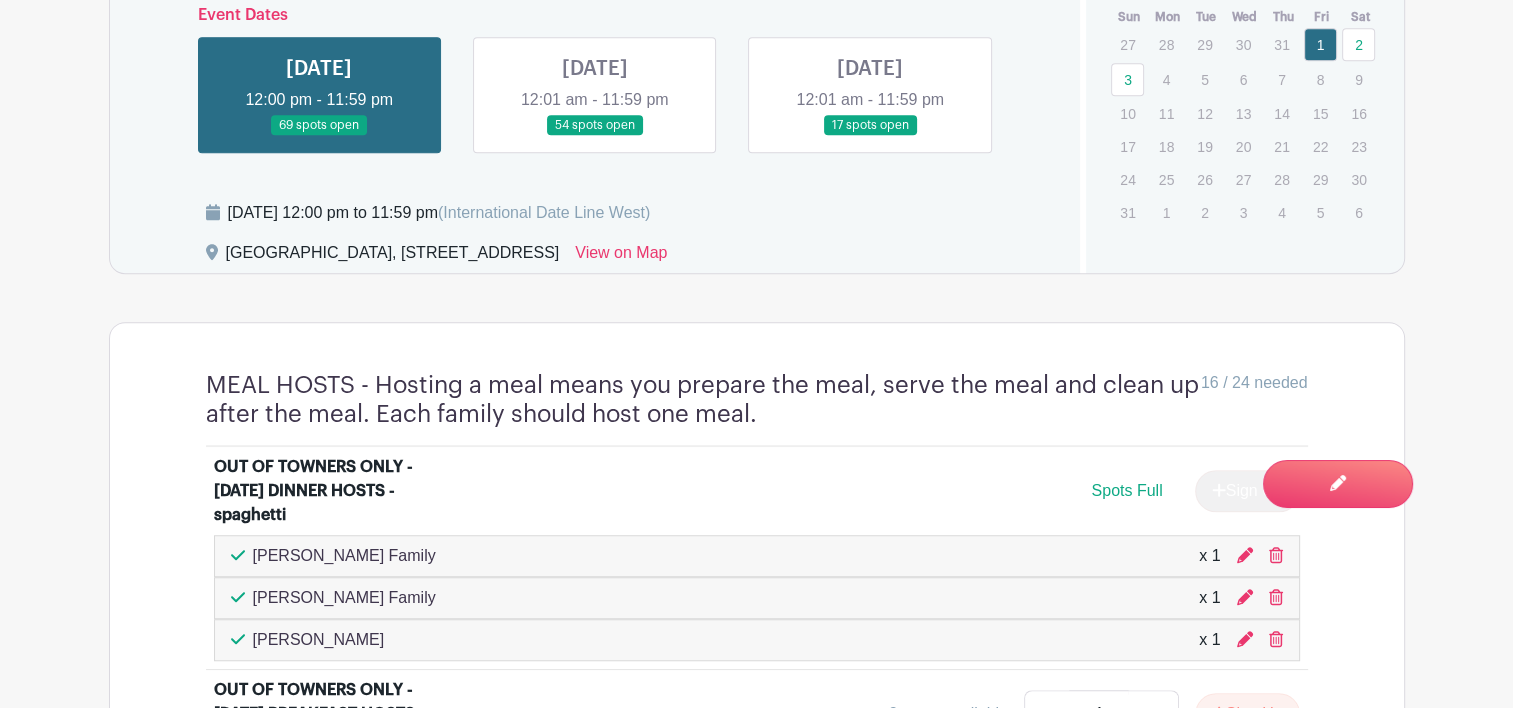 scroll, scrollTop: 1285, scrollLeft: 0, axis: vertical 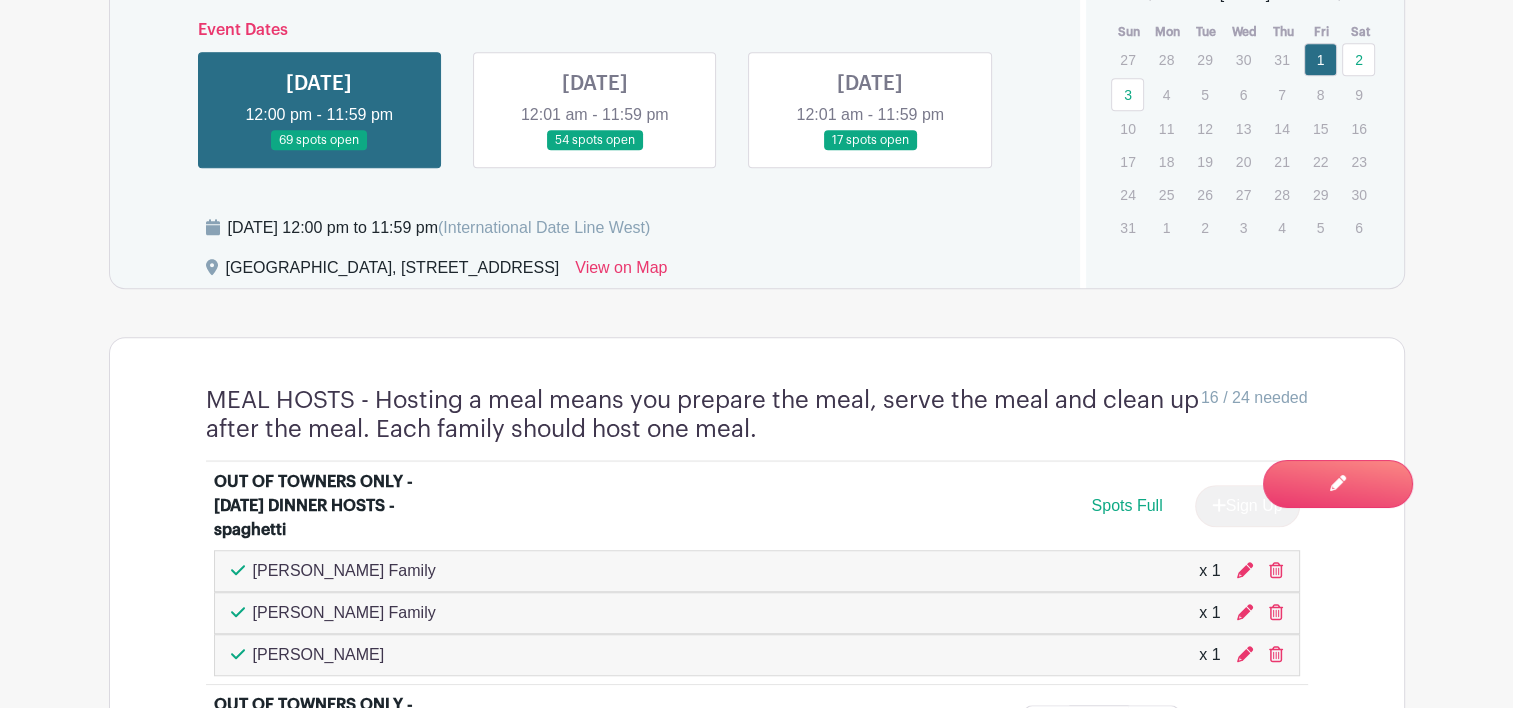 click at bounding box center [595, 151] 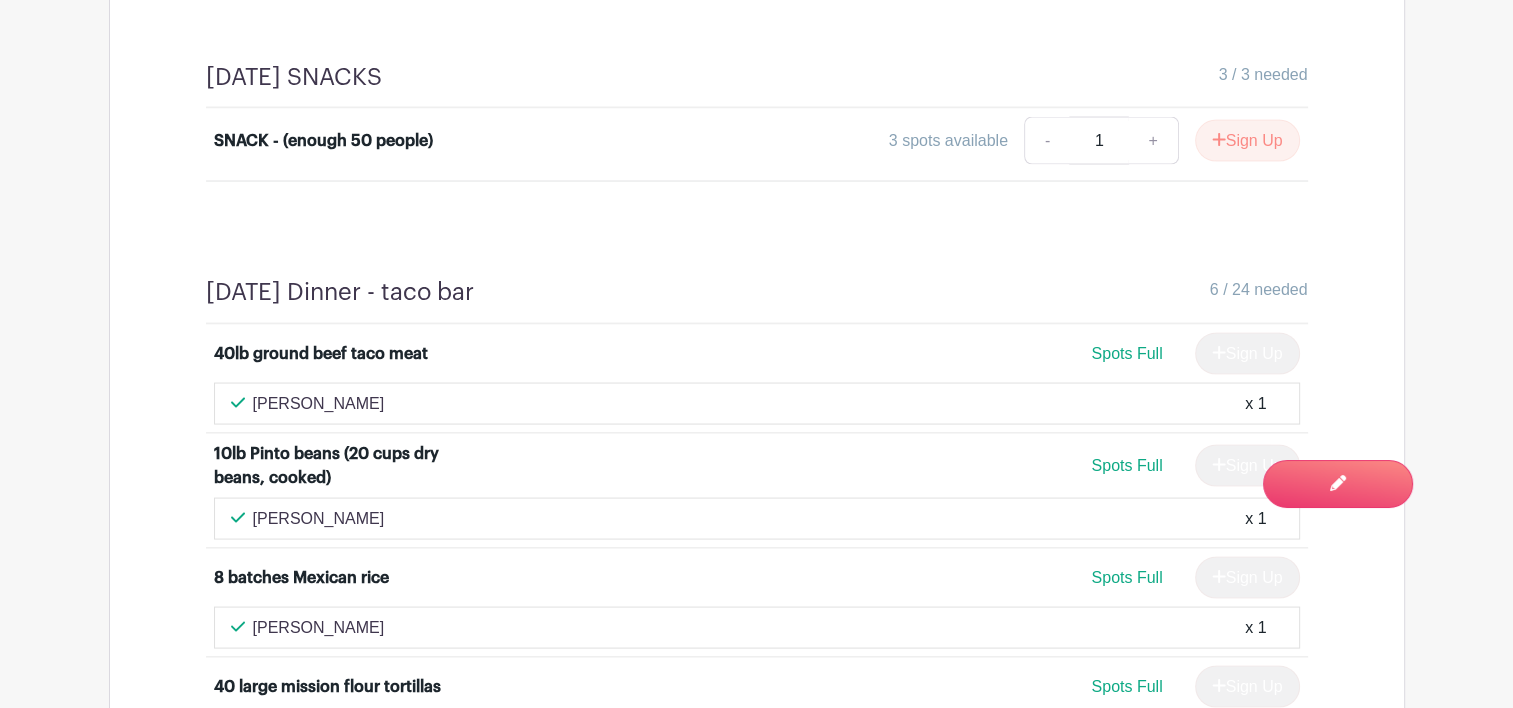 scroll, scrollTop: 3832, scrollLeft: 0, axis: vertical 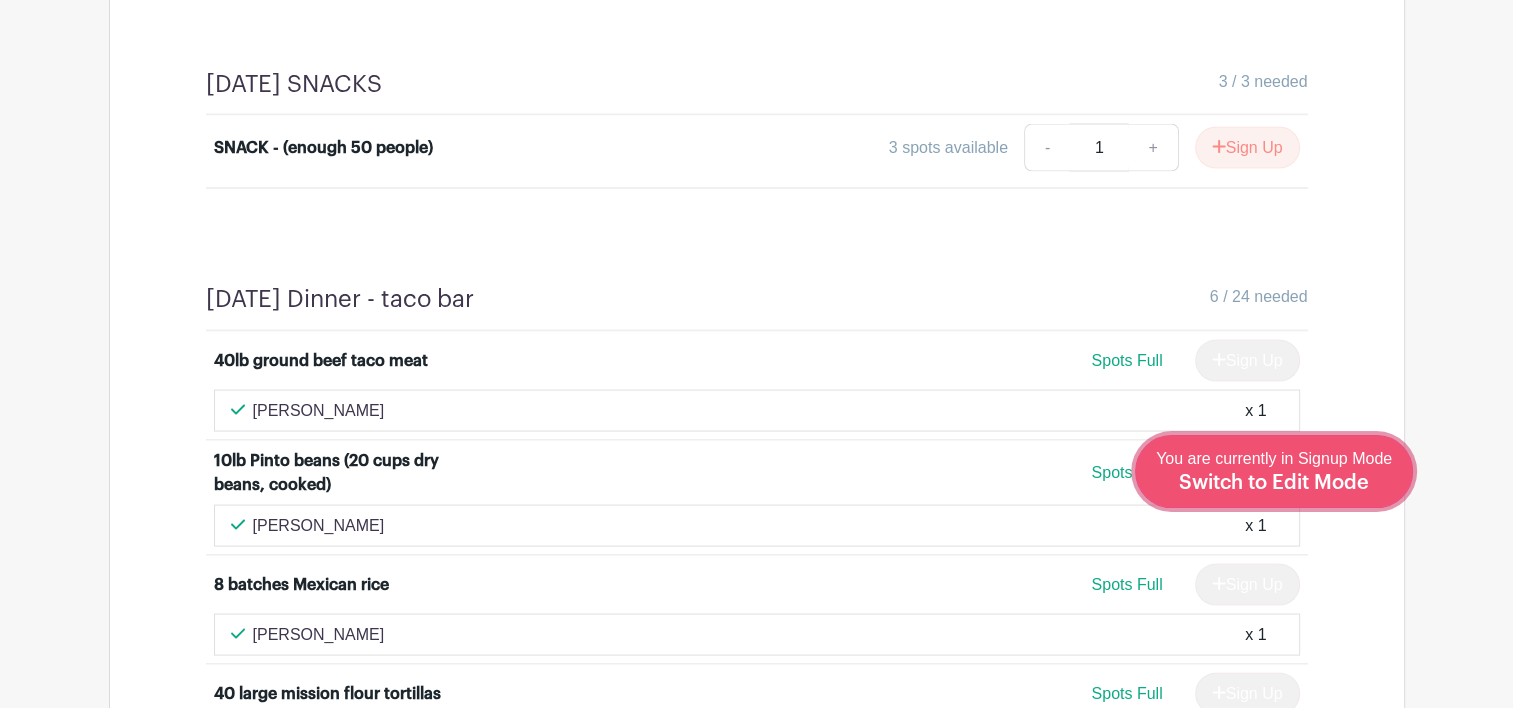 click on "You are currently in Signup Mode
Switch to Edit Mode" at bounding box center [1274, 471] 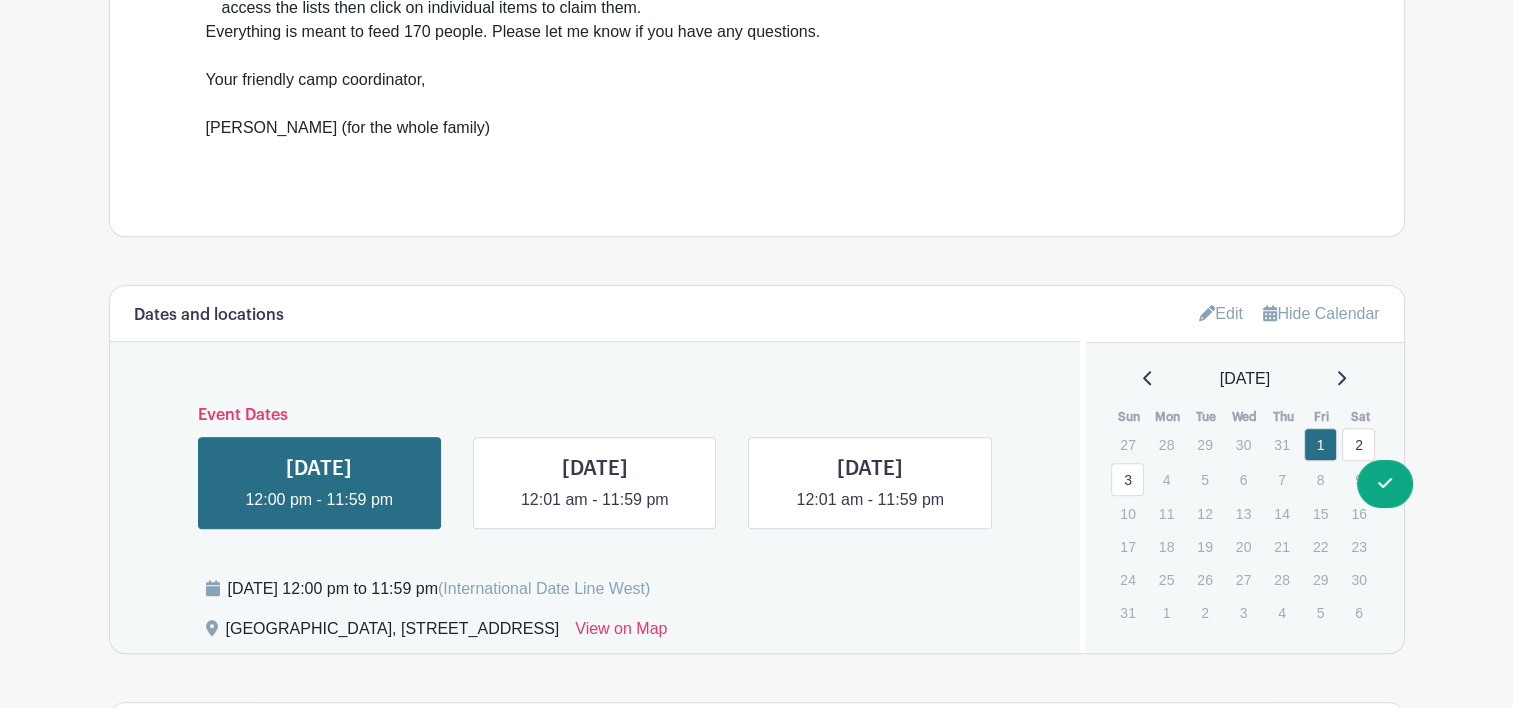 scroll, scrollTop: 1004, scrollLeft: 0, axis: vertical 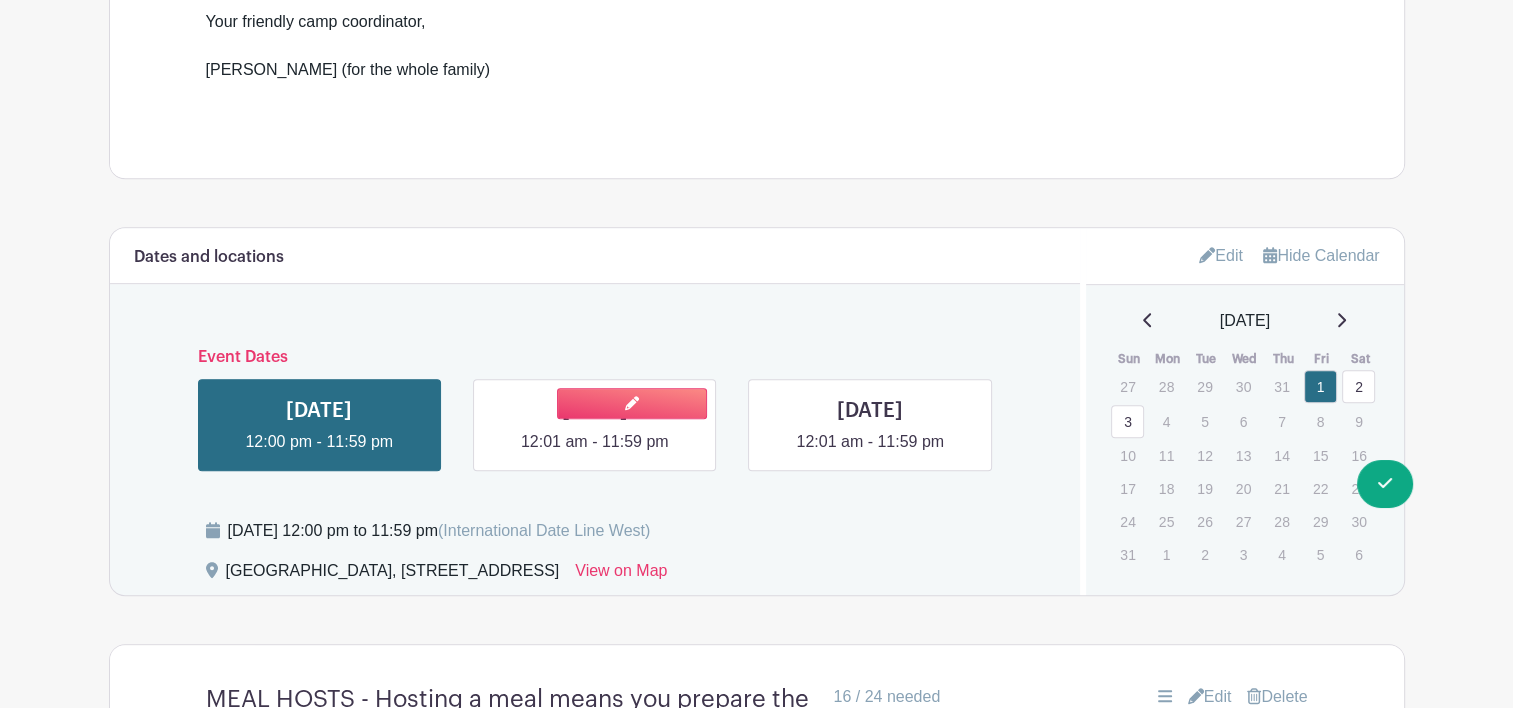 click at bounding box center [595, 454] 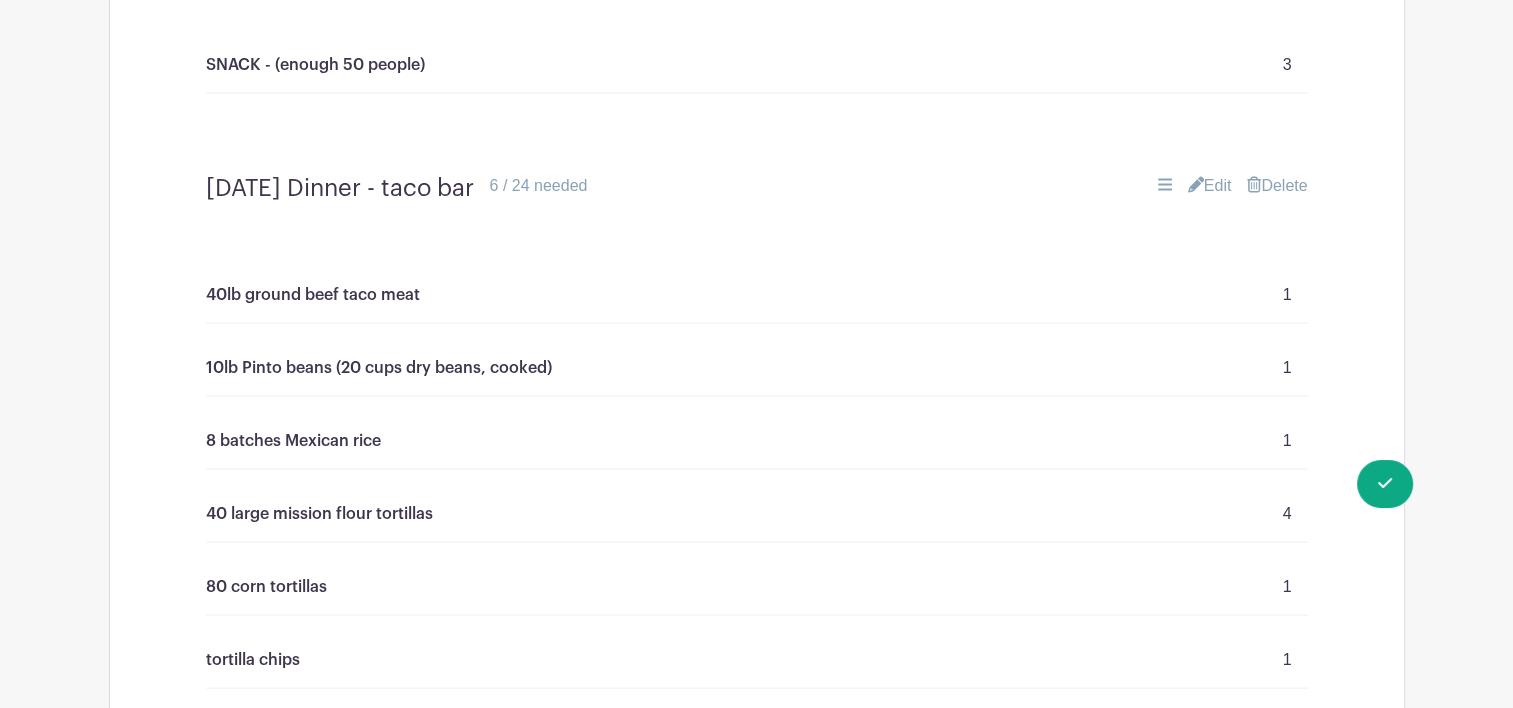 scroll, scrollTop: 3869, scrollLeft: 0, axis: vertical 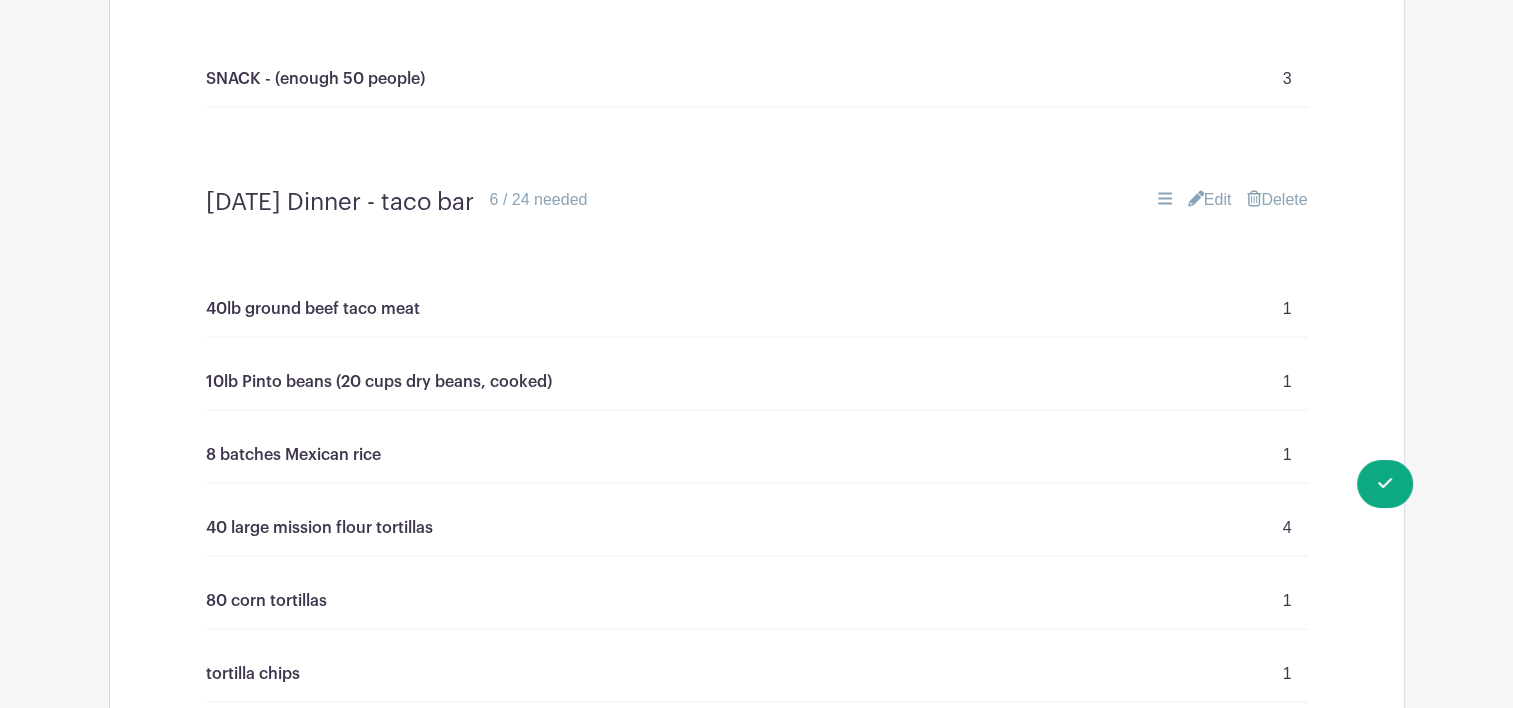 click on "Edit" at bounding box center (1210, 200) 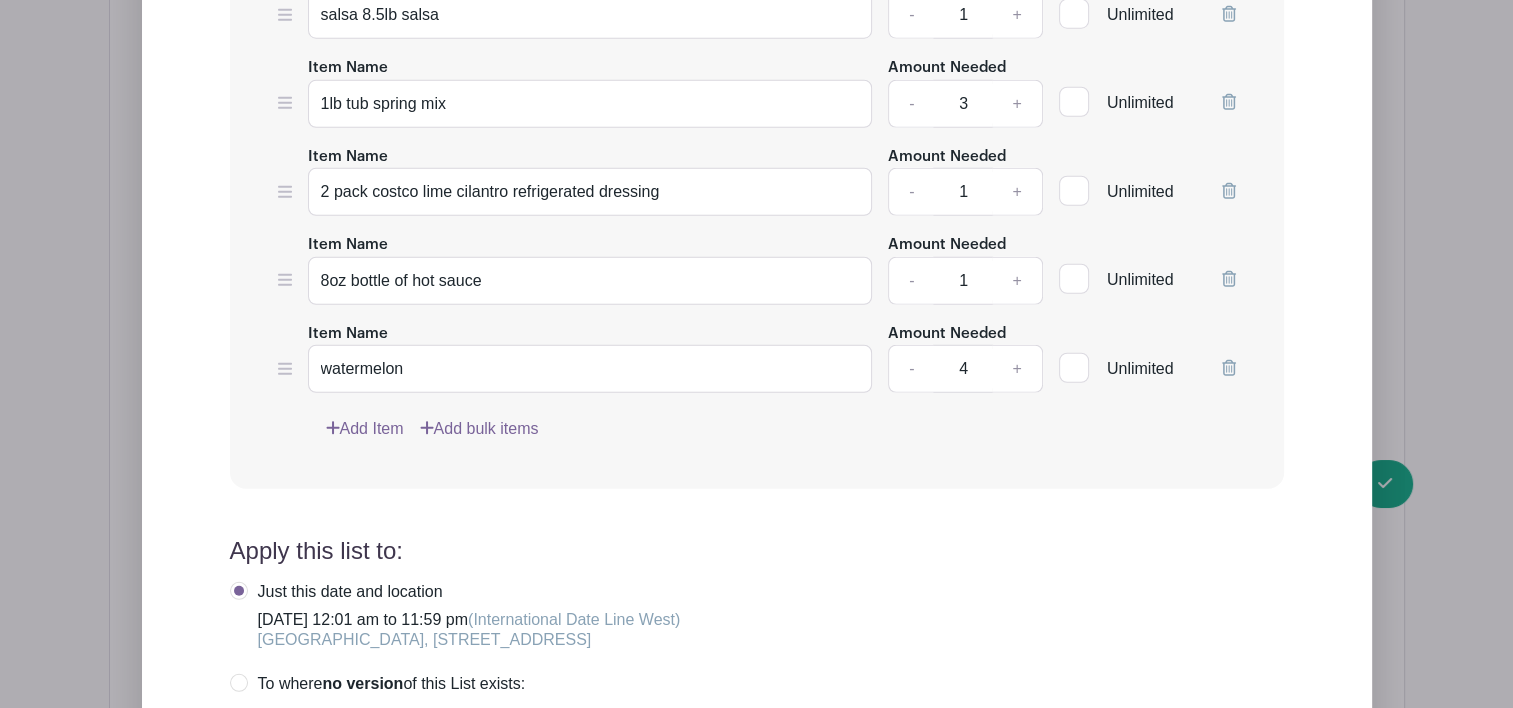 scroll, scrollTop: 5308, scrollLeft: 0, axis: vertical 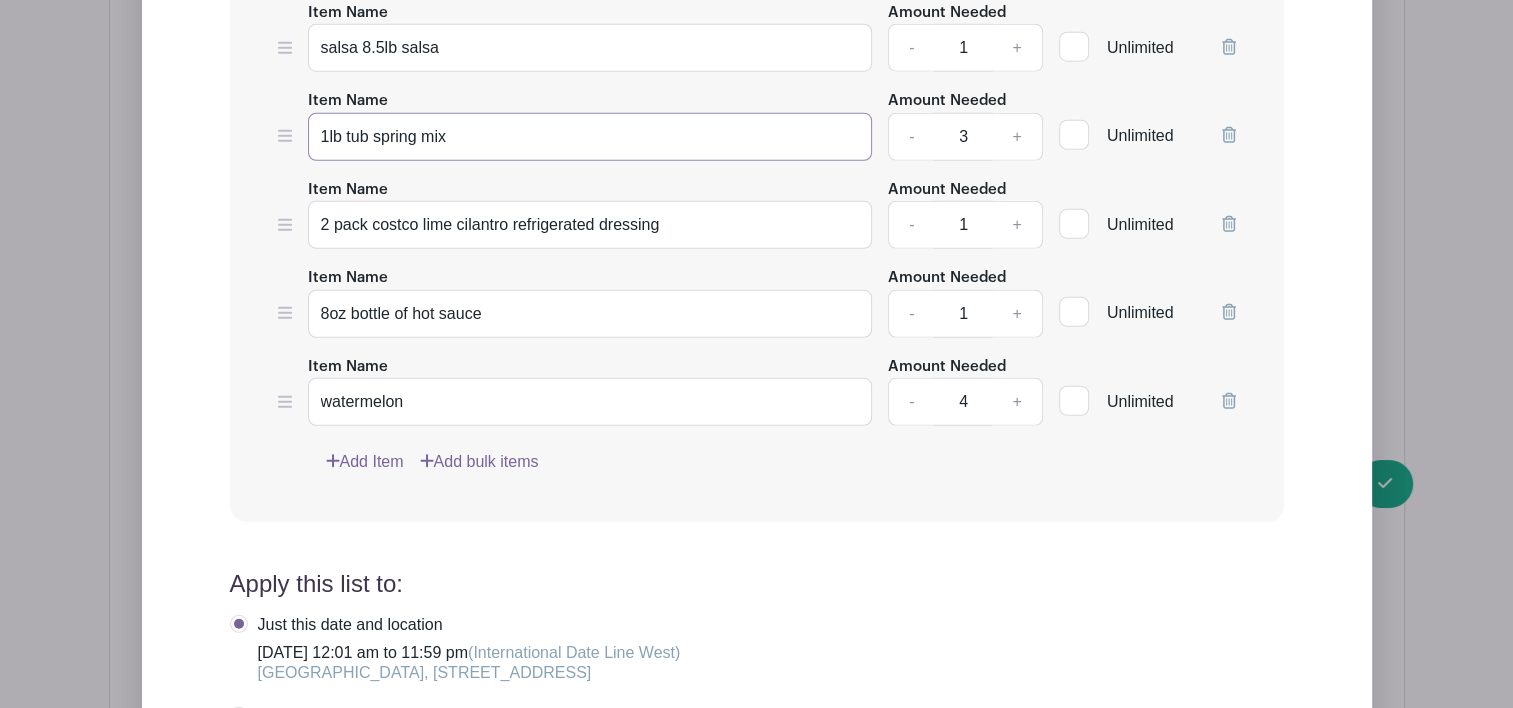 drag, startPoint x: 451, startPoint y: 109, endPoint x: 295, endPoint y: 108, distance: 156.0032 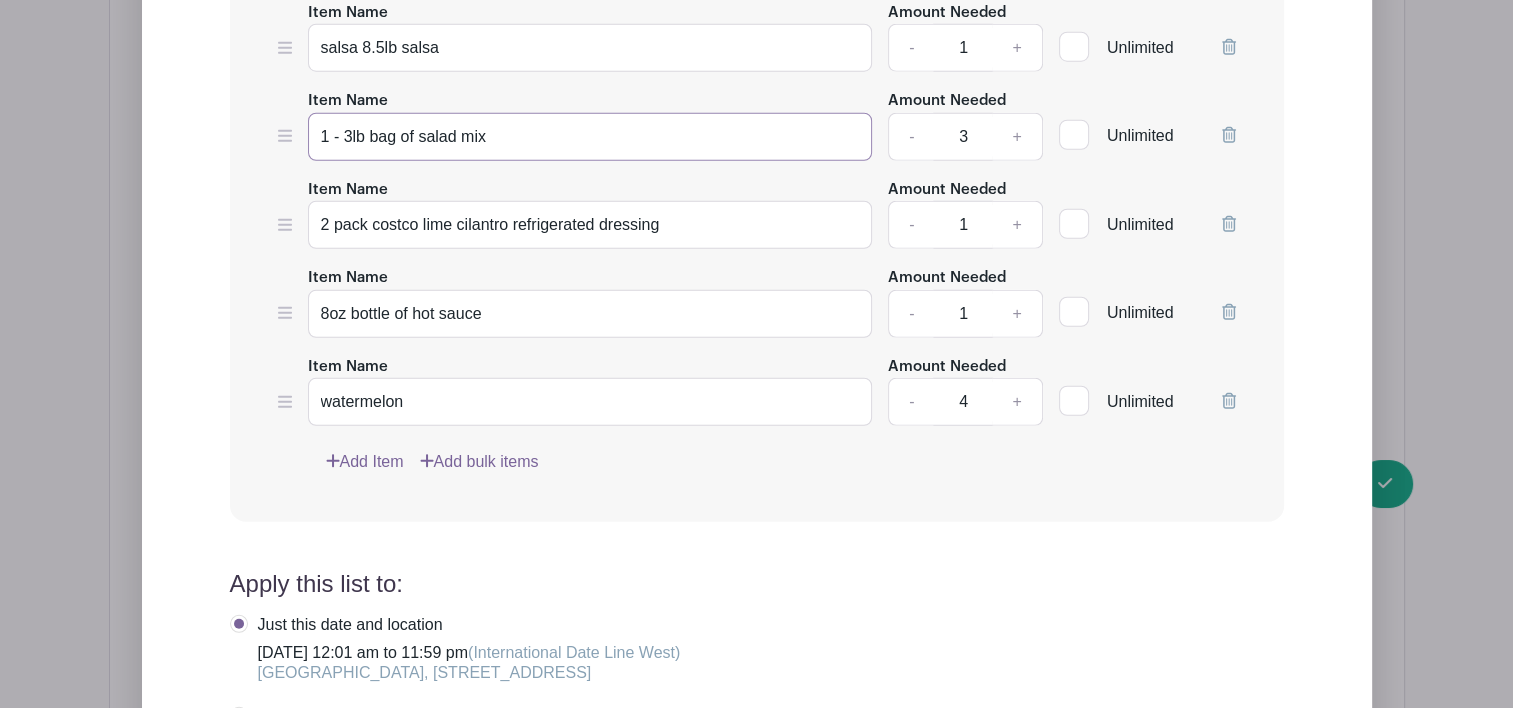 type on "1 - 3lb bag of salad mix" 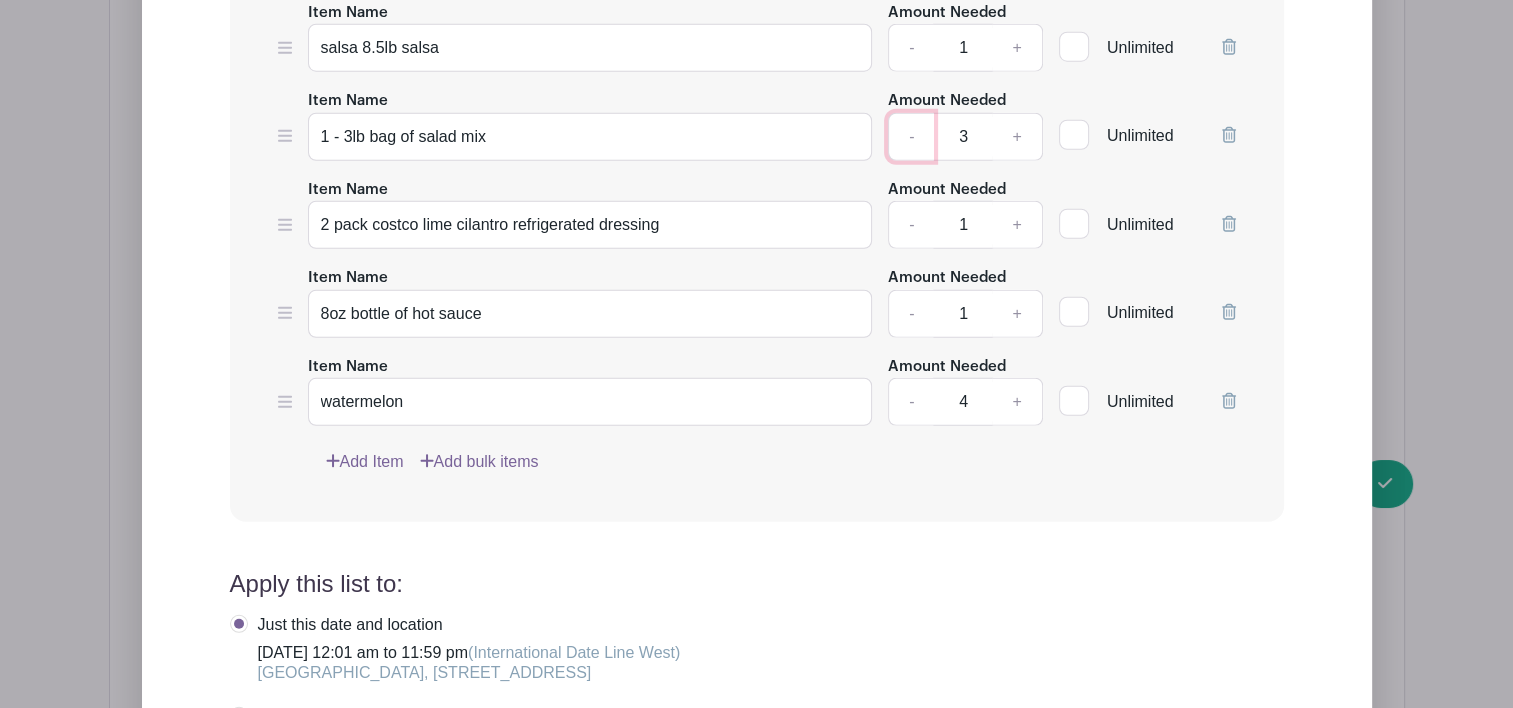 click on "-" at bounding box center (911, 137) 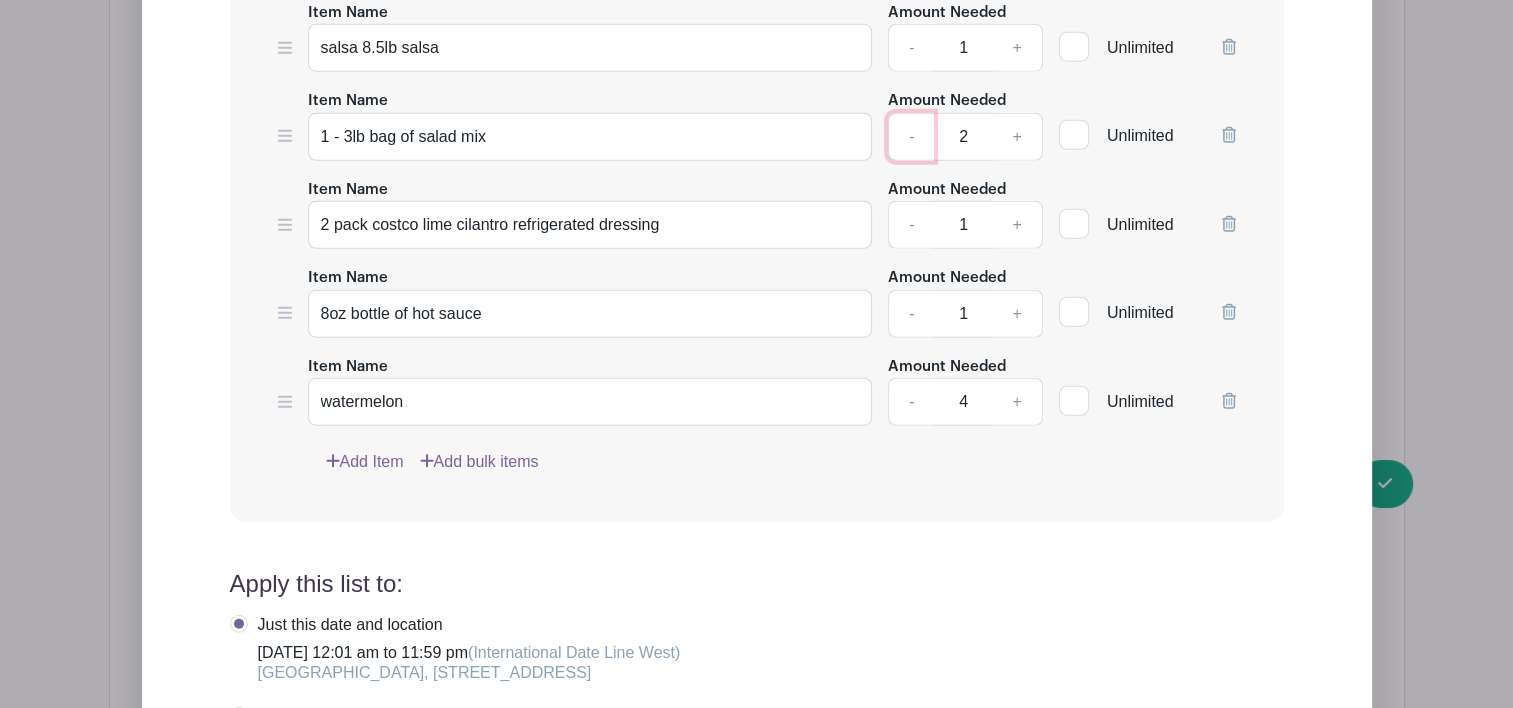 click on "-" at bounding box center [911, 137] 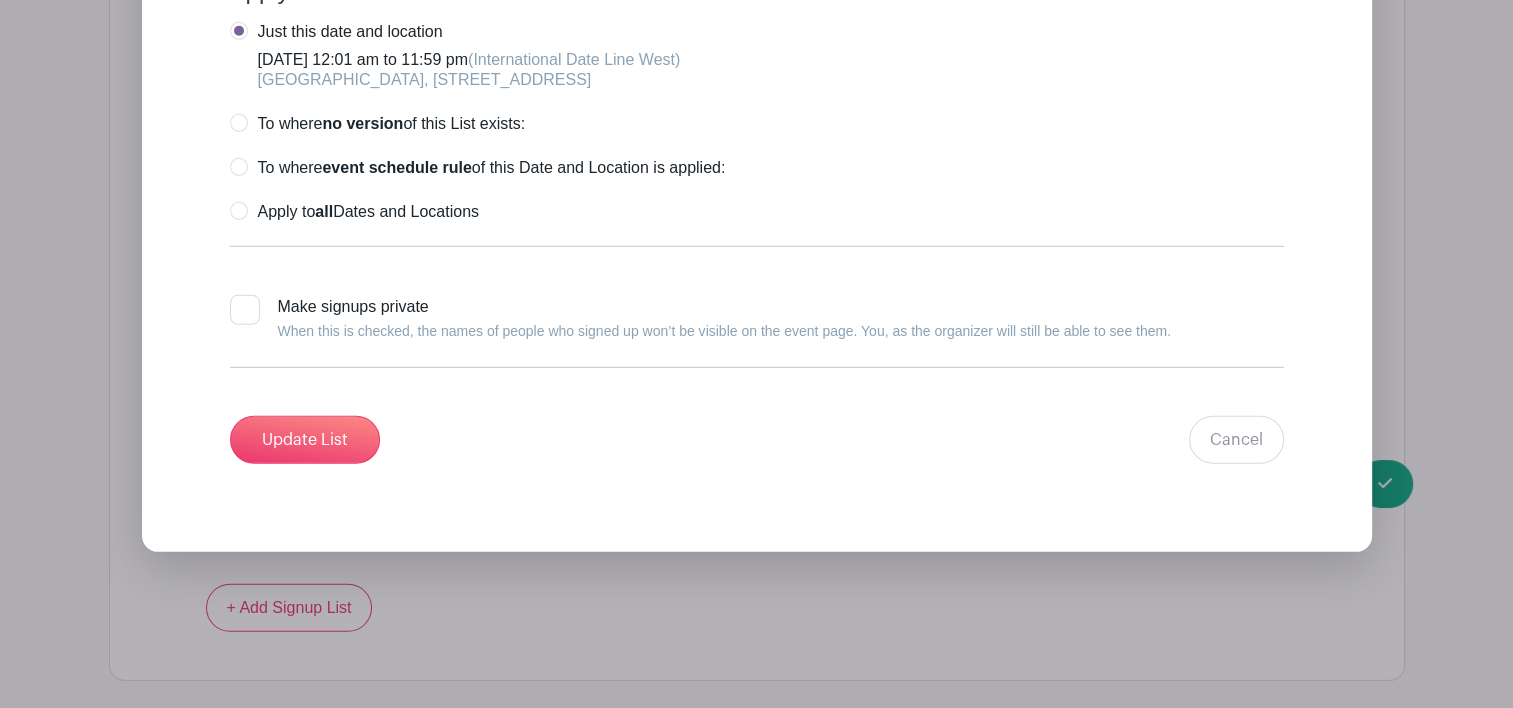 scroll, scrollTop: 5918, scrollLeft: 0, axis: vertical 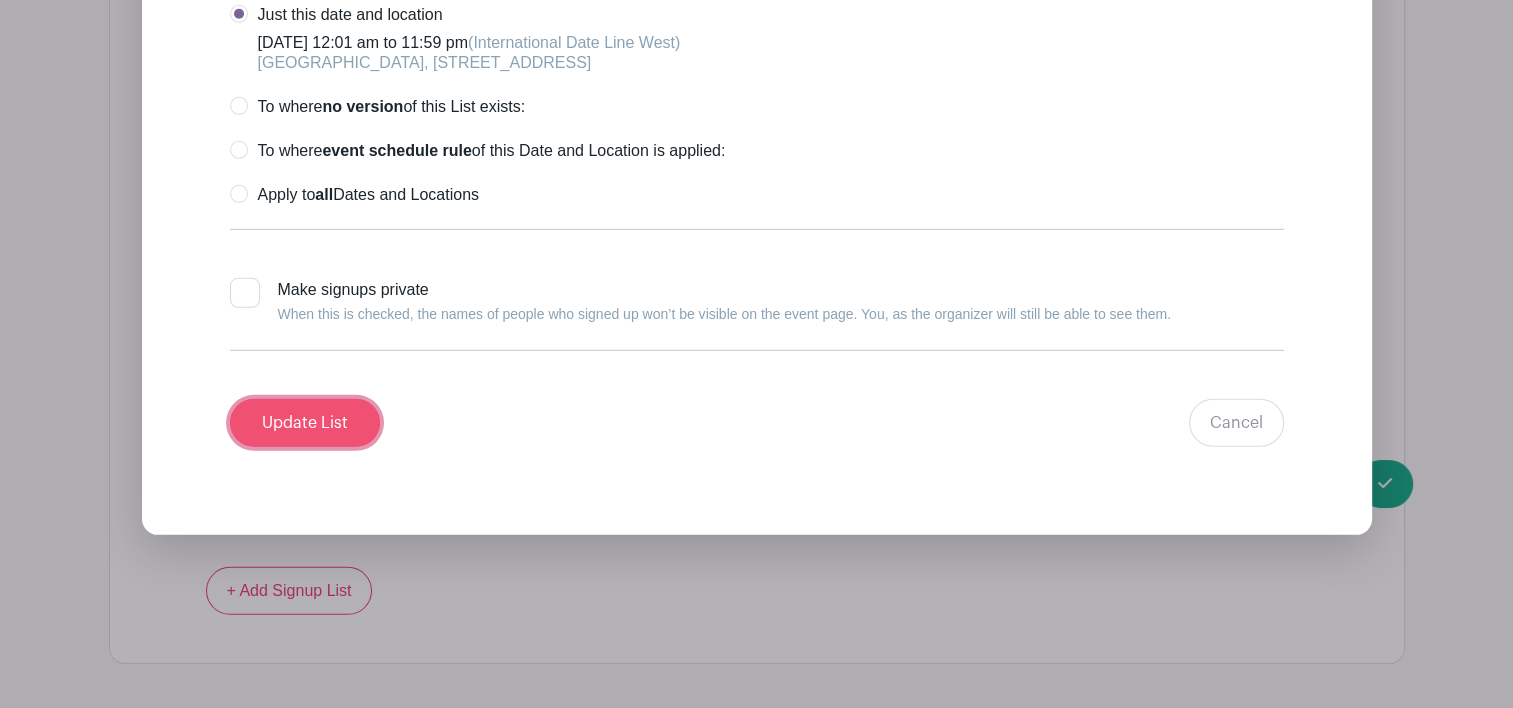 click on "Update List" at bounding box center (305, 423) 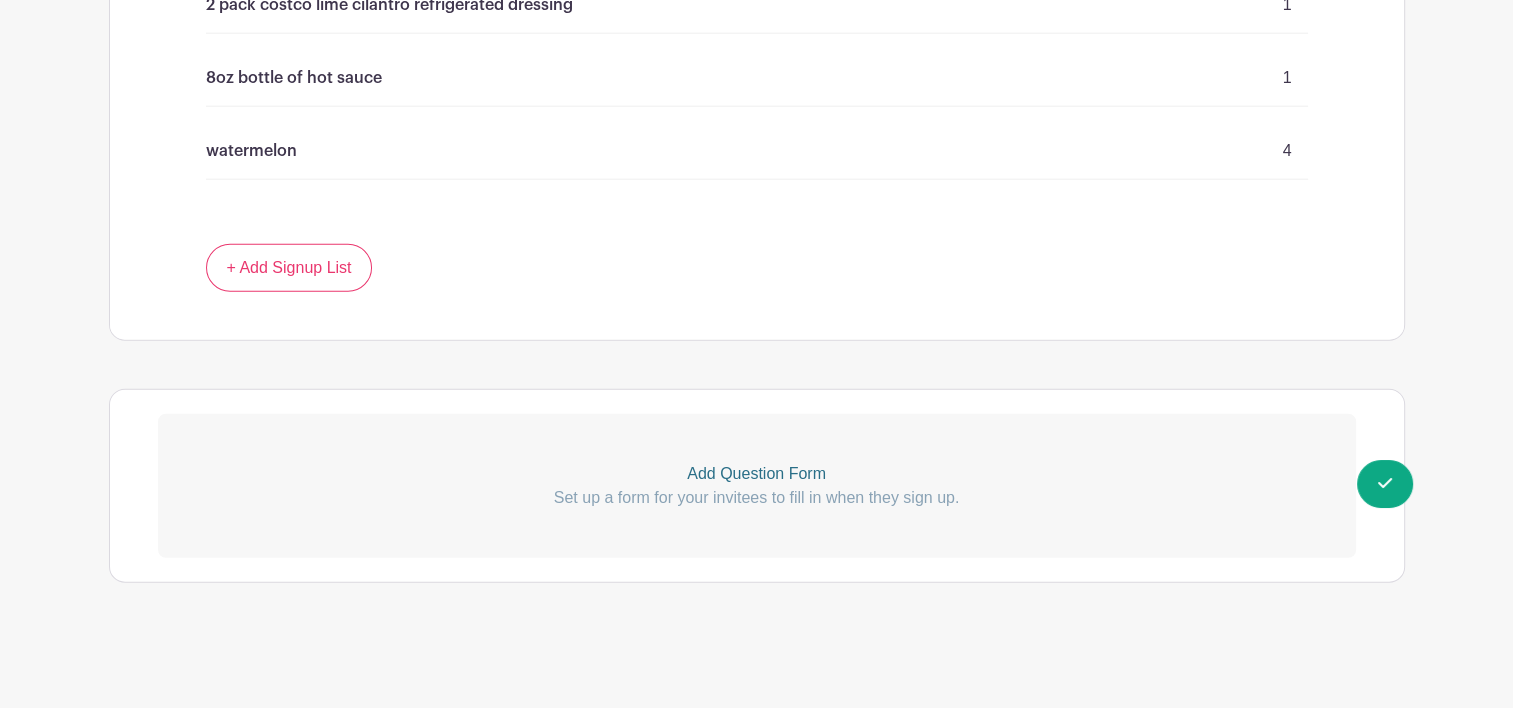 scroll, scrollTop: 4662, scrollLeft: 0, axis: vertical 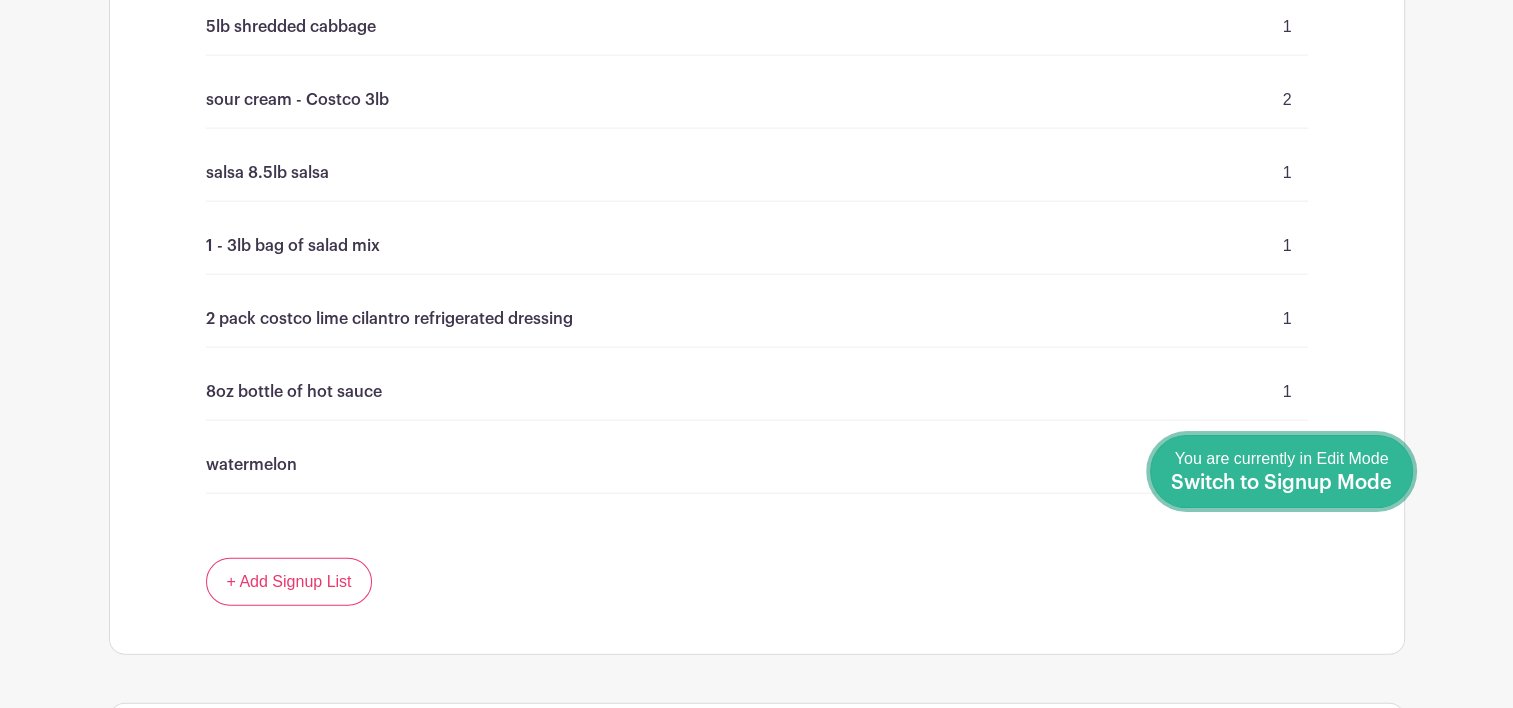 click on "Done Editing
You are currently in Edit Mode
Switch to Signup Mode" at bounding box center (1281, 471) 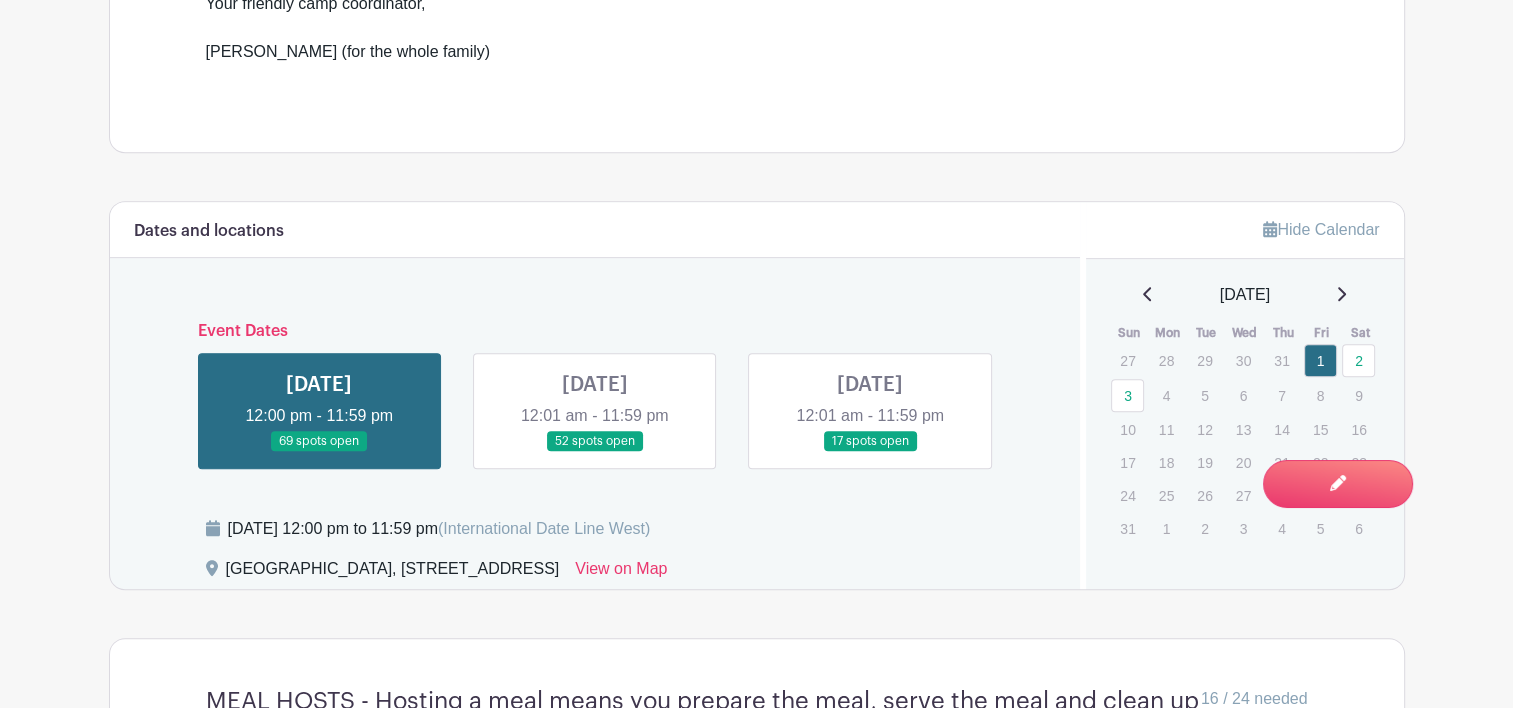 scroll, scrollTop: 936, scrollLeft: 0, axis: vertical 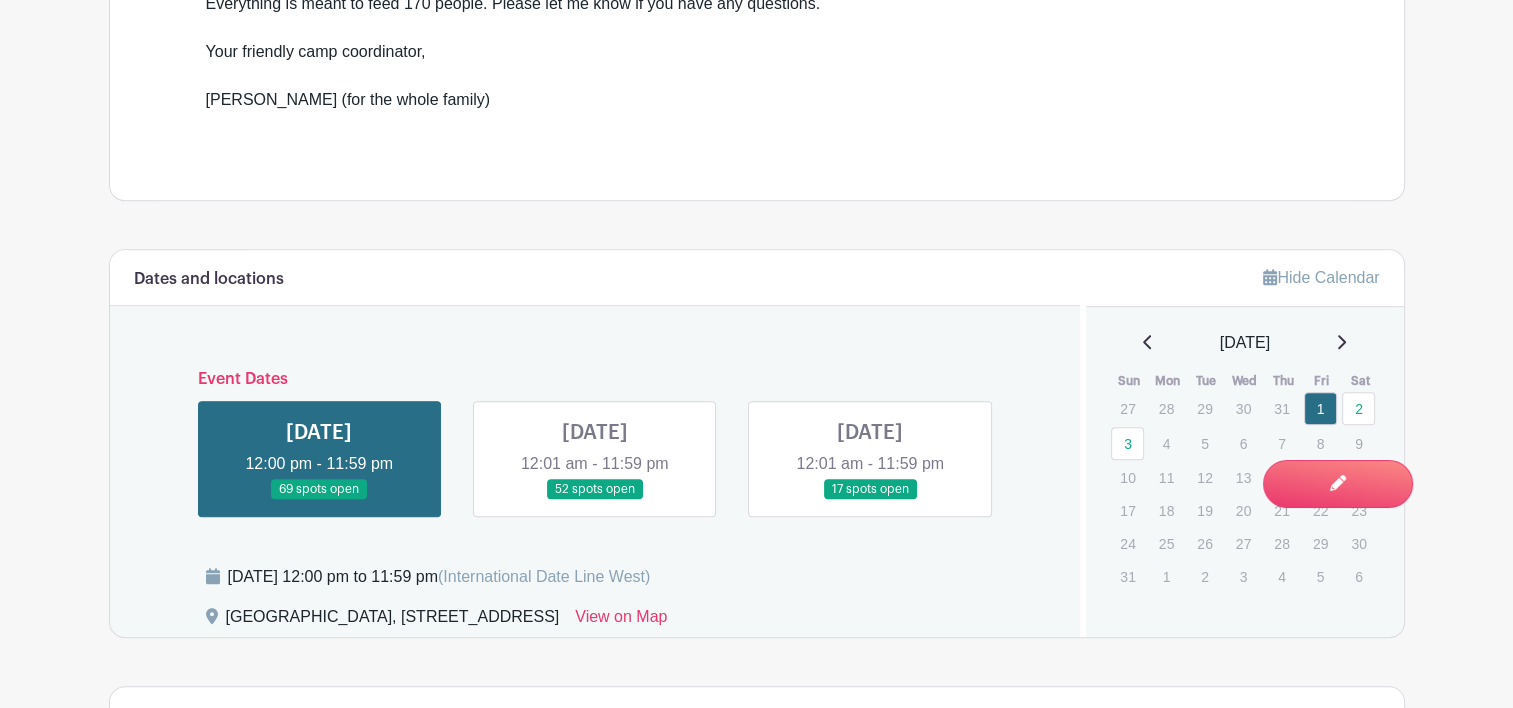 click at bounding box center (595, 500) 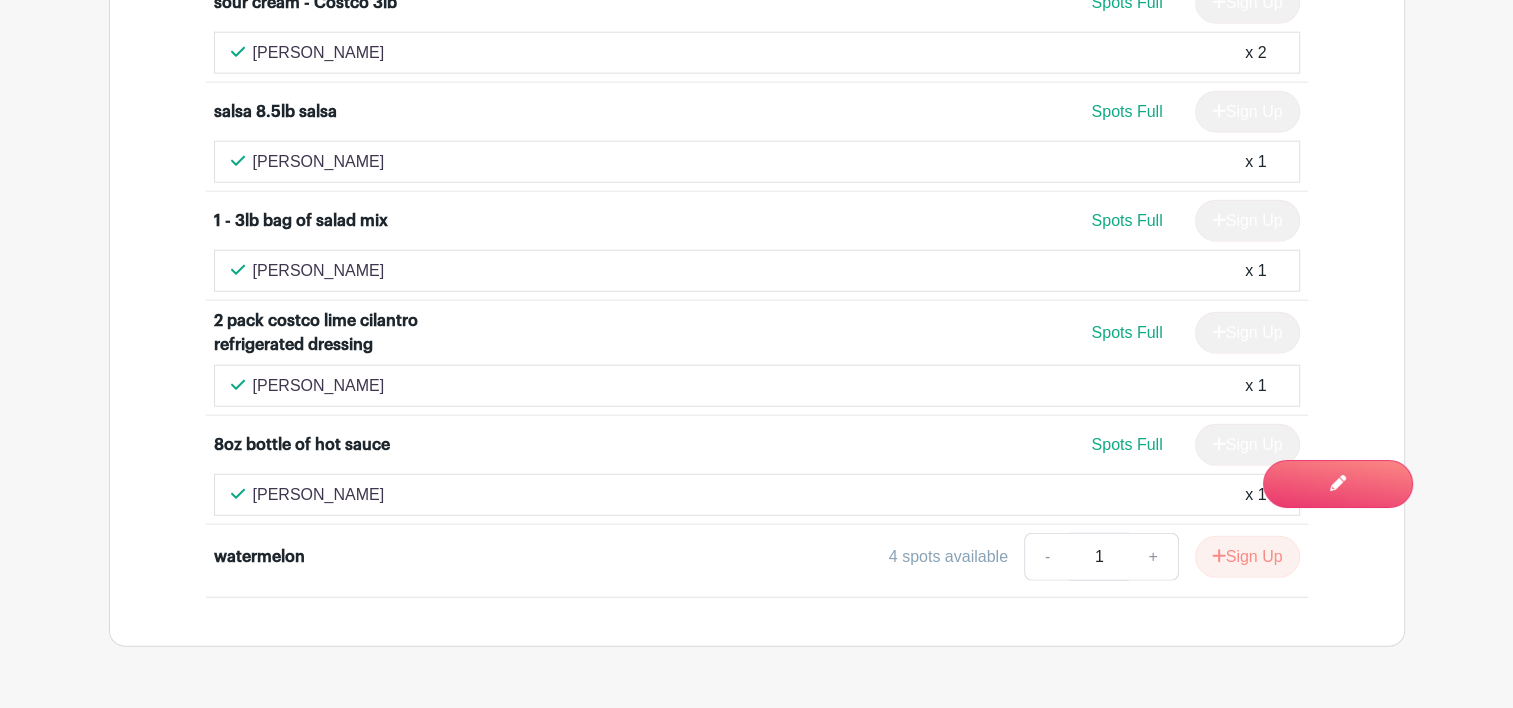 scroll, scrollTop: 5088, scrollLeft: 0, axis: vertical 